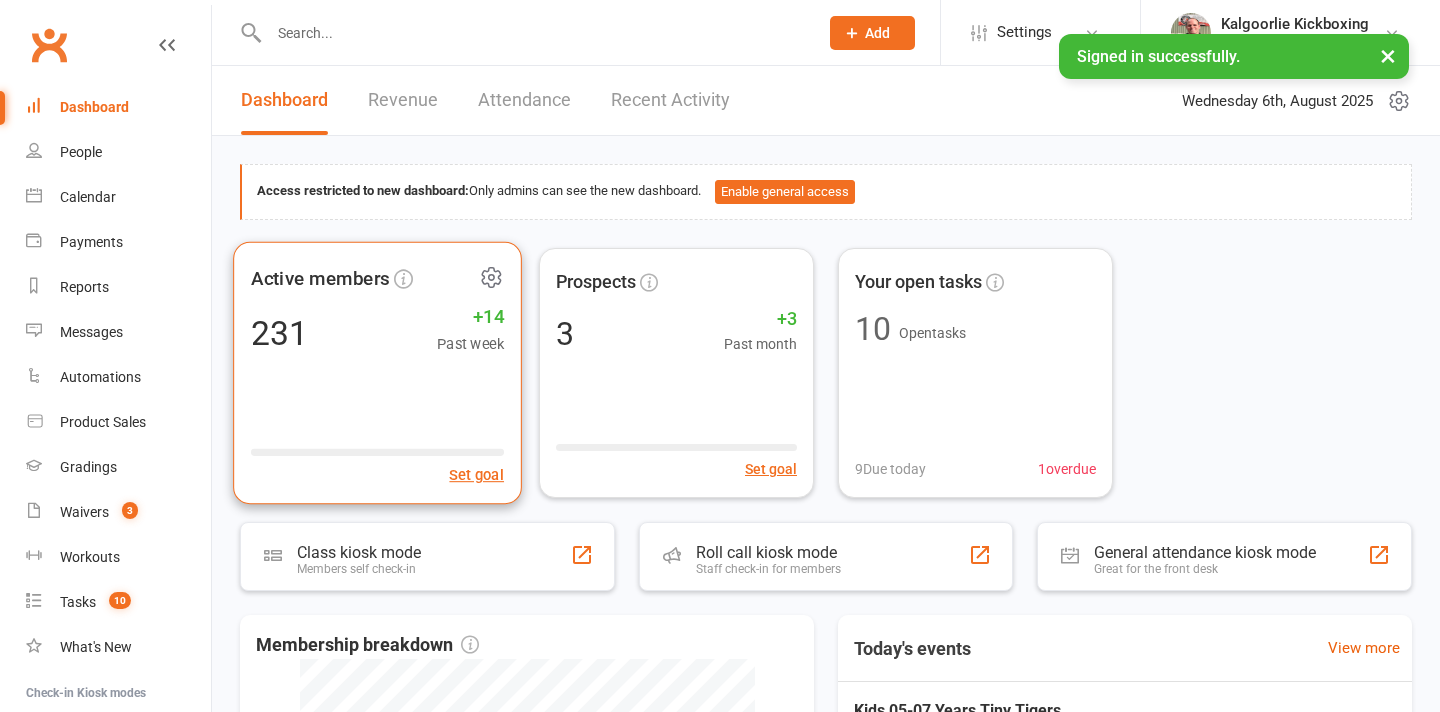 scroll, scrollTop: 0, scrollLeft: 0, axis: both 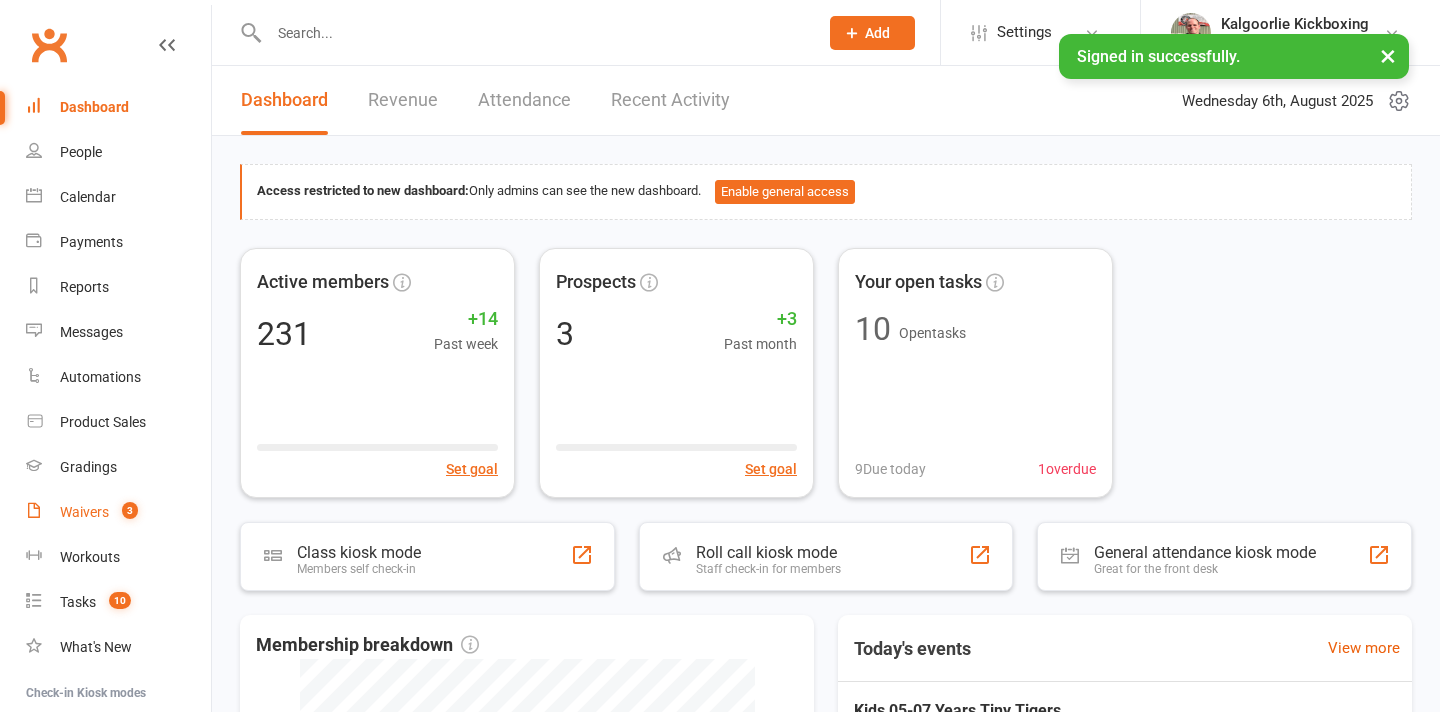 click on "Waivers" at bounding box center [84, 512] 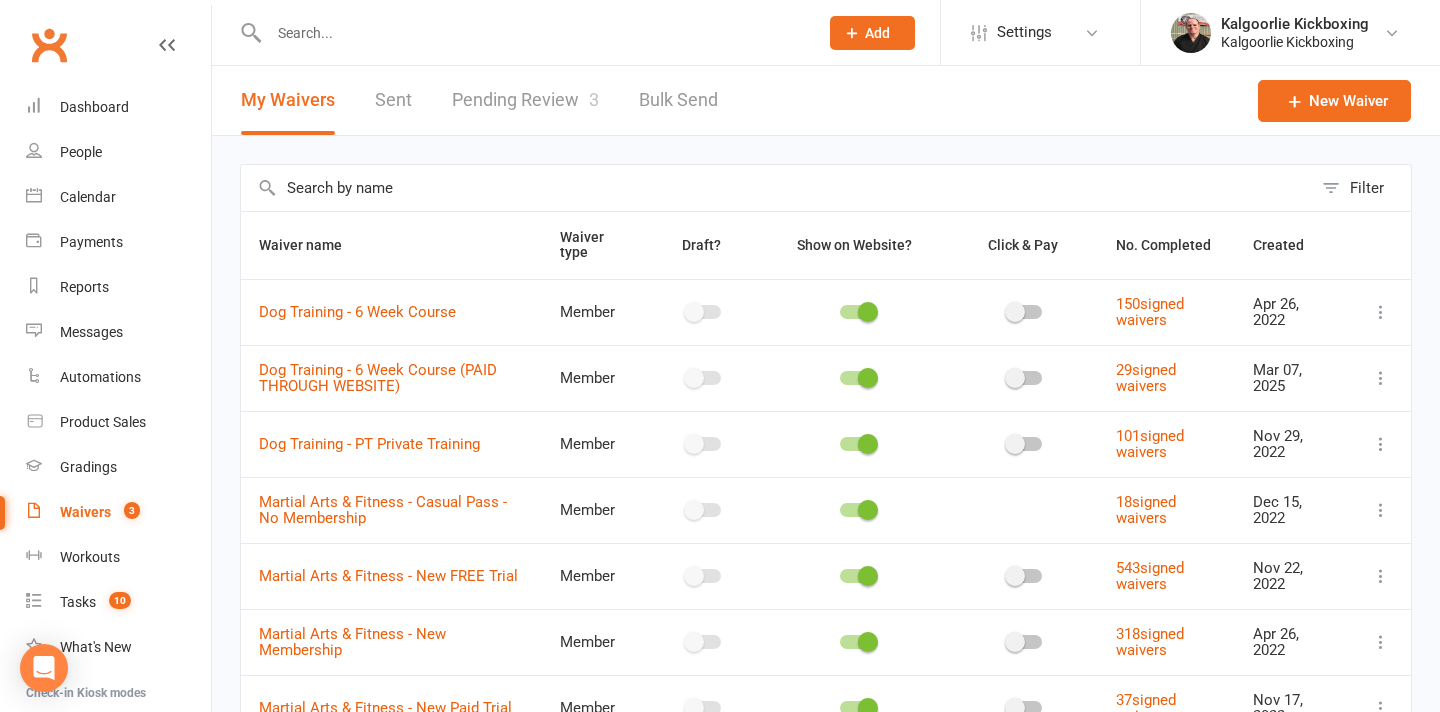 click on "Pending Review 3" at bounding box center (525, 100) 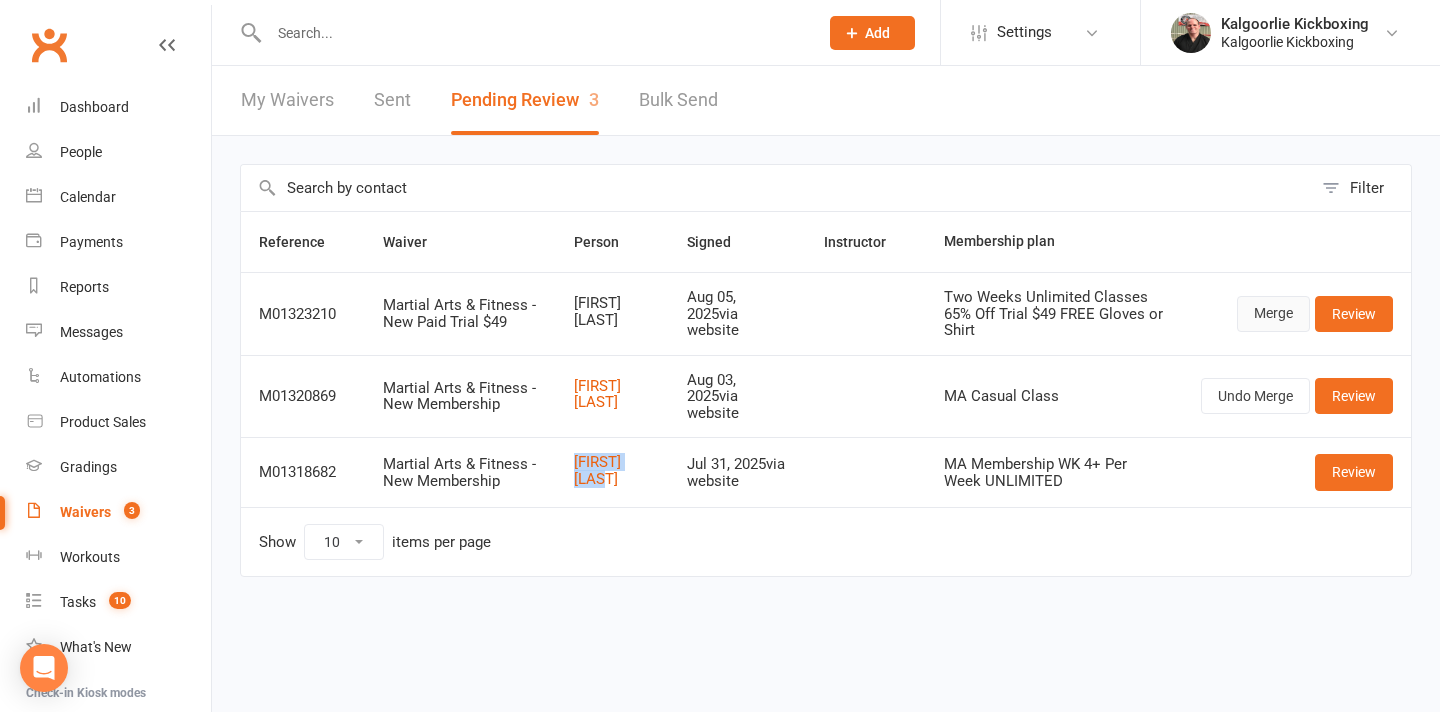 click on "Merge" at bounding box center (1273, 314) 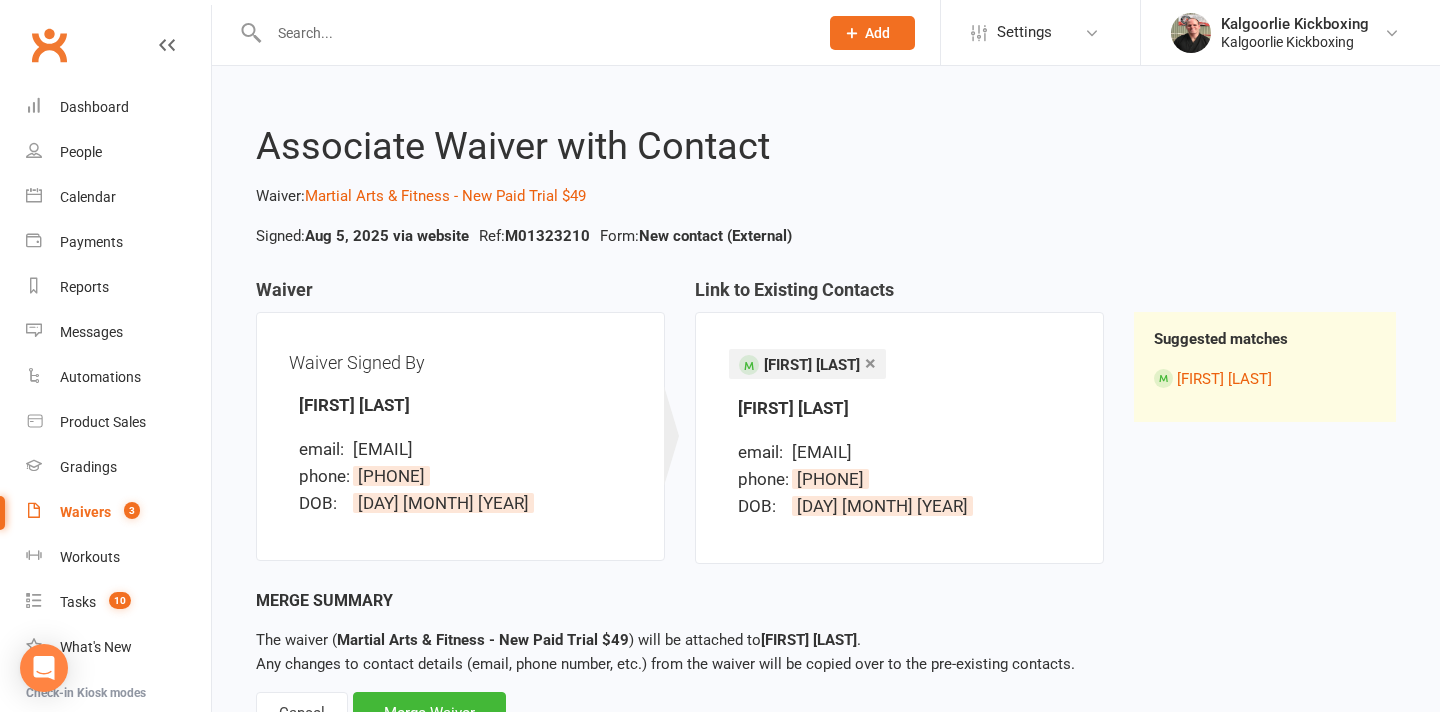 scroll, scrollTop: 83, scrollLeft: 0, axis: vertical 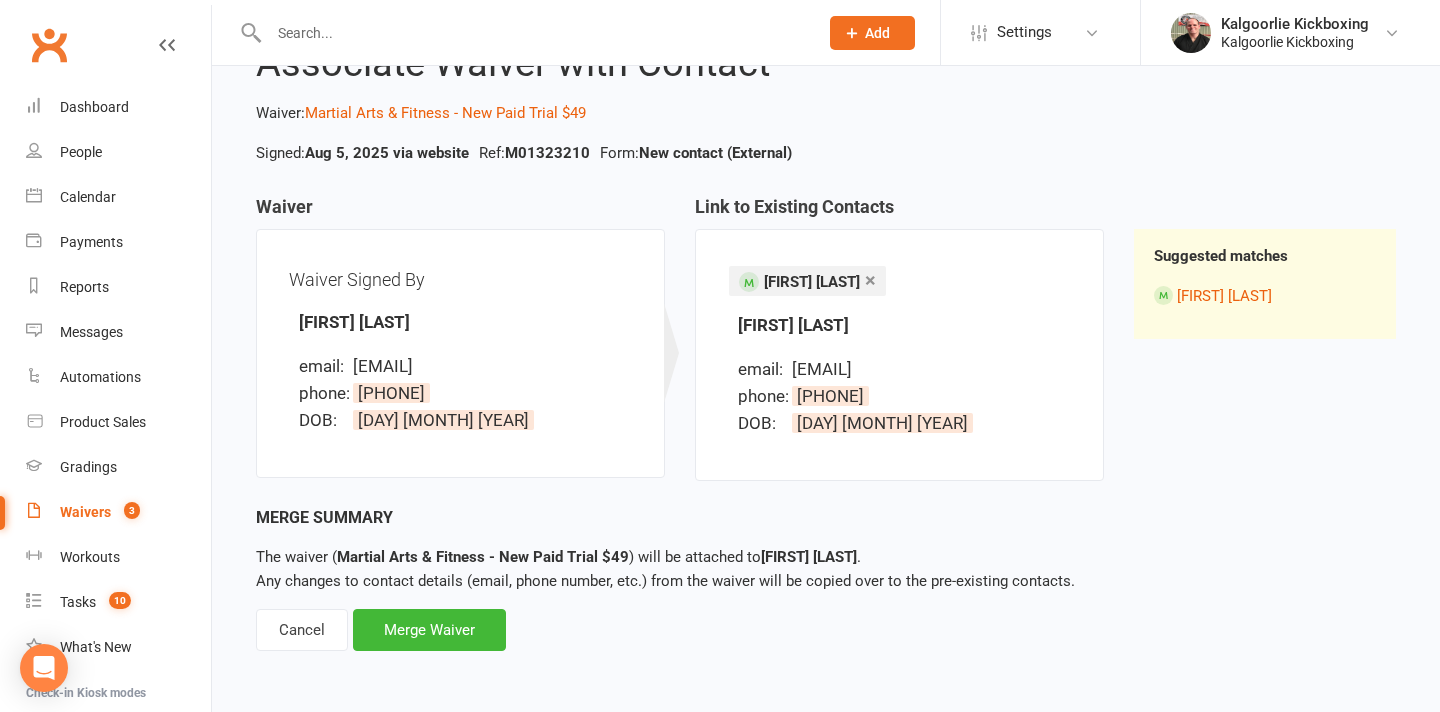 click on "×" at bounding box center (870, 280) 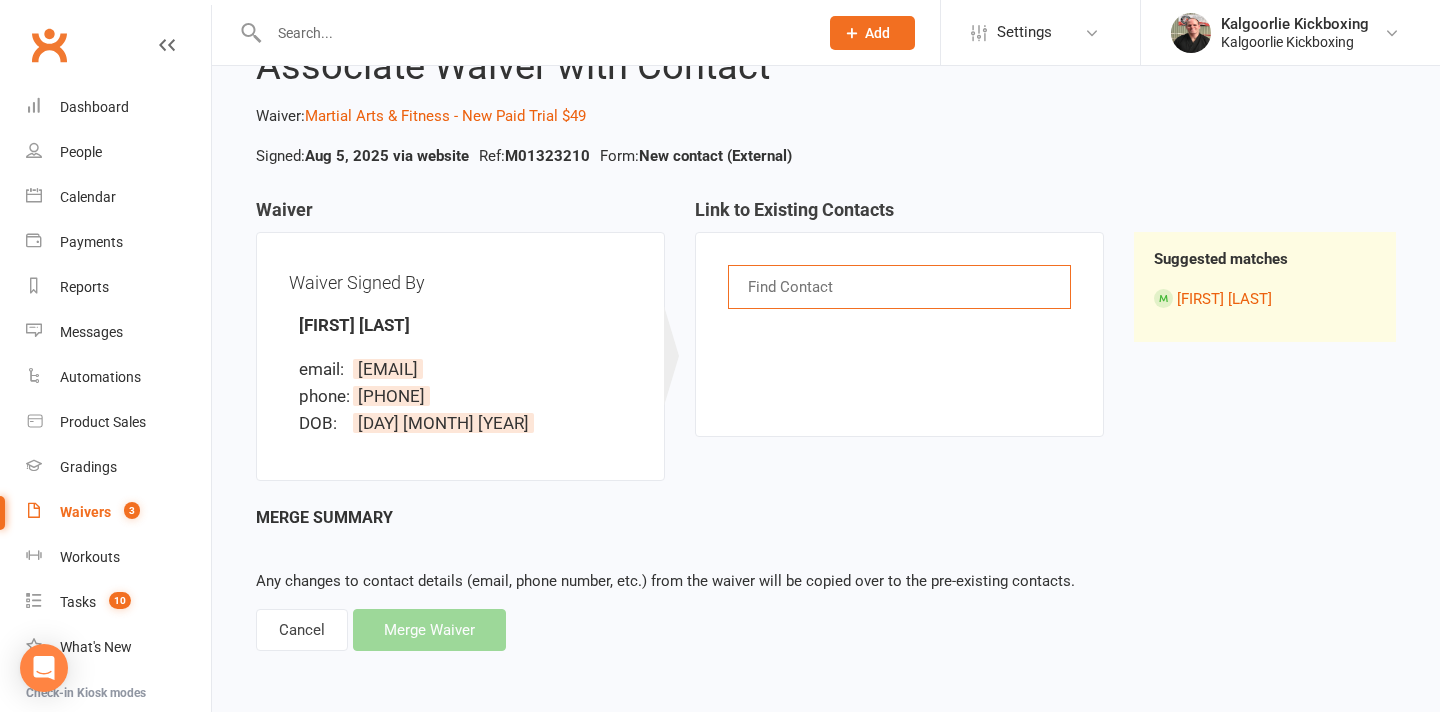 scroll, scrollTop: 80, scrollLeft: 0, axis: vertical 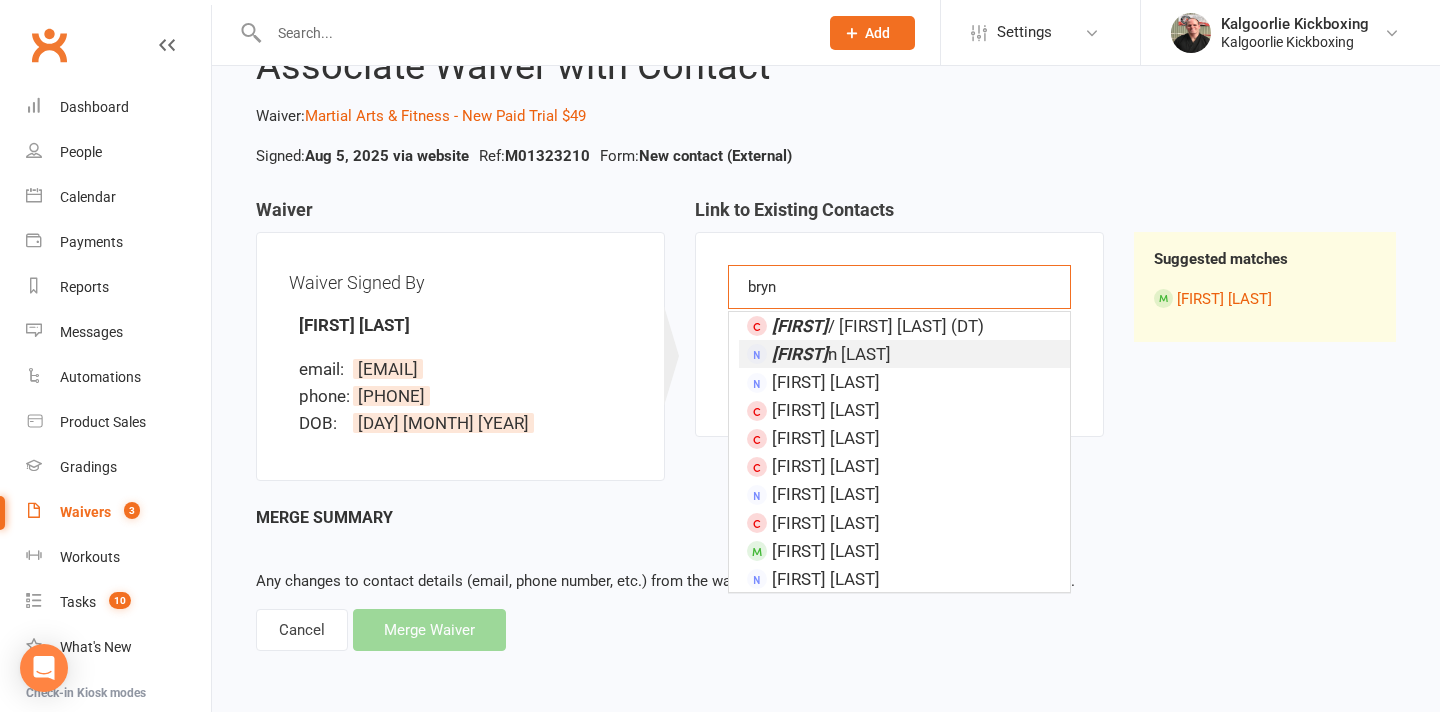 type on "bryn" 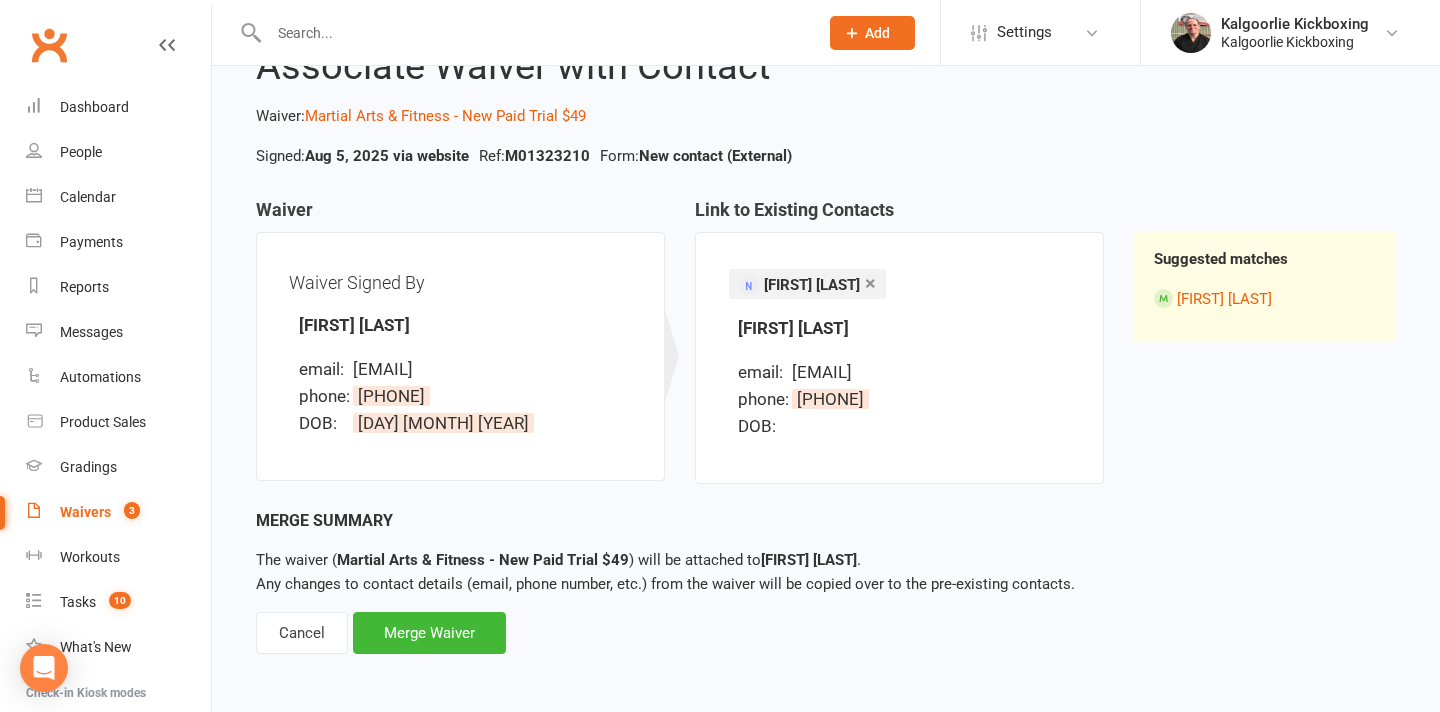 scroll, scrollTop: 83, scrollLeft: 0, axis: vertical 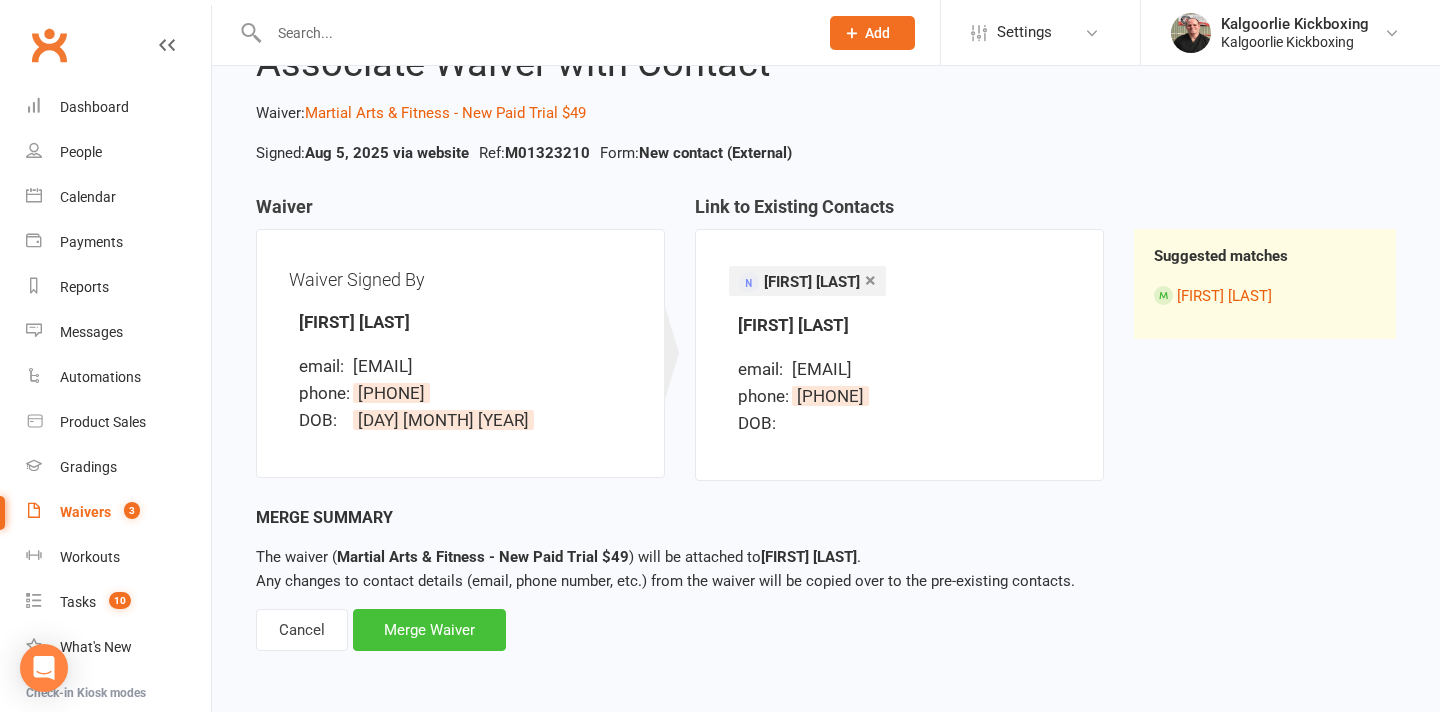 click on "Merge Waiver" at bounding box center (429, 630) 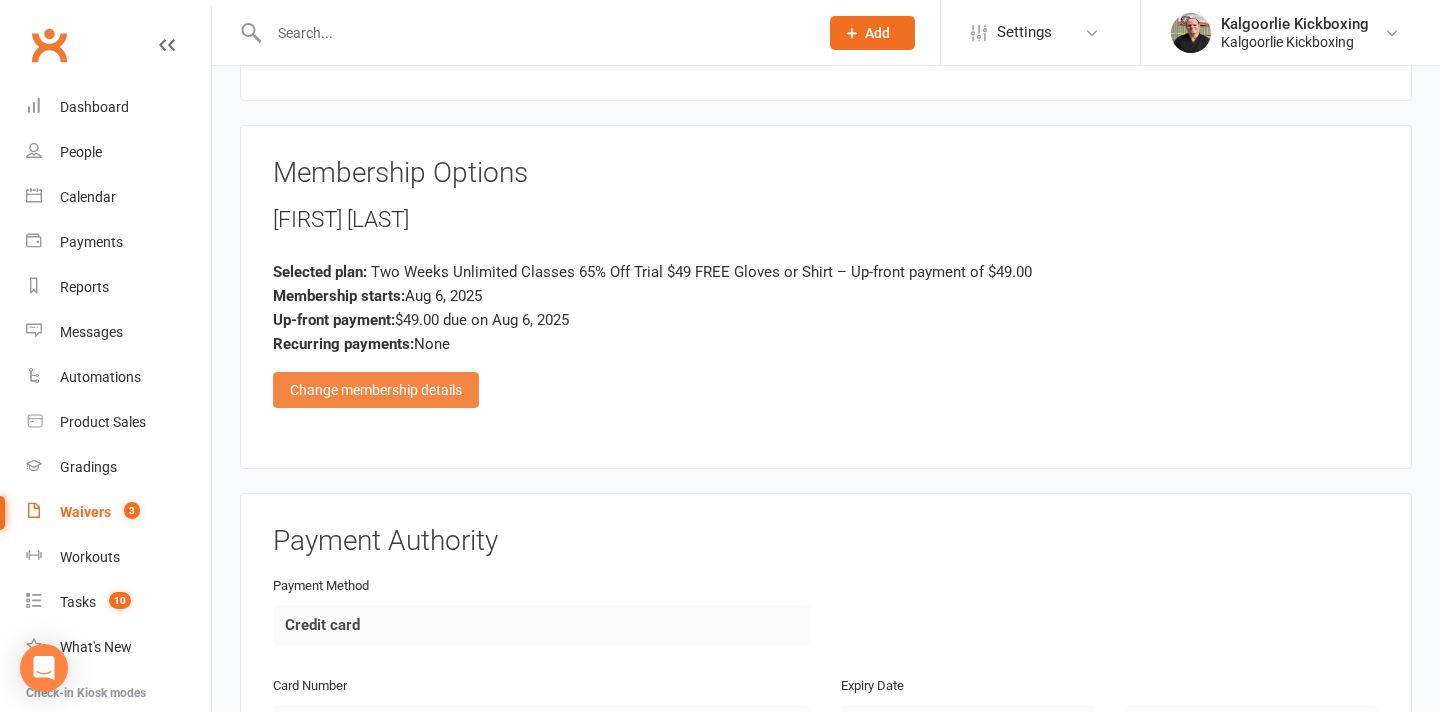 scroll, scrollTop: 1639, scrollLeft: 0, axis: vertical 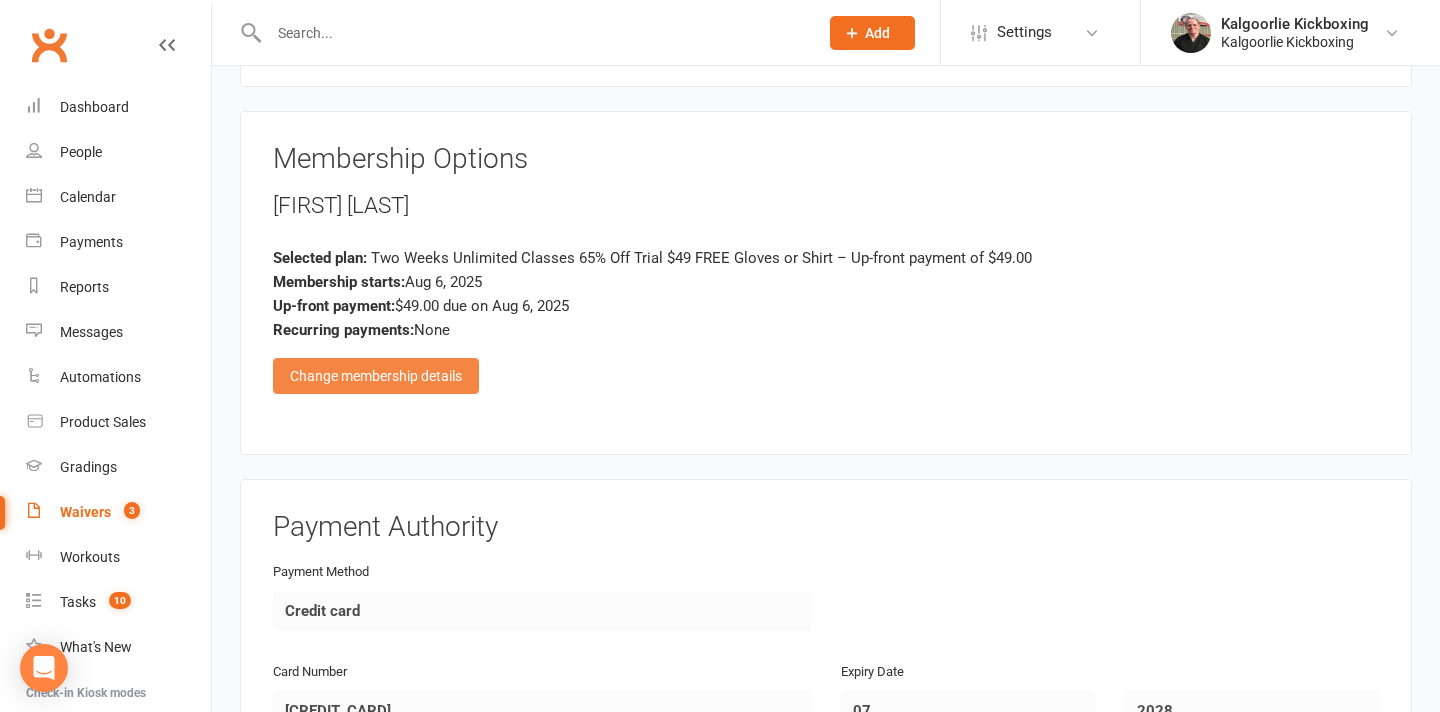 click on "Change membership details" at bounding box center [376, 376] 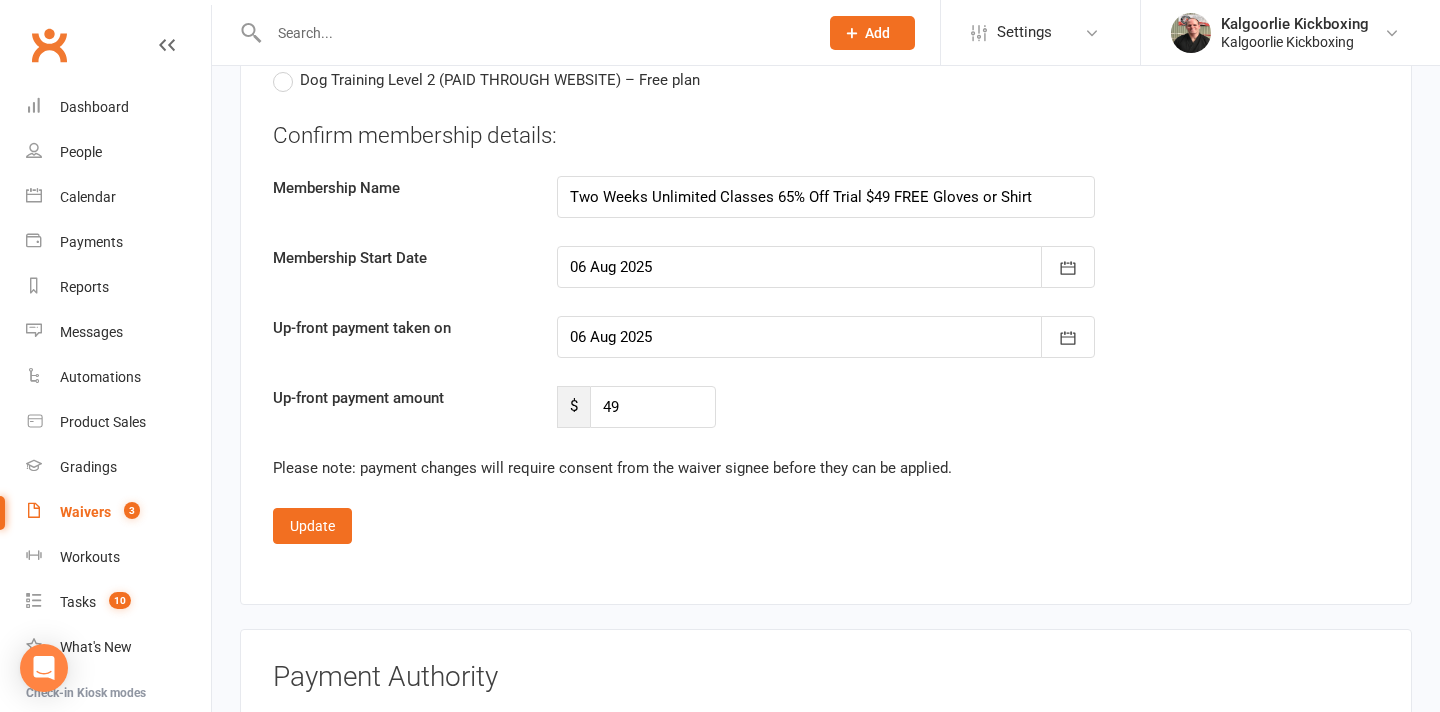 scroll, scrollTop: 3457, scrollLeft: 0, axis: vertical 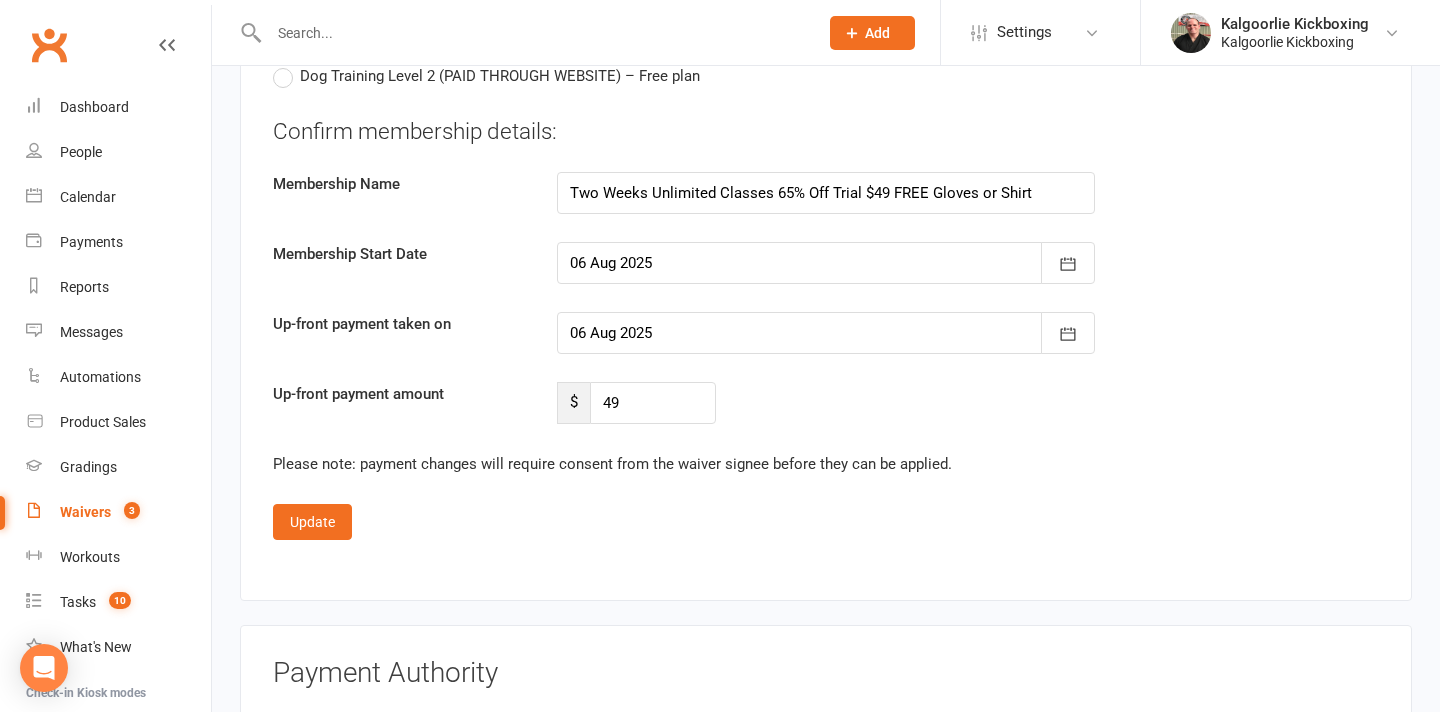 click at bounding box center (826, 263) 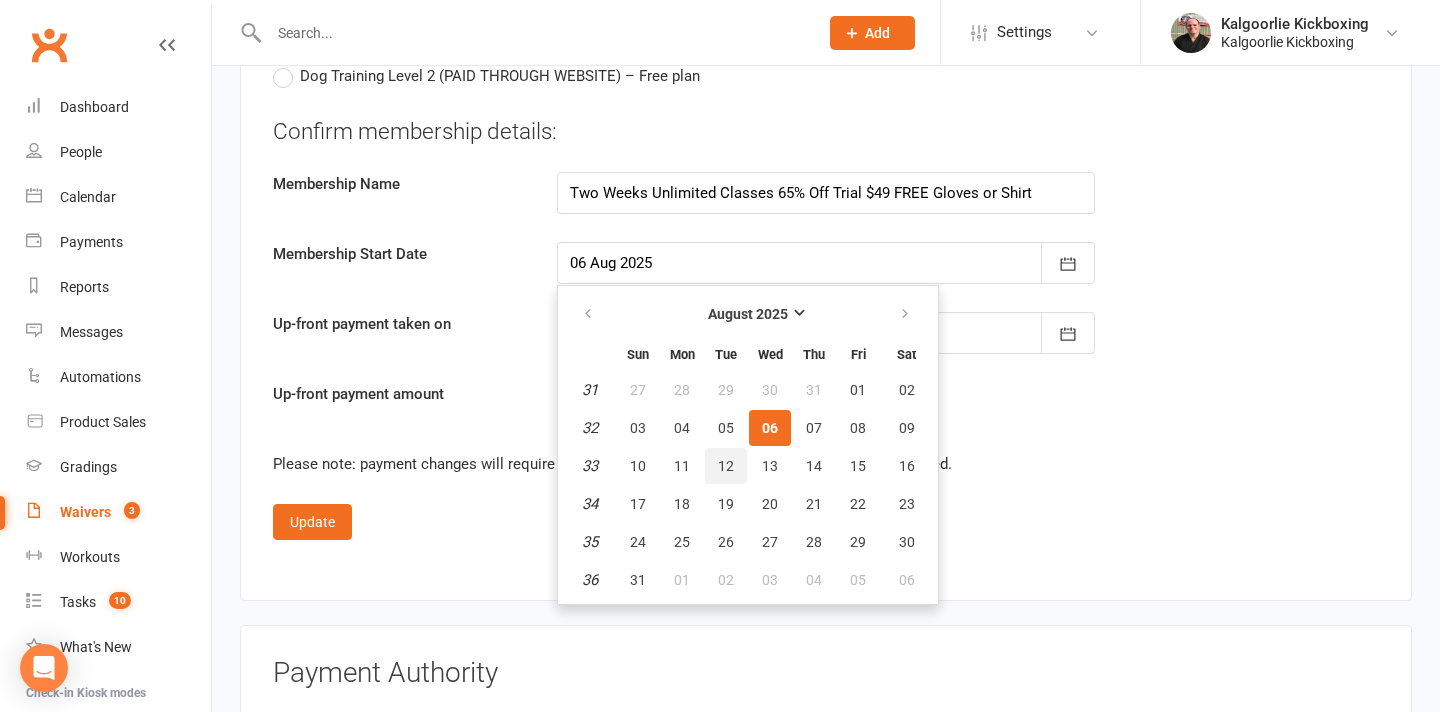 click on "12" at bounding box center [726, 466] 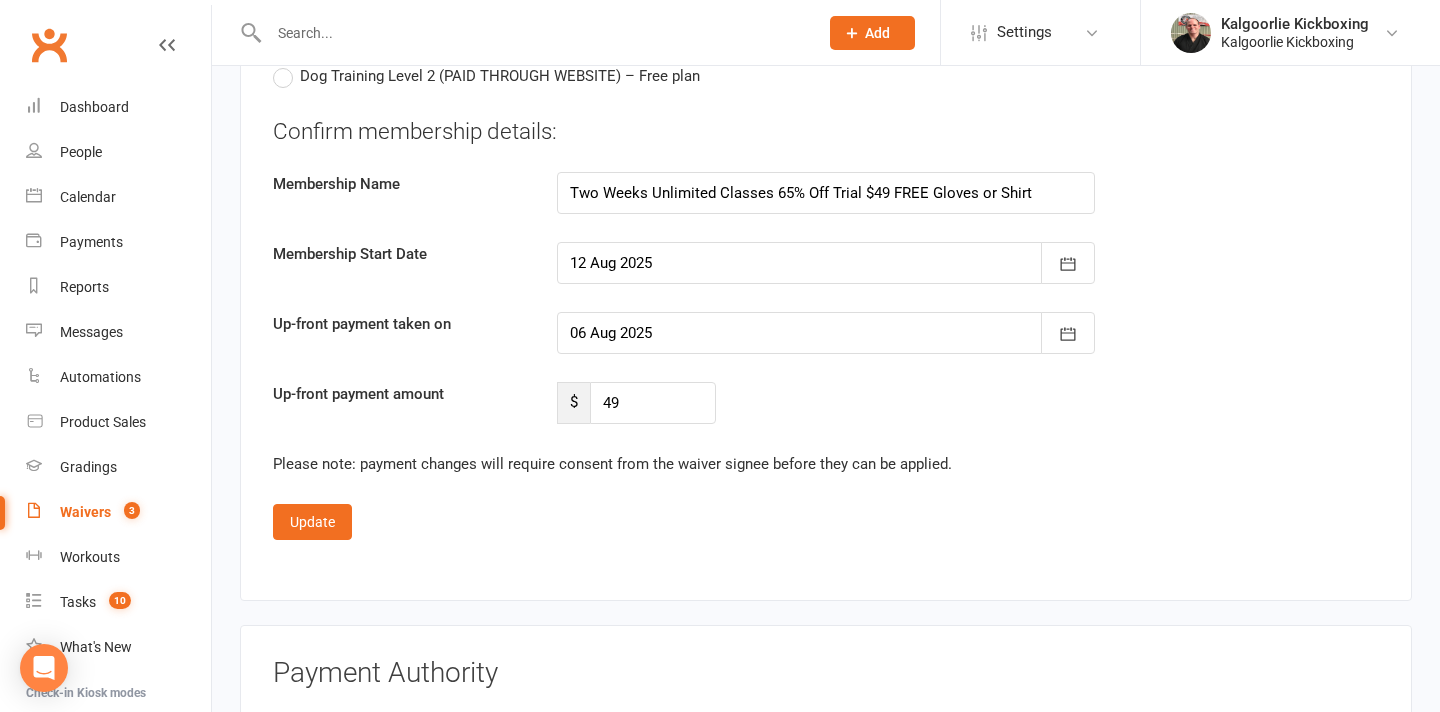 type on "12 Aug 2025" 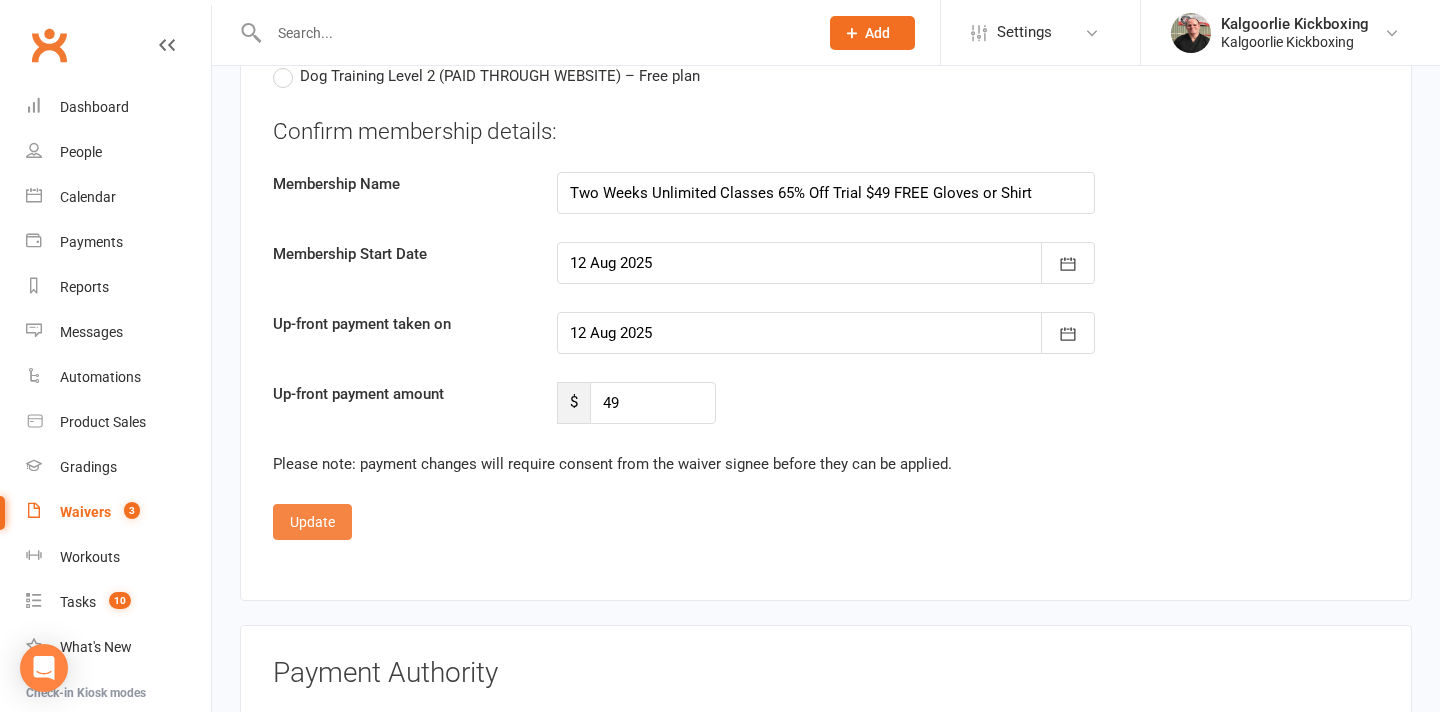 click on "Update" at bounding box center (312, 522) 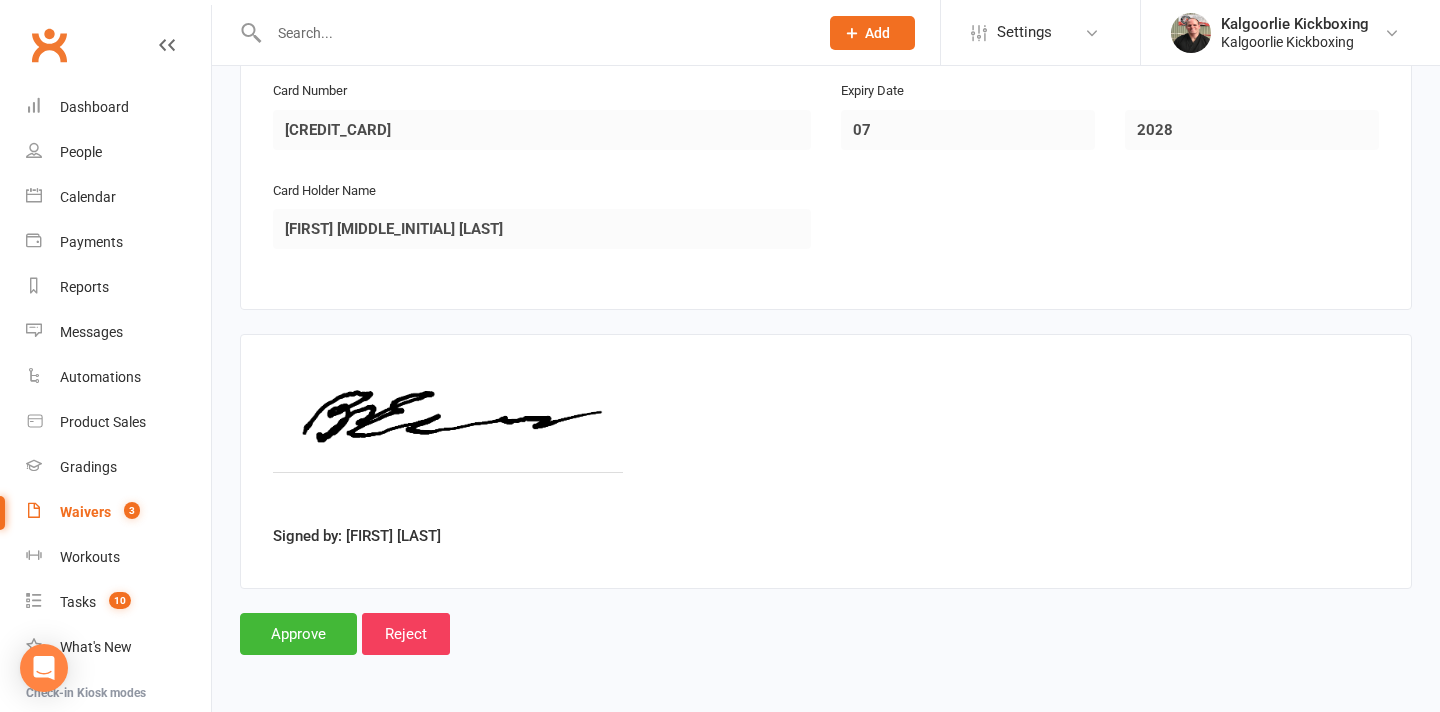 scroll, scrollTop: 2220, scrollLeft: 0, axis: vertical 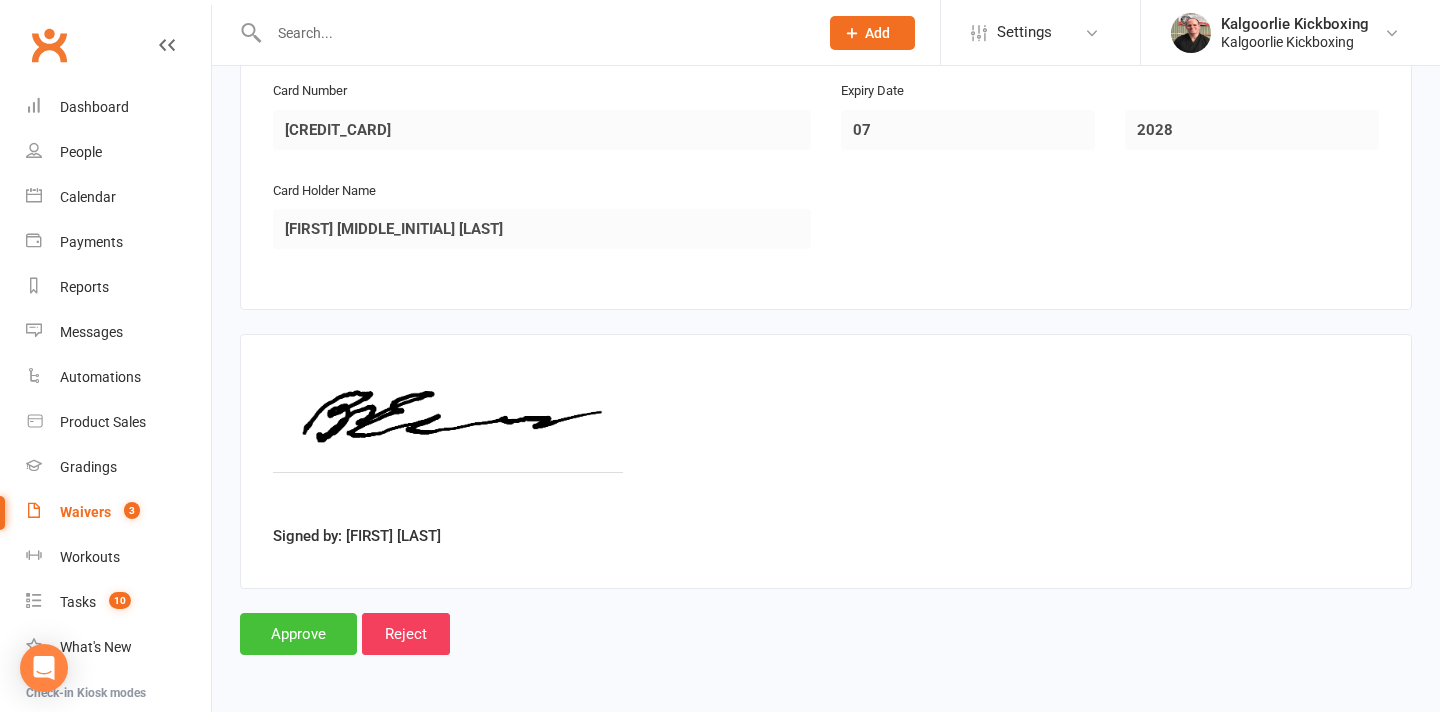 click on "Approve" at bounding box center (298, 634) 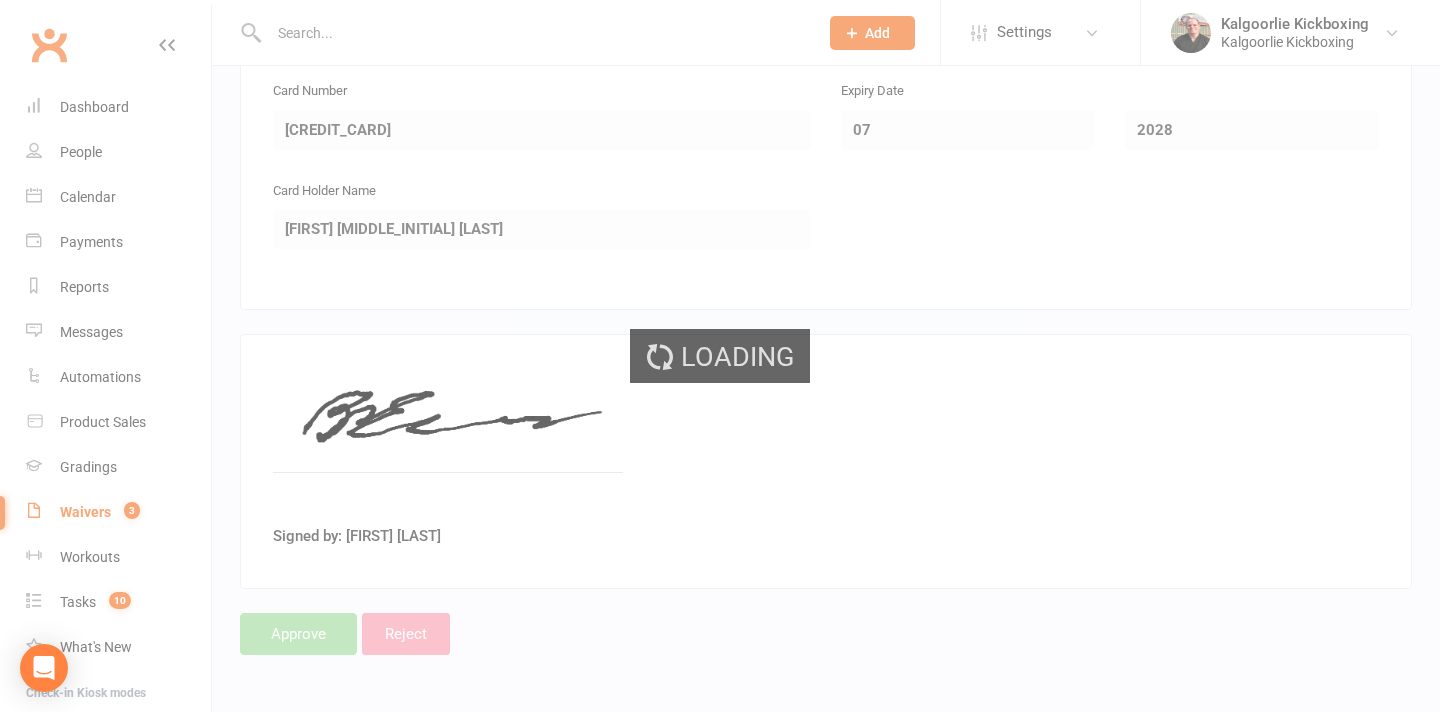scroll, scrollTop: 0, scrollLeft: 0, axis: both 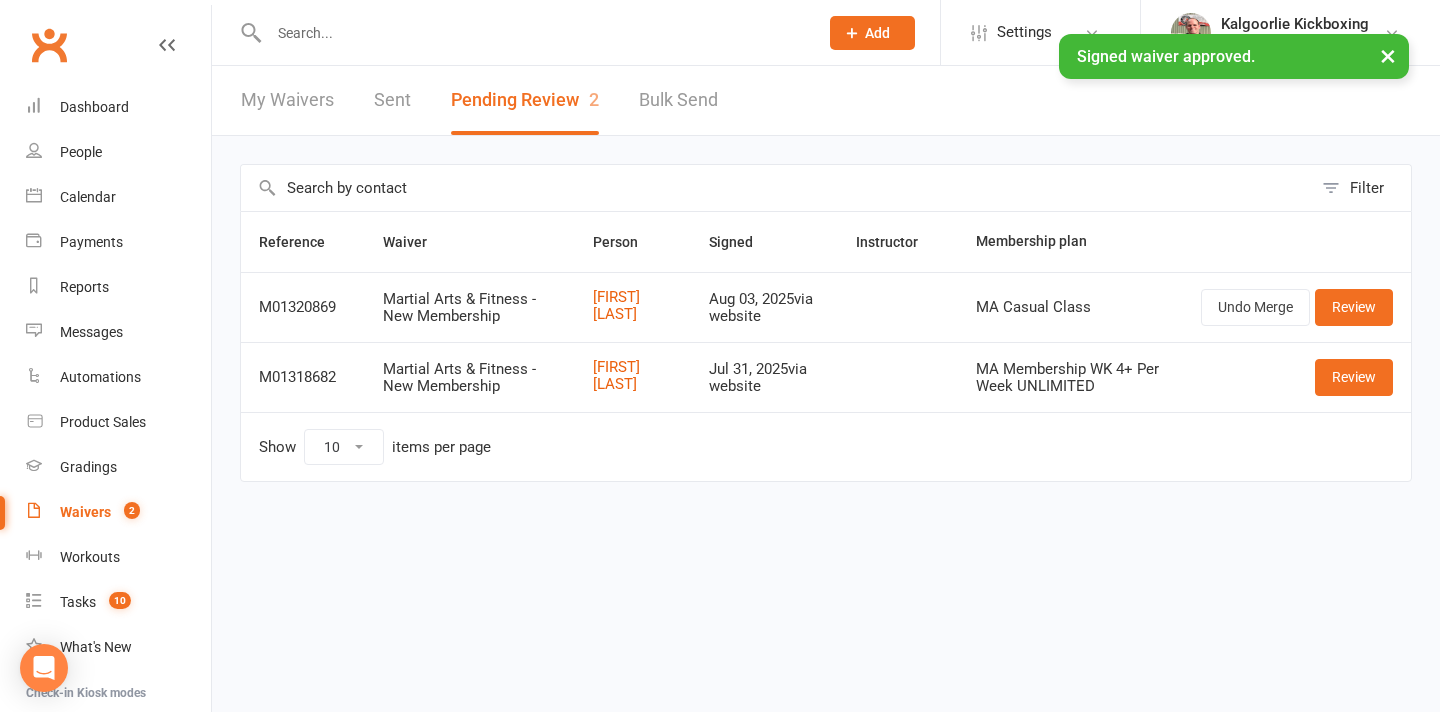click on "× Signed waiver approved." at bounding box center [707, 34] 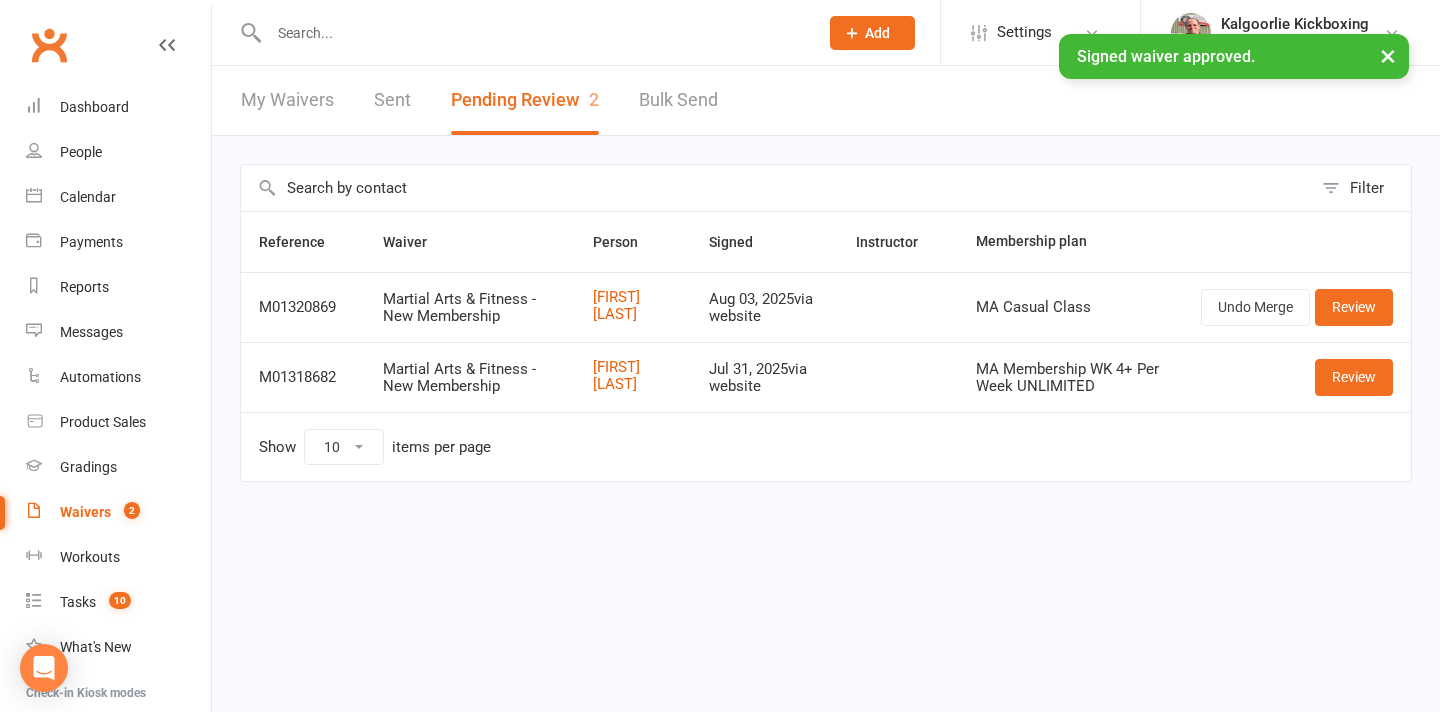 click at bounding box center (533, 33) 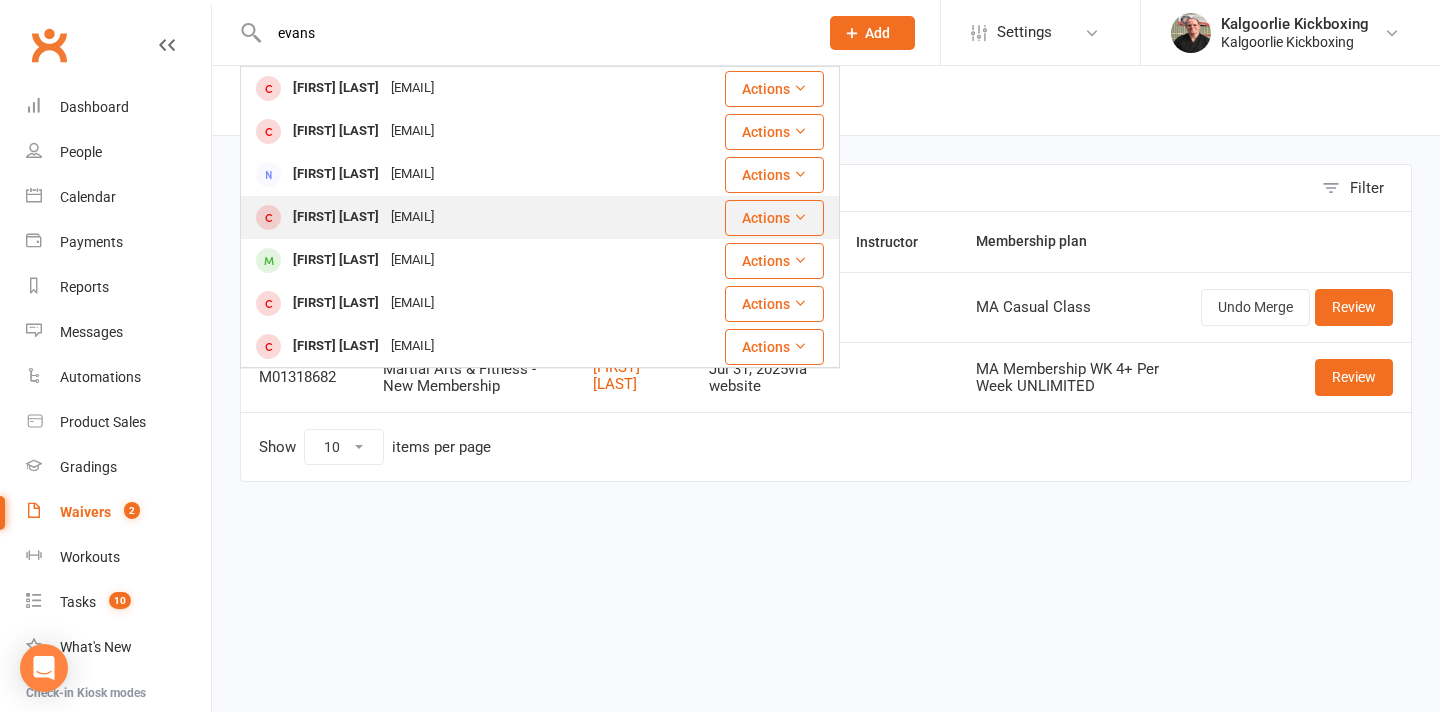 type on "evans" 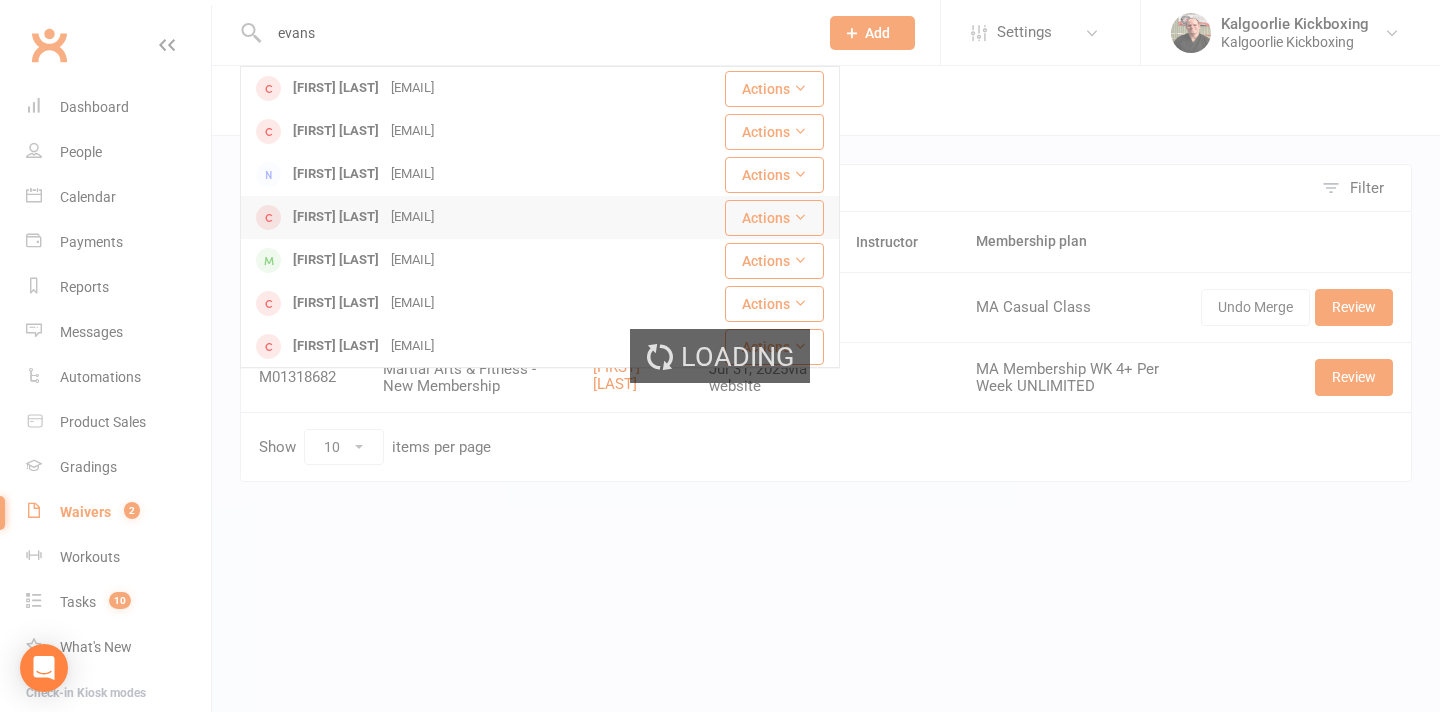 type 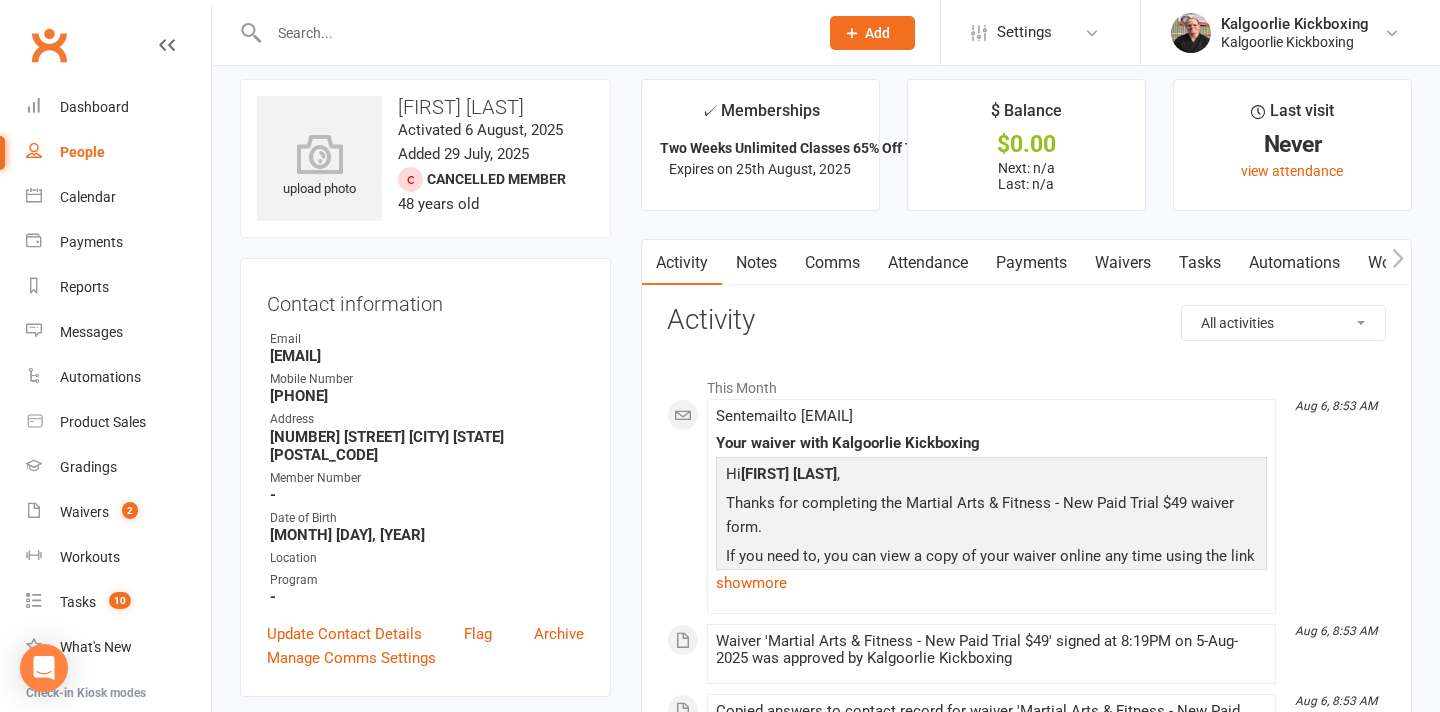 scroll, scrollTop: 0, scrollLeft: 0, axis: both 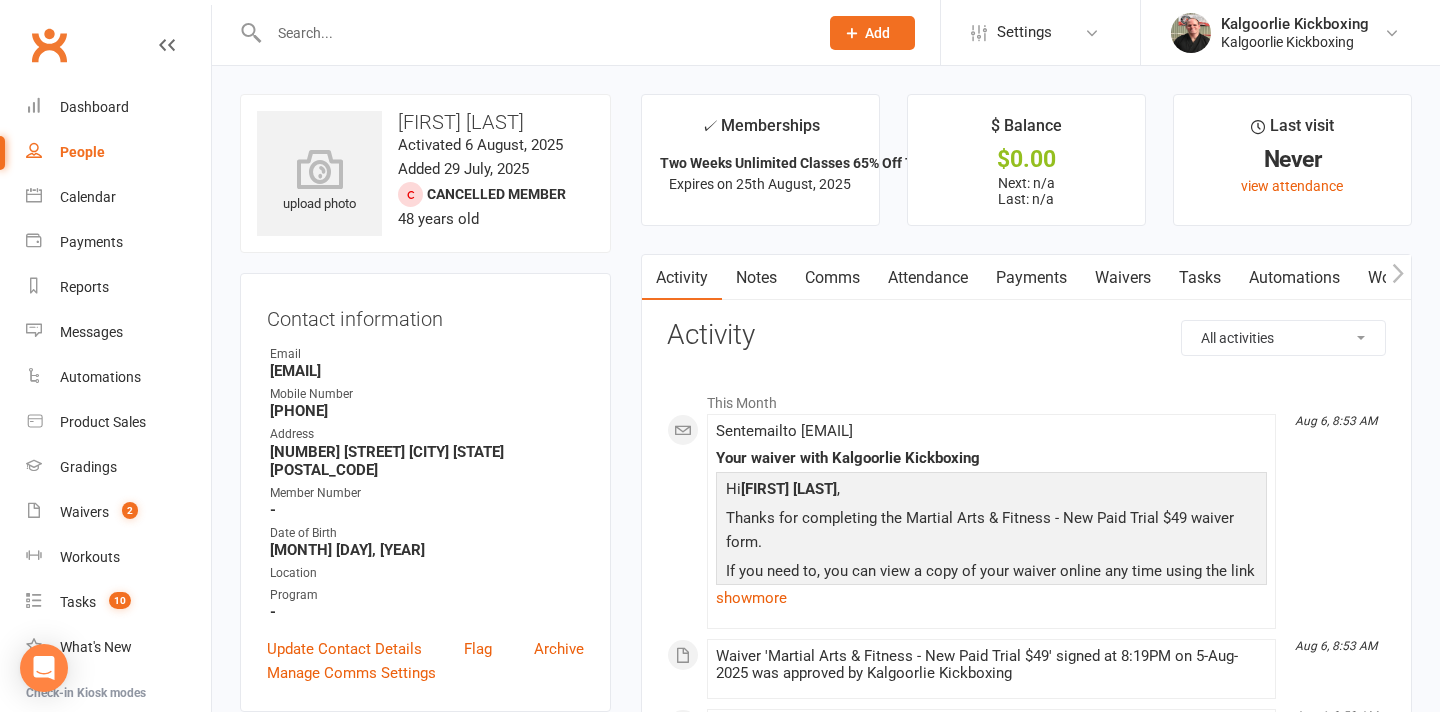 click on "Attendance" at bounding box center [928, 278] 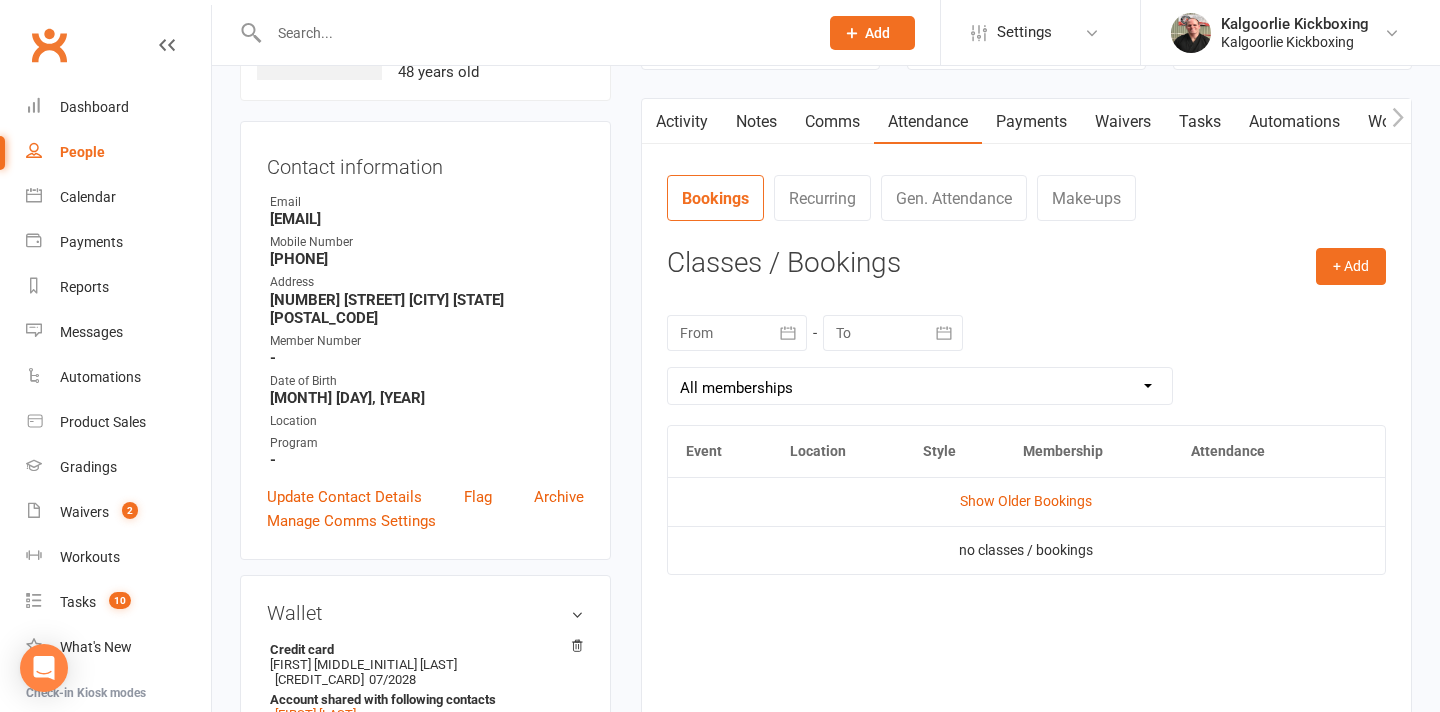 scroll, scrollTop: 189, scrollLeft: 0, axis: vertical 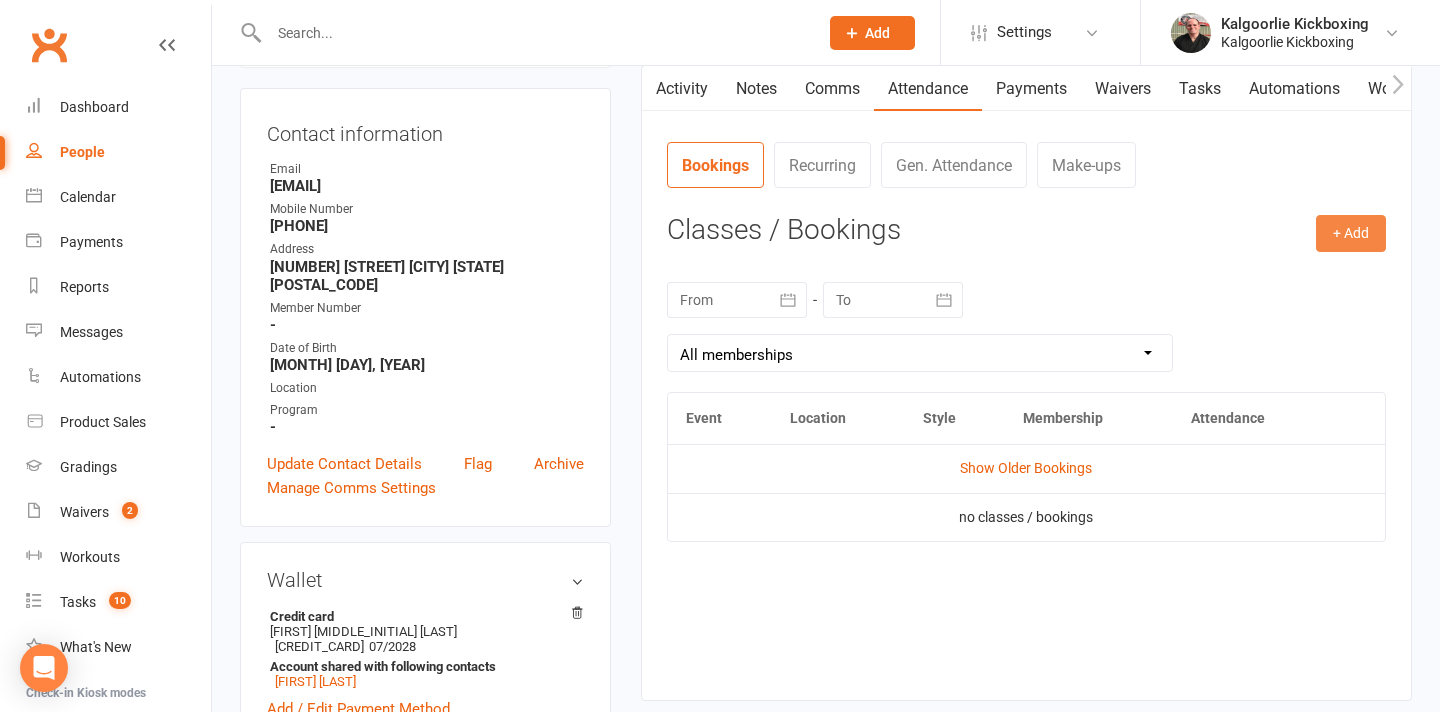 click on "+ Add" at bounding box center [1351, 233] 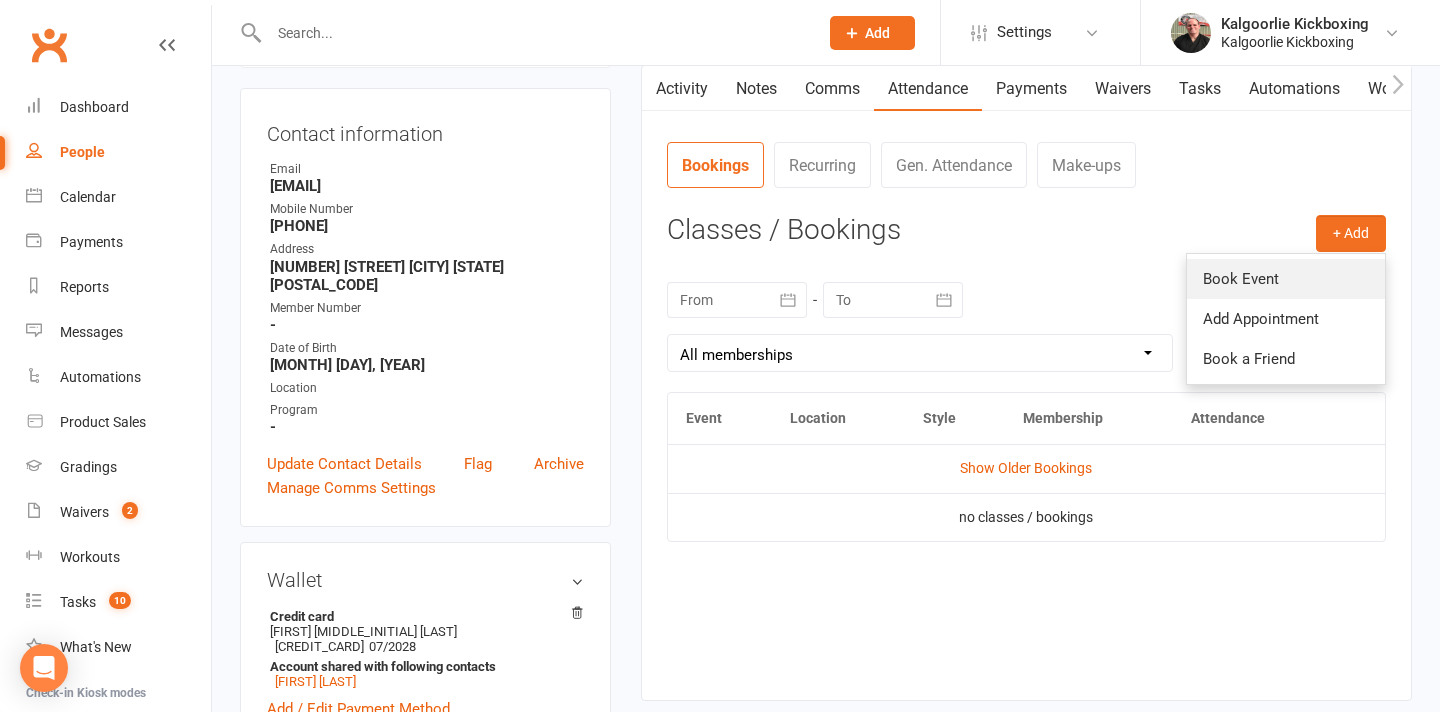 click on "Book Event" at bounding box center [1286, 279] 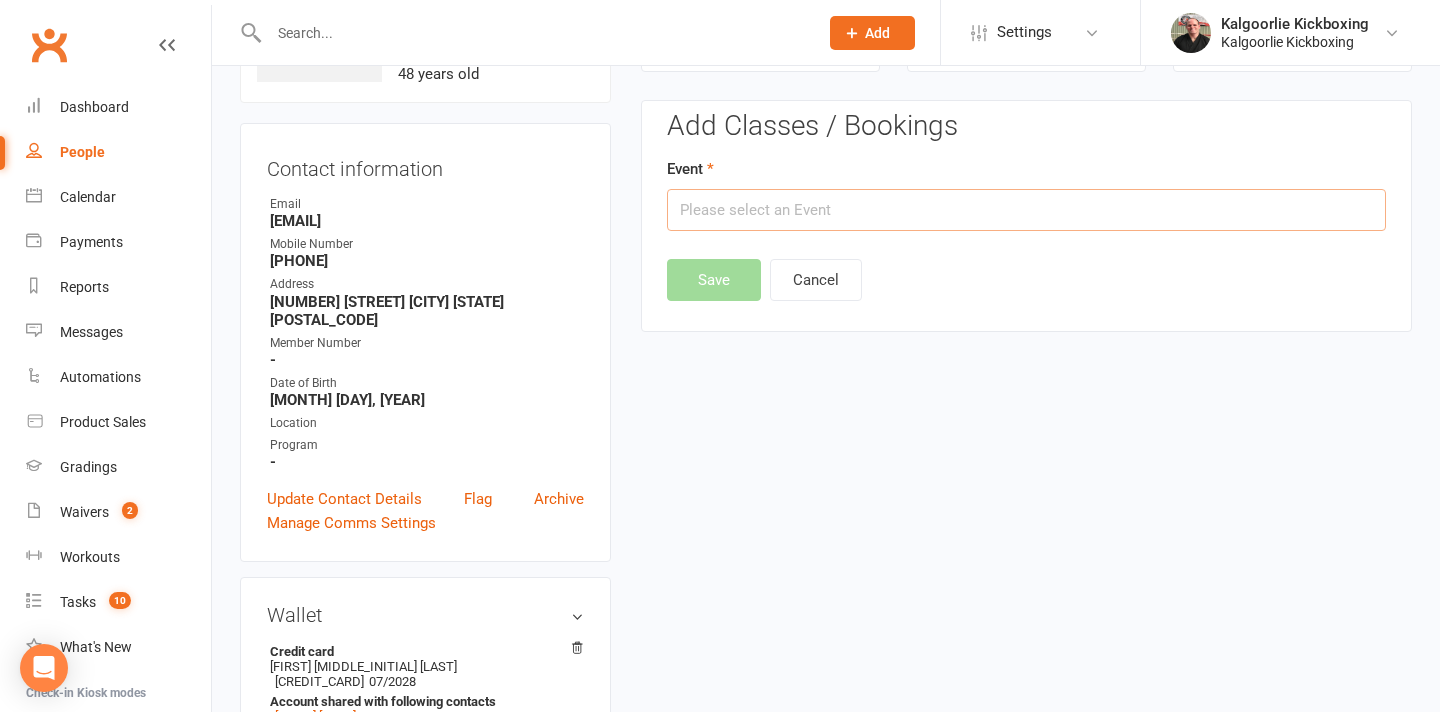 click at bounding box center [1026, 210] 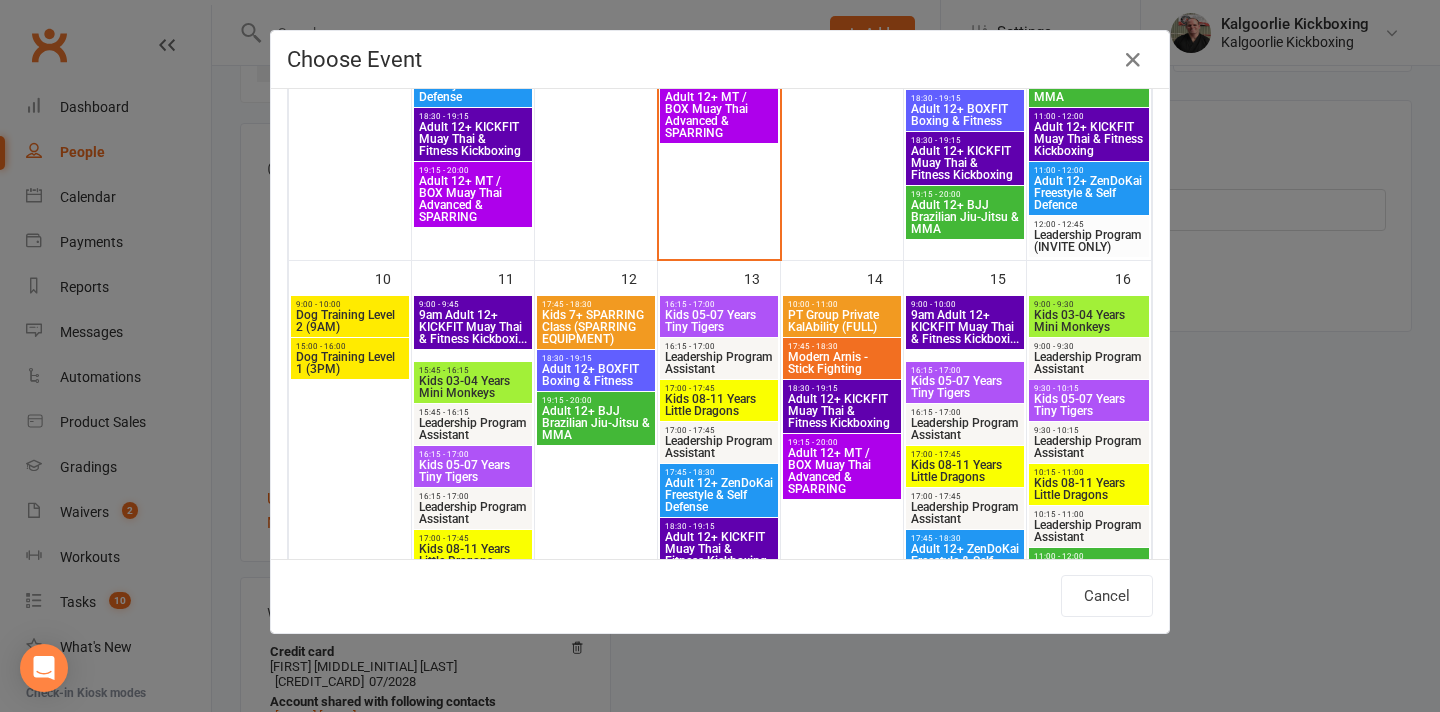 scroll, scrollTop: 1019, scrollLeft: 0, axis: vertical 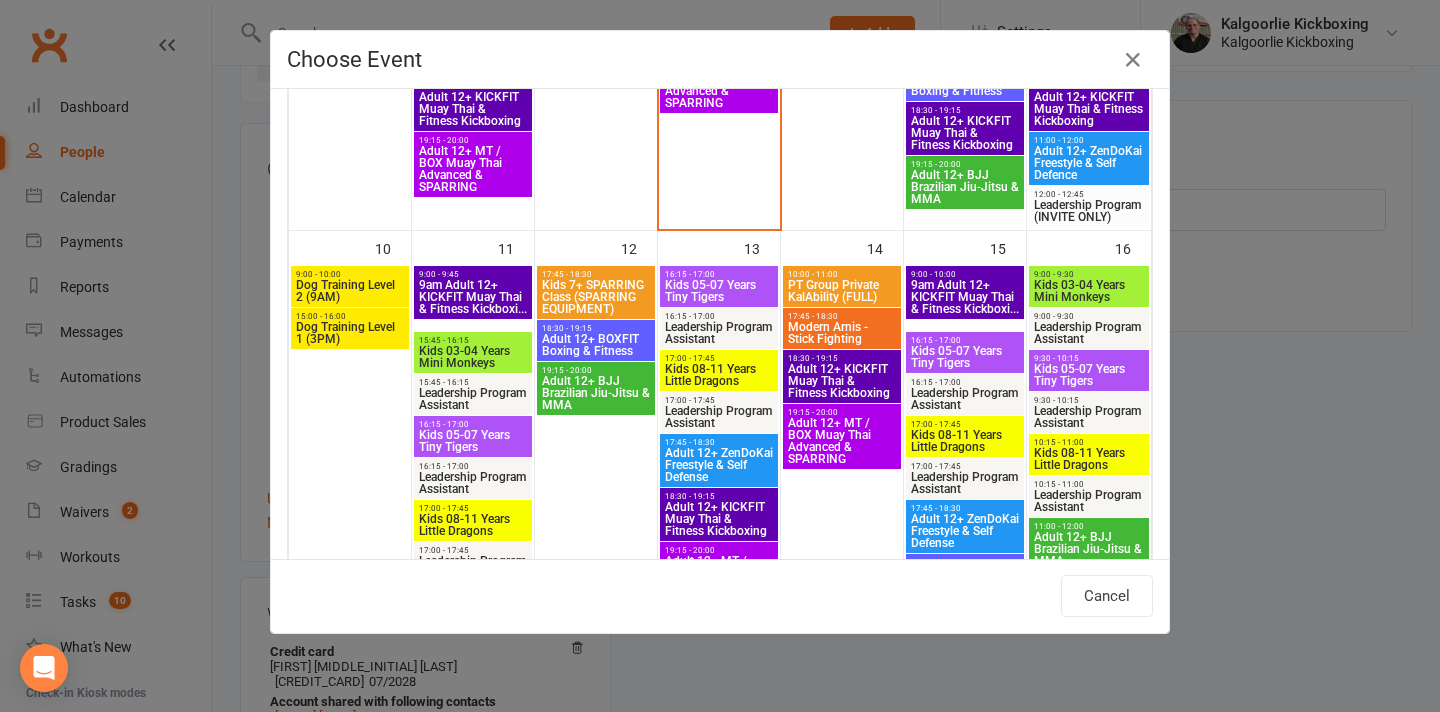 click on "Adult 12+ BOXFIT Boxing & Fitness" at bounding box center (596, 345) 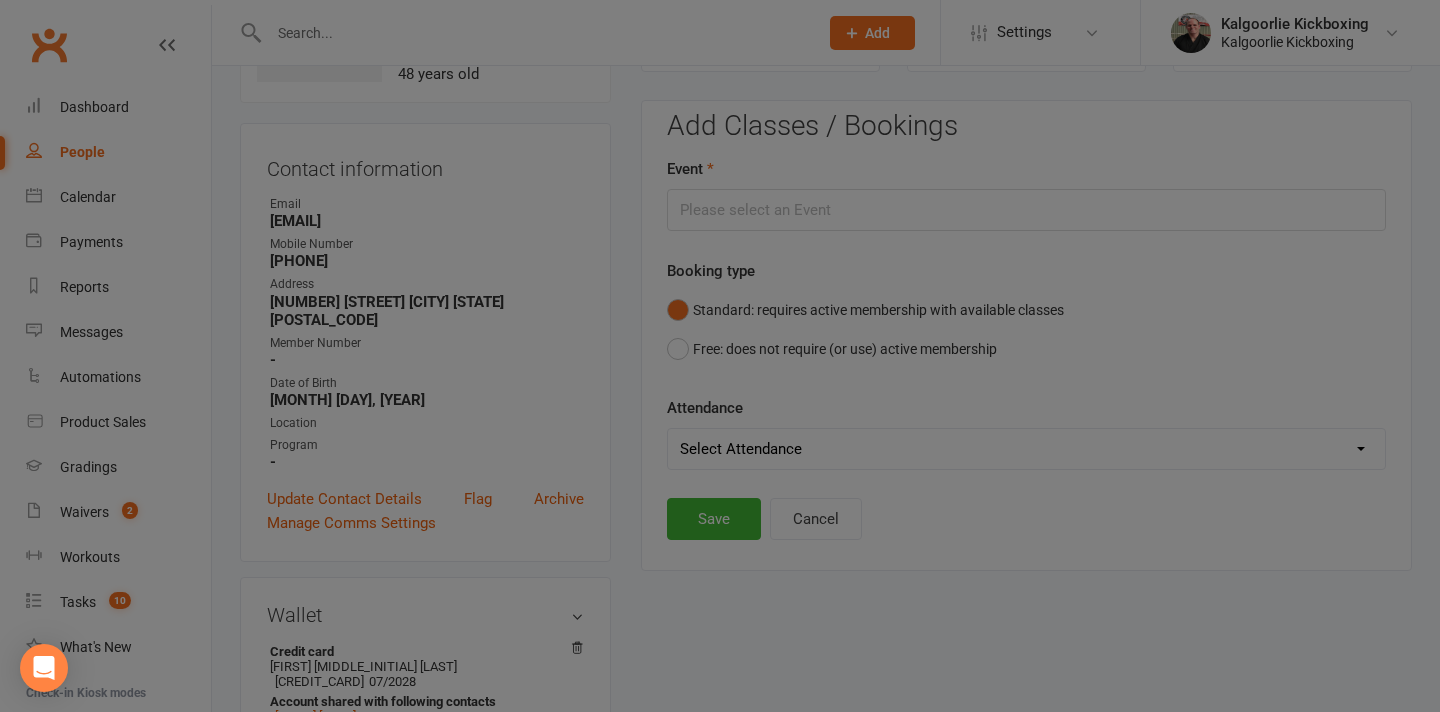 type on "Adult 12+ BOXFIT Boxing & Fitness - Aug 12, 2025 6:30:00 PM" 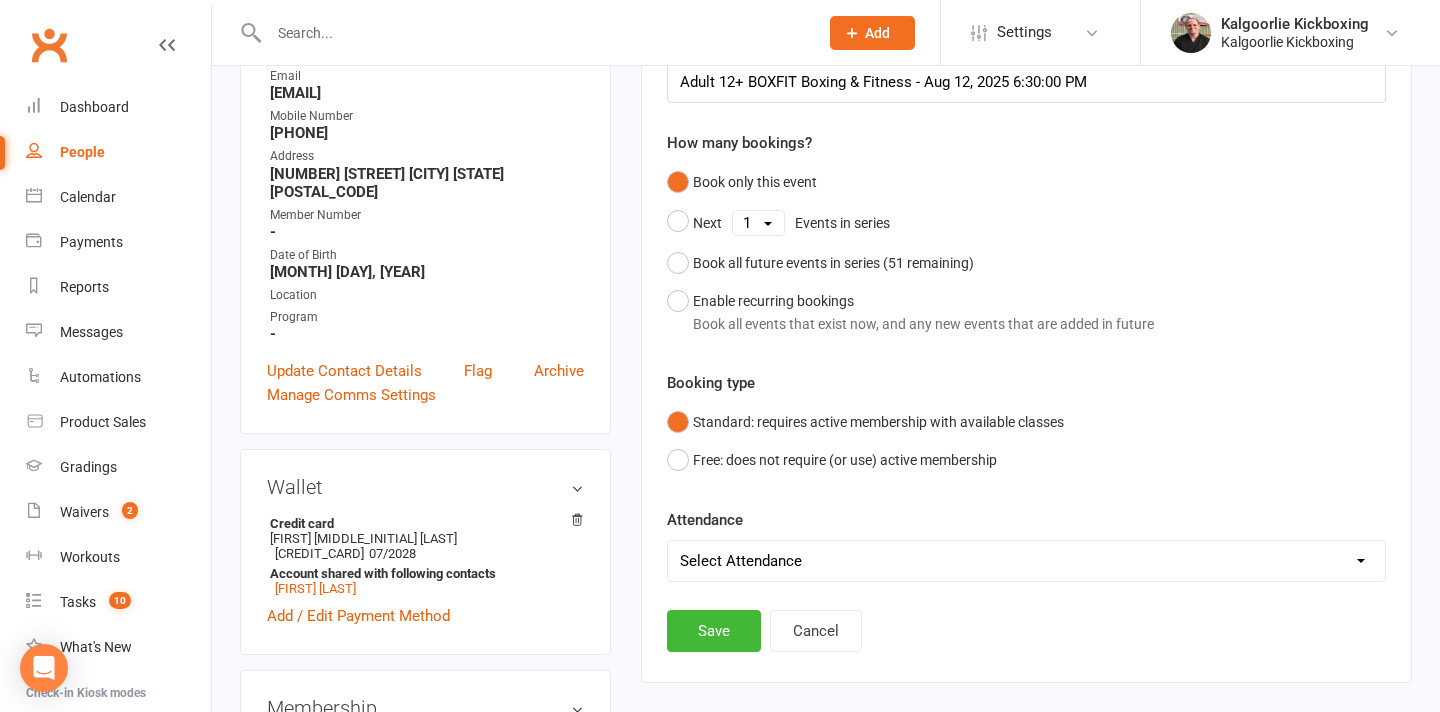 scroll, scrollTop: 285, scrollLeft: 0, axis: vertical 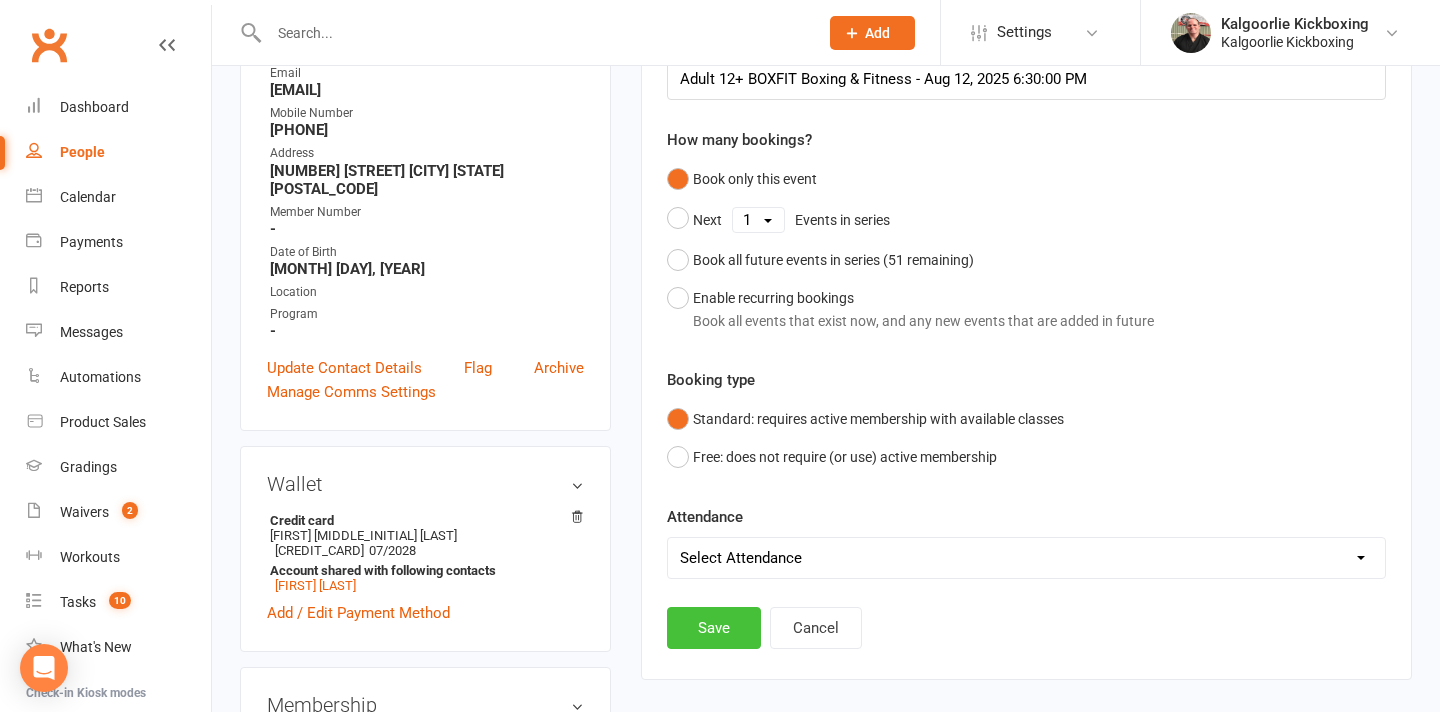 click on "Save" at bounding box center [714, 628] 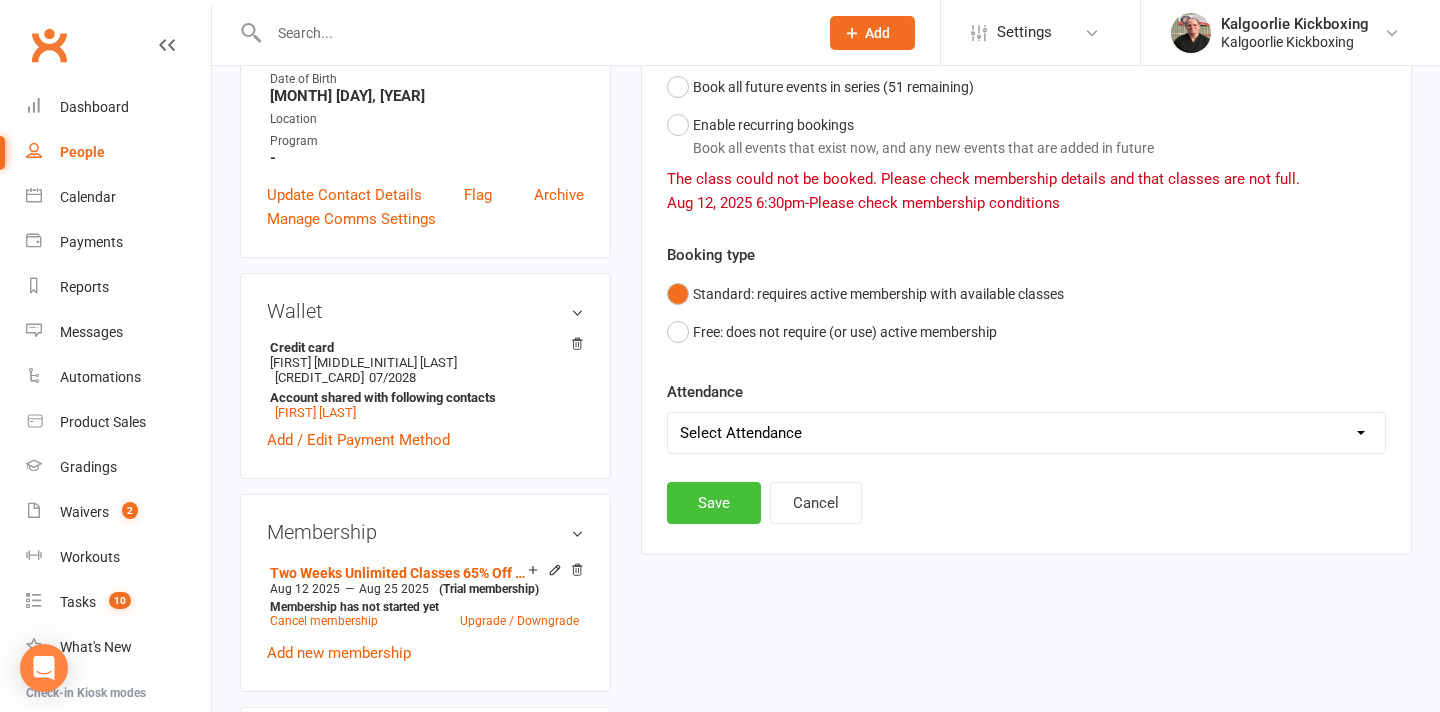 scroll, scrollTop: 461, scrollLeft: 0, axis: vertical 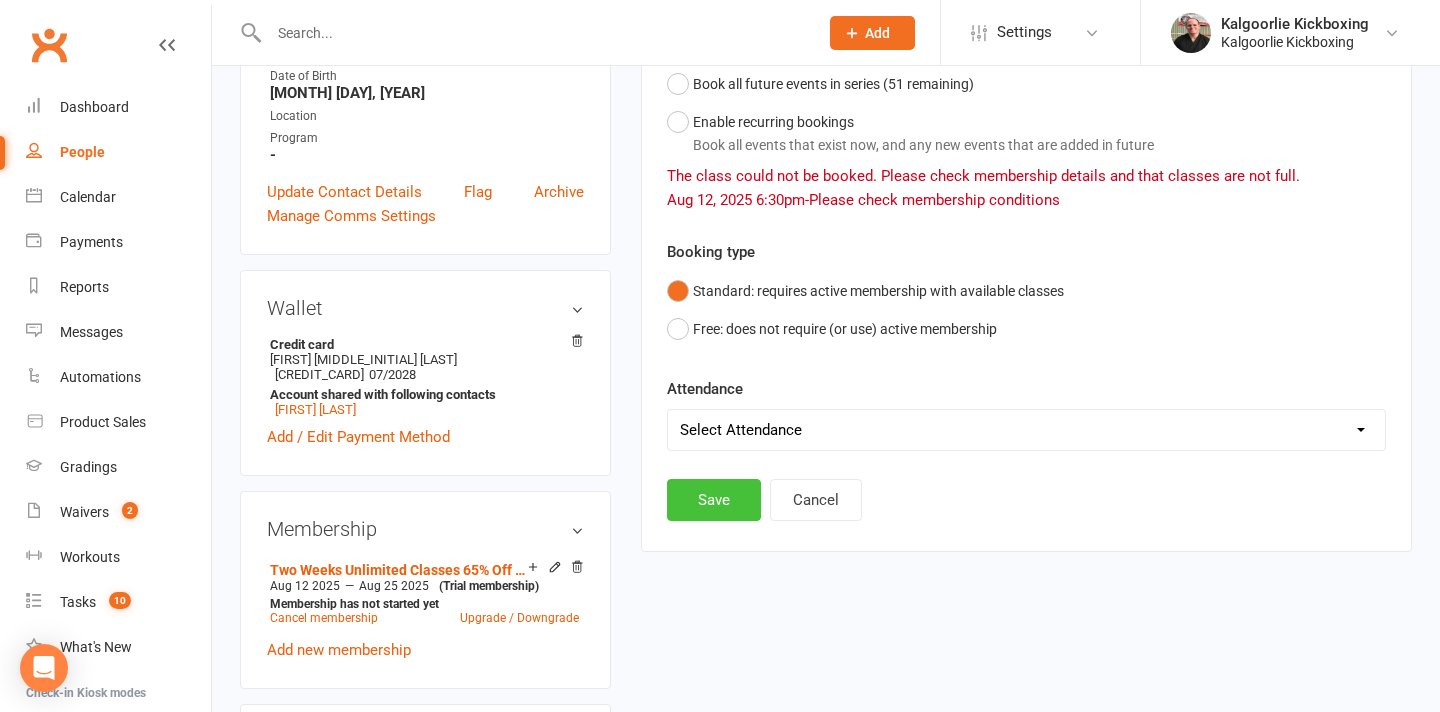 click on "Save" at bounding box center [714, 500] 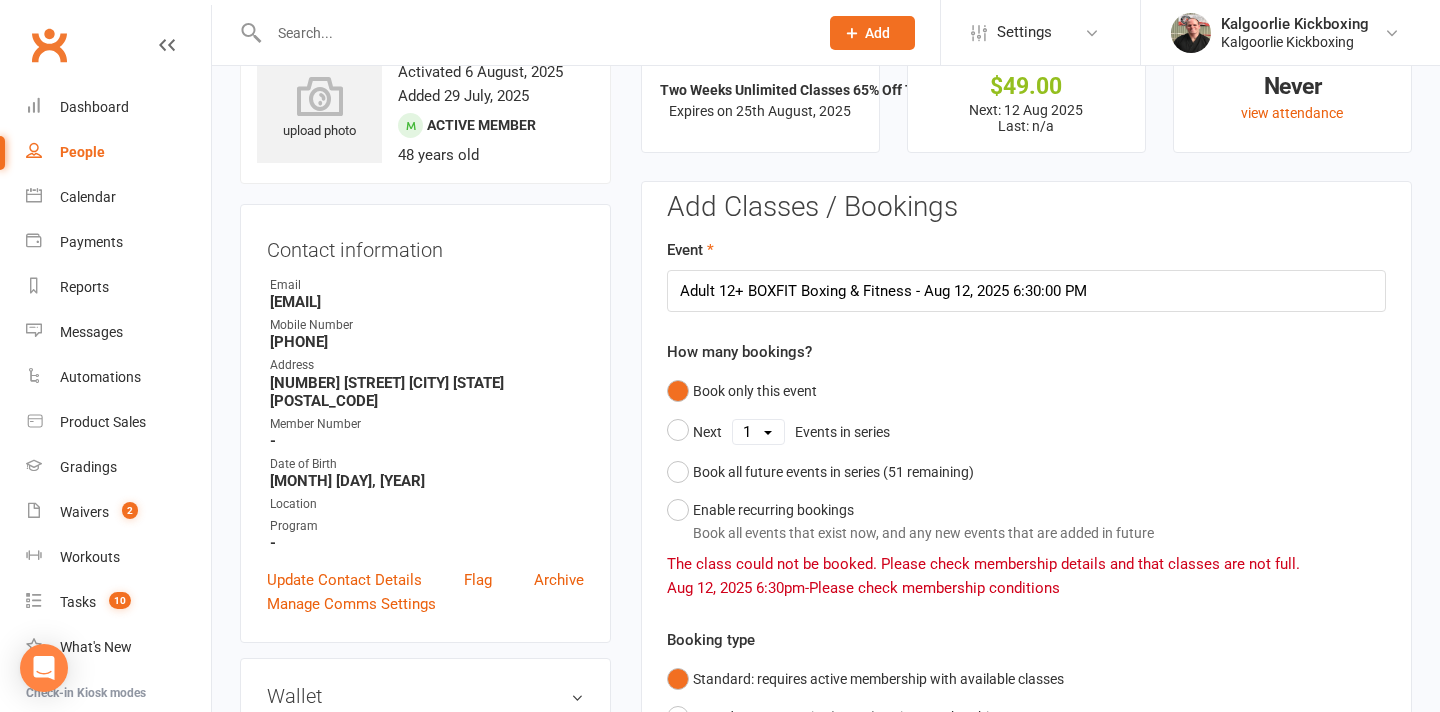 scroll, scrollTop: 0, scrollLeft: 0, axis: both 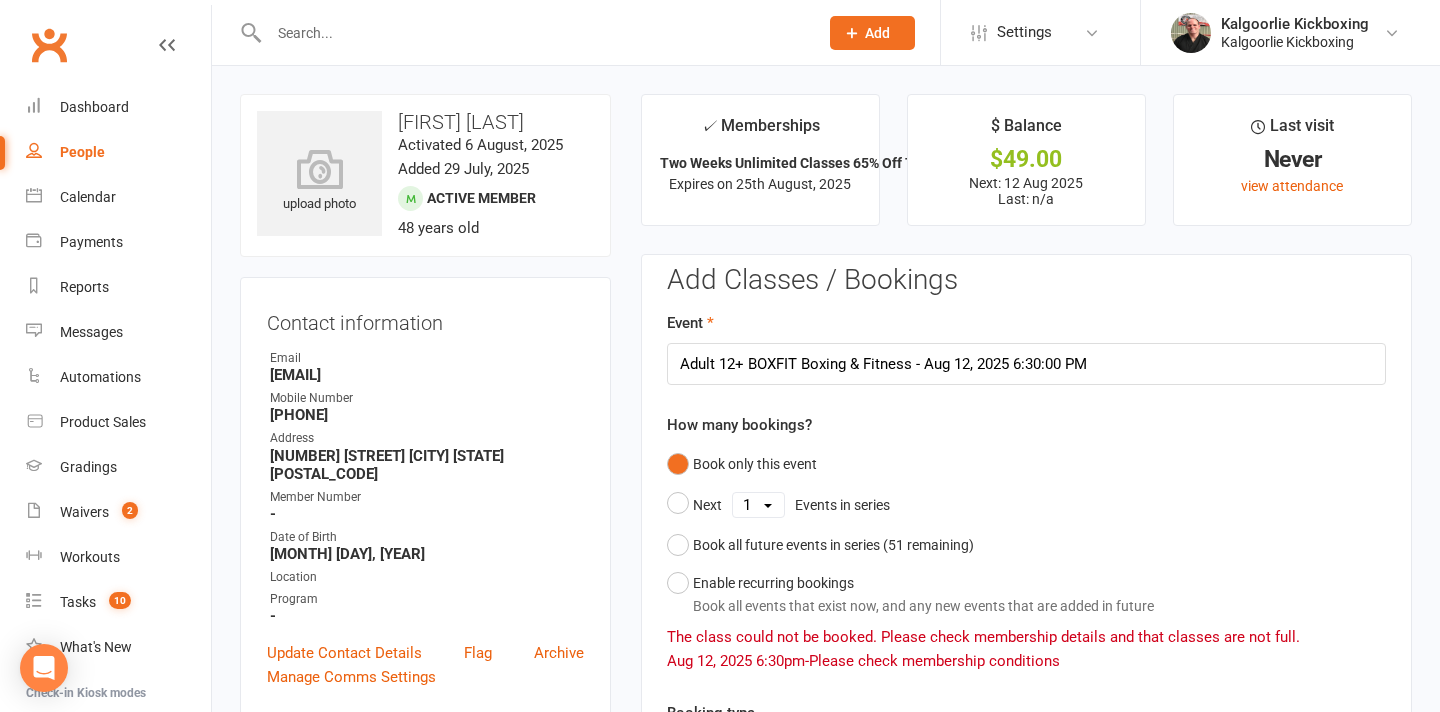 type 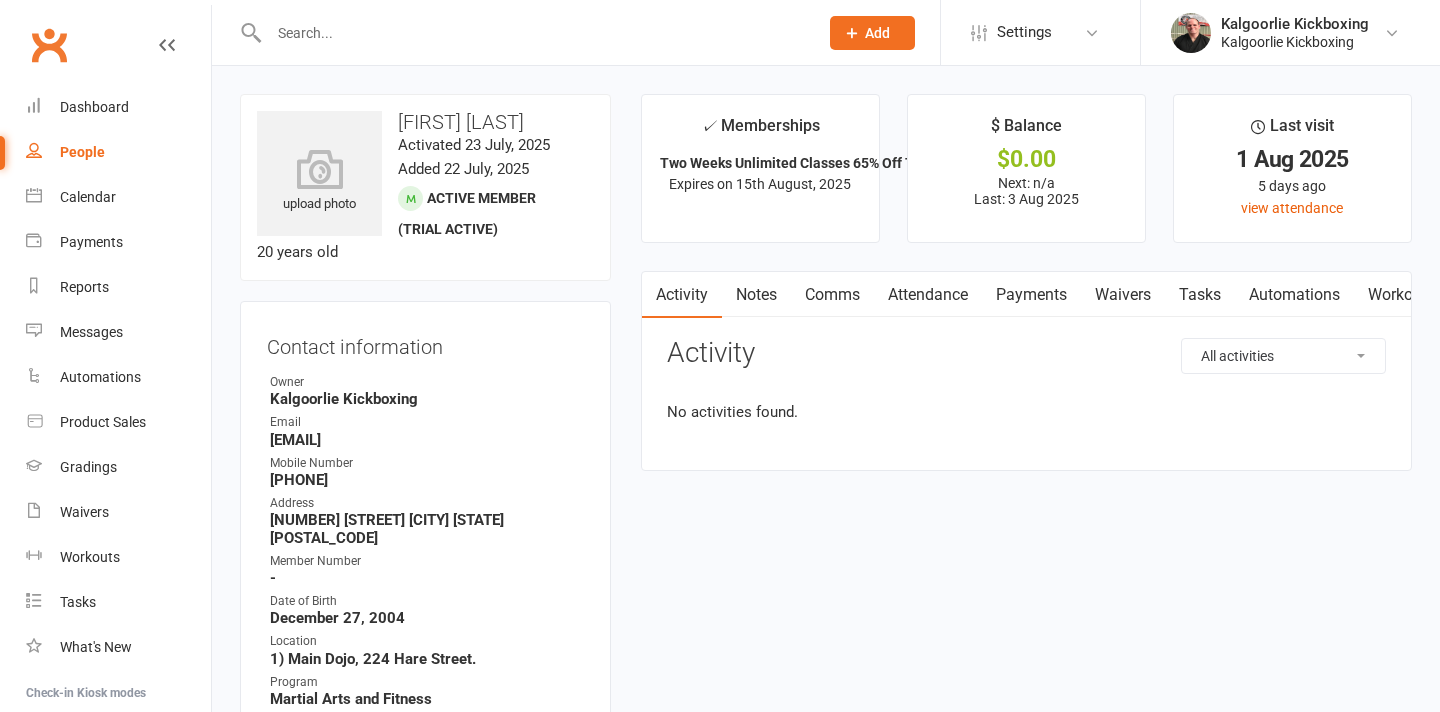scroll, scrollTop: 0, scrollLeft: 0, axis: both 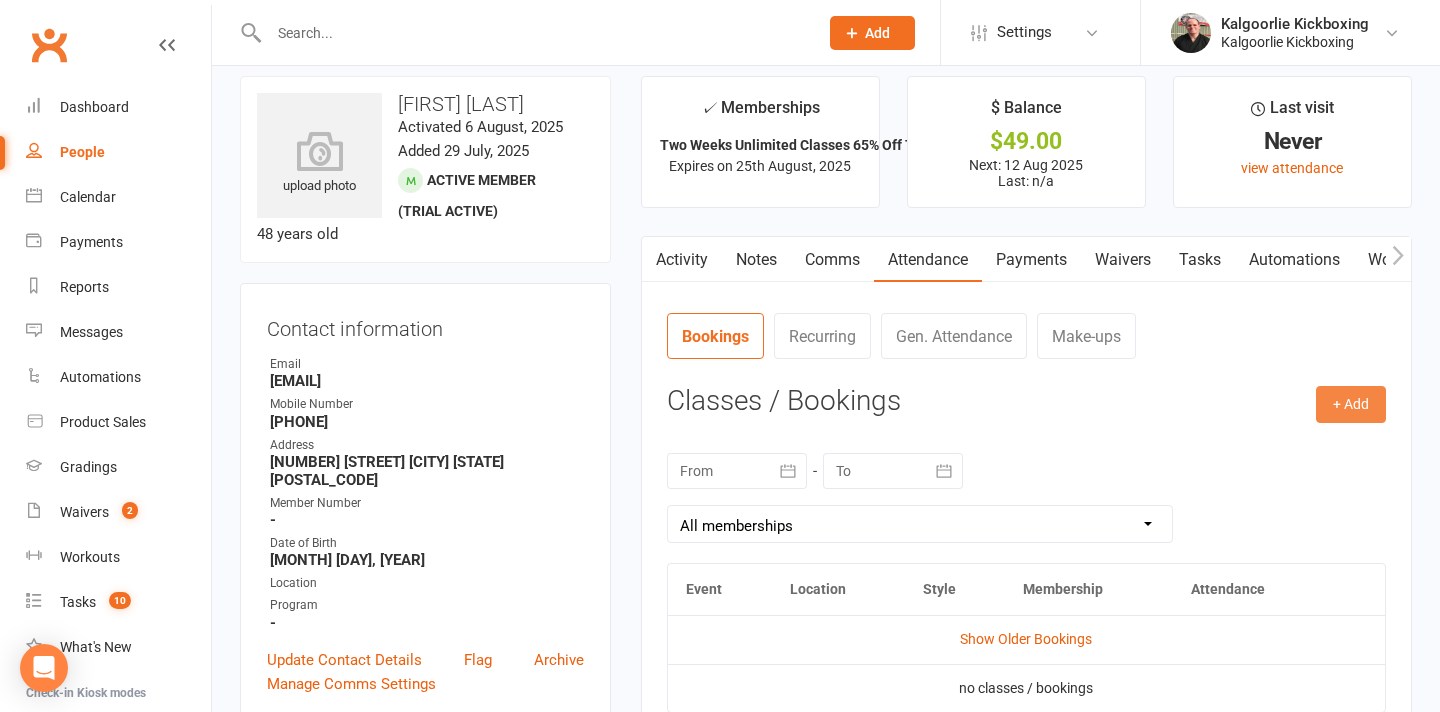 click on "+ Add" at bounding box center (1351, 404) 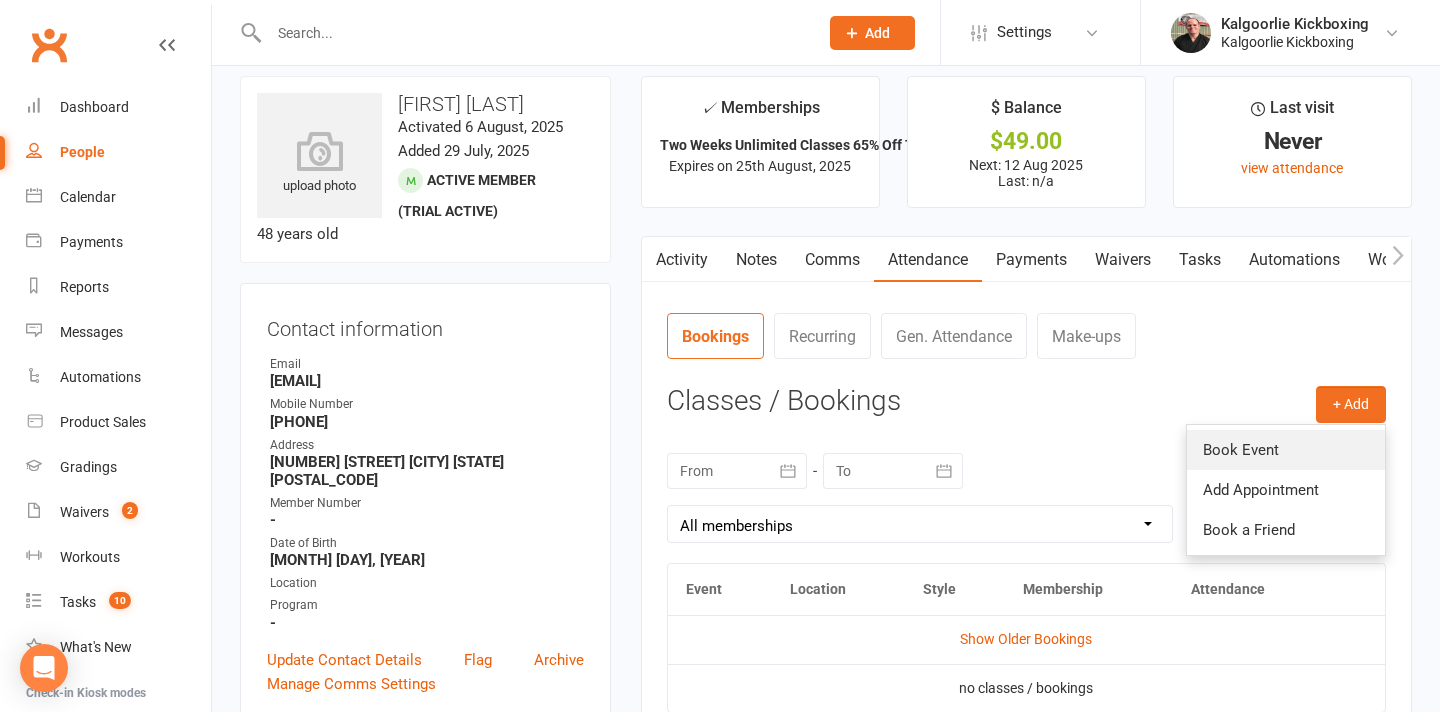 click on "Book Event" at bounding box center [1286, 450] 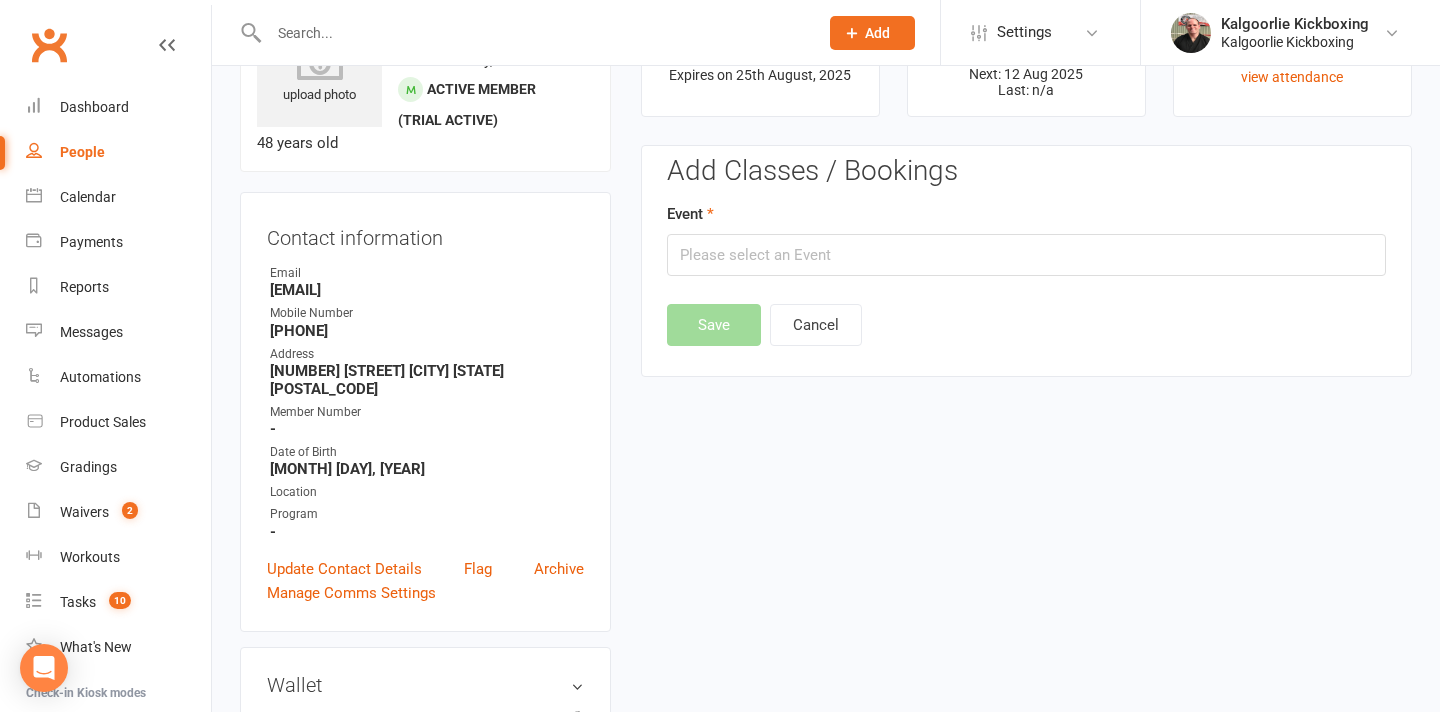 scroll, scrollTop: 154, scrollLeft: 0, axis: vertical 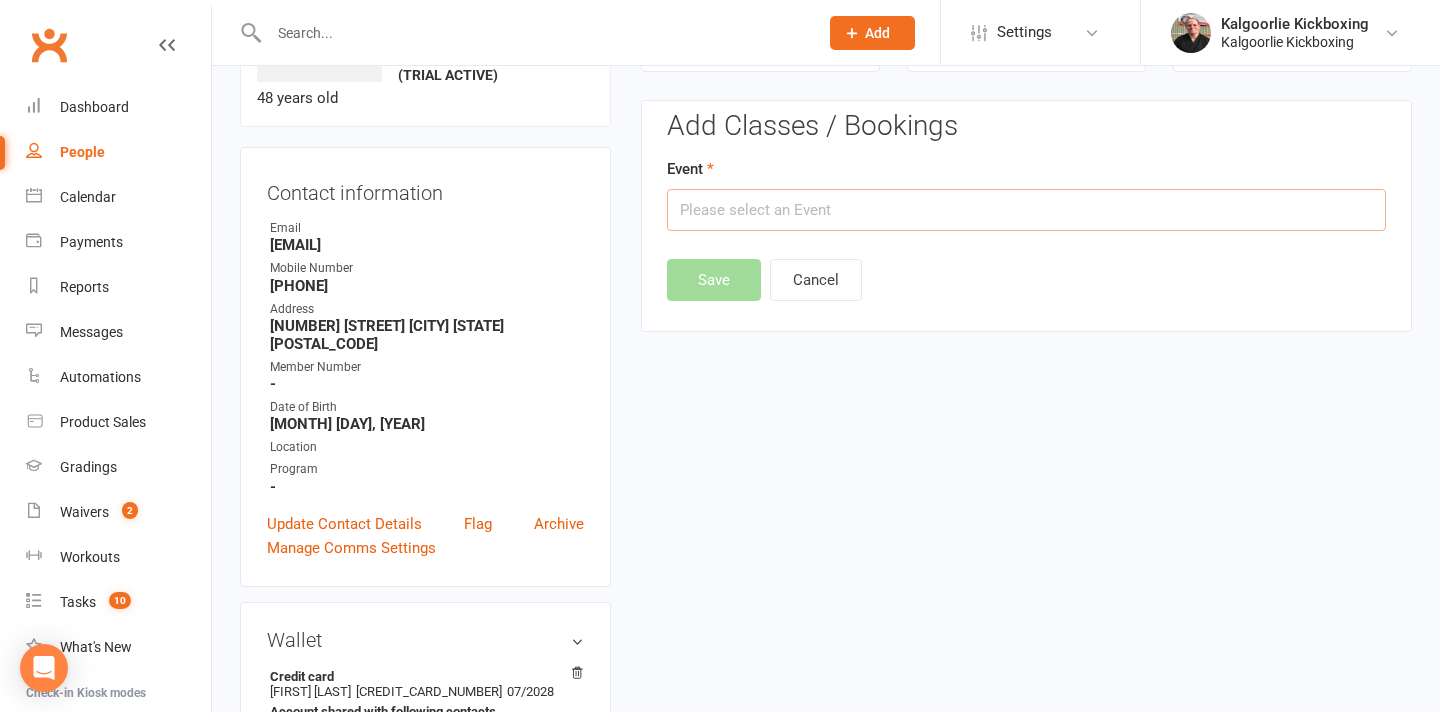 click at bounding box center [1026, 210] 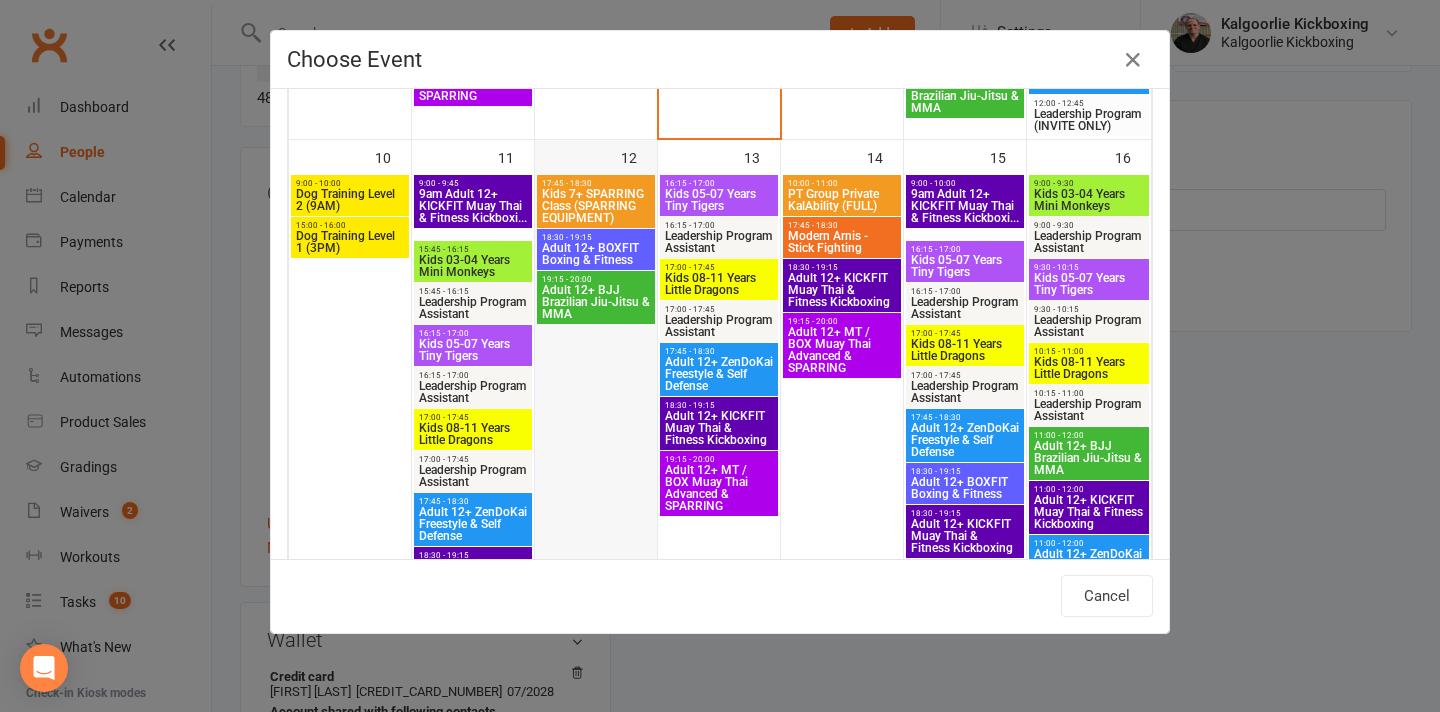 scroll, scrollTop: 1107, scrollLeft: 0, axis: vertical 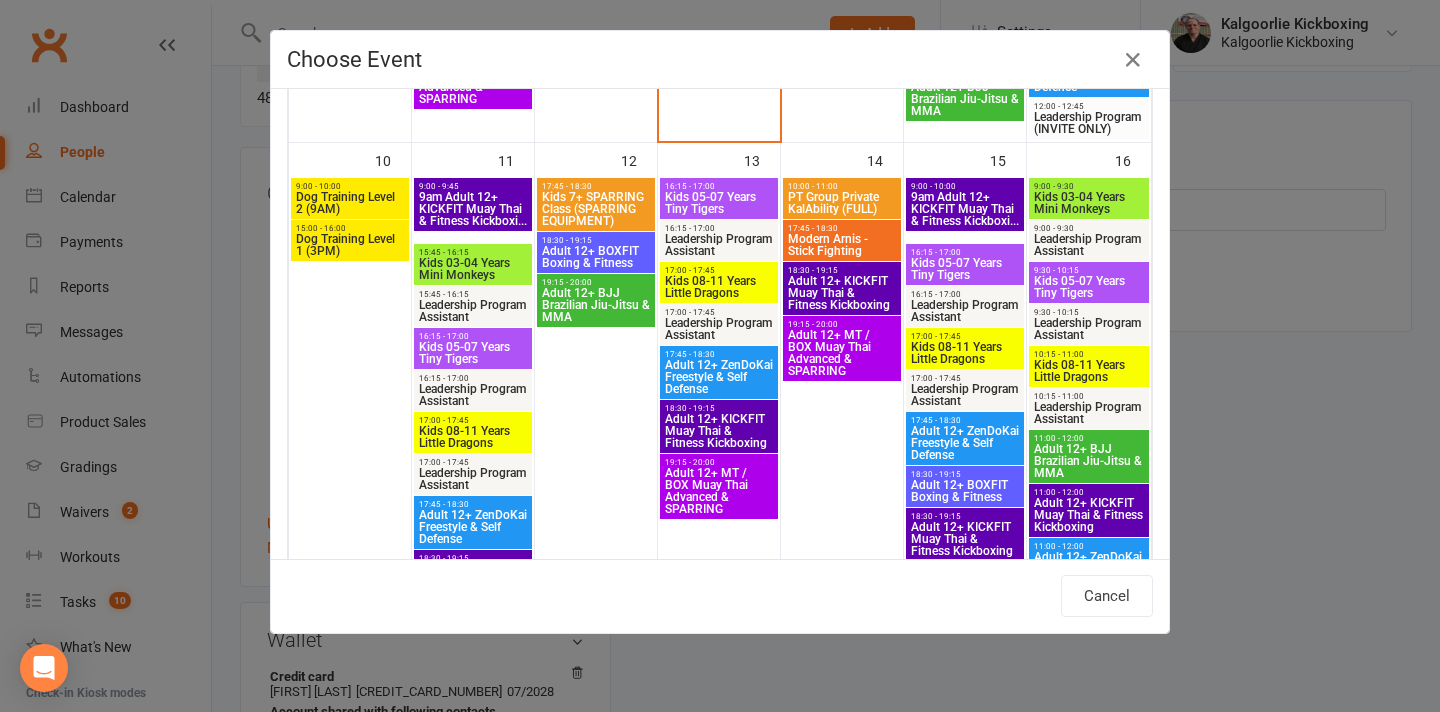 click on "Adult 12+ BOXFIT Boxing & Fitness" at bounding box center [596, 257] 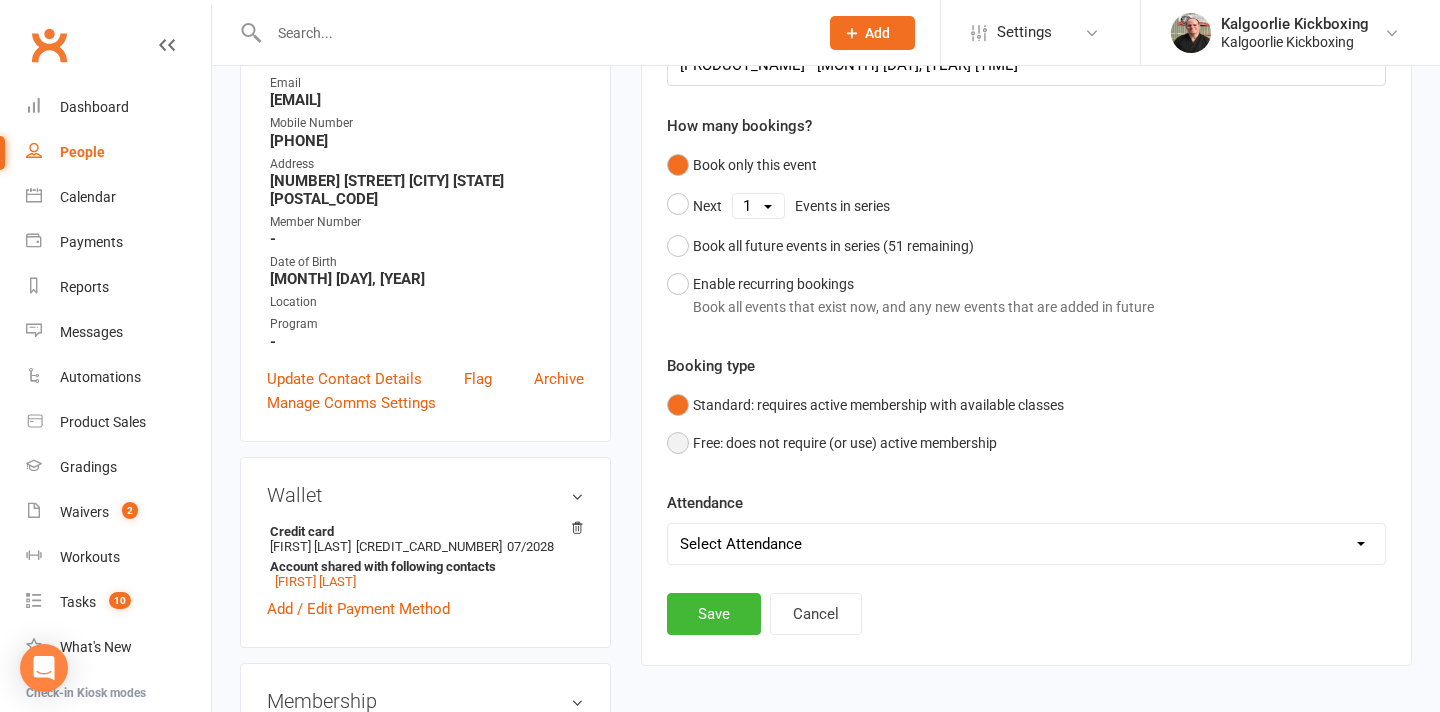 scroll, scrollTop: 336, scrollLeft: 0, axis: vertical 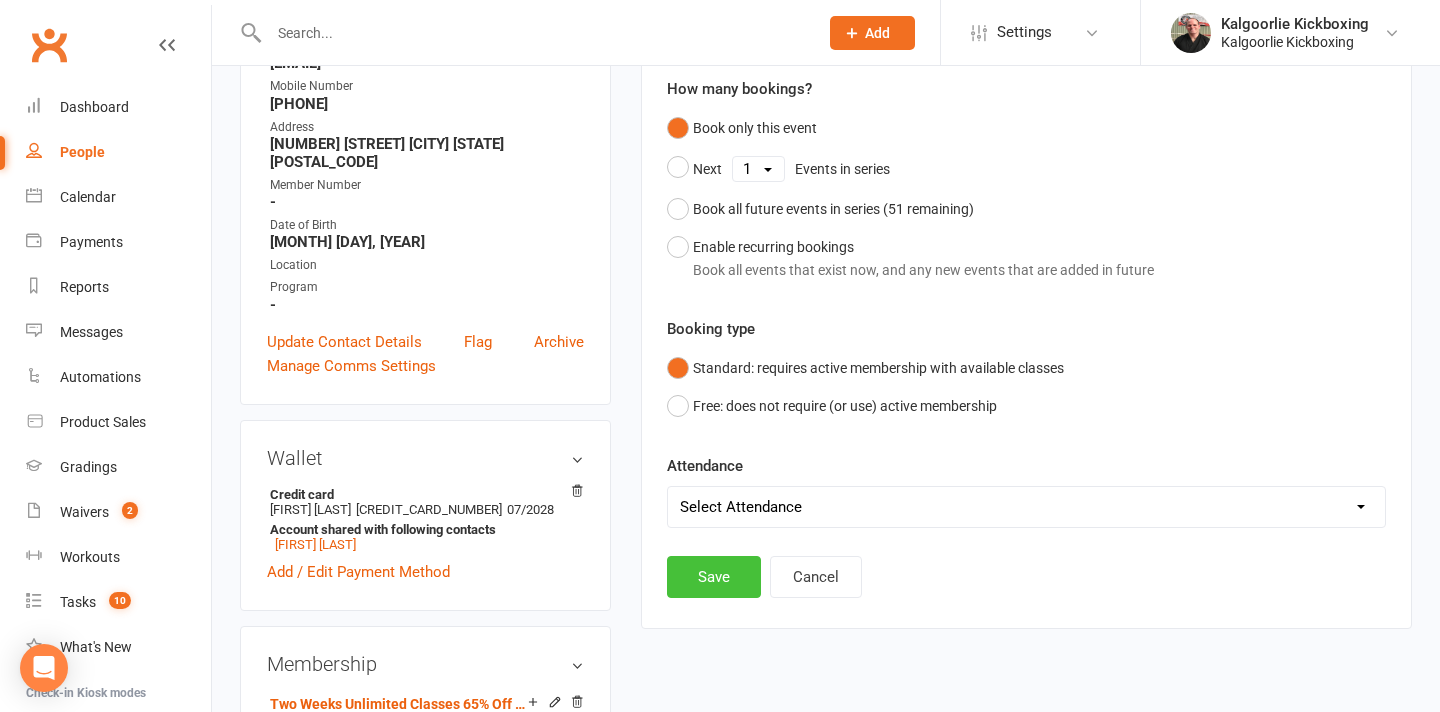 click on "Save" at bounding box center [714, 577] 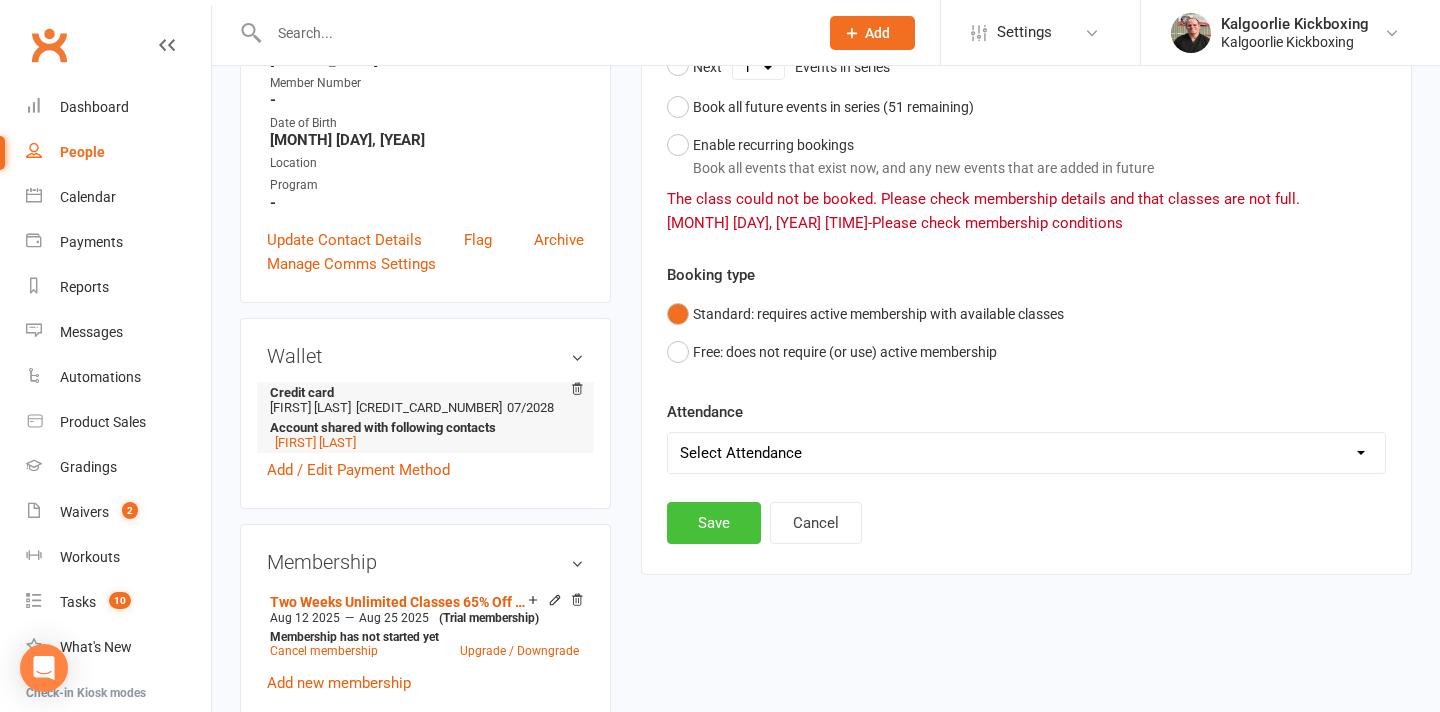 scroll, scrollTop: 428, scrollLeft: 0, axis: vertical 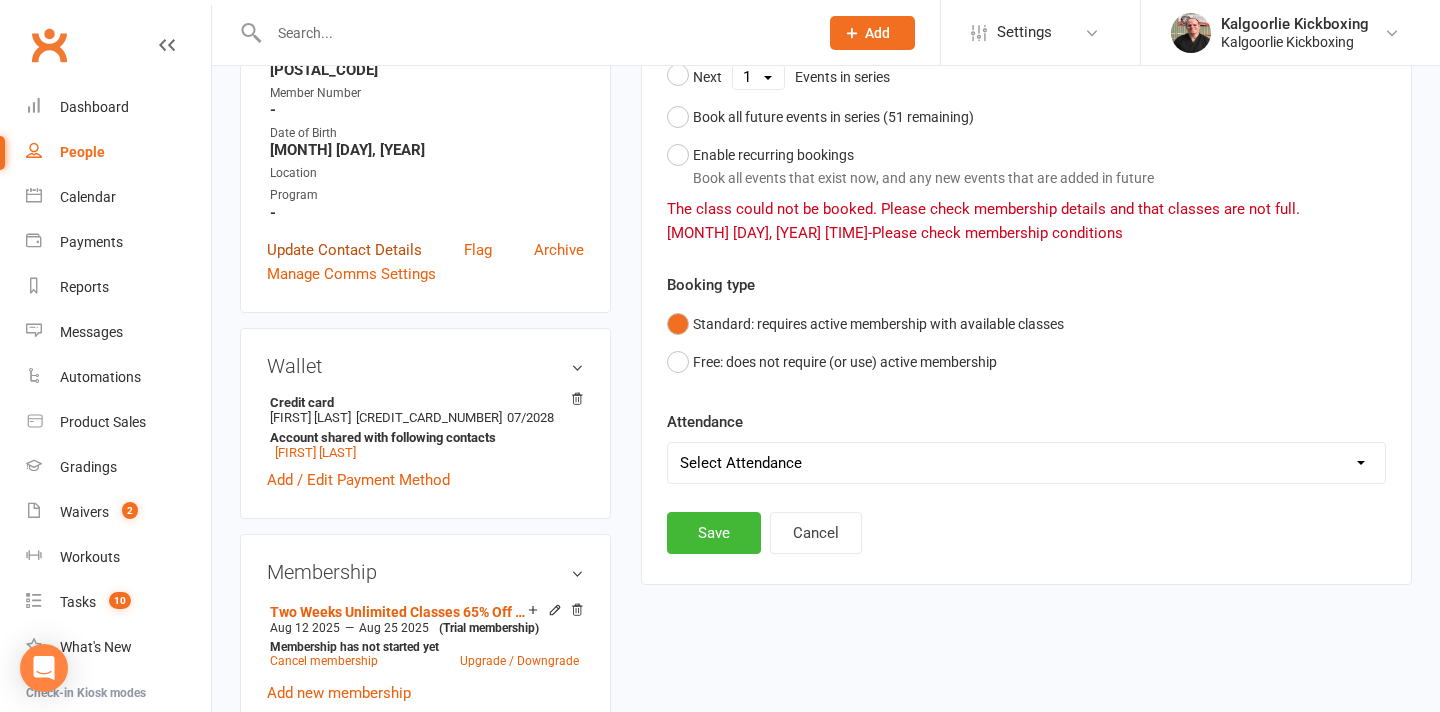 click on "Update Contact Details" at bounding box center [344, 250] 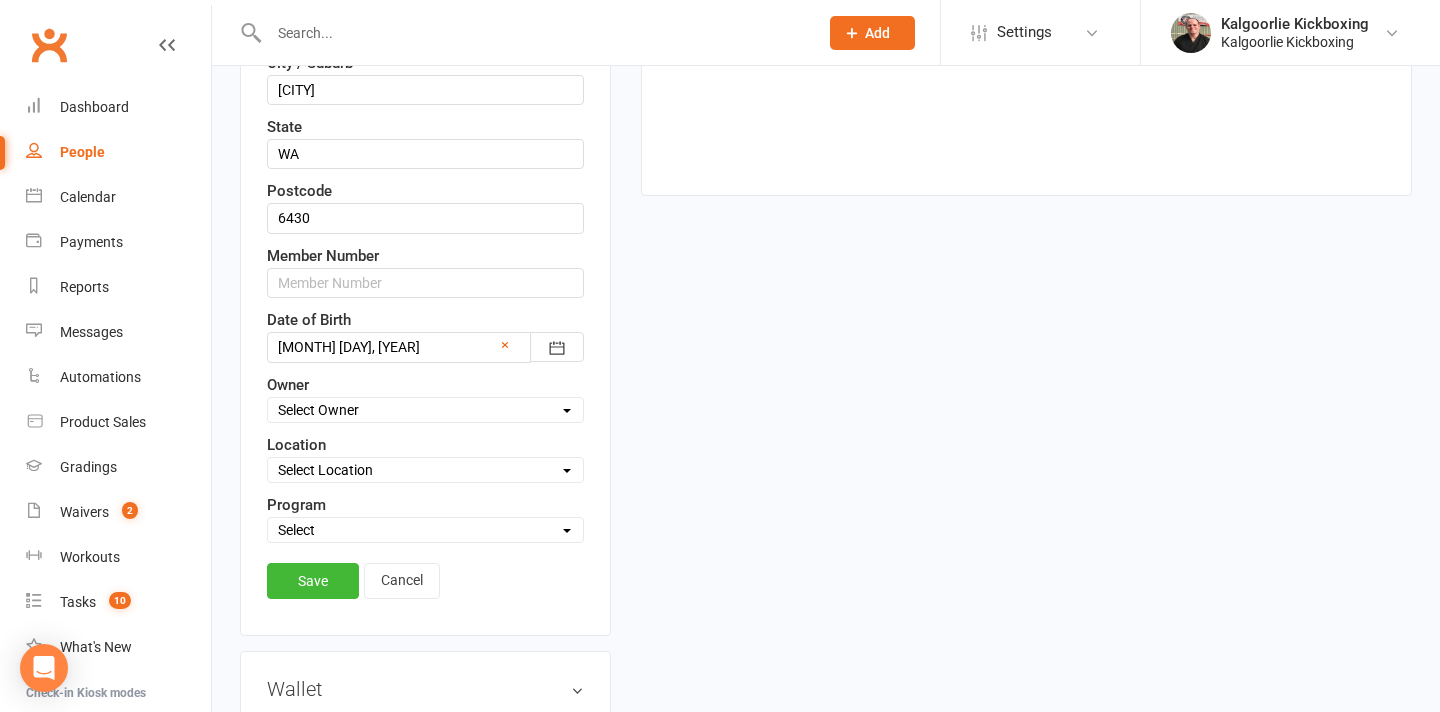 scroll, scrollTop: 717, scrollLeft: 0, axis: vertical 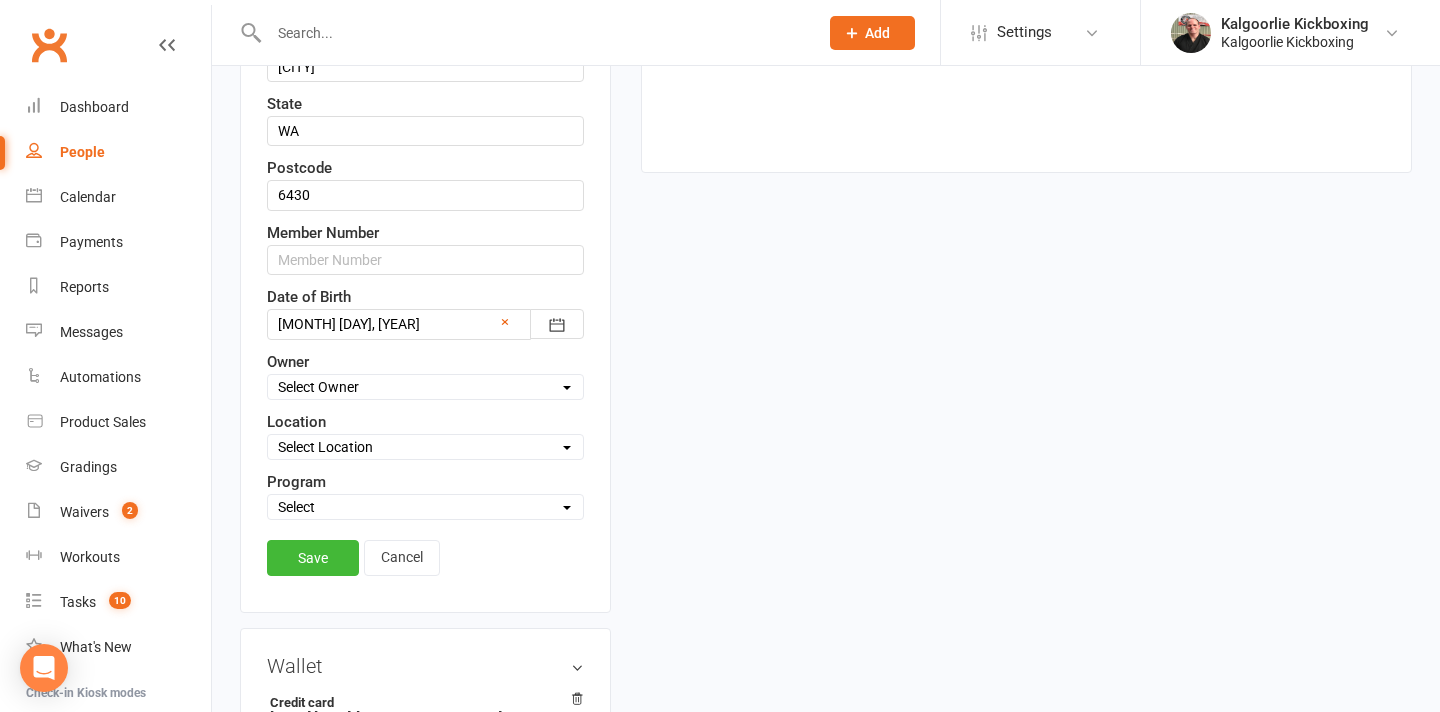 click on "Select Owner Kalgoorlie Kickboxing Jo Callaghan Wazanna Paul" at bounding box center (425, 387) 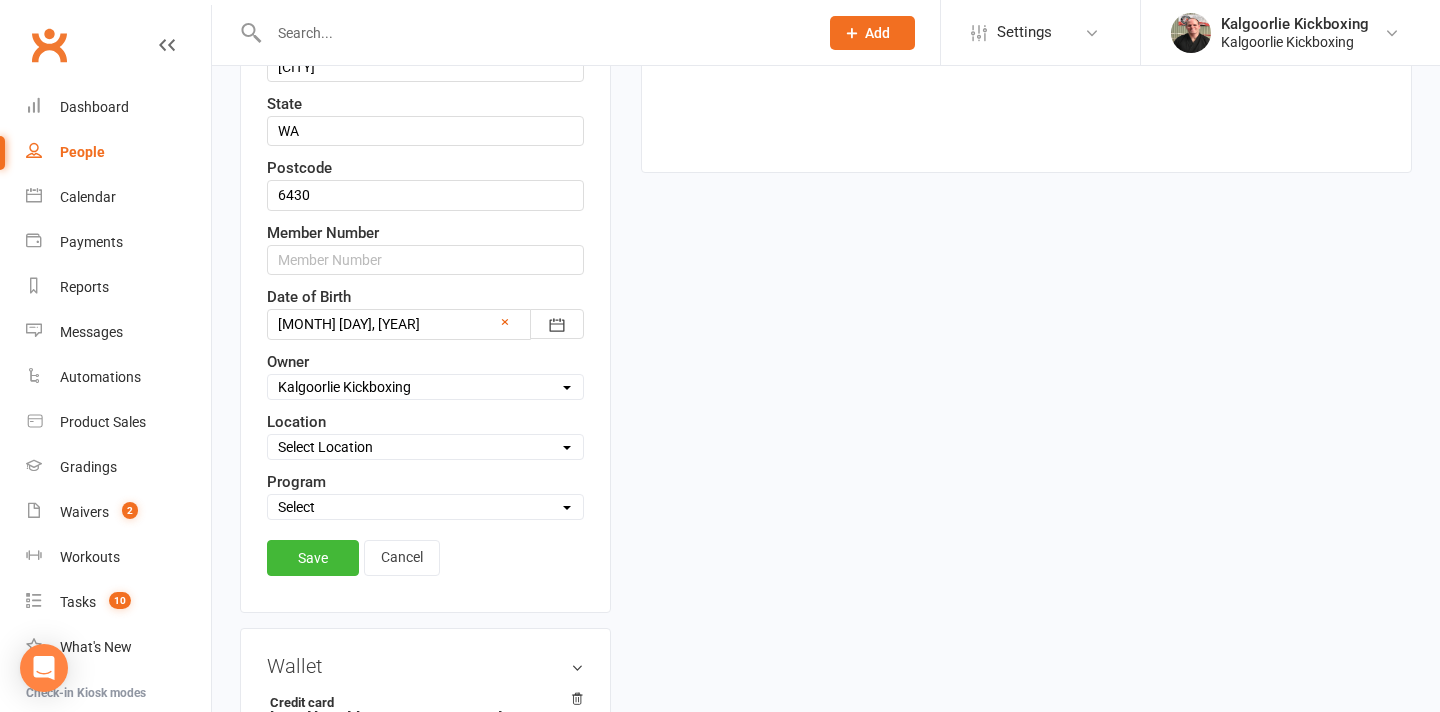 click on "Select Location 1) Main Dojo, 224 Hare Street. DT1 Edwards Park, Picadilly Street DT2 Arboretum, Hawkins Street DT3 Rotary Peace Park (Old Twin Dams) Bottom End Dugan Street DT4 Clients Home KB1 Goldfields Oasis Rec Centre, 99 Johnston Street KB2 BMG Gaming Lounge, 52 Hannan St, Kalgoorlie KB3 Jackos Home 77 Hare Street, Picadilly" at bounding box center [425, 447] 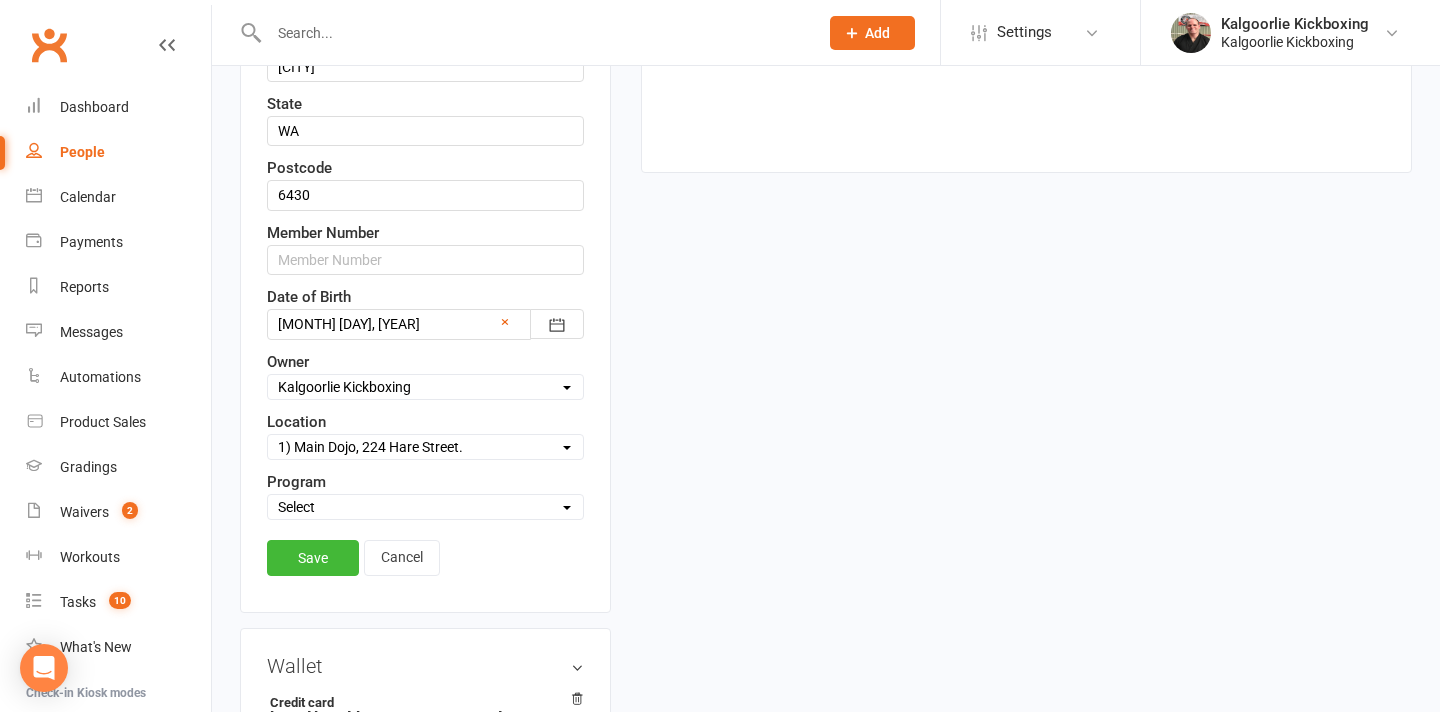 click on "Select Martial Arts and Fitness Dog Training" at bounding box center [425, 507] 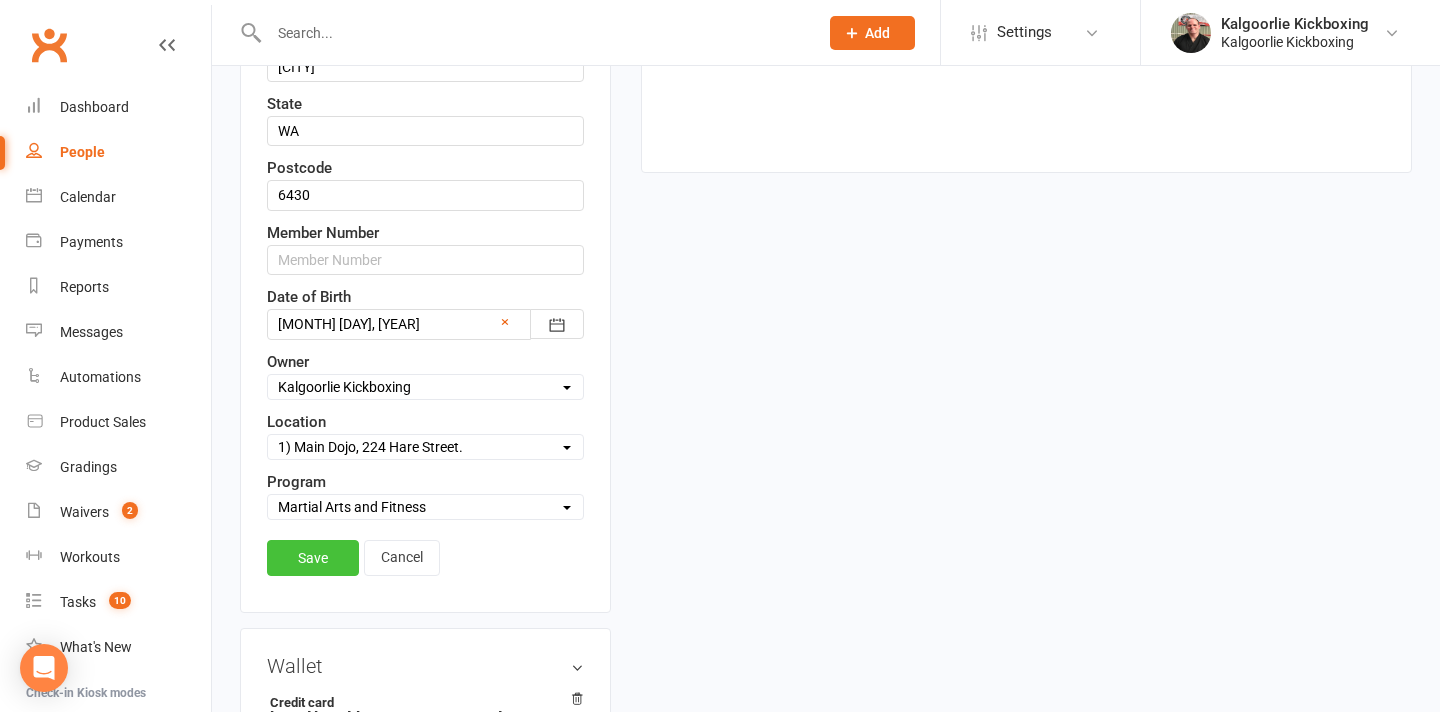 click on "Save" at bounding box center [313, 558] 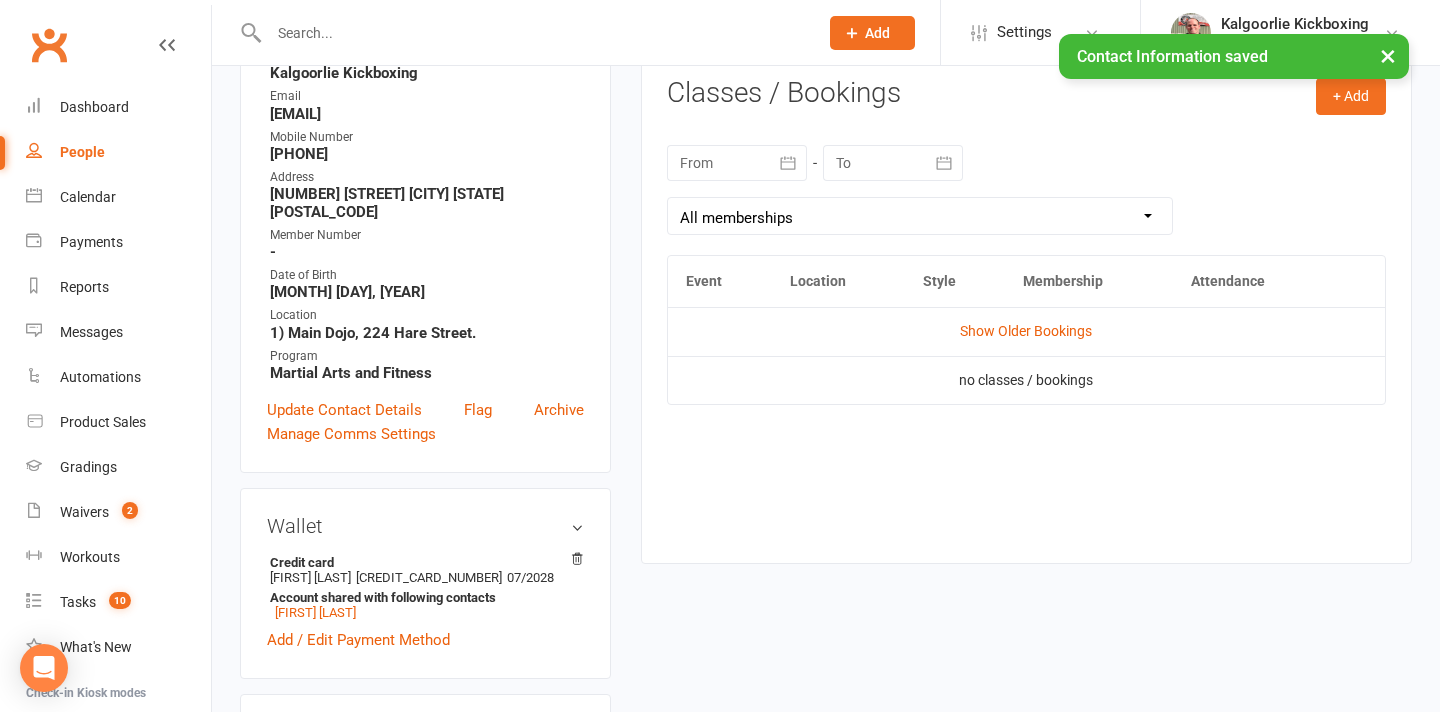scroll, scrollTop: 0, scrollLeft: 0, axis: both 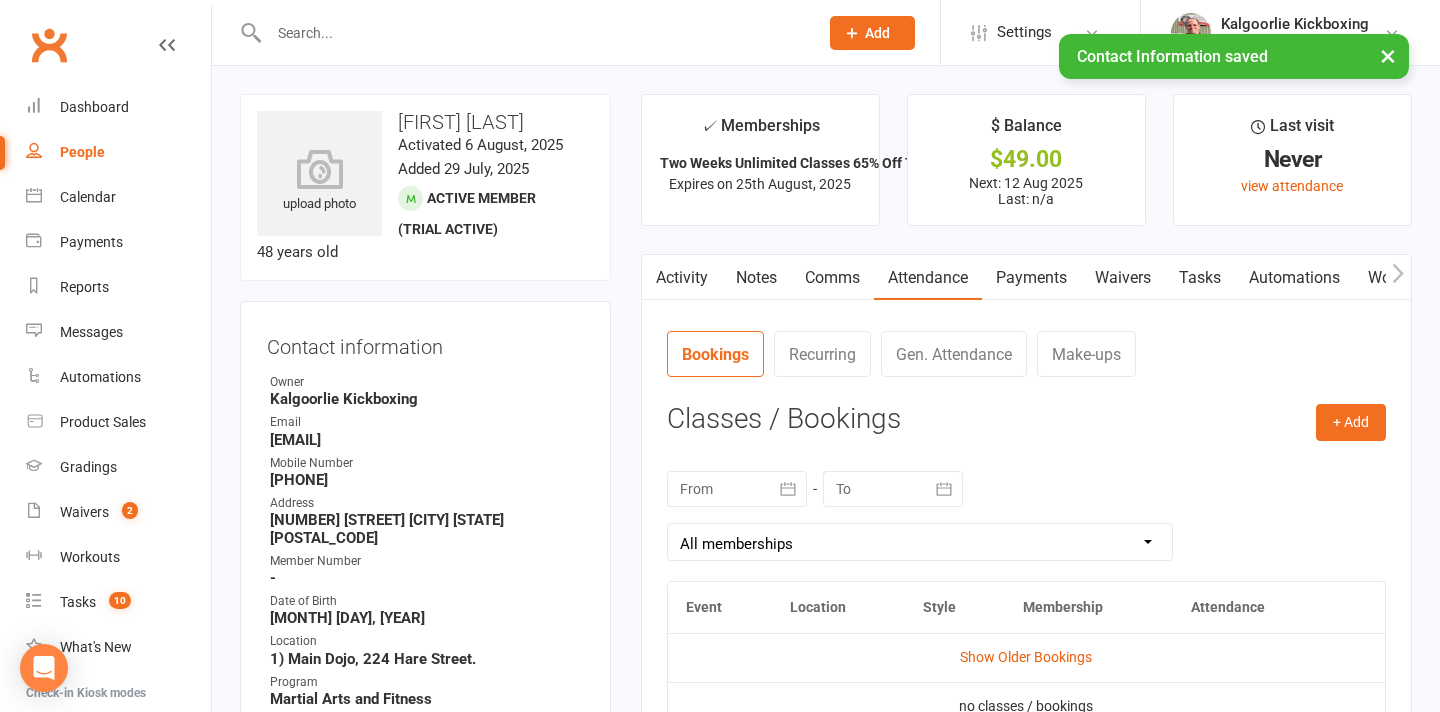 click on "Activity" at bounding box center [682, 278] 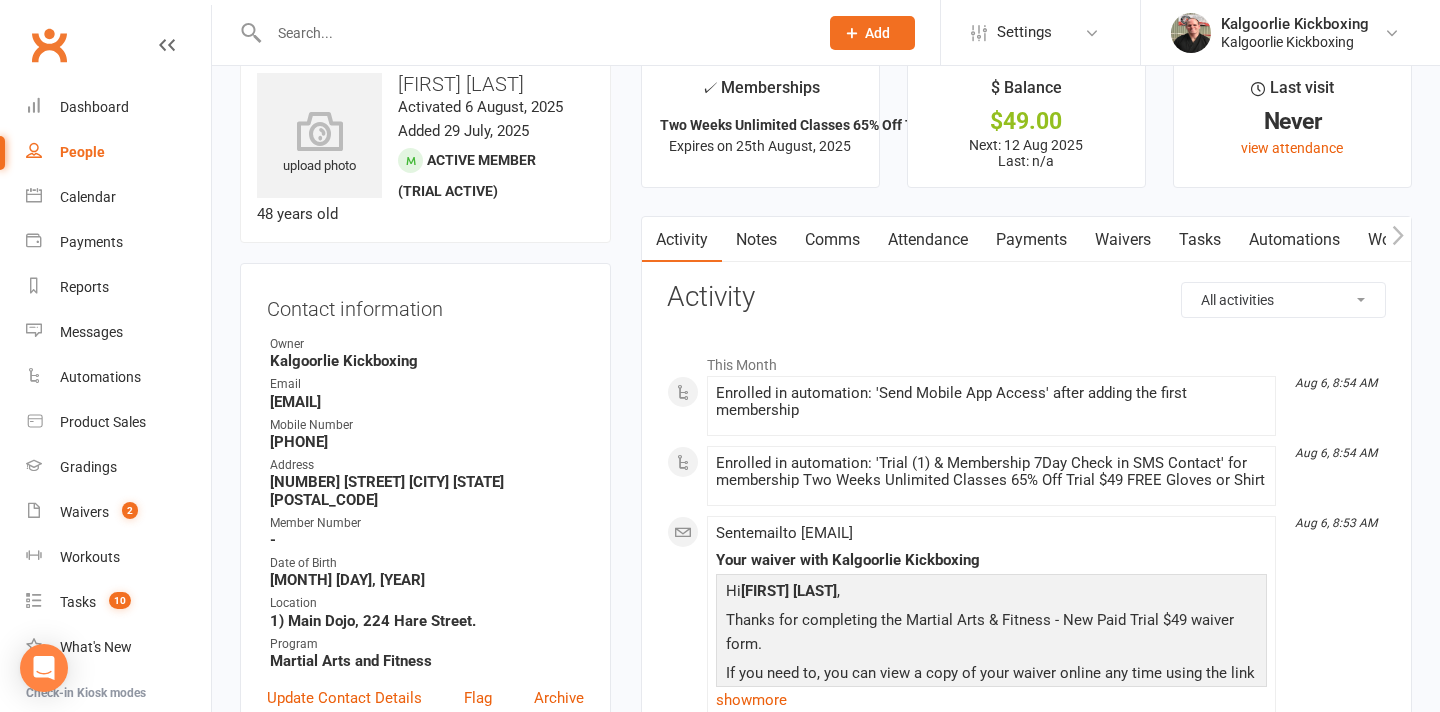 scroll, scrollTop: 0, scrollLeft: 0, axis: both 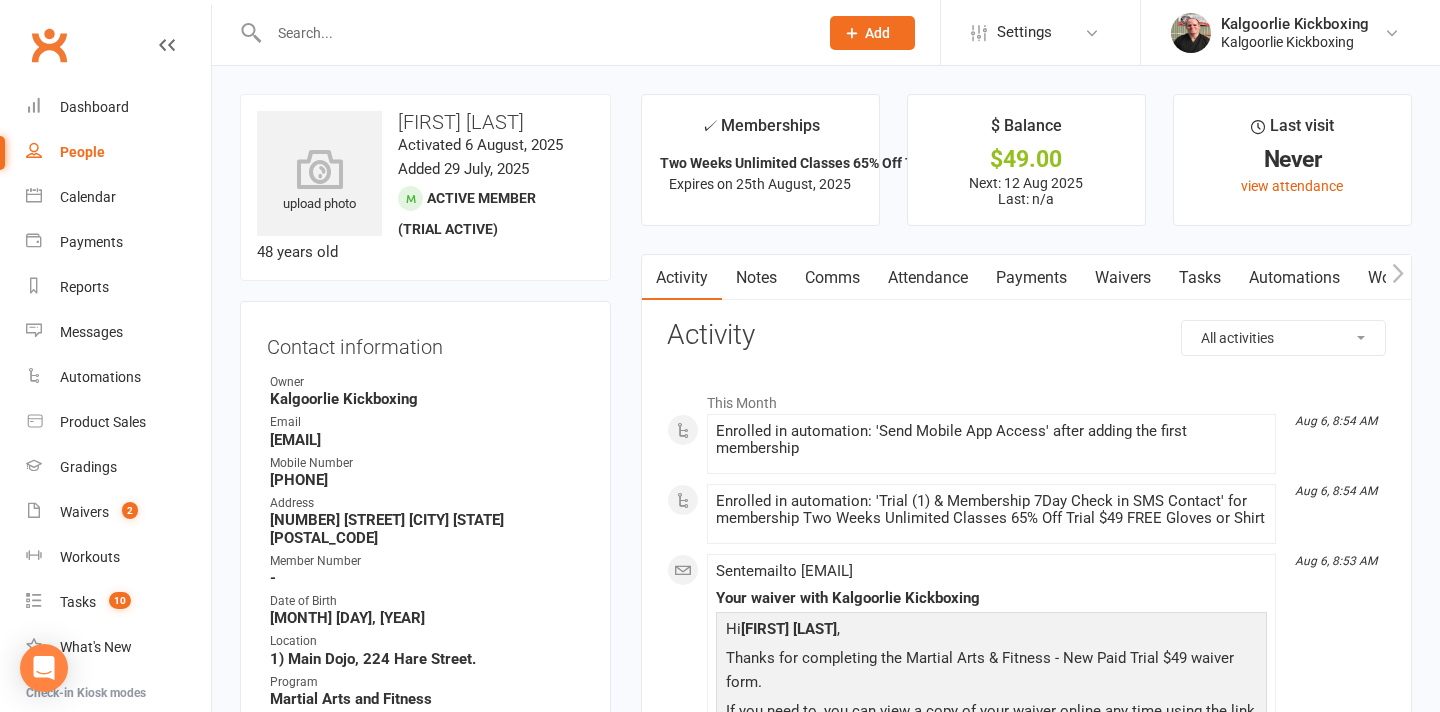 click on "Workouts" at bounding box center (1401, 278) 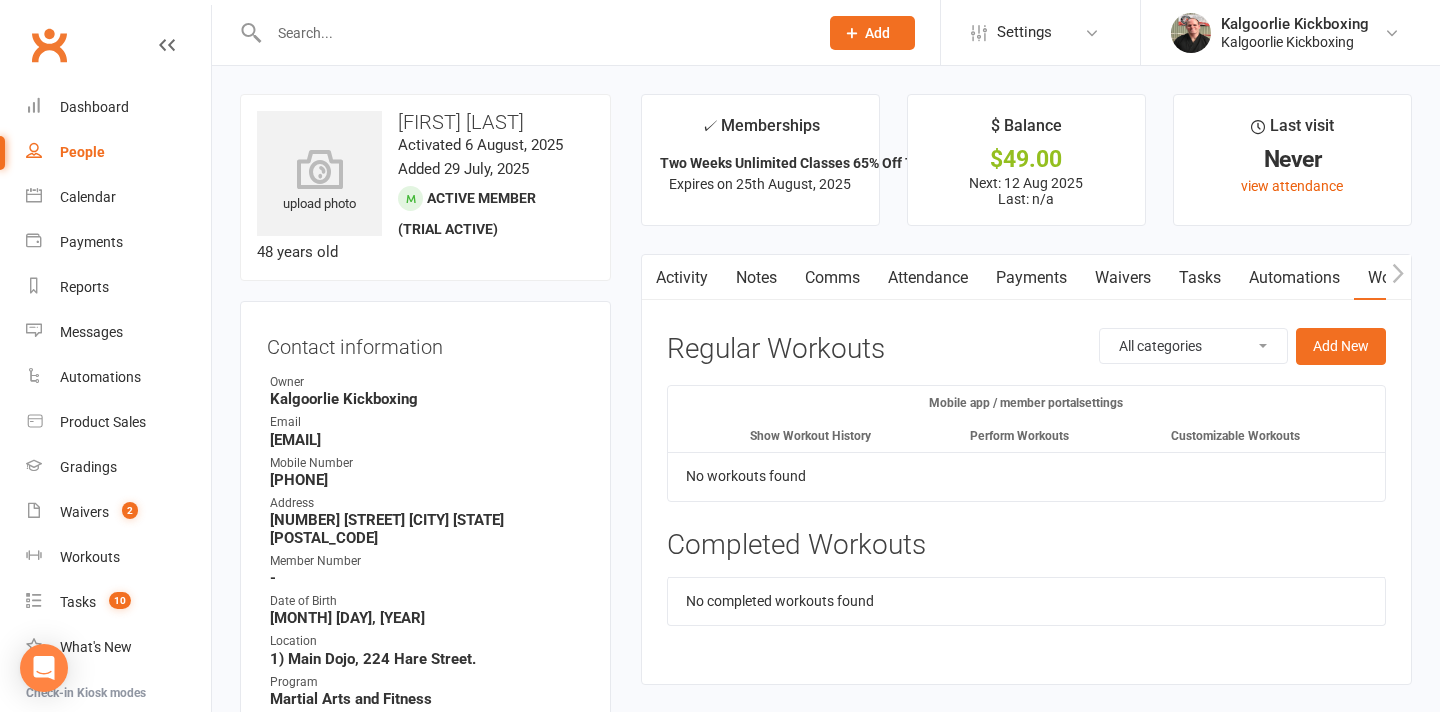 click 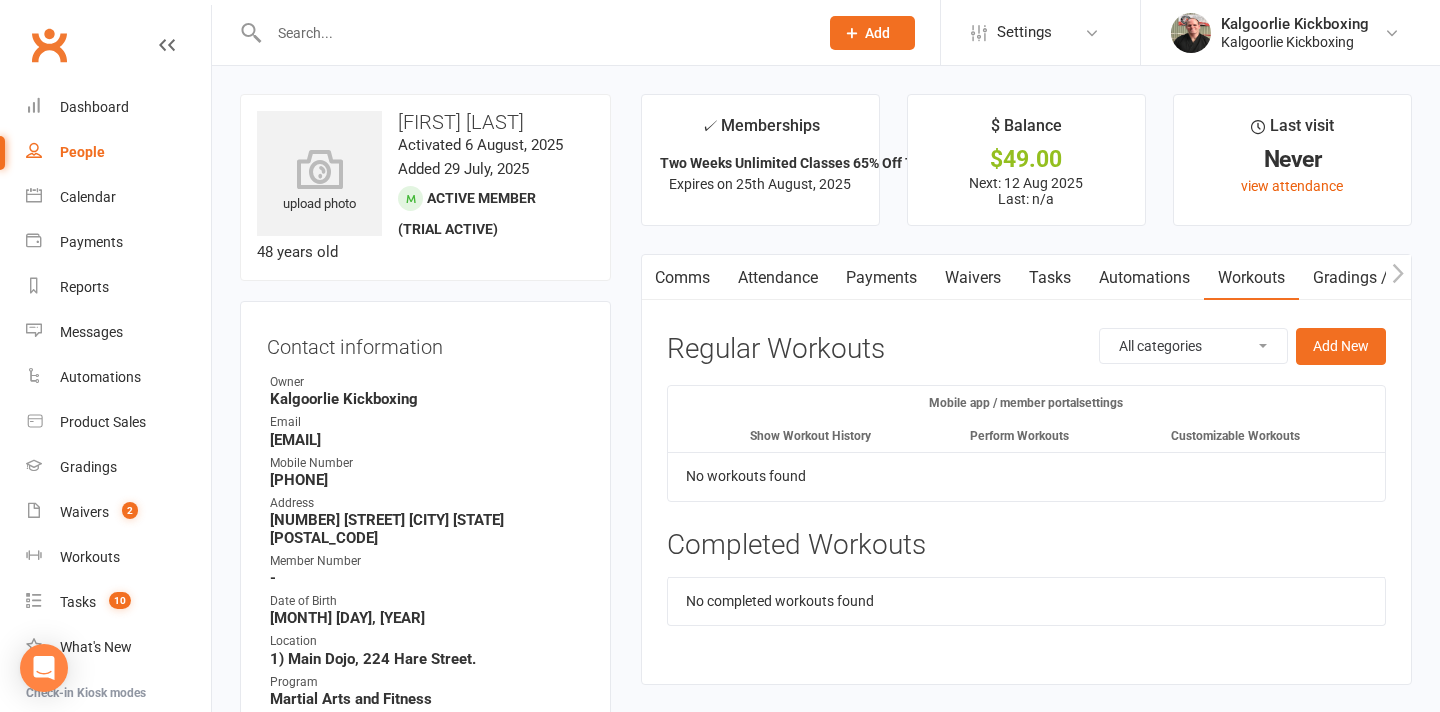 click 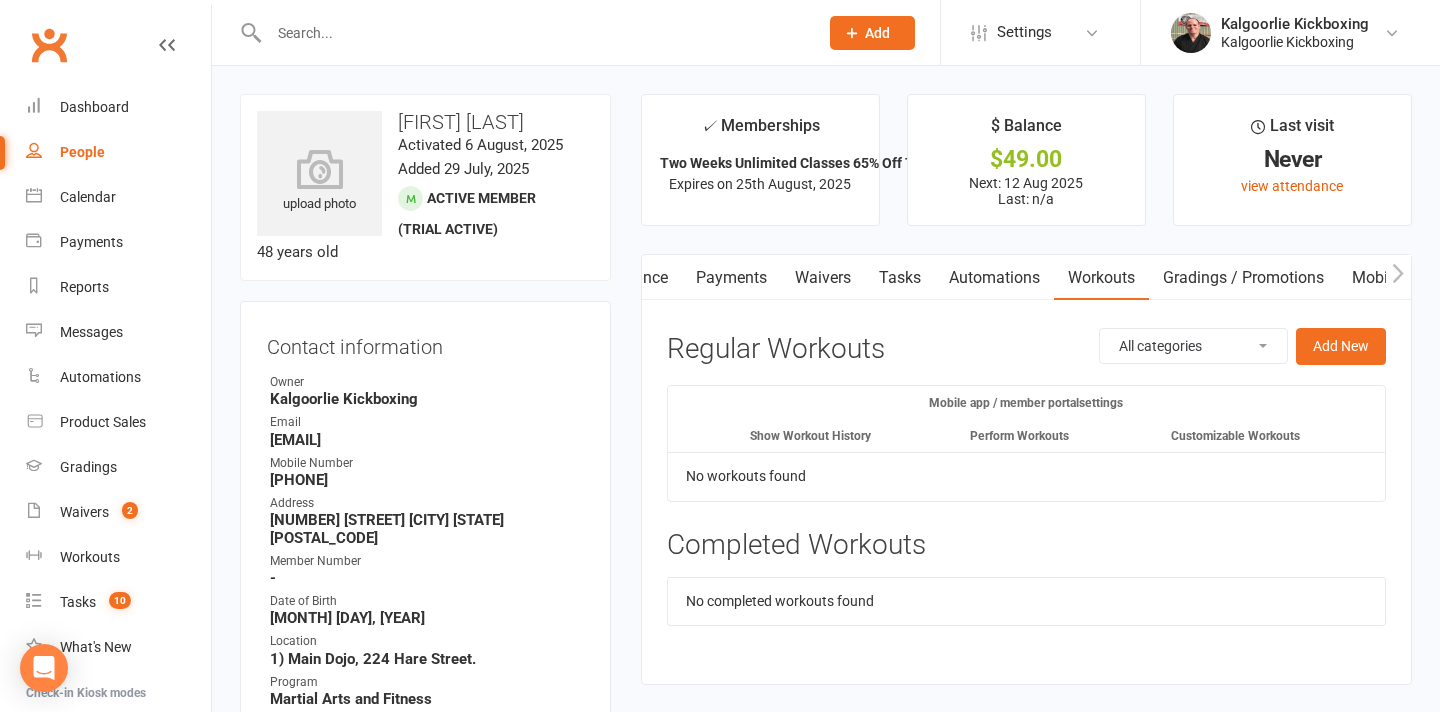click 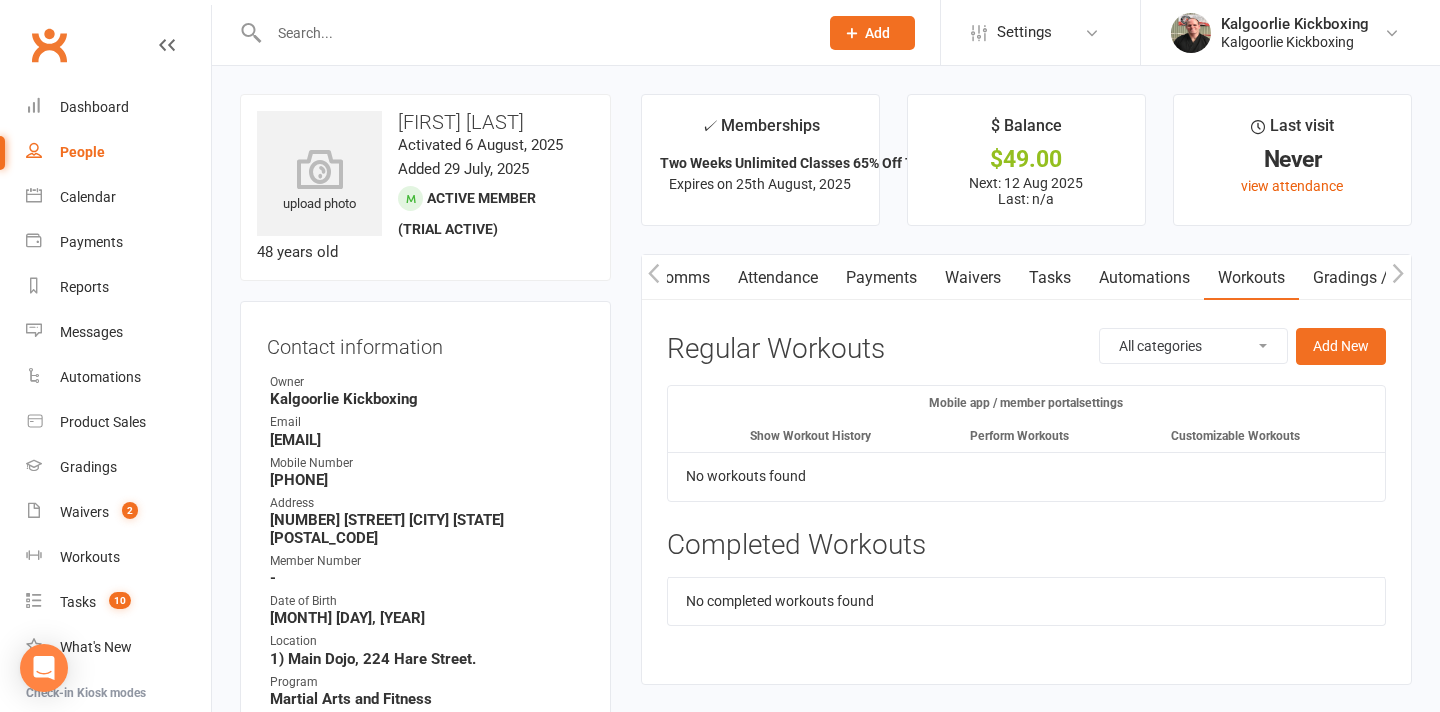 scroll, scrollTop: 0, scrollLeft: 300, axis: horizontal 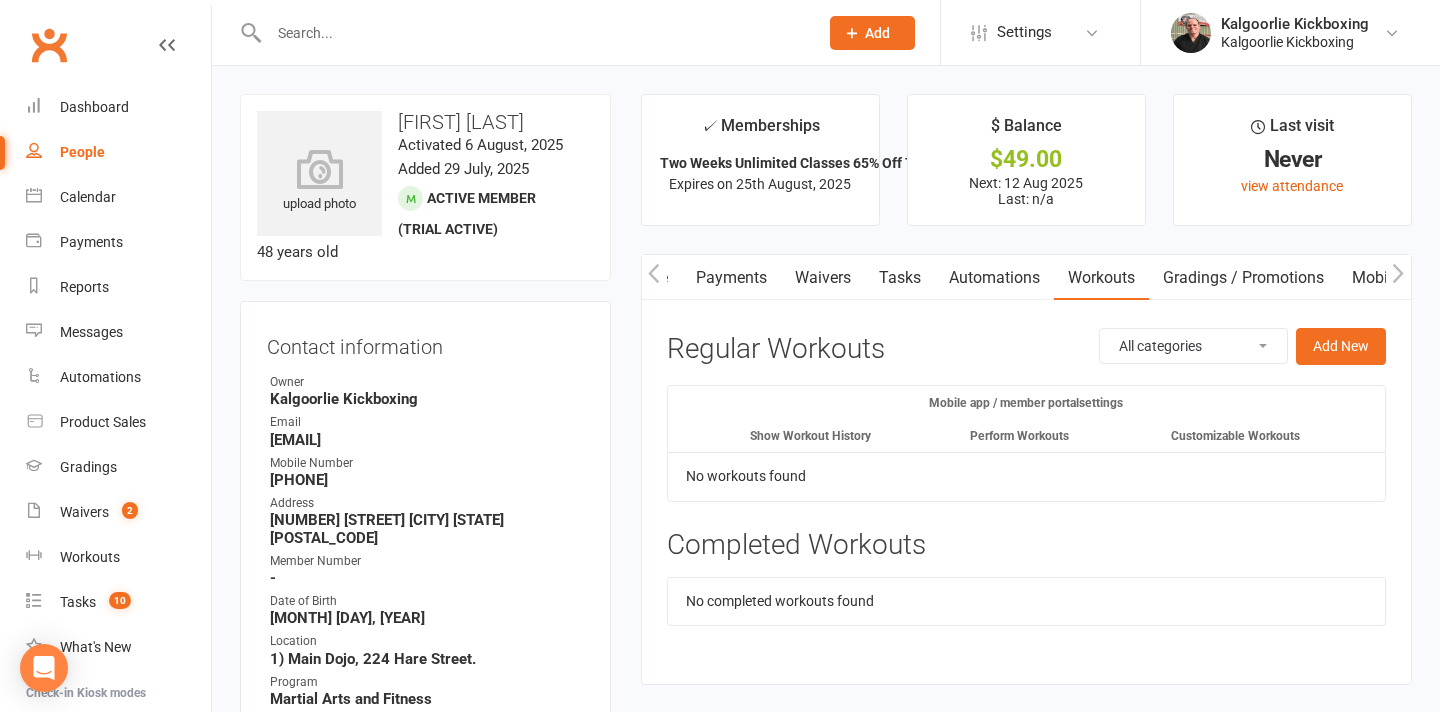 click on "Mobile App" at bounding box center (1392, 278) 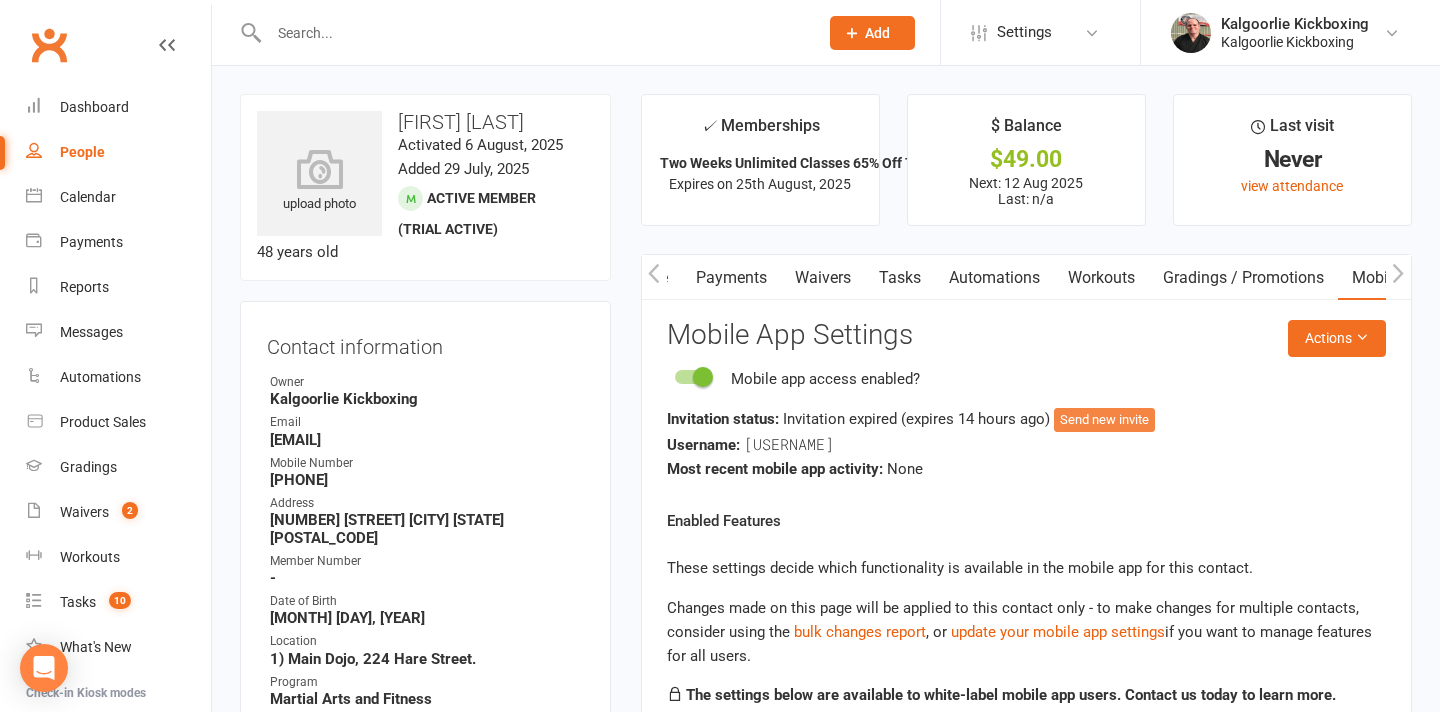 click on "Send new invite" at bounding box center [1104, 420] 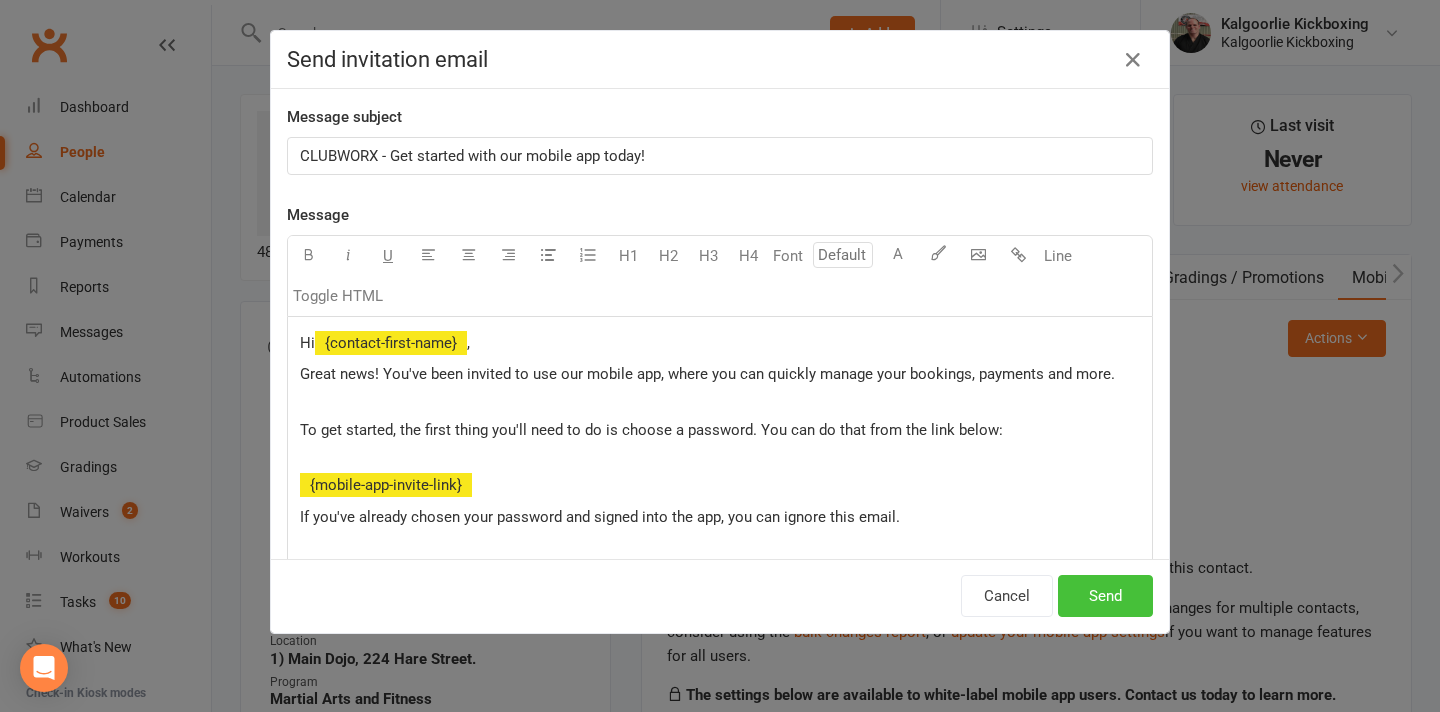 click on "Send" at bounding box center [1105, 596] 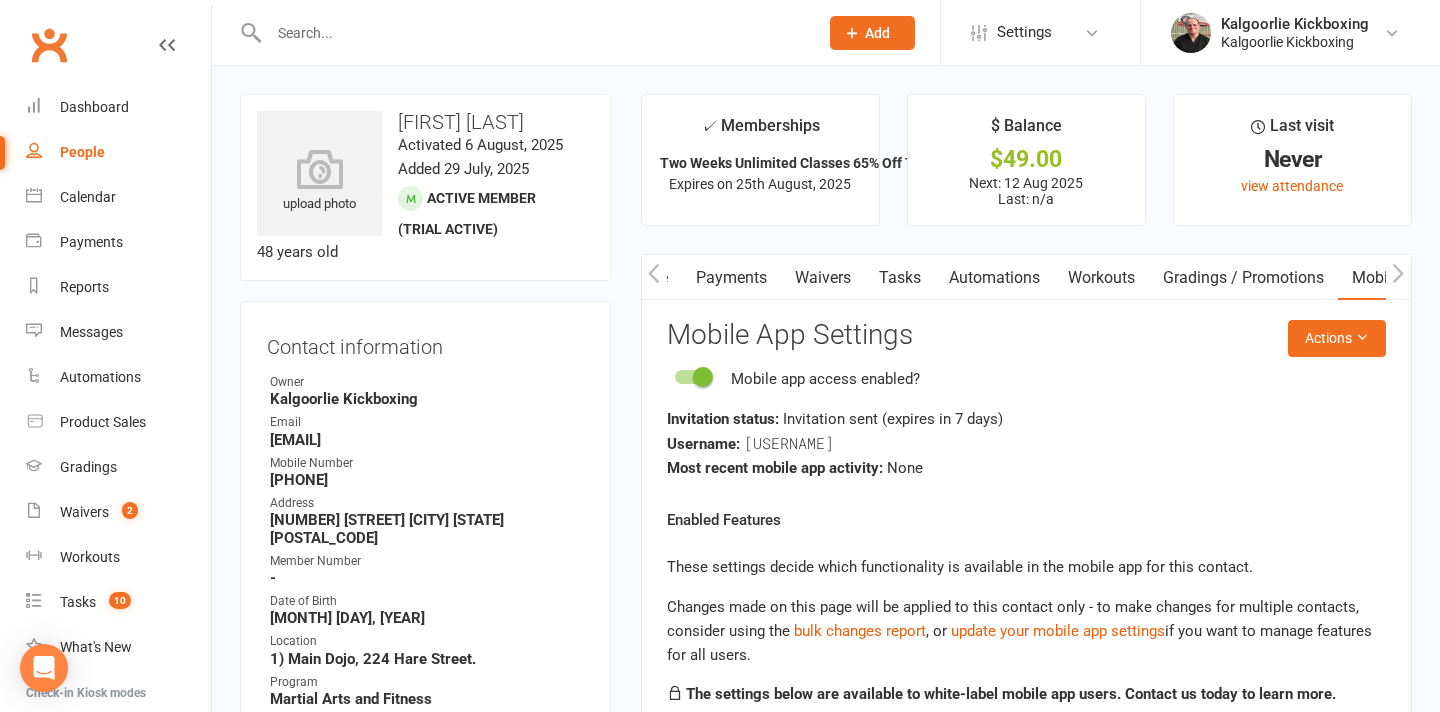 scroll, scrollTop: 4, scrollLeft: 0, axis: vertical 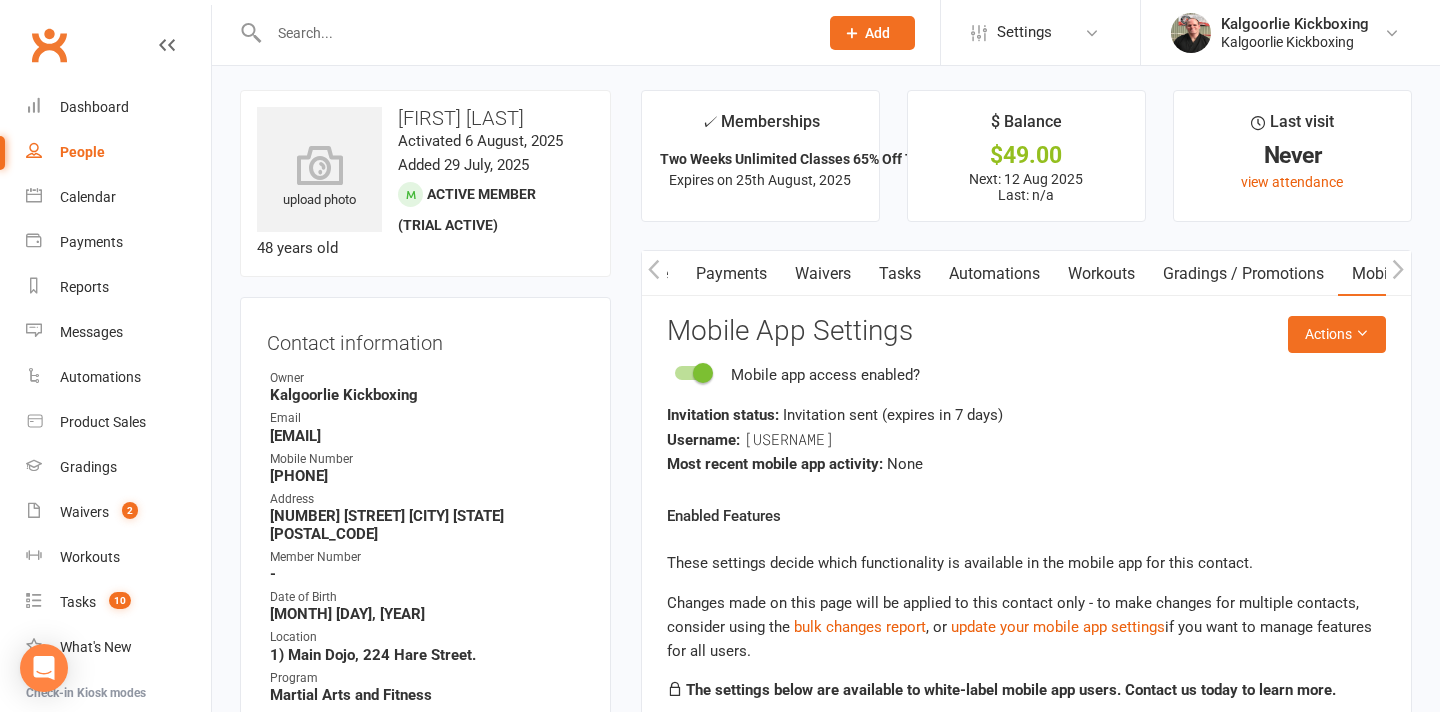 click 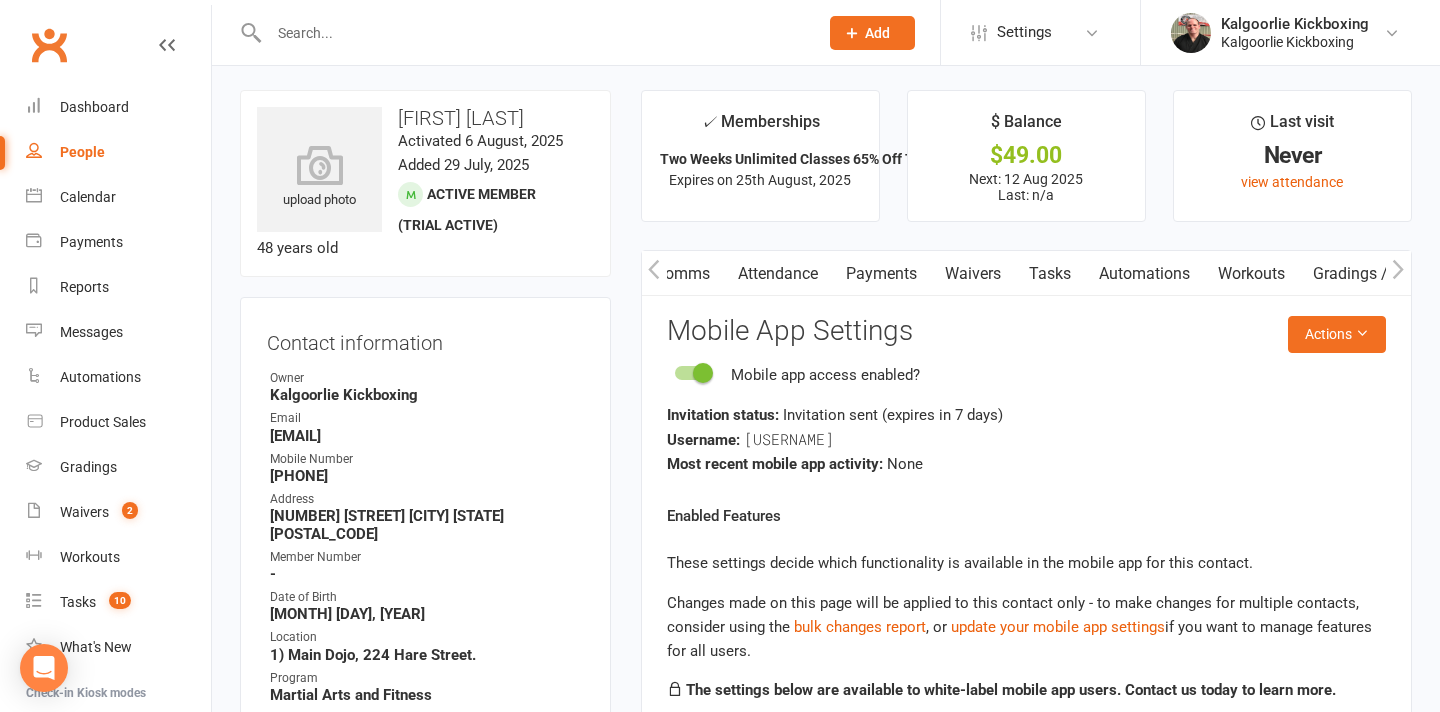 scroll, scrollTop: 0, scrollLeft: 150, axis: horizontal 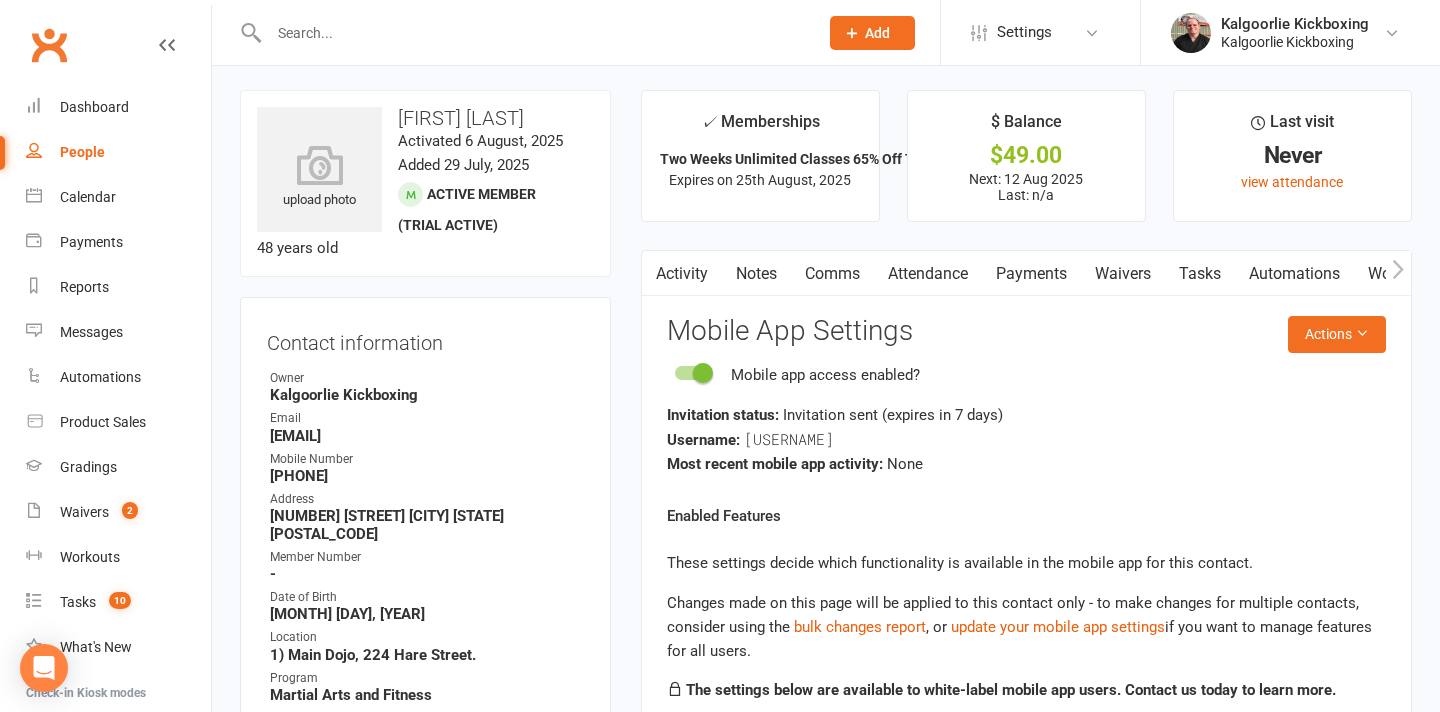 click on "Activity" at bounding box center [682, 274] 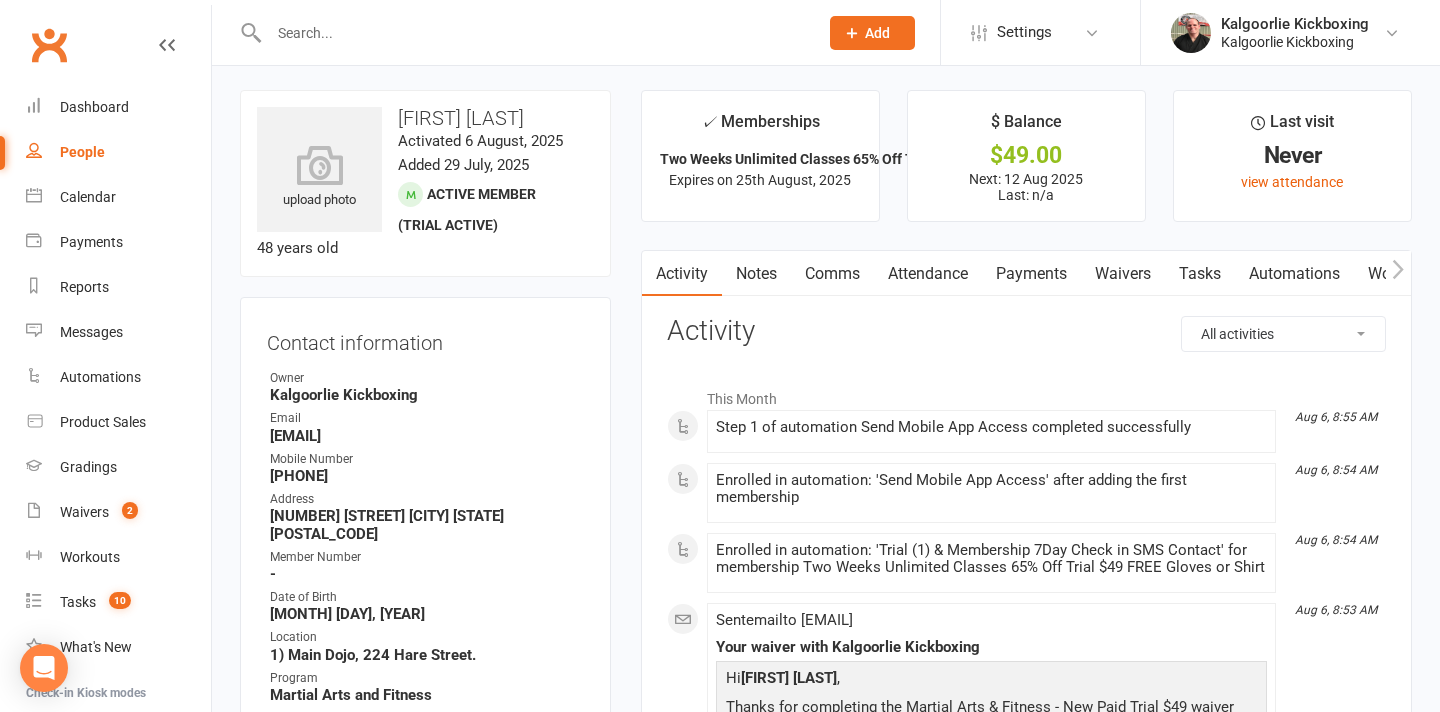 click on "Comms" at bounding box center (832, 274) 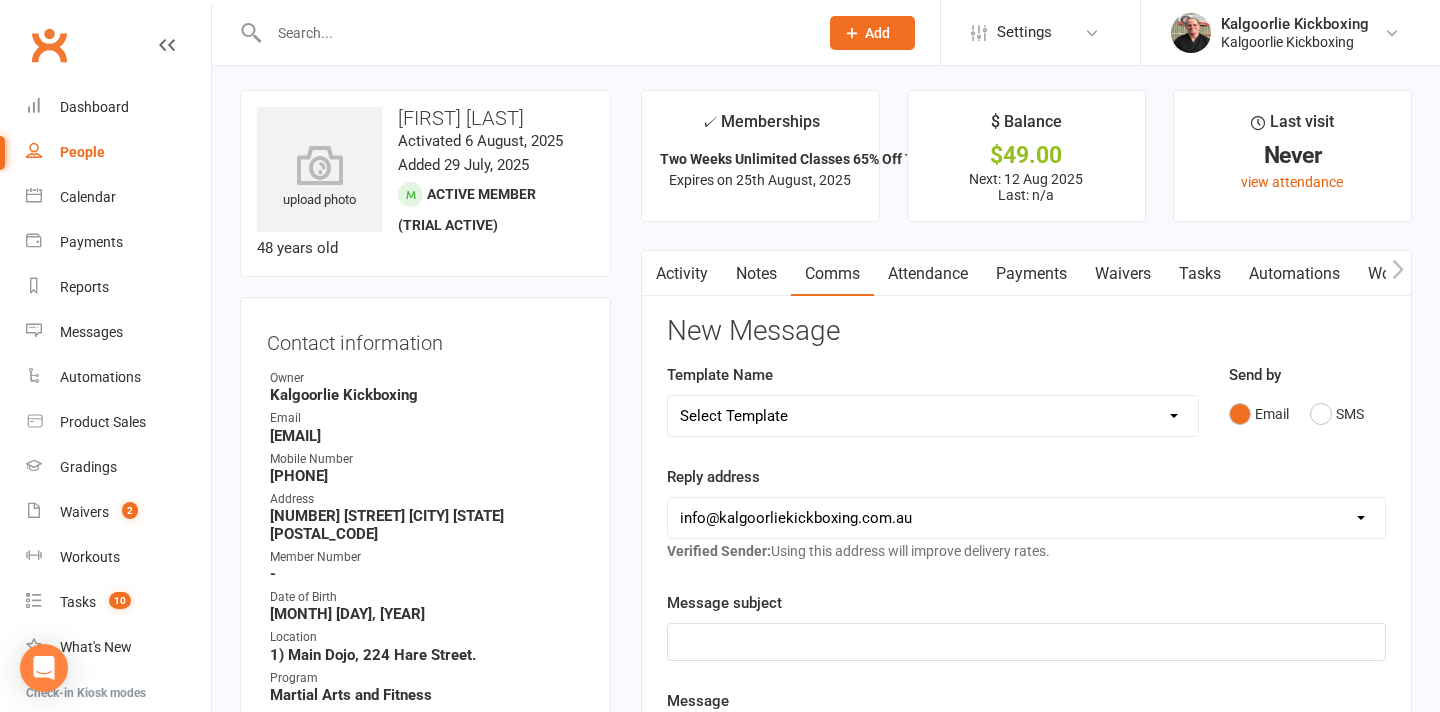 click on "Activity" at bounding box center (682, 274) 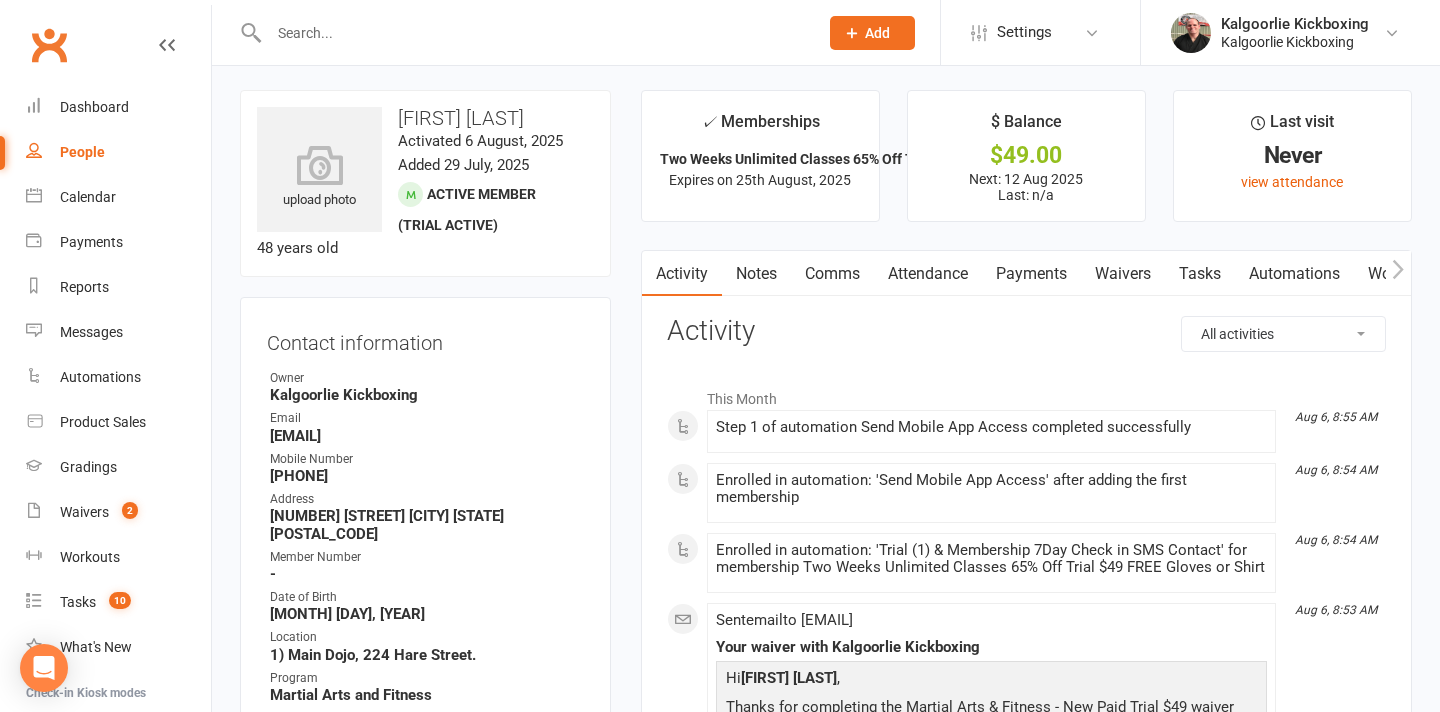 click on "Notes" at bounding box center [756, 274] 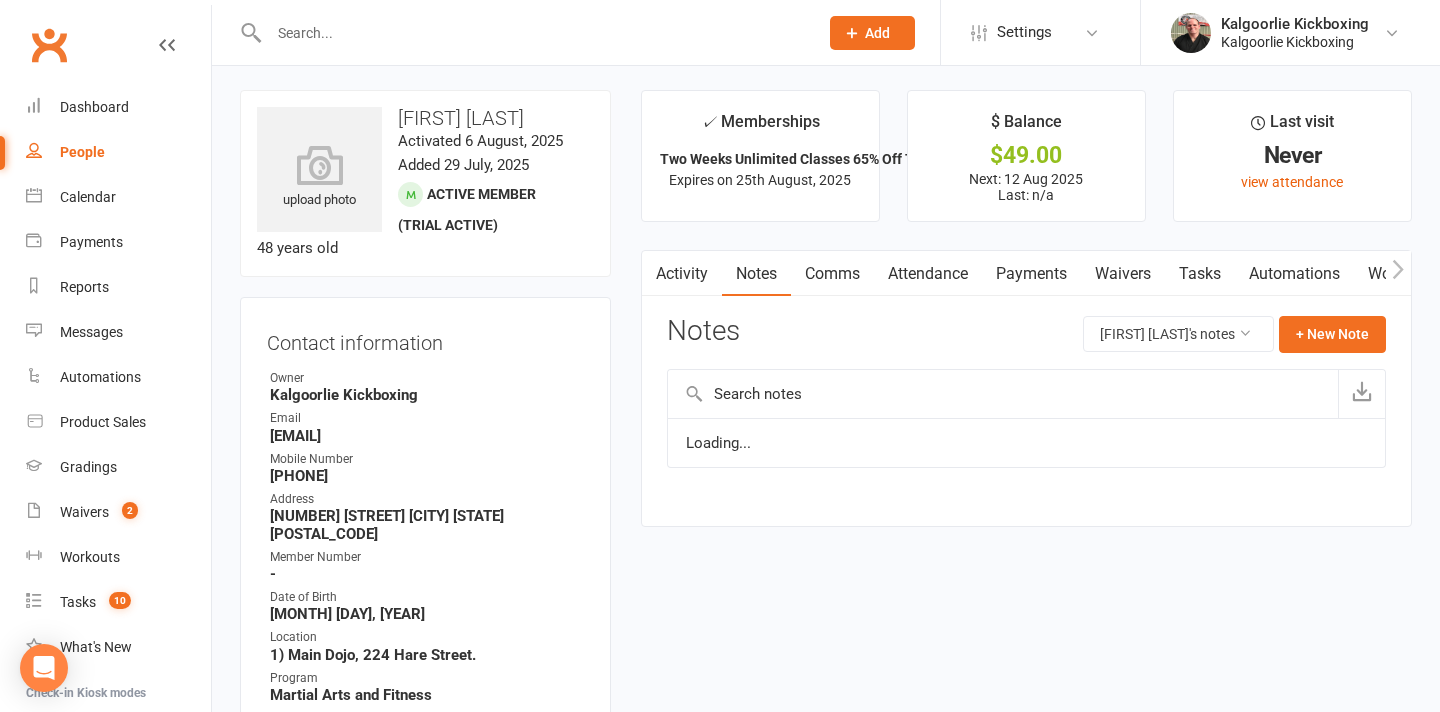 click on "Comms" at bounding box center (832, 274) 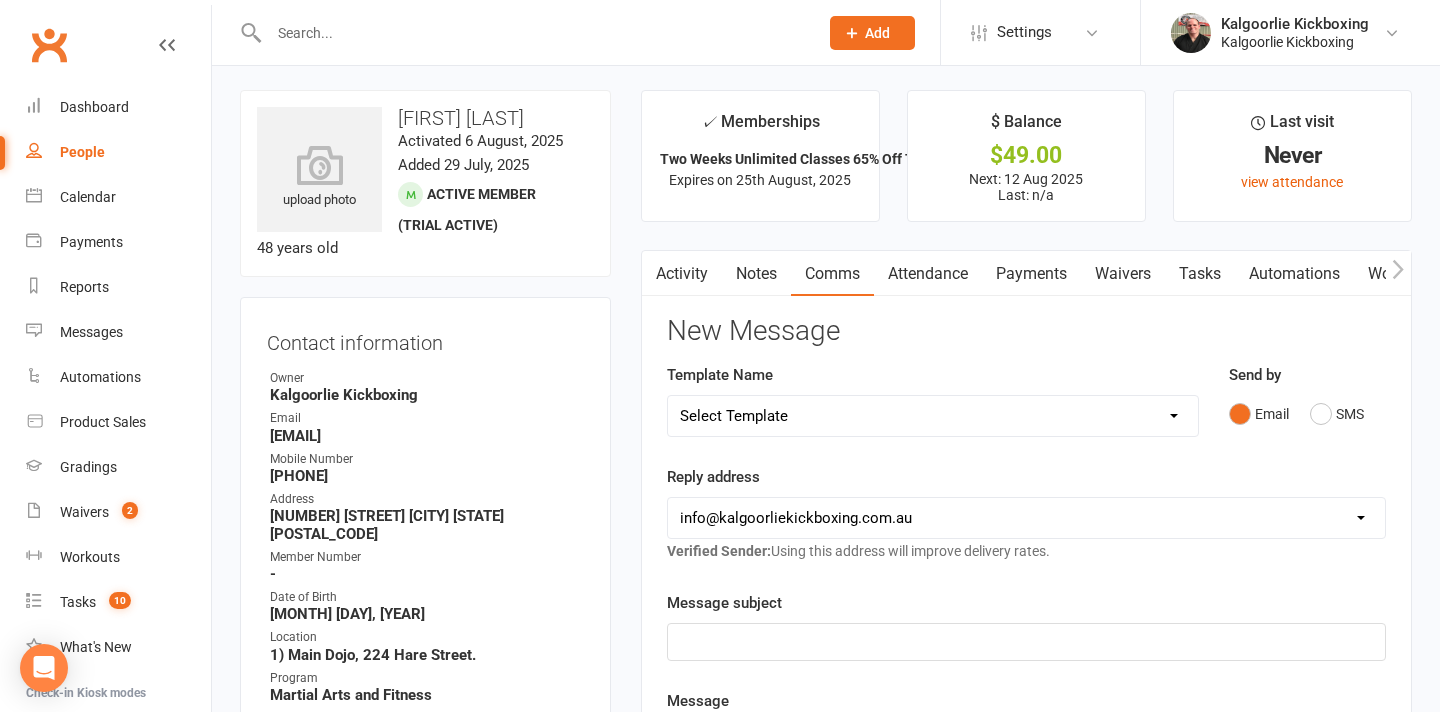 click on "Activity" at bounding box center [682, 274] 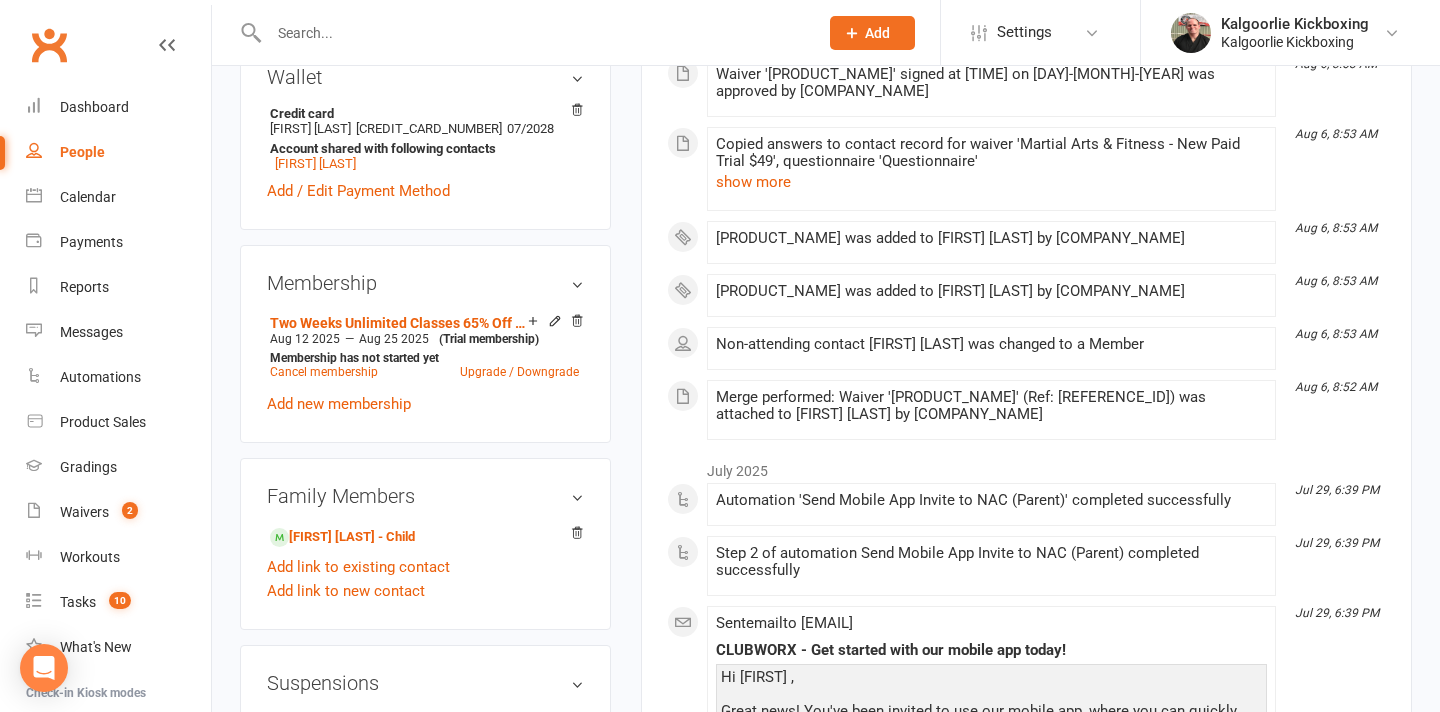 scroll, scrollTop: 772, scrollLeft: 0, axis: vertical 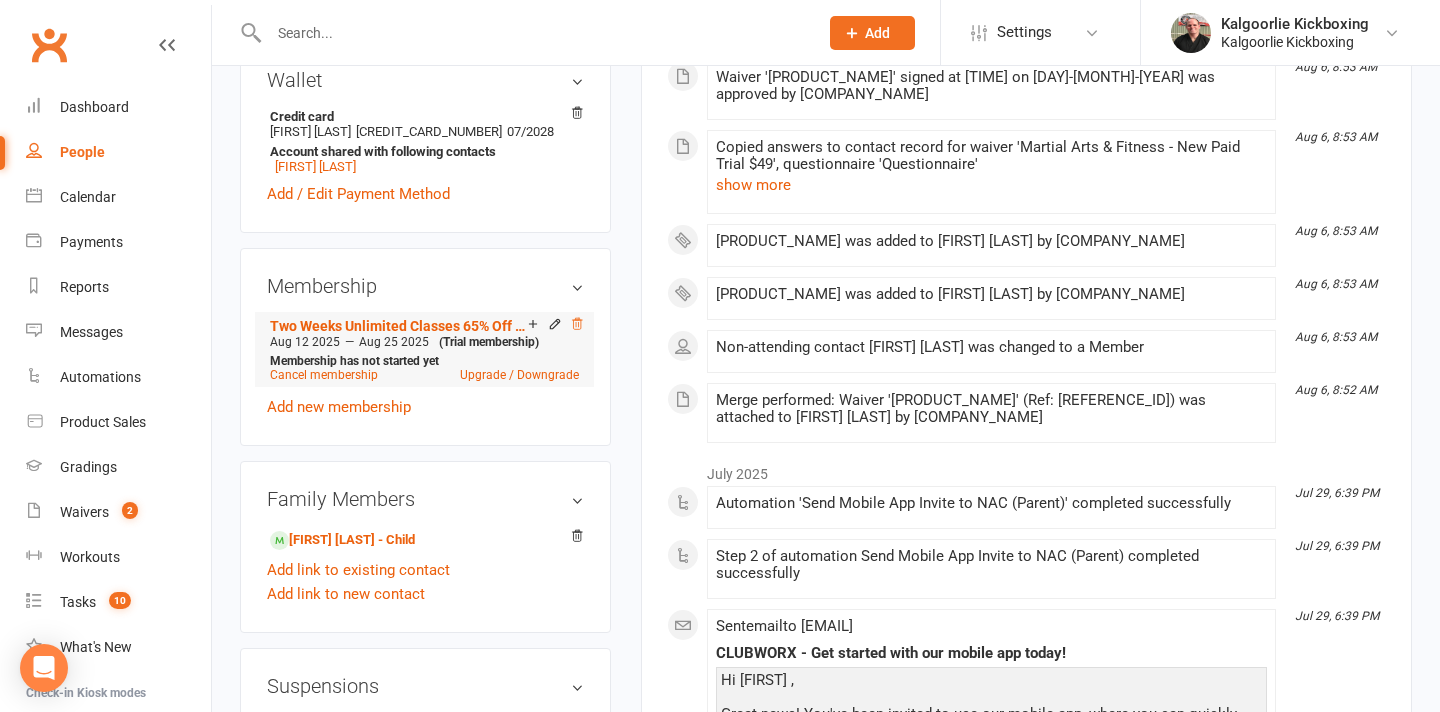 click 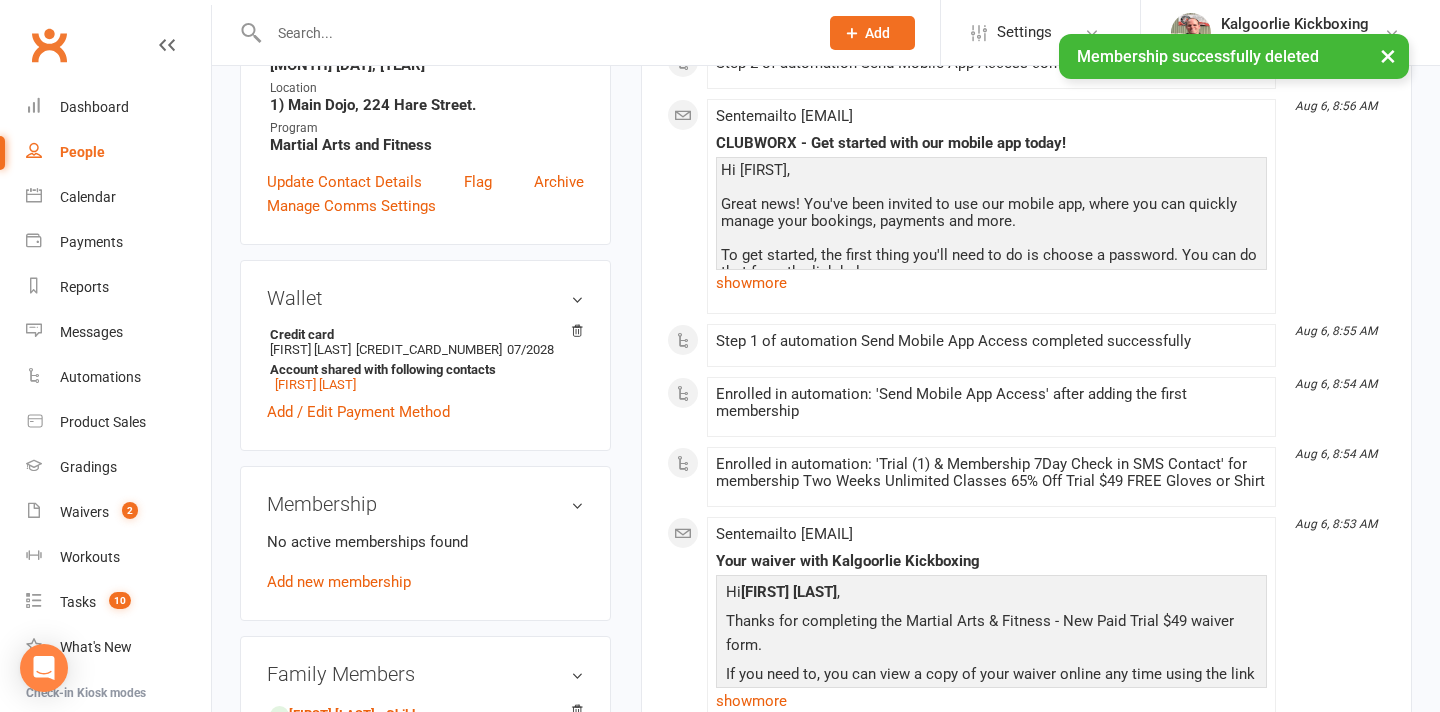 scroll, scrollTop: 605, scrollLeft: 0, axis: vertical 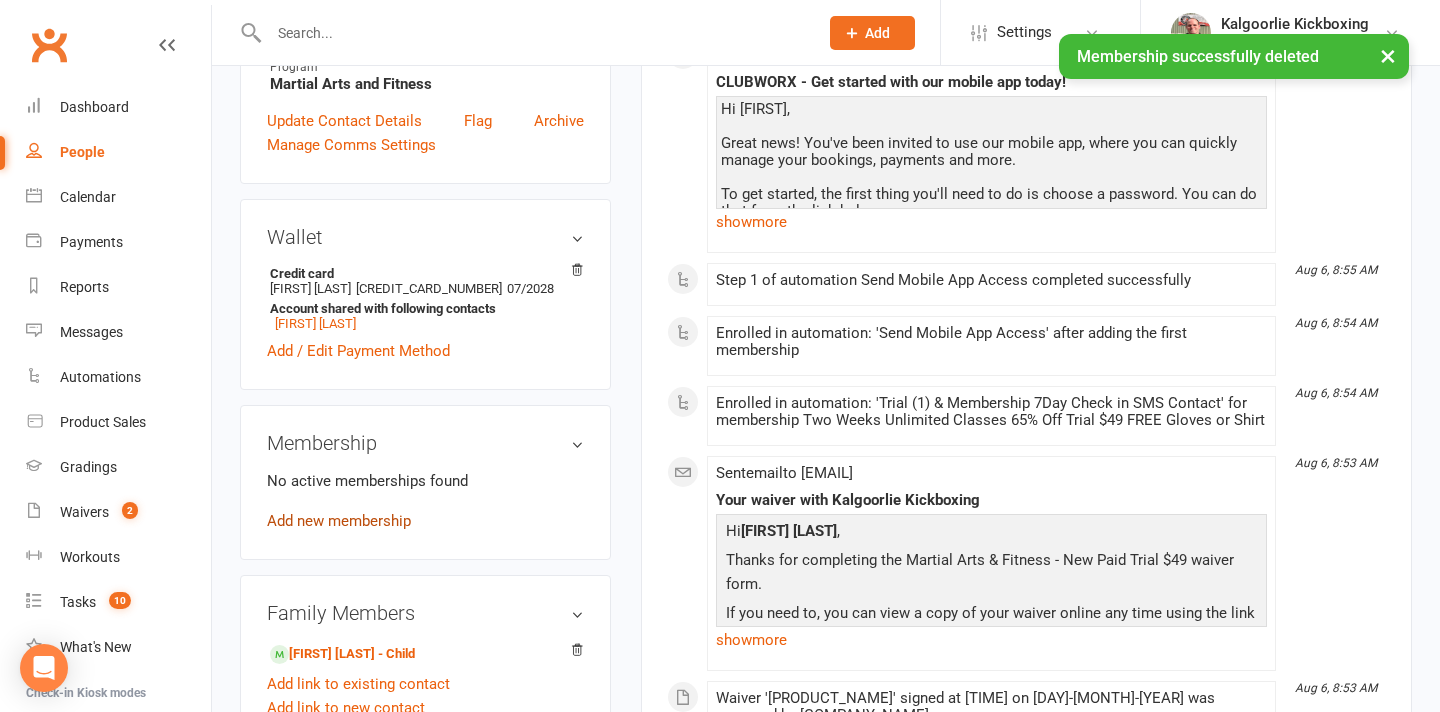 click on "Add new membership" at bounding box center (339, 521) 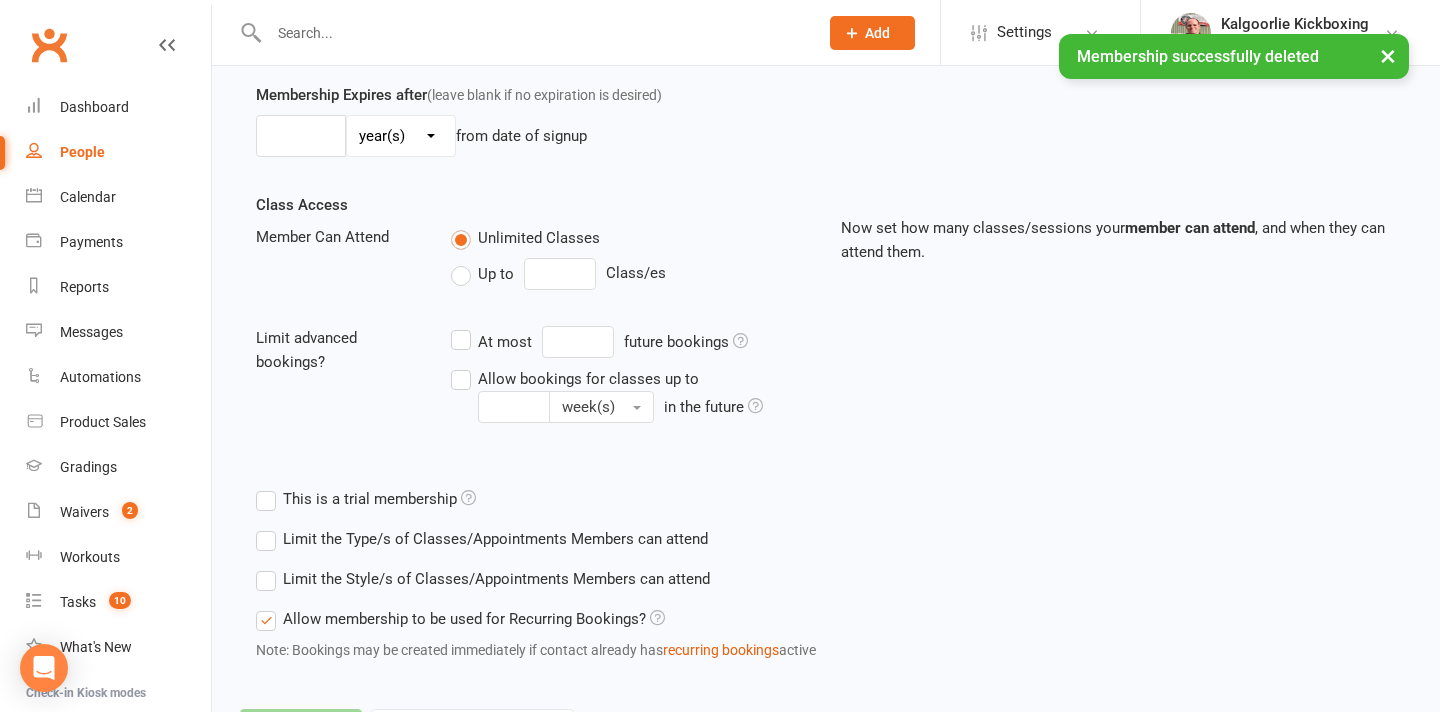 scroll, scrollTop: 0, scrollLeft: 0, axis: both 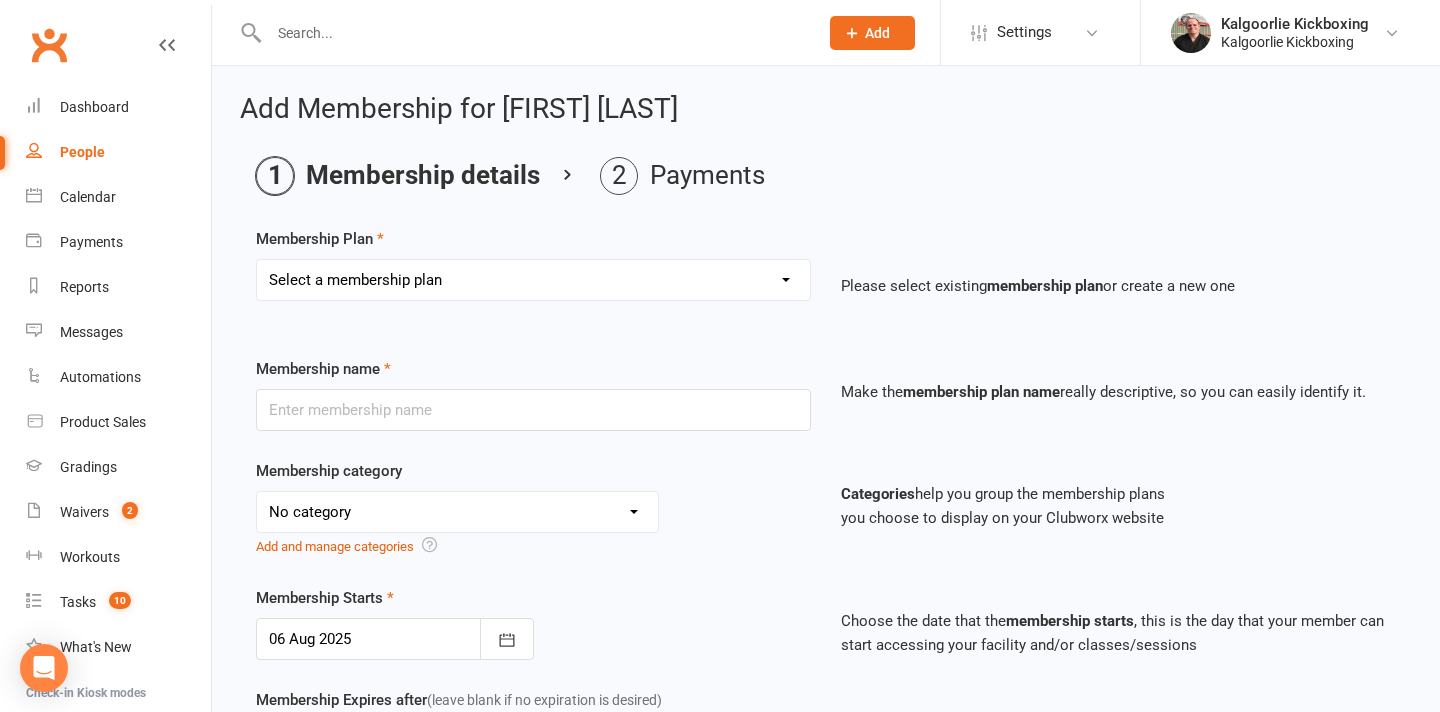 click on "Select a membership plan Create new Membership Plan MA Membership WK 4+ Per Week UNLIMITED MA Membership WK 3 Per Week PLATINUM MA Membership WK 2 Per Week GOLD MA Membership WK 1 Per Week SILVER MA Membership WK 4+ Per Week UNLIMITED - 3rd Family Member 50% Discount MA Membership WK 3 Per Week PLATINUM - 3rd Family Member 50% Discount MA Membership WK 2 Per Week GOLD - 3rd Family Member 50% Discount MA Membership WK 4+ Per Week UNLIMITED - 4th Family Member 100% Discount MA Membership WK 3 Per Week PLATINUM - 4th Family Member 100% Discount MA Membership WK 2 Per Week GOLD - 4th Family Member 100% Discount Dog Training Level 1 $300 Dog Training Level 2 $200 MA Membership FN 4+ Per Week UNLIMITED MA Membership FN 3 Per Week PLATINUM MA Membership FN 2 Per Week GOLD MA Membership FN 1 Per Week SILVER MA Membership FN 4+ Per Week UNLIMITED - 3rd Family Member 50% Discount MA Membership FN 3 Per Week PLATINUM - 3rd Family Member 50% Discount MA Membership FN 2 Per Week GOLD - 3rd Family Member 50% Discount" at bounding box center (533, 280) 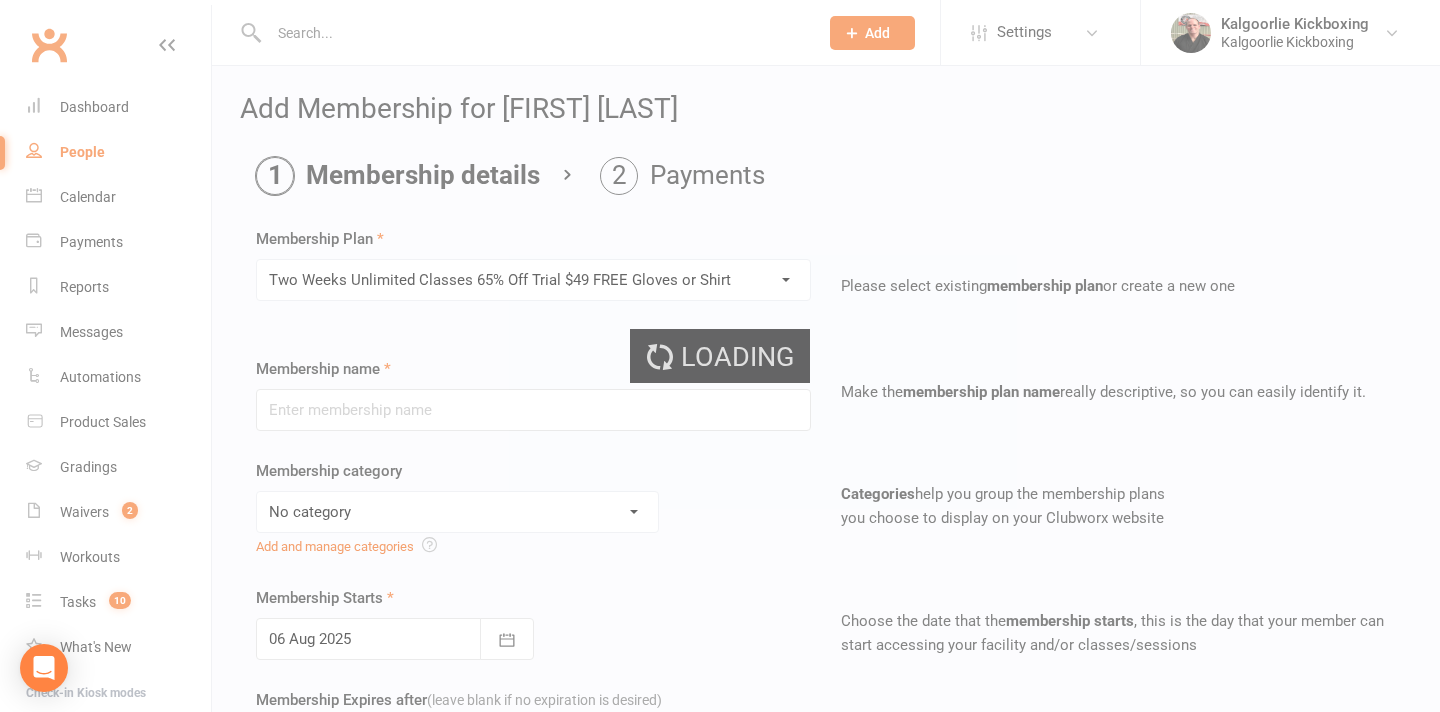 type on "Two Weeks Unlimited Classes 65% Off Trial $49 FREE Gloves or Shirt" 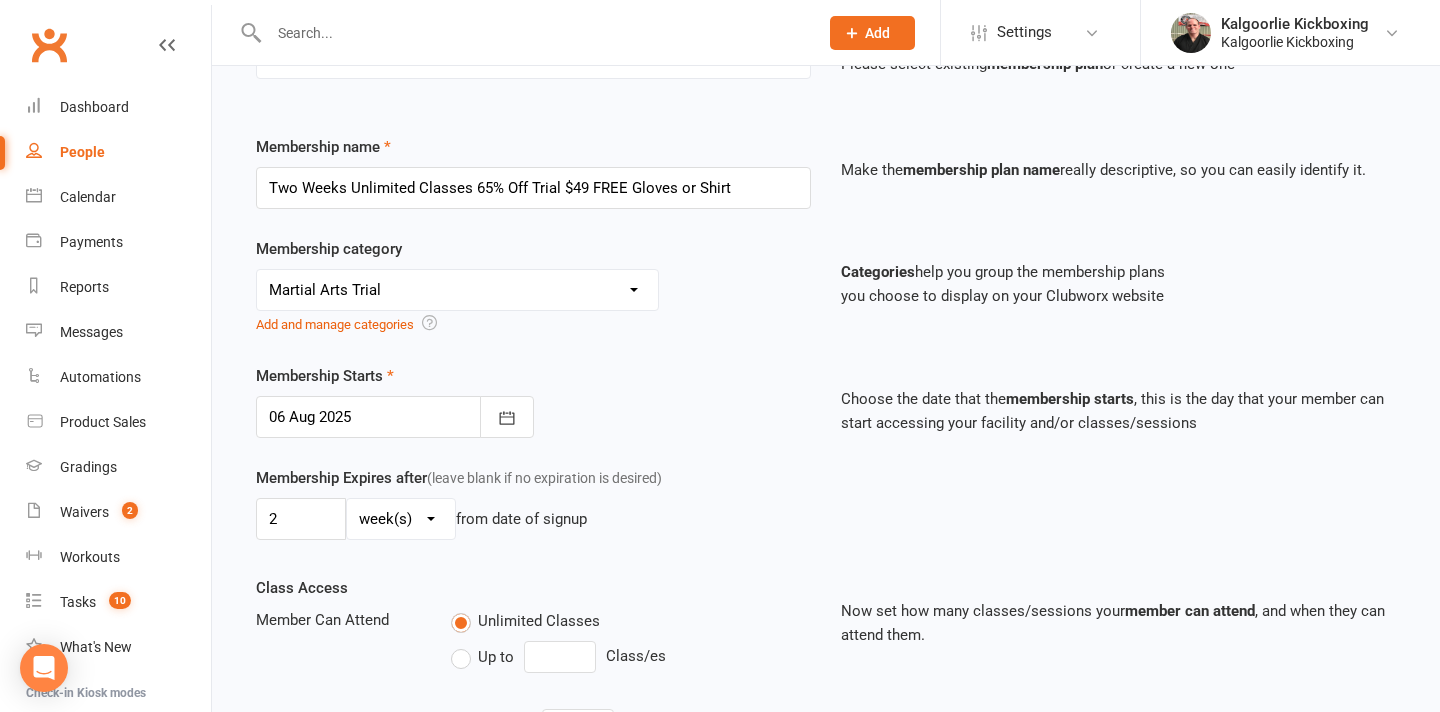 scroll, scrollTop: 221, scrollLeft: 0, axis: vertical 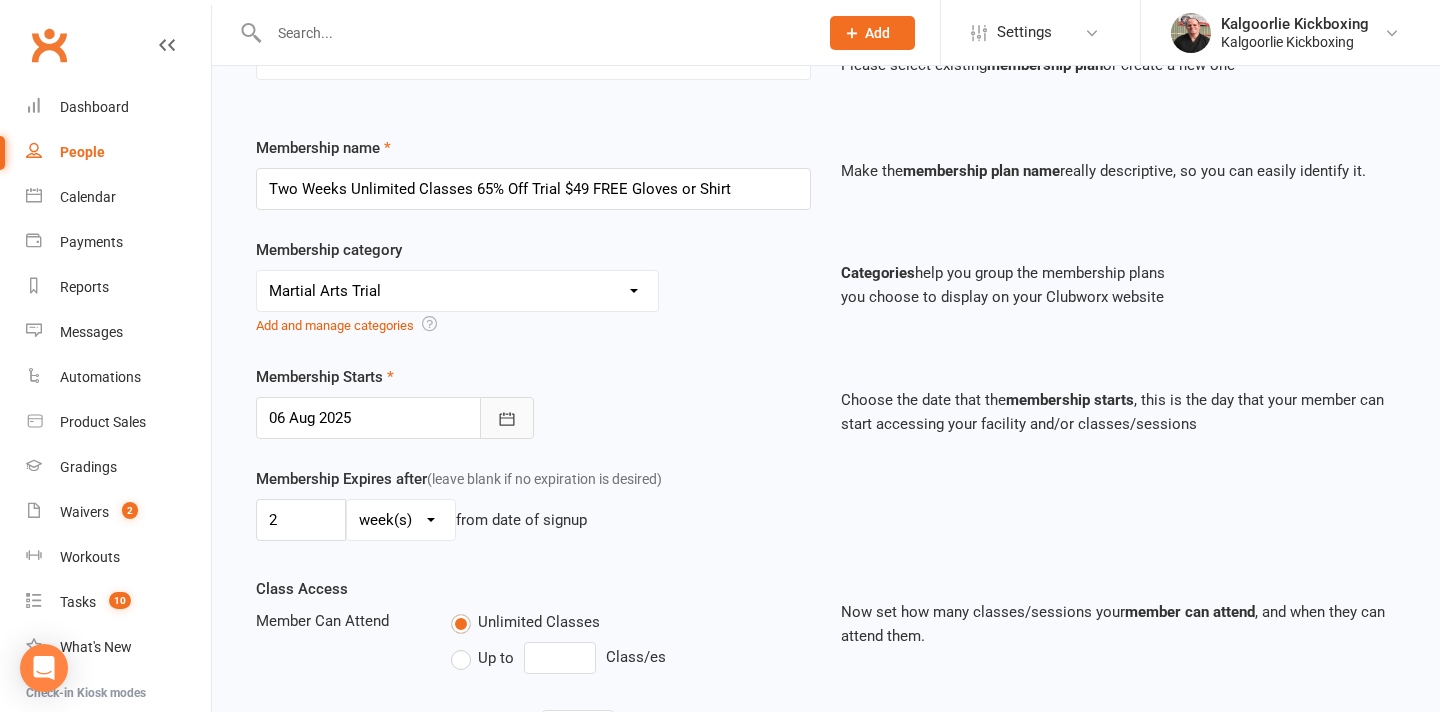 click at bounding box center (507, 418) 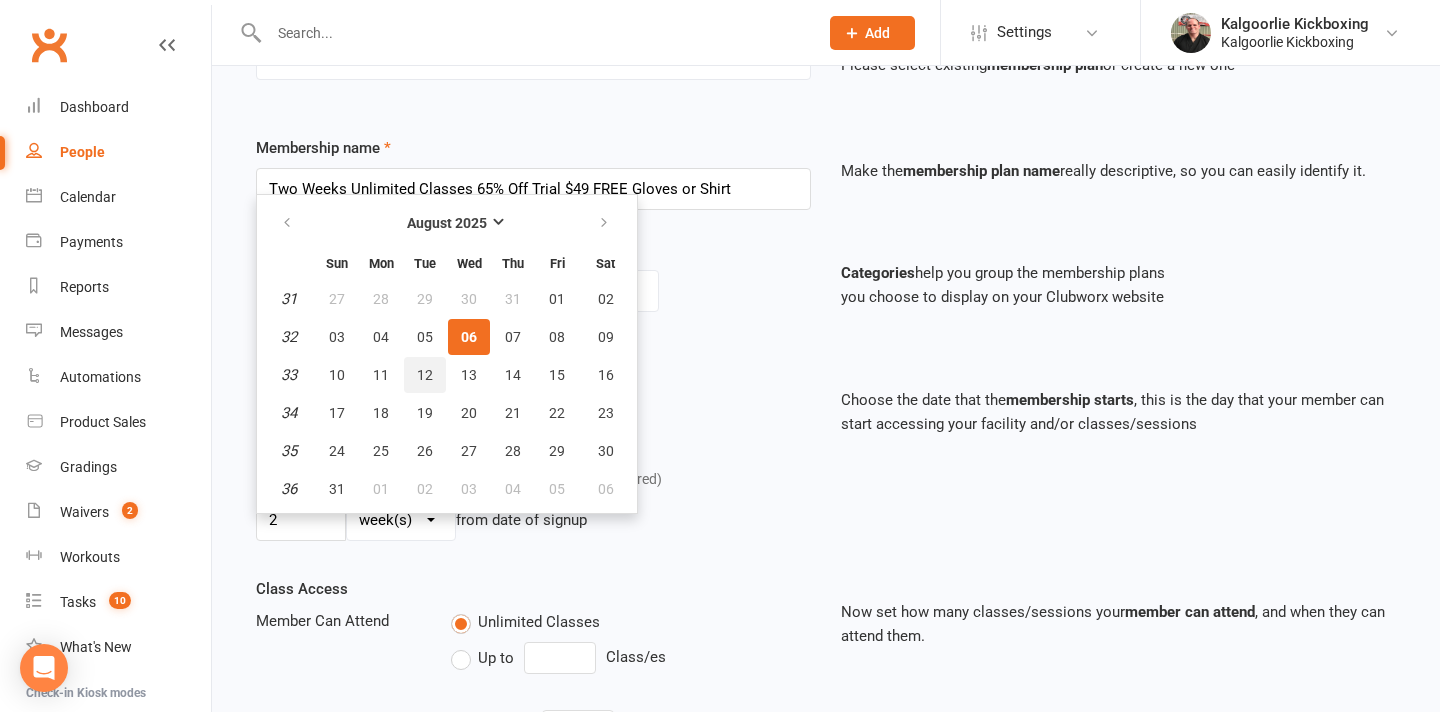 click on "12" at bounding box center [425, 375] 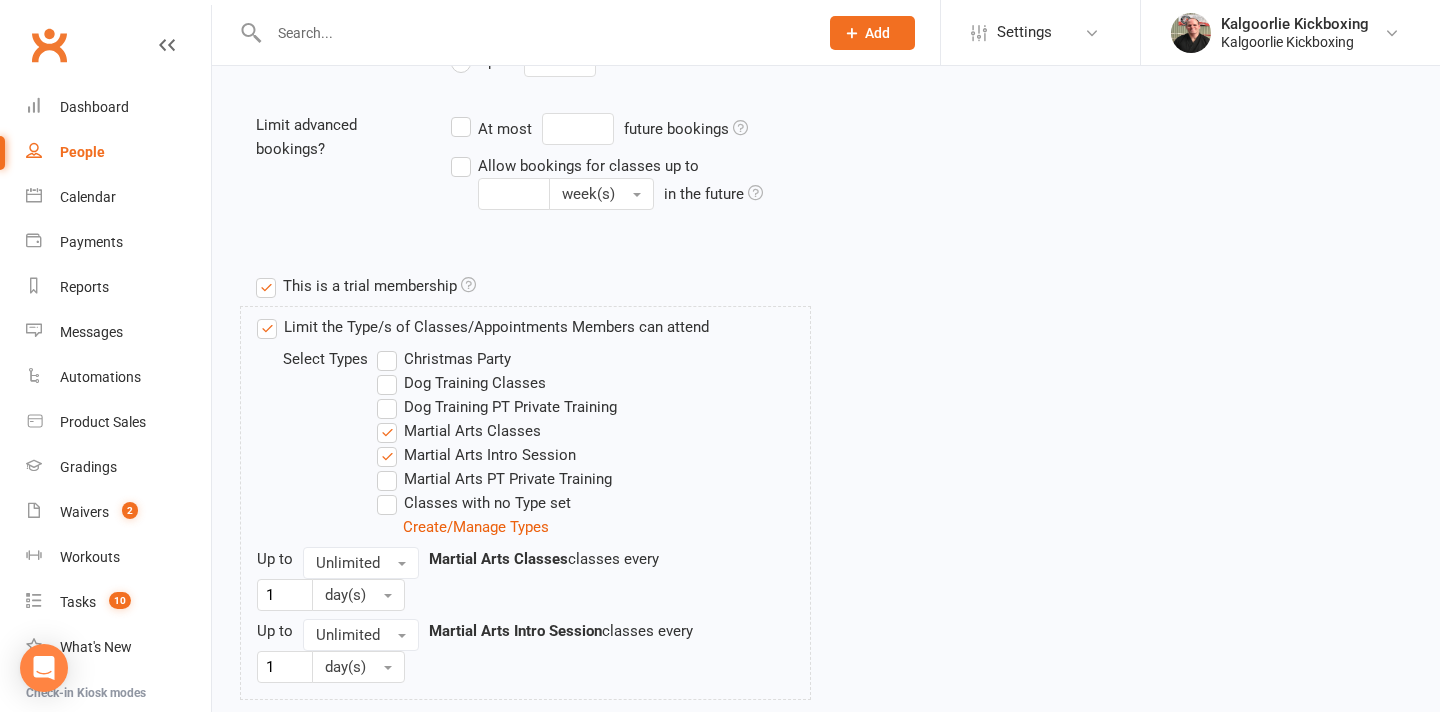scroll, scrollTop: 1071, scrollLeft: 0, axis: vertical 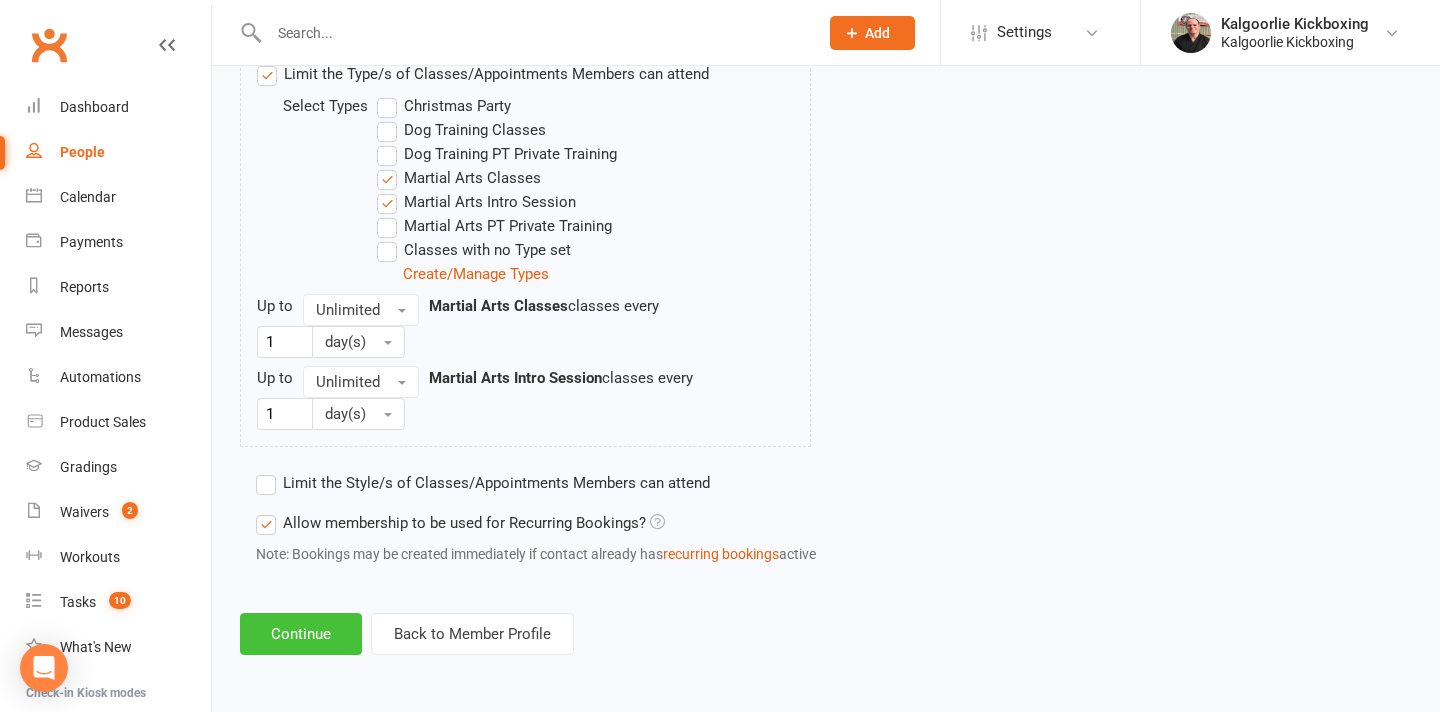 click on "Continue" at bounding box center [301, 634] 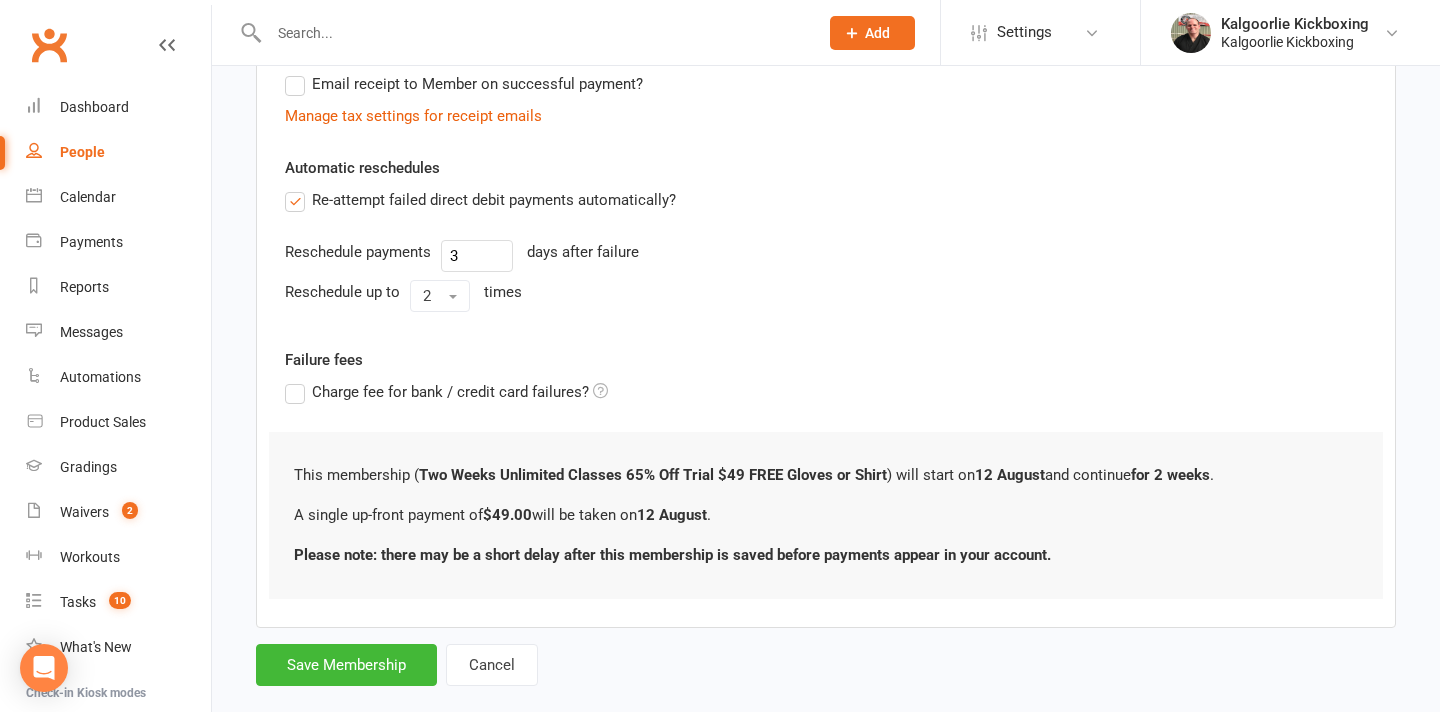 scroll, scrollTop: 457, scrollLeft: 0, axis: vertical 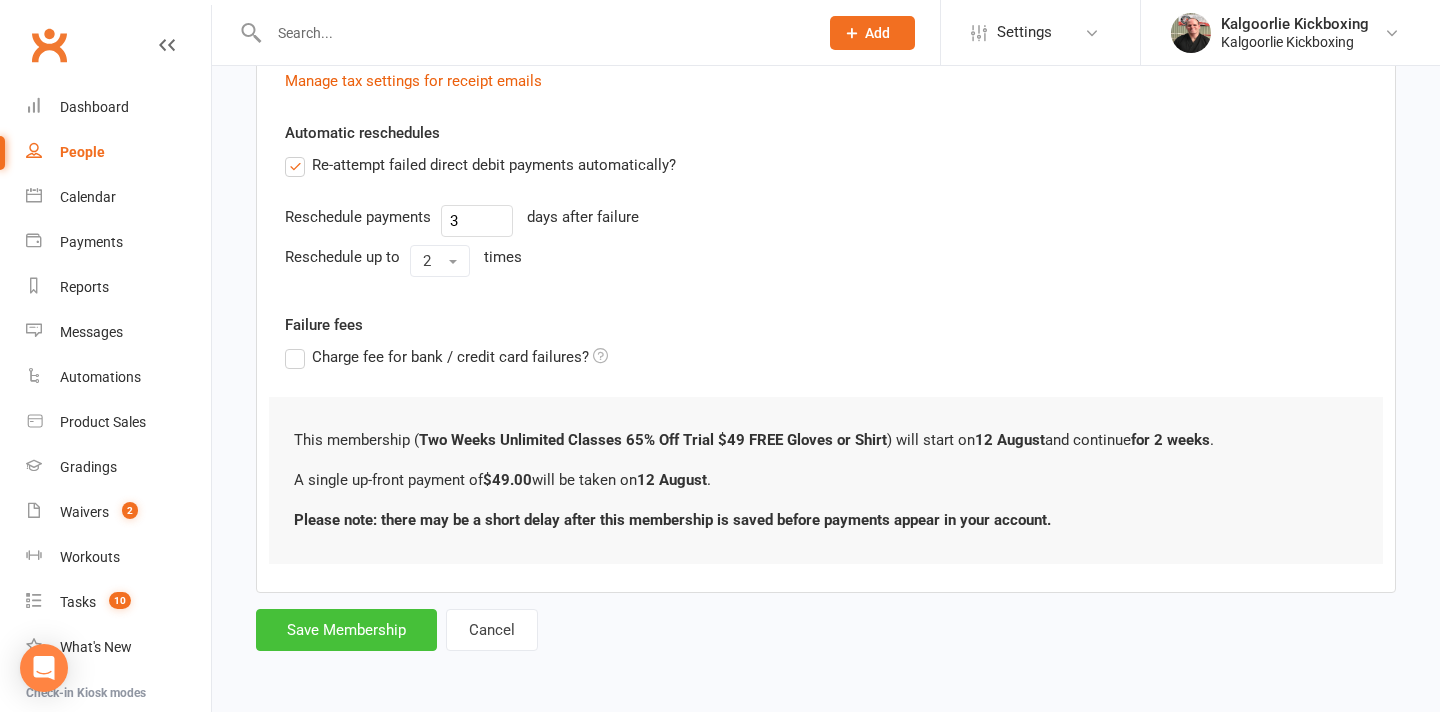 click on "Save Membership" at bounding box center [346, 630] 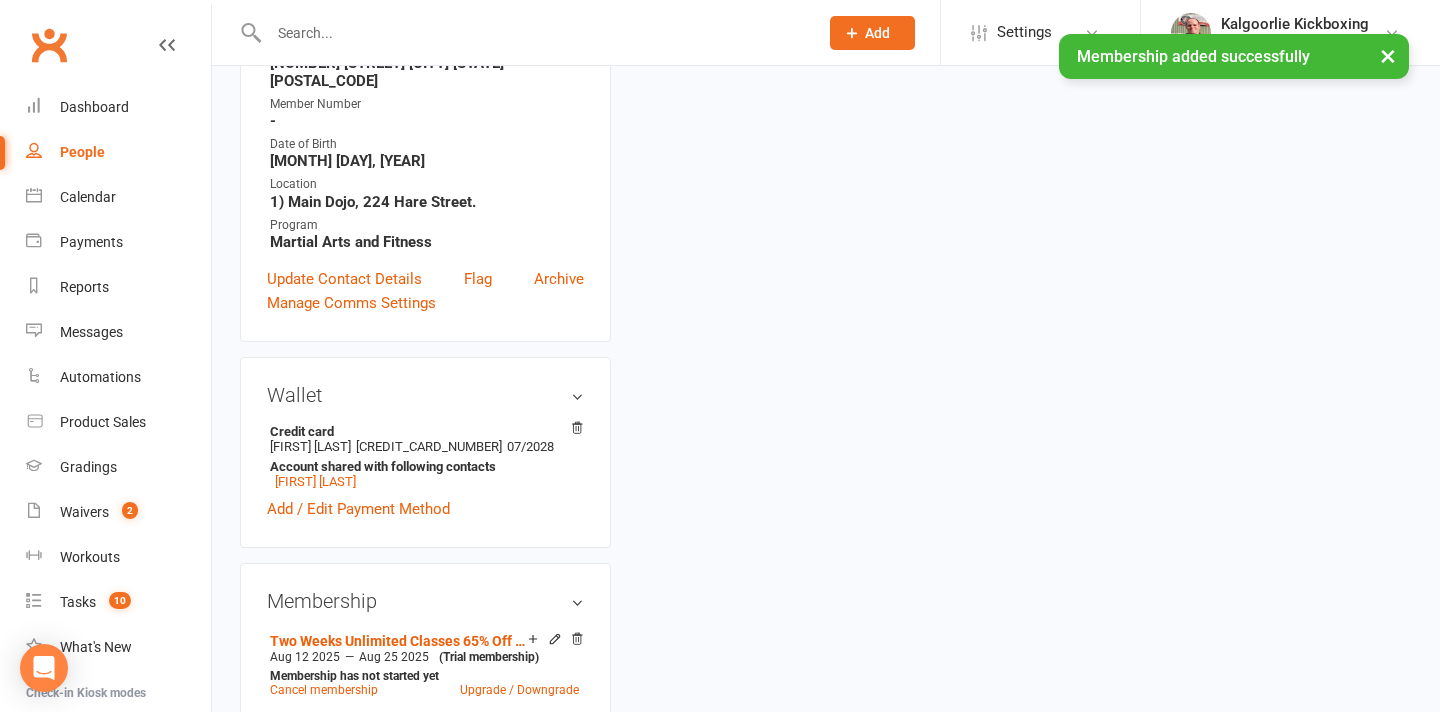 scroll, scrollTop: 0, scrollLeft: 0, axis: both 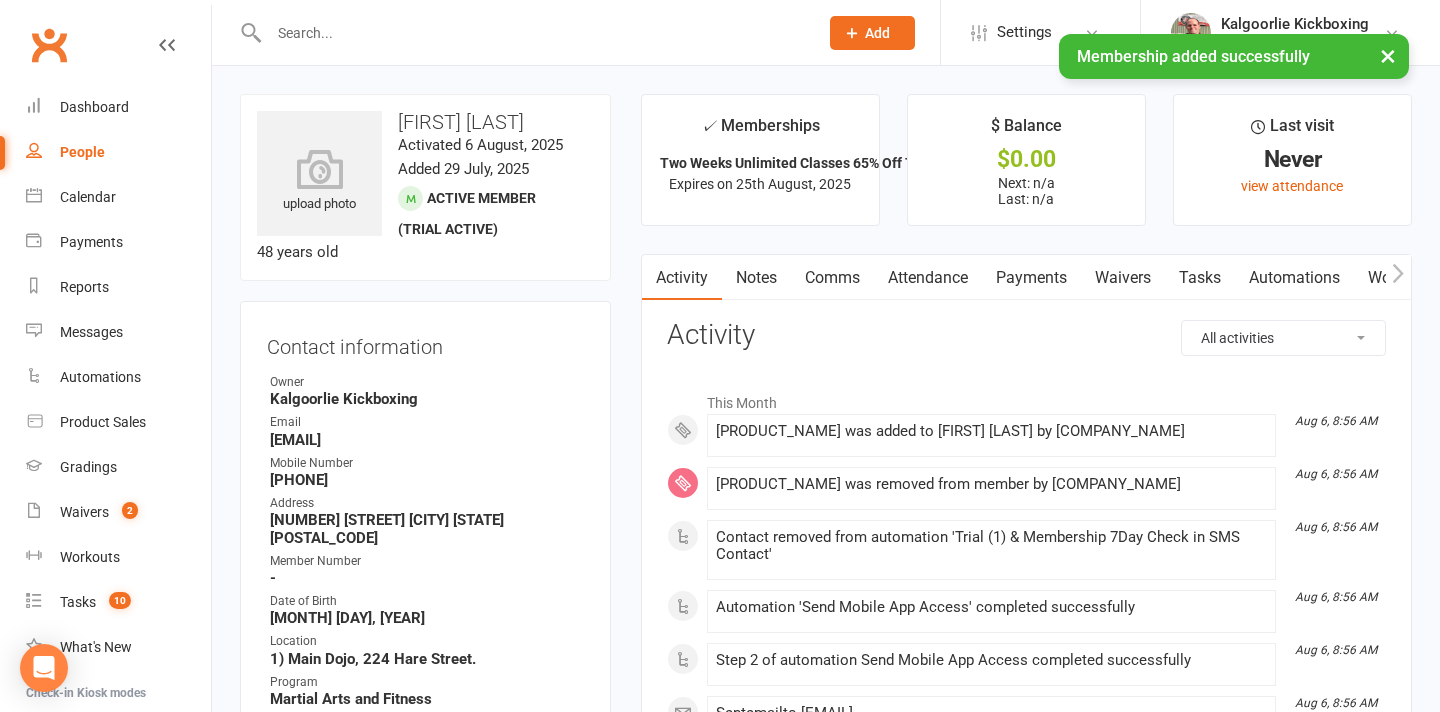 click on "Attendance" at bounding box center (928, 278) 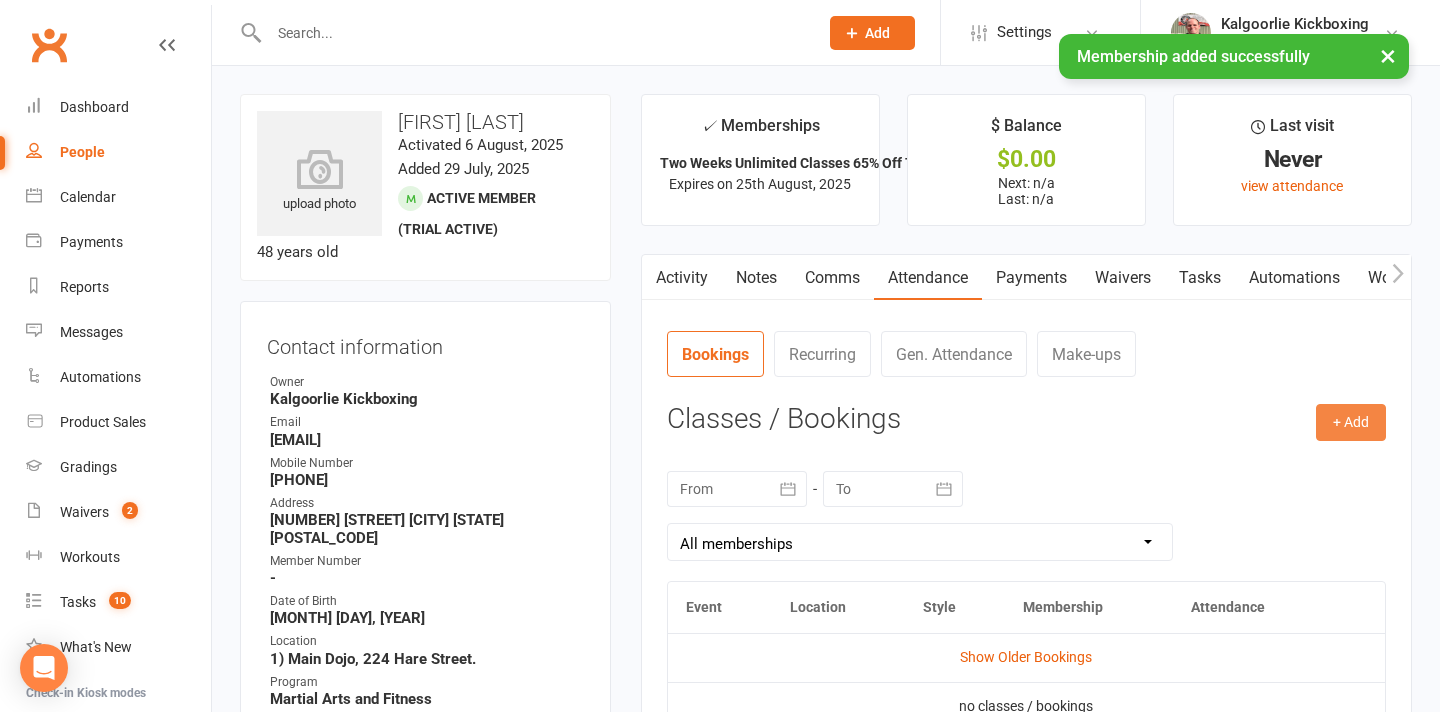 click on "+ Add" at bounding box center (1351, 422) 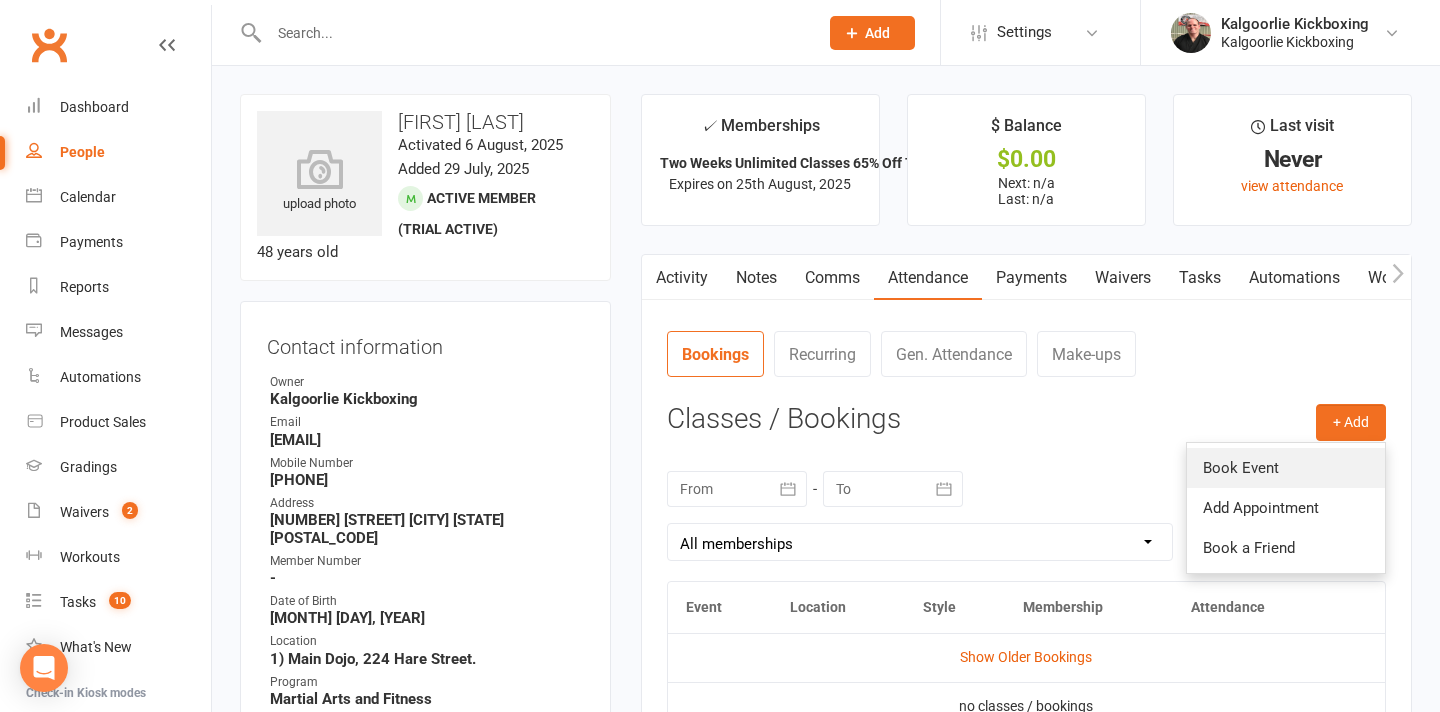 click on "Book Event" at bounding box center (1286, 468) 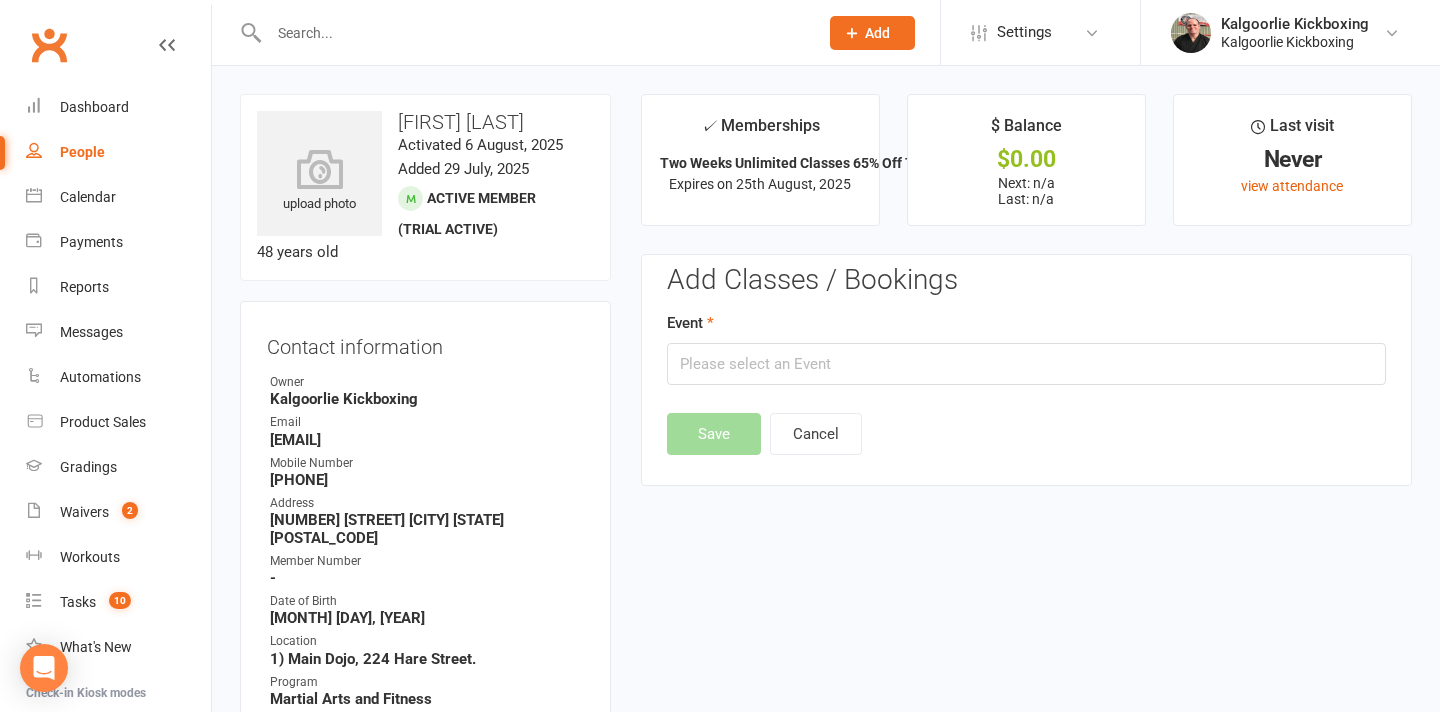 scroll, scrollTop: 154, scrollLeft: 0, axis: vertical 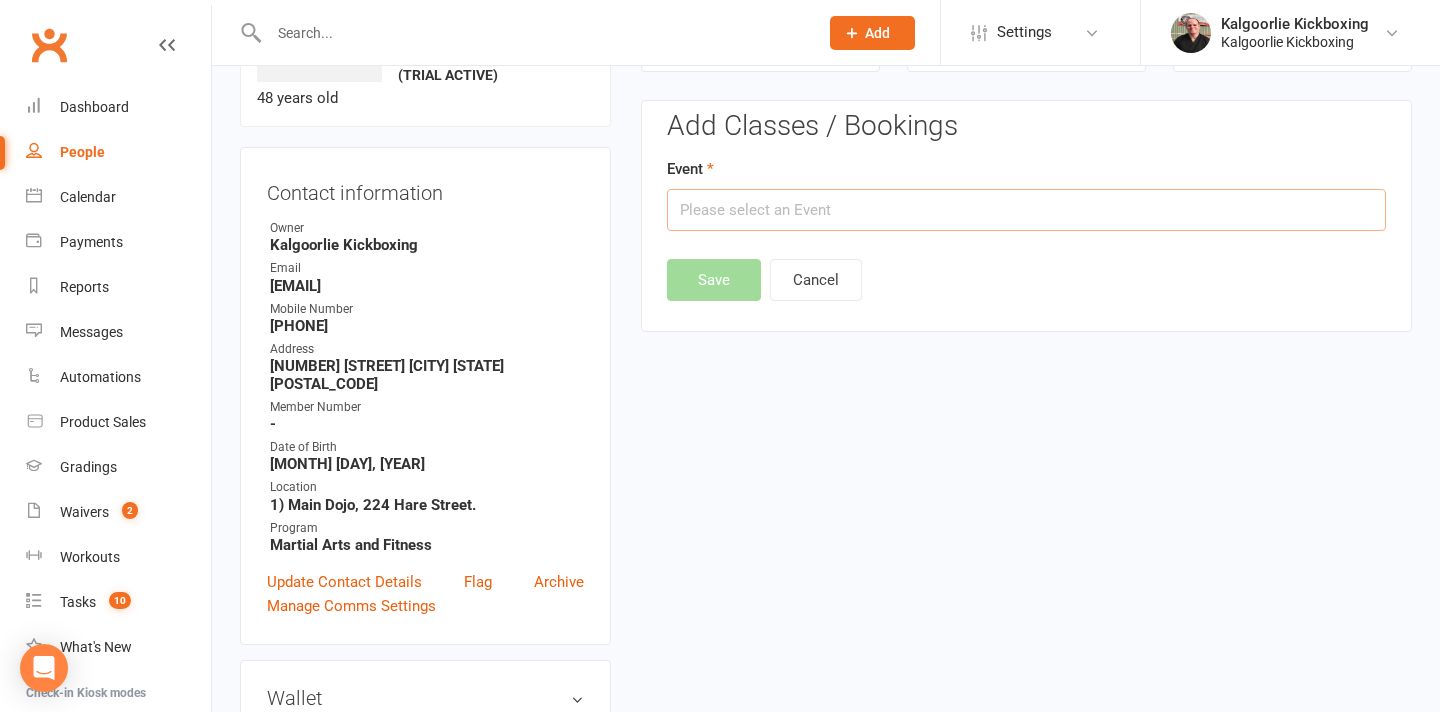 click at bounding box center (1026, 210) 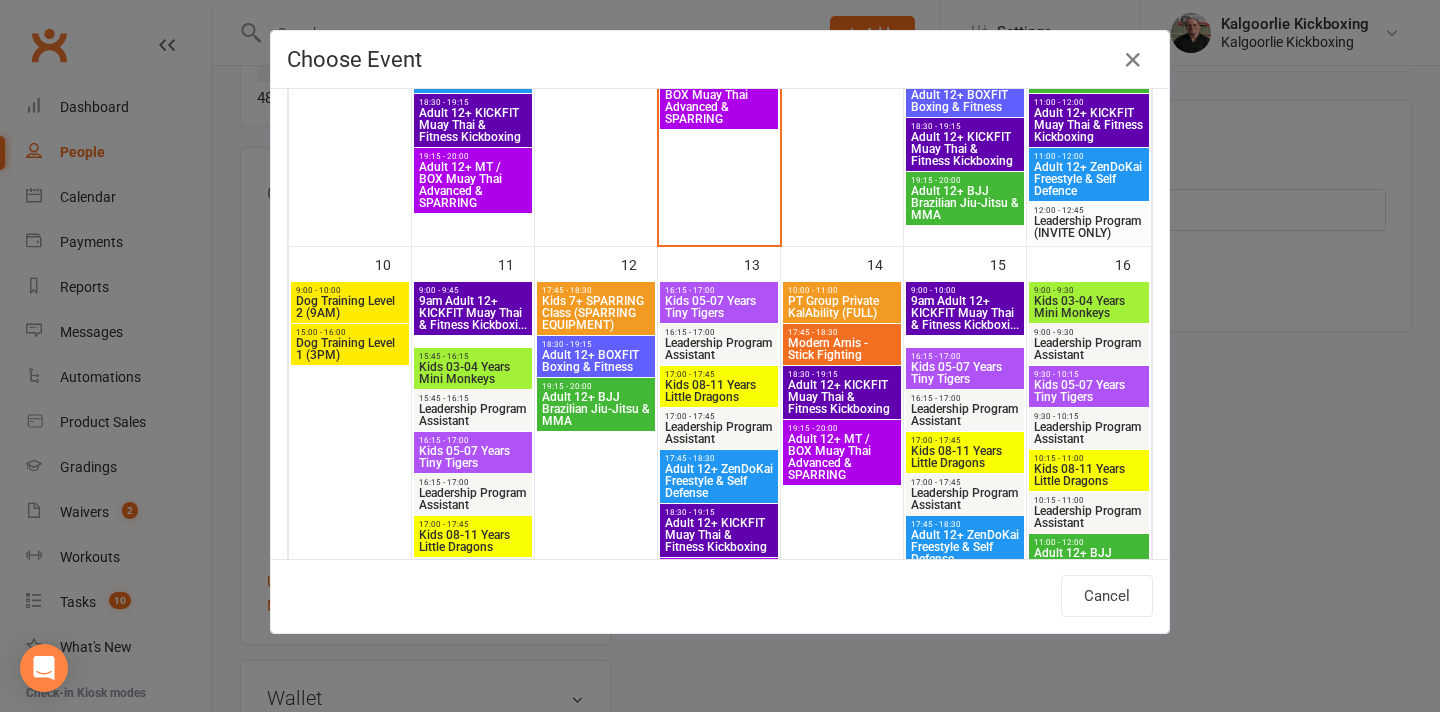 scroll, scrollTop: 1024, scrollLeft: 0, axis: vertical 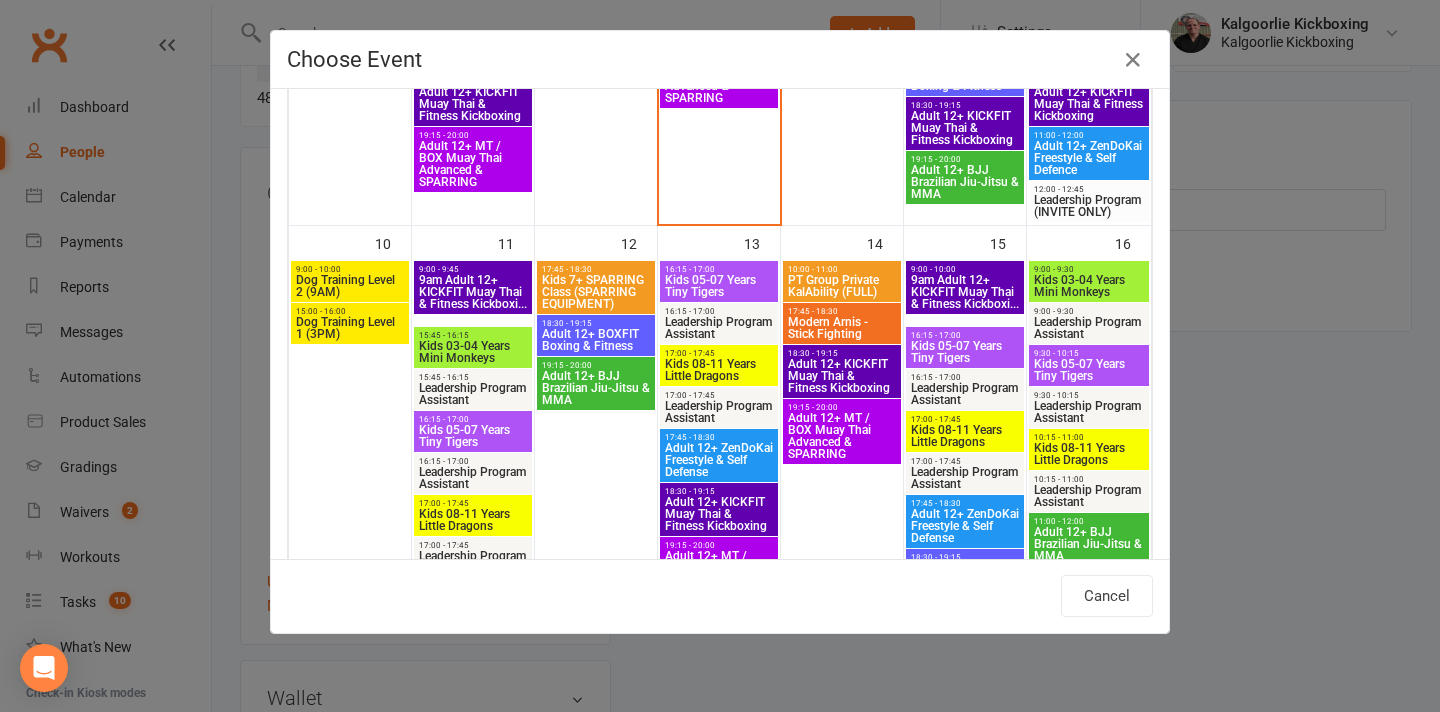 click on "Adult 12+ BOXFIT Boxing & Fitness" at bounding box center [596, 340] 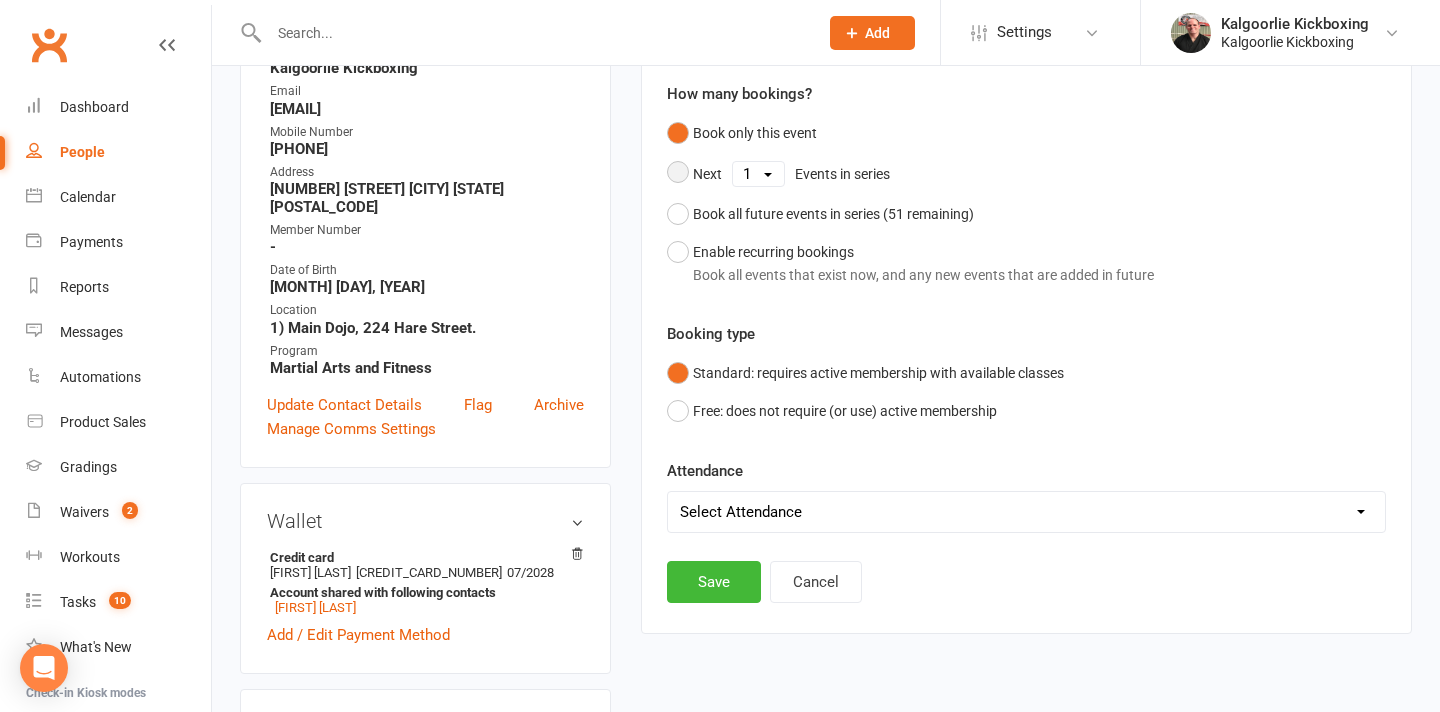 scroll, scrollTop: 368, scrollLeft: 0, axis: vertical 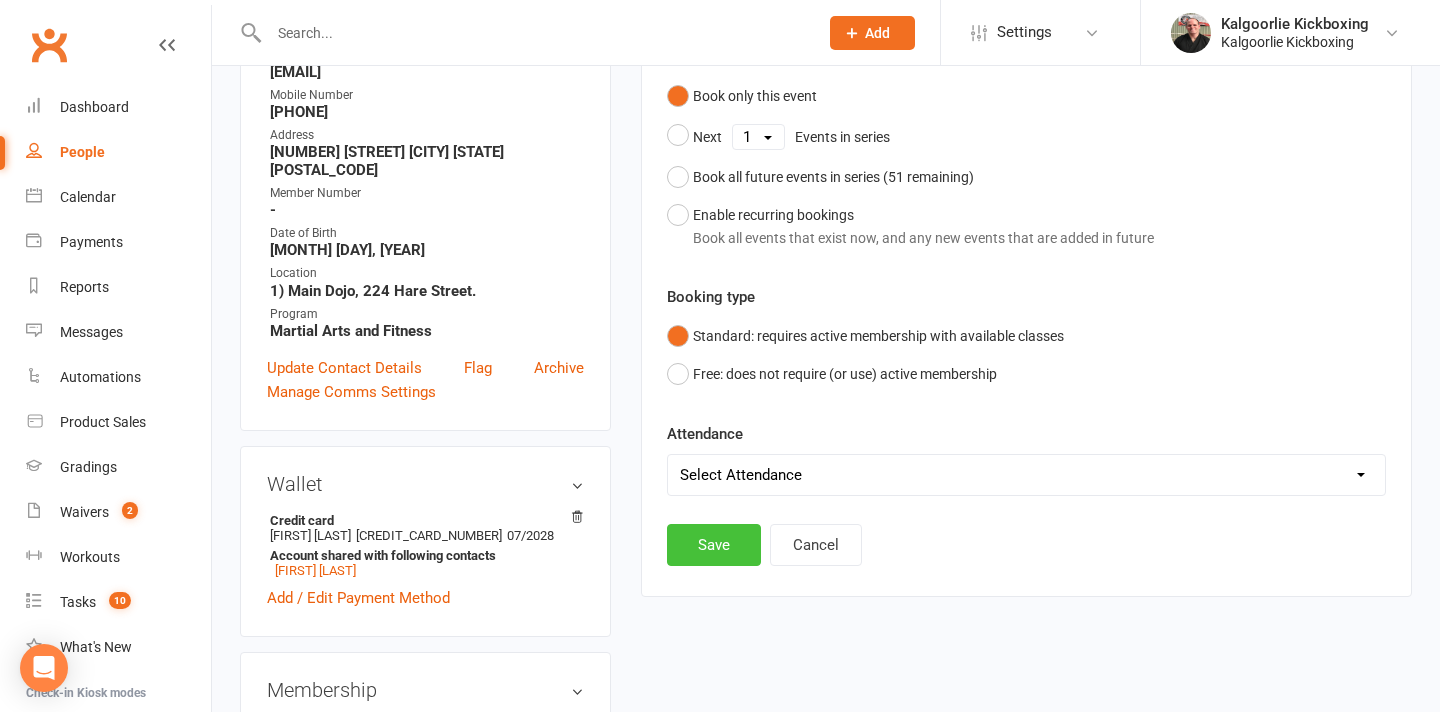 click on "Save" at bounding box center (714, 545) 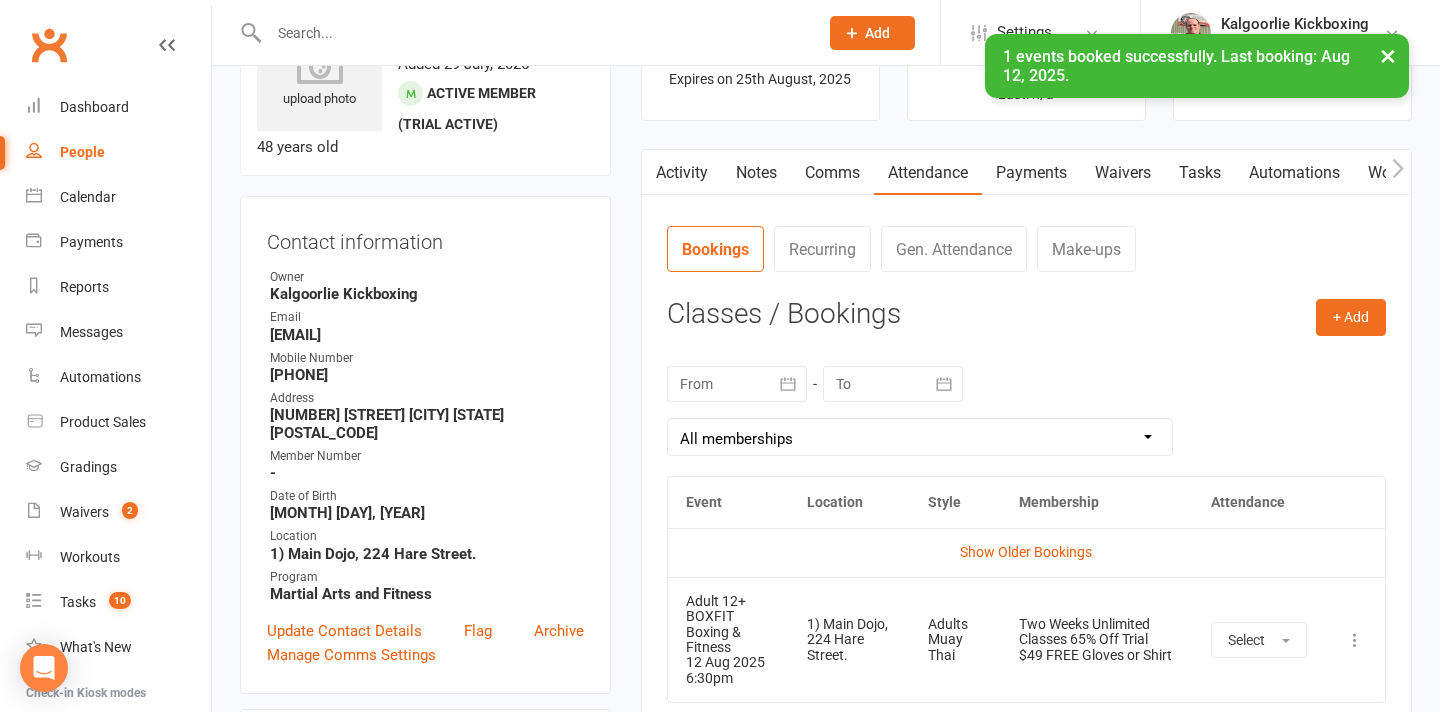 scroll, scrollTop: 0, scrollLeft: 0, axis: both 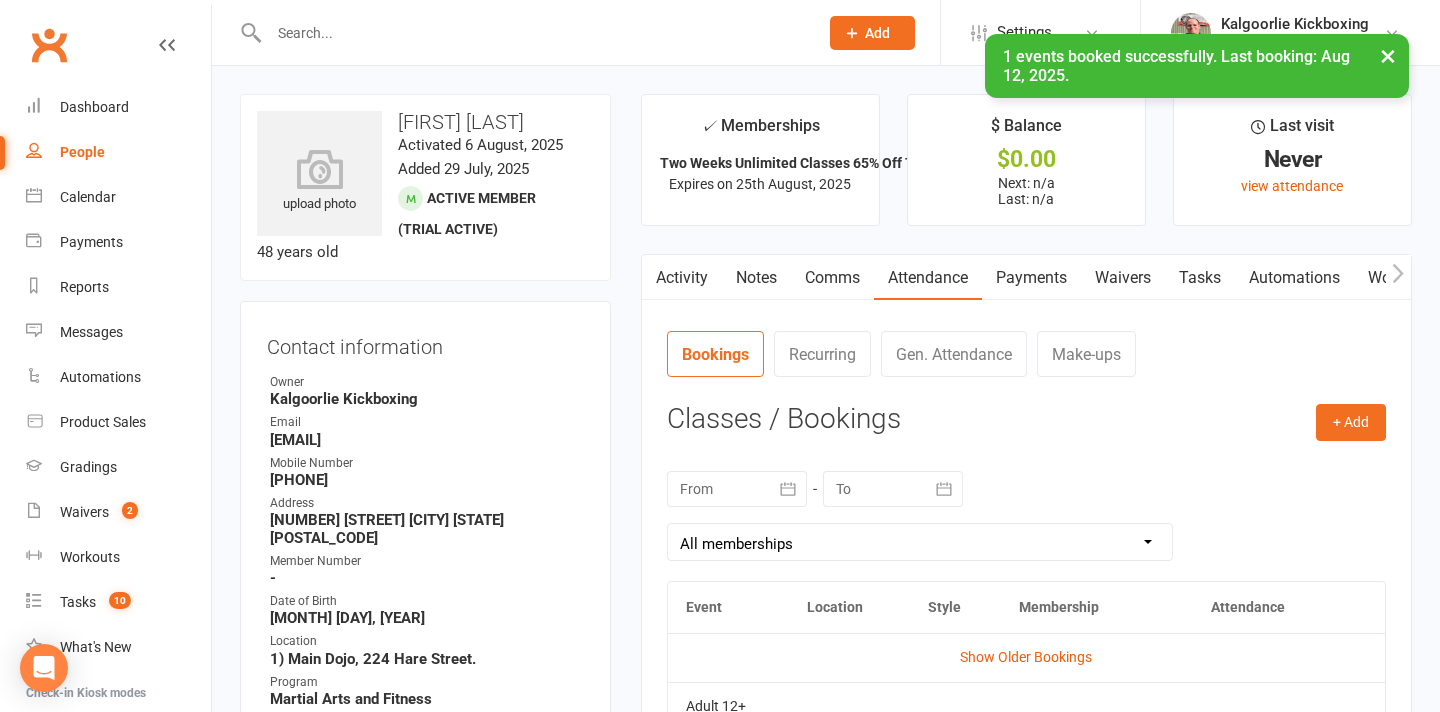click on "Payments" at bounding box center [1031, 278] 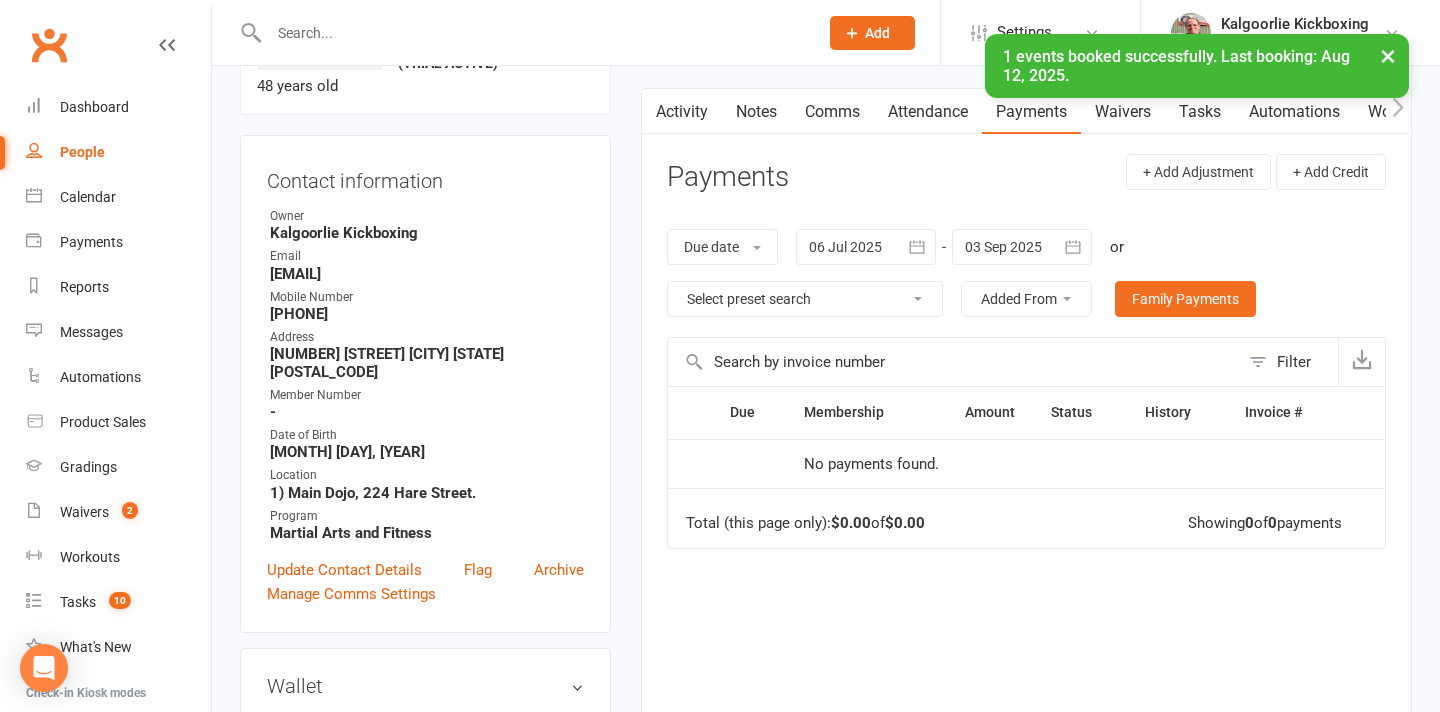 scroll, scrollTop: 170, scrollLeft: 0, axis: vertical 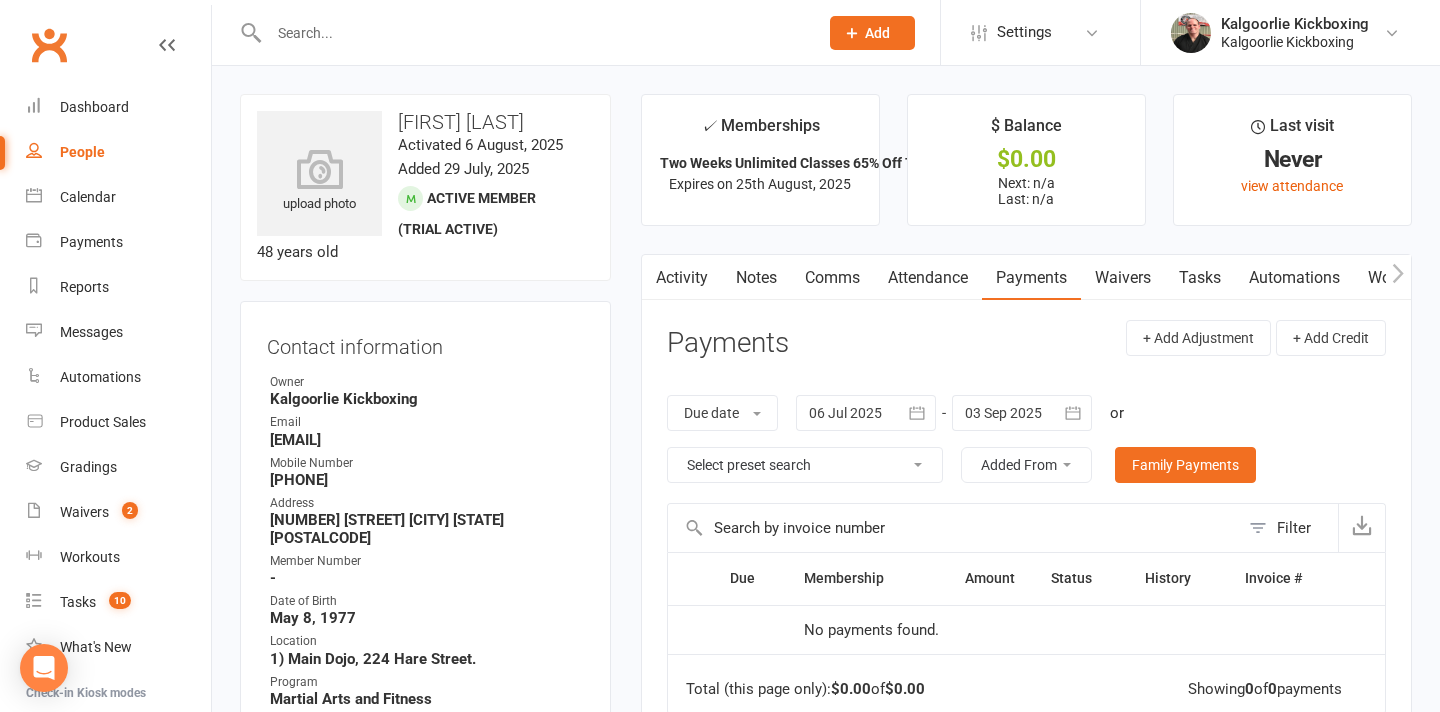 click on "Workouts" at bounding box center [1401, 278] 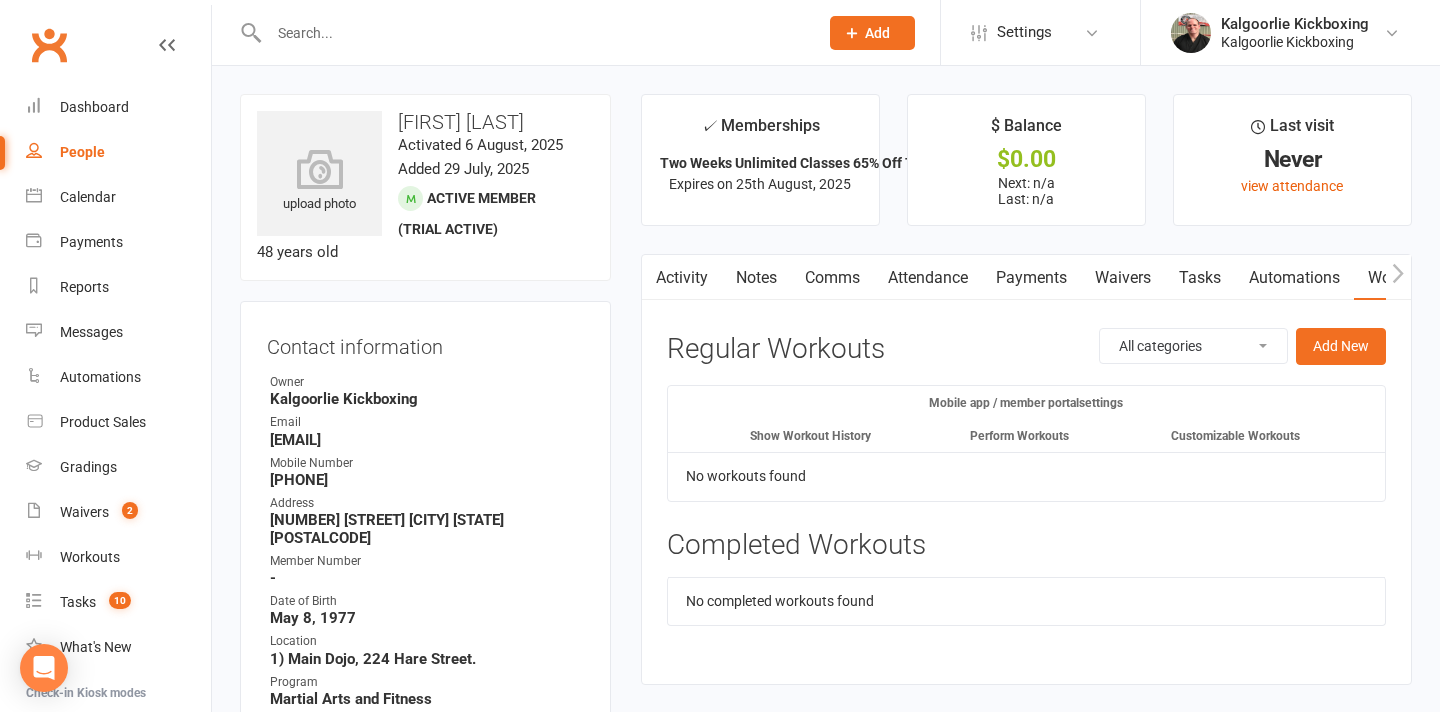 click 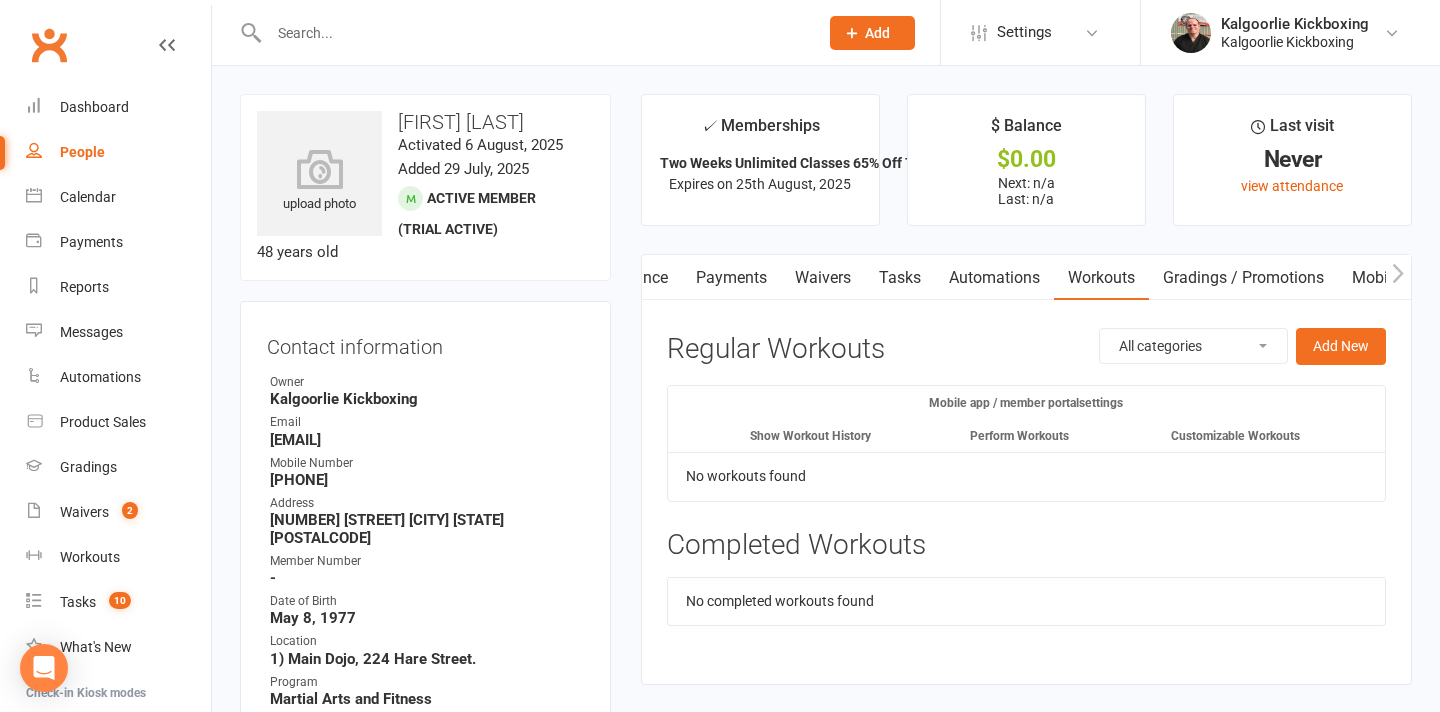 click 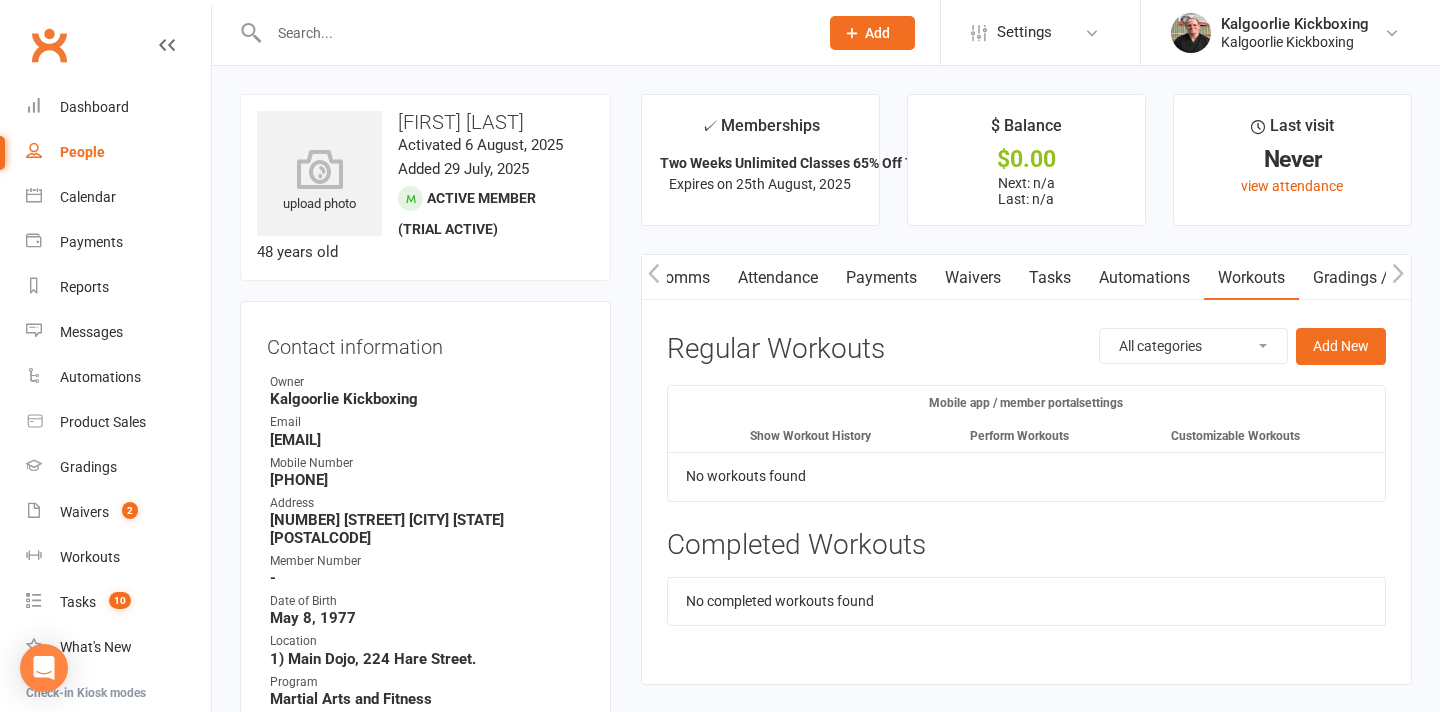 scroll, scrollTop: 0, scrollLeft: 300, axis: horizontal 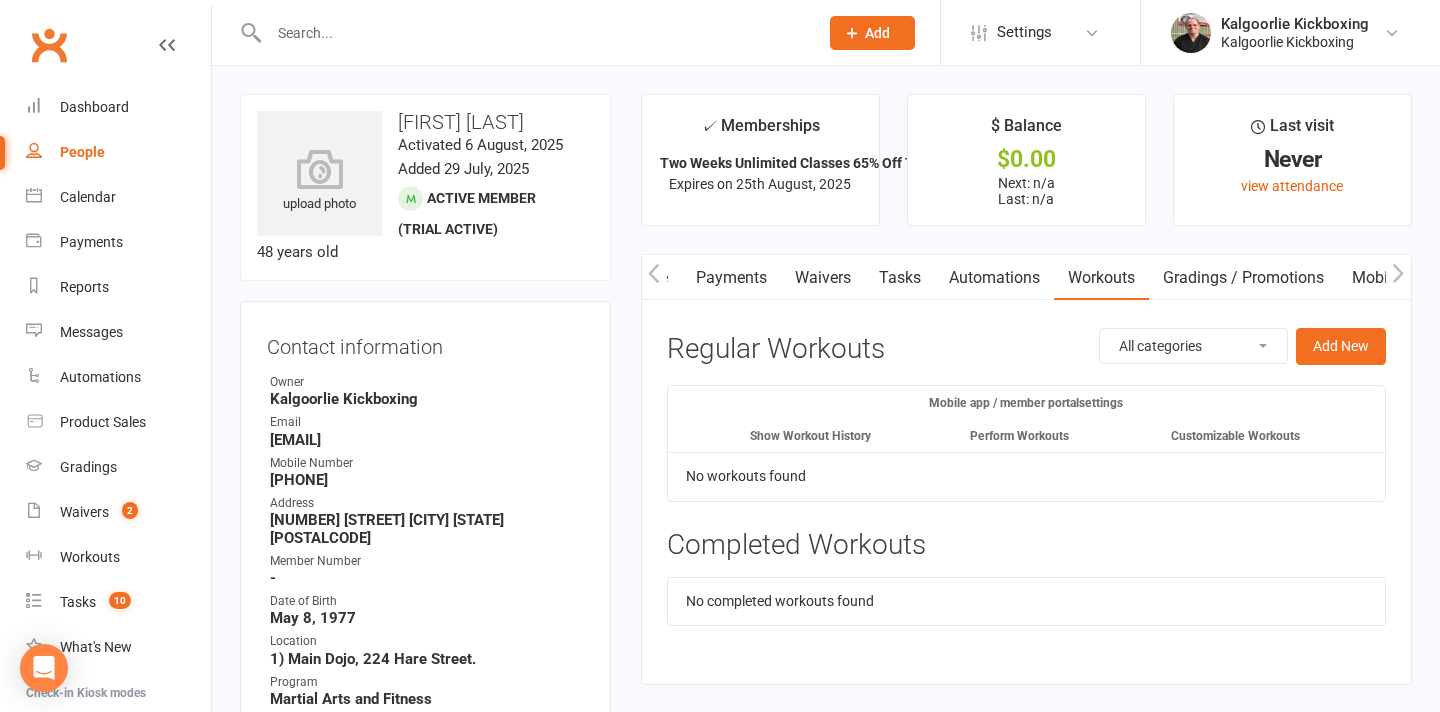 click on "Mobile App" at bounding box center (1392, 278) 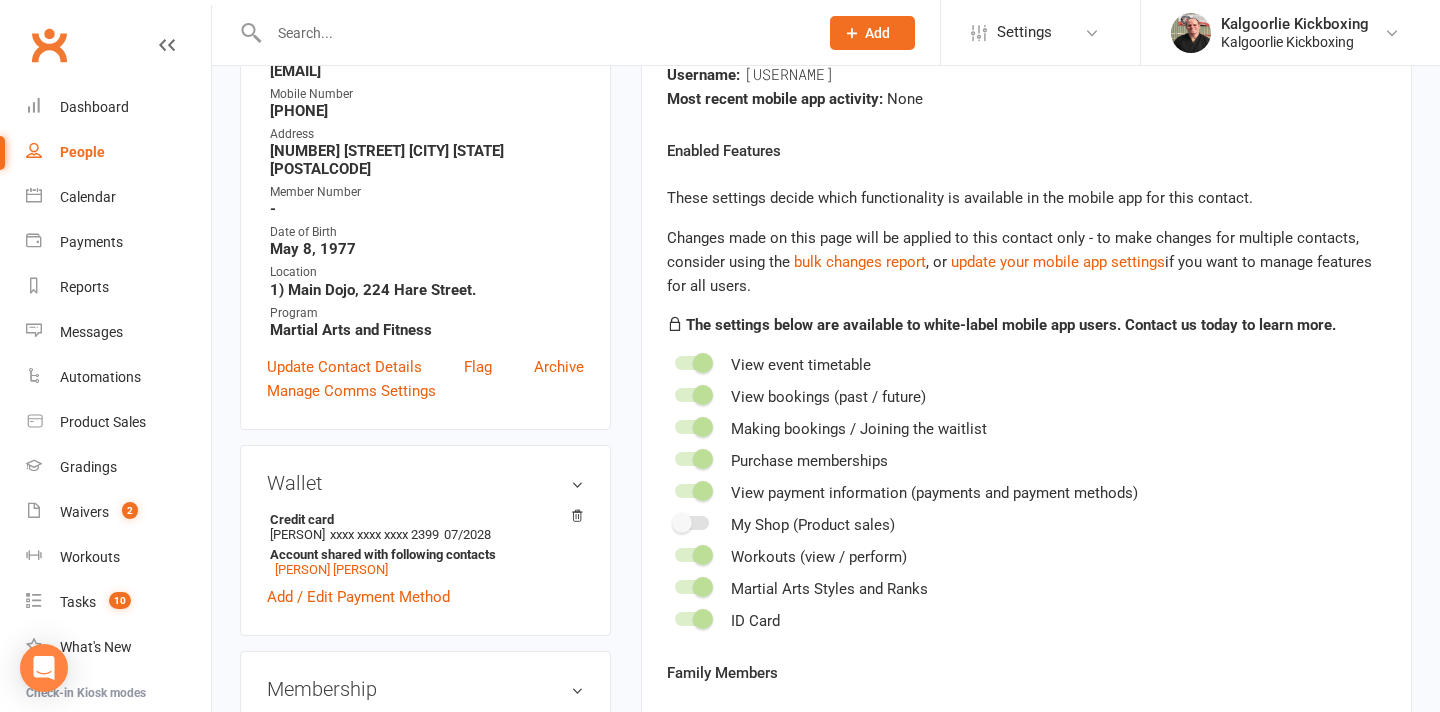 scroll, scrollTop: 456, scrollLeft: 0, axis: vertical 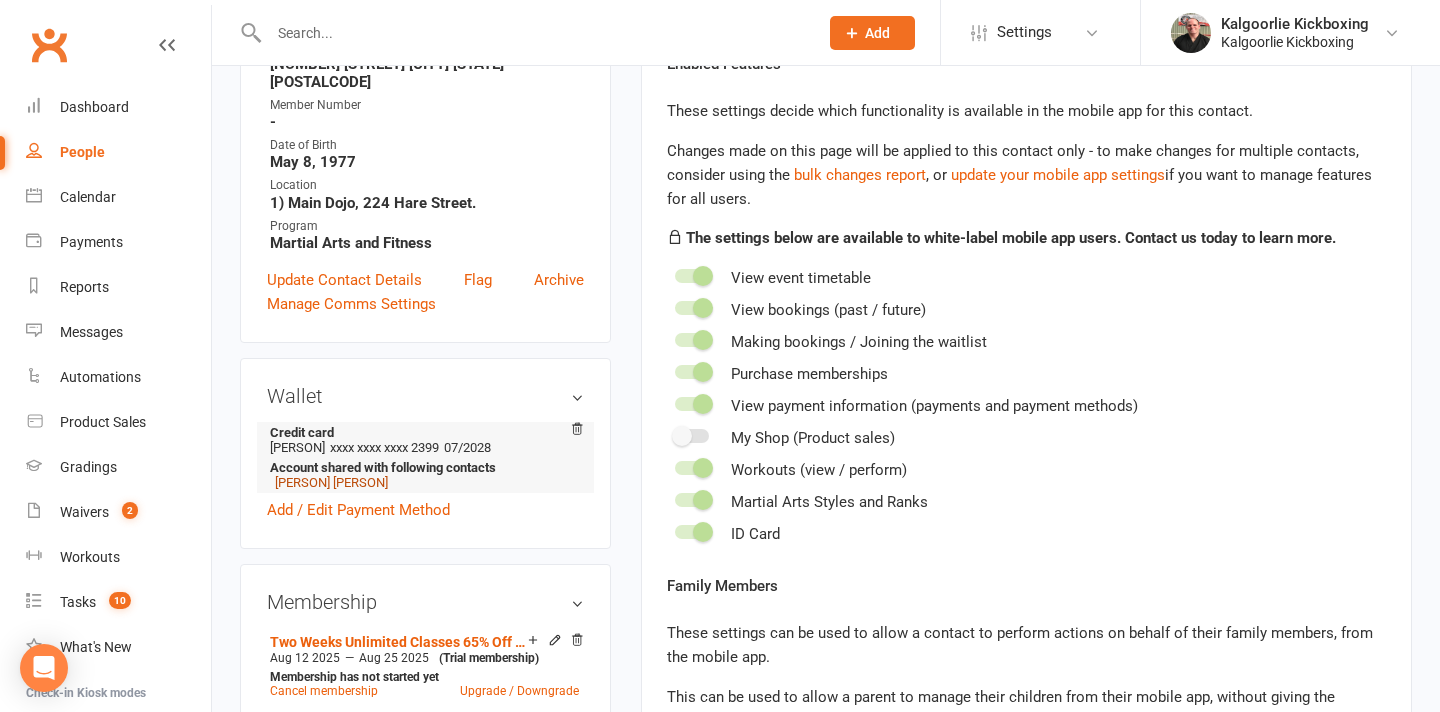 click on "[PERSON] [PERSON]" at bounding box center (331, 482) 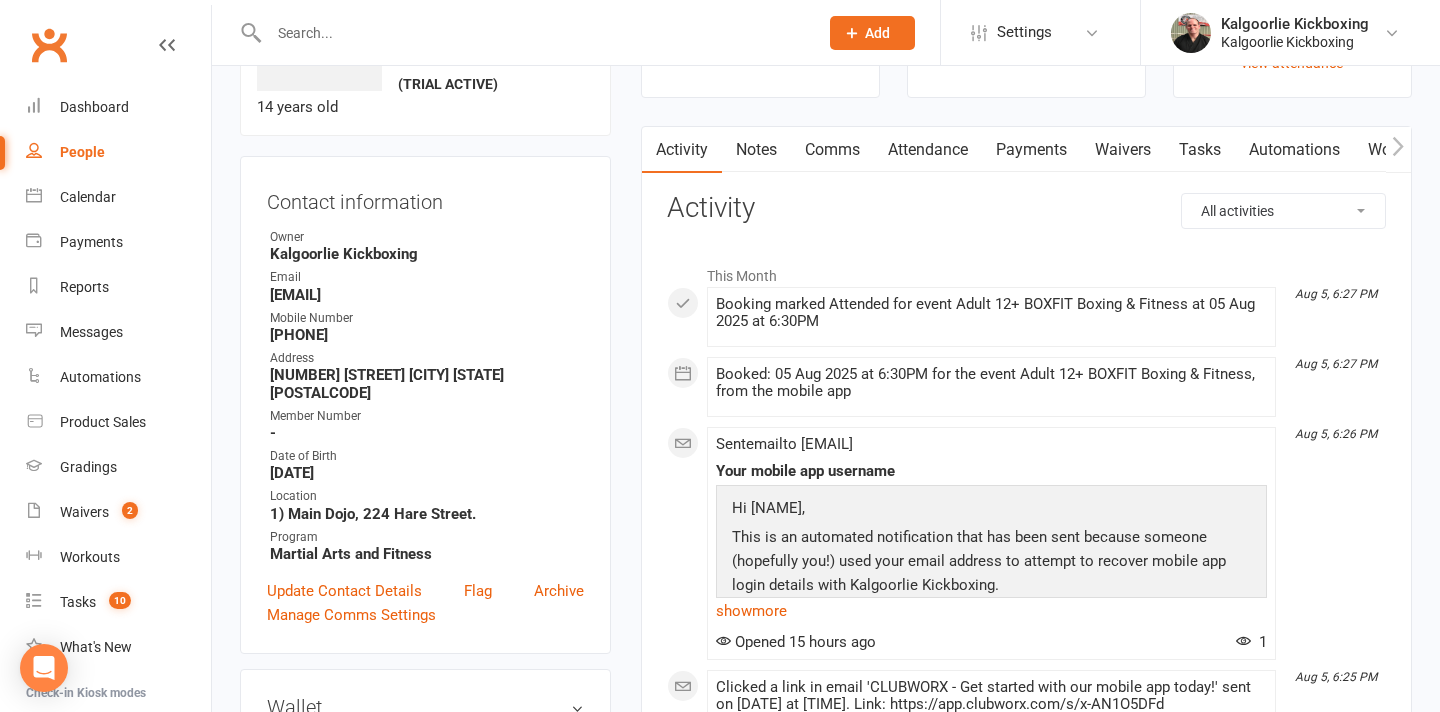 scroll, scrollTop: 0, scrollLeft: 0, axis: both 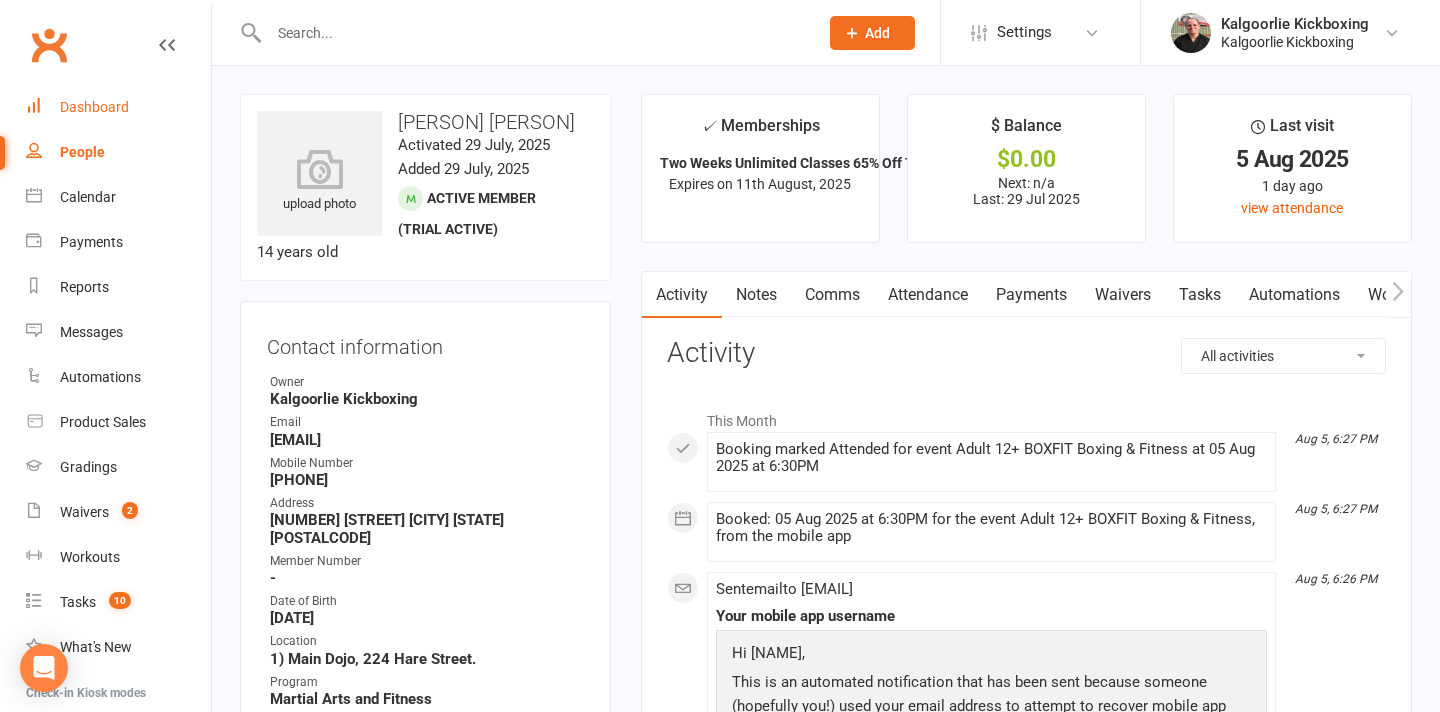 click on "Dashboard" at bounding box center [94, 107] 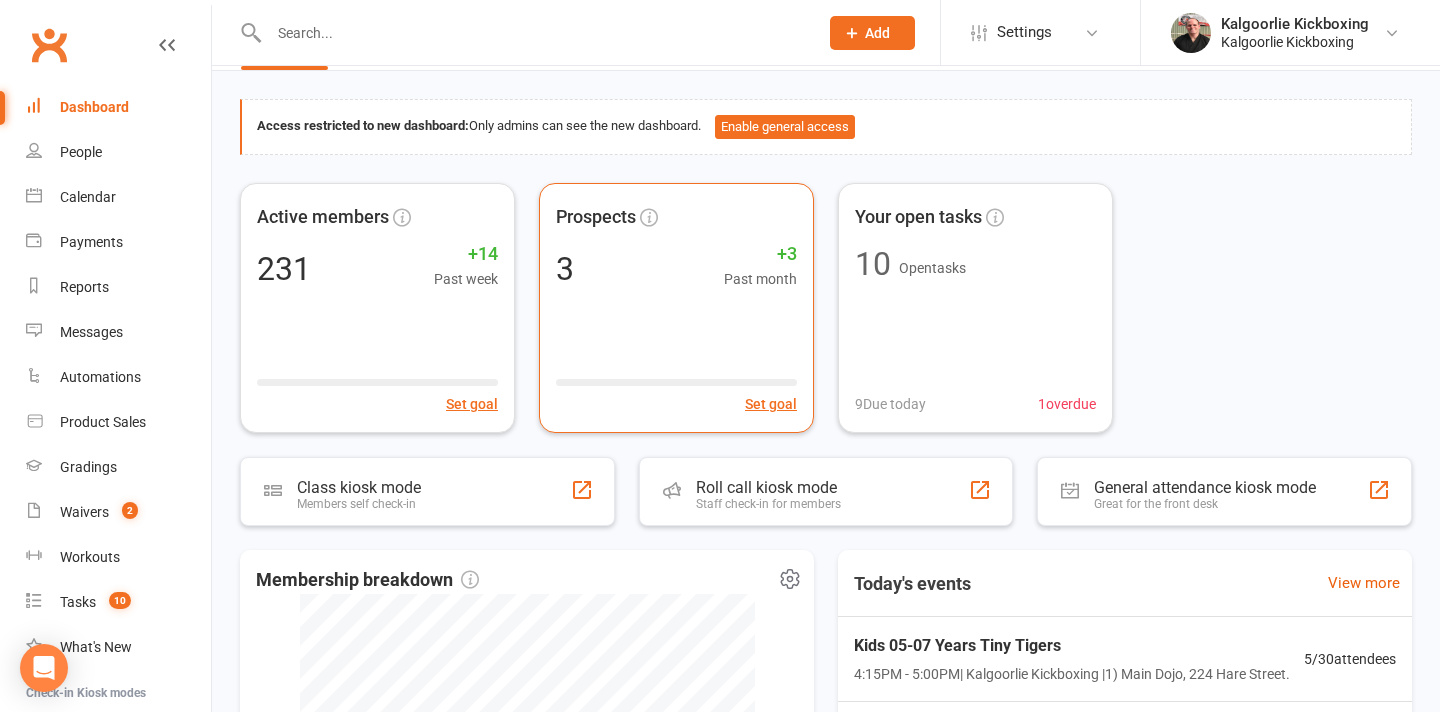 scroll, scrollTop: 0, scrollLeft: 0, axis: both 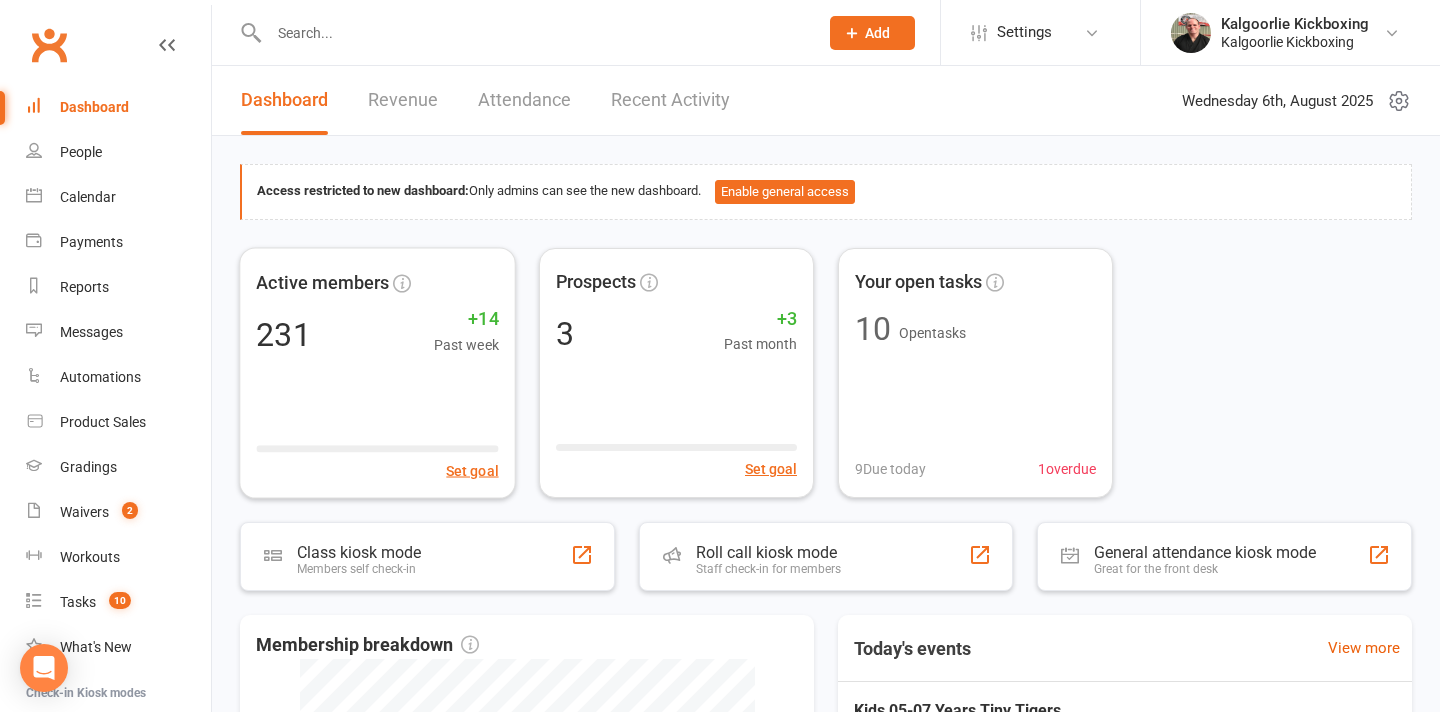 click on "Recent Activity" at bounding box center (670, 100) 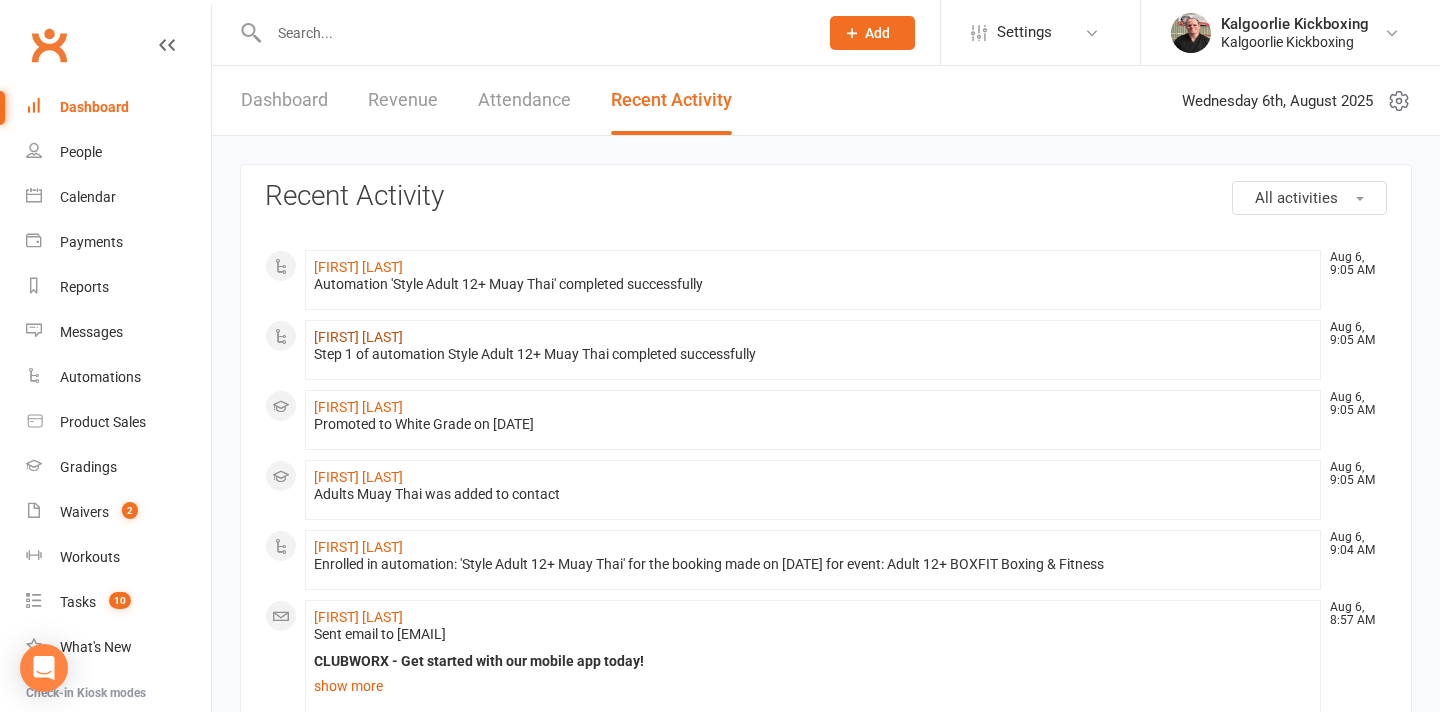 click on "[FIRST] [LAST]" at bounding box center [358, 337] 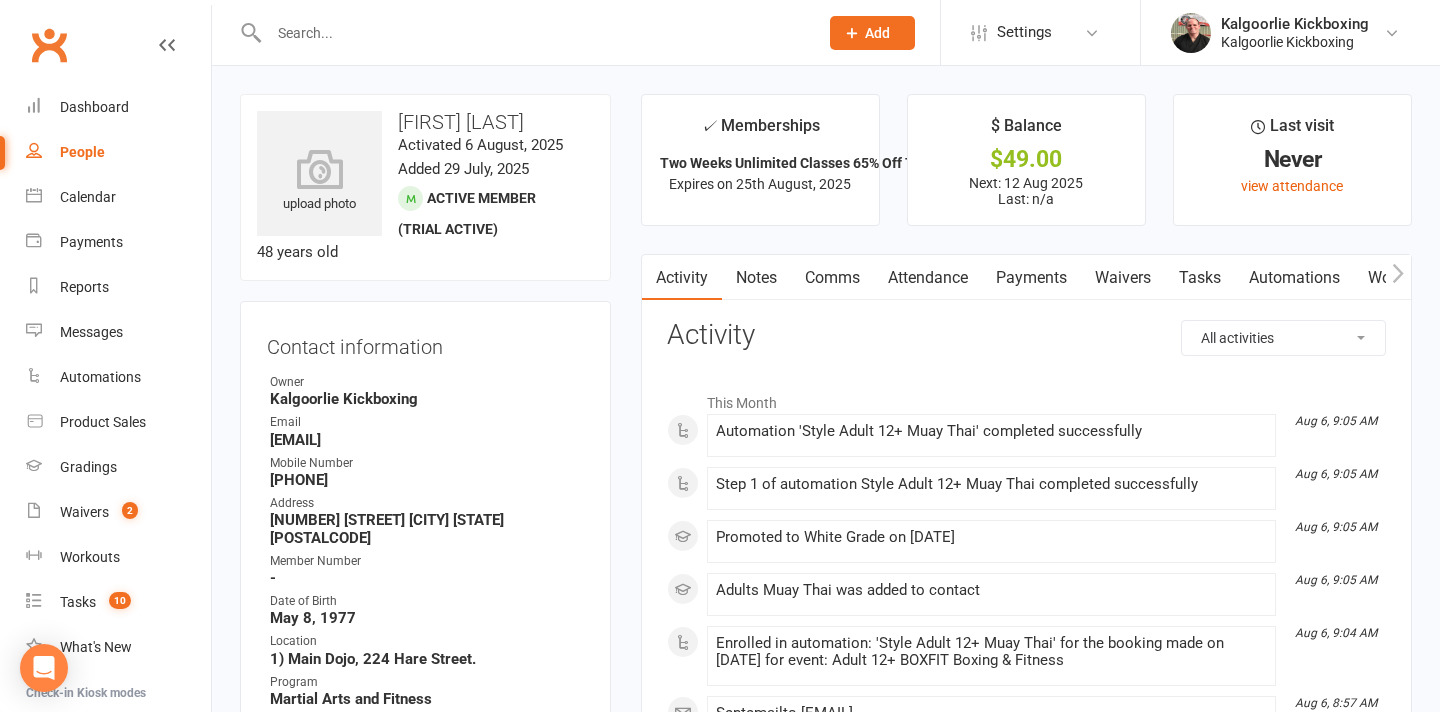 click on "Attendance" at bounding box center [928, 278] 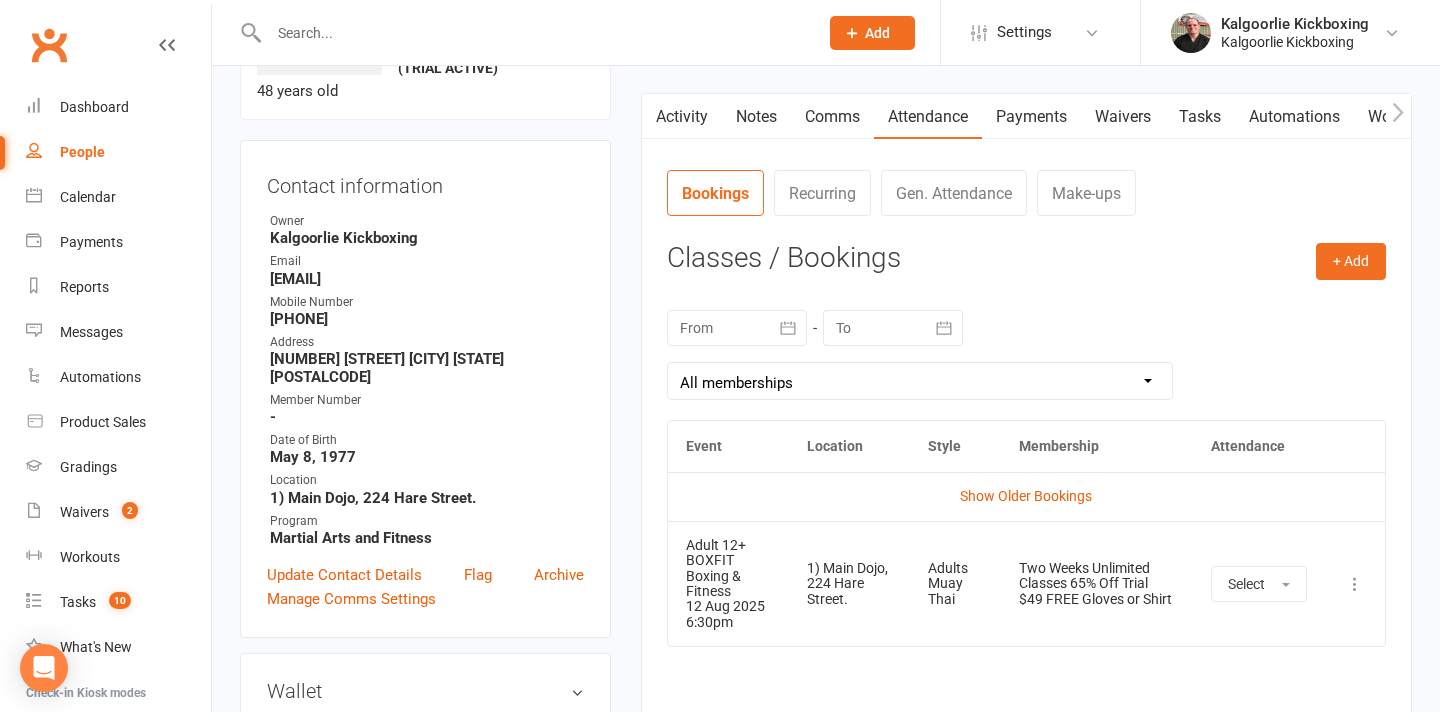 scroll, scrollTop: 160, scrollLeft: 0, axis: vertical 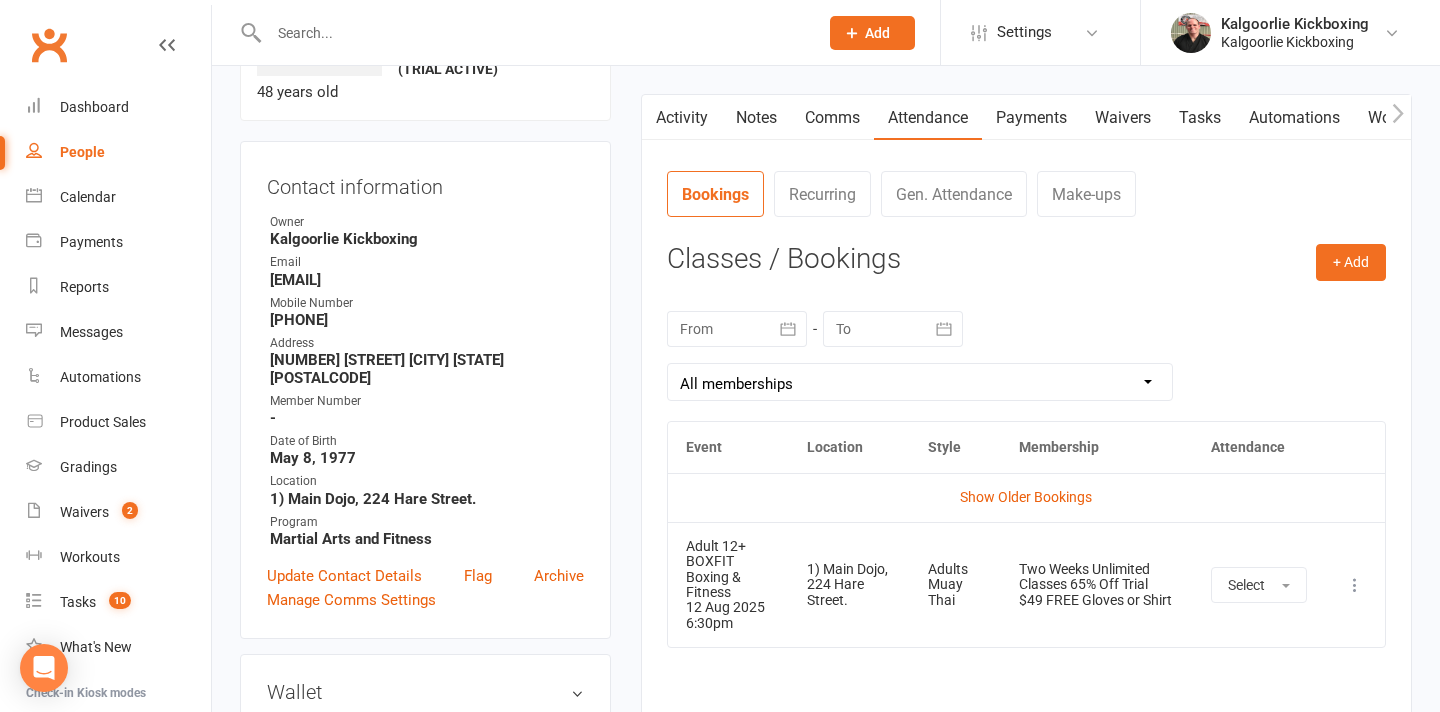 click on "Activity" at bounding box center (682, 118) 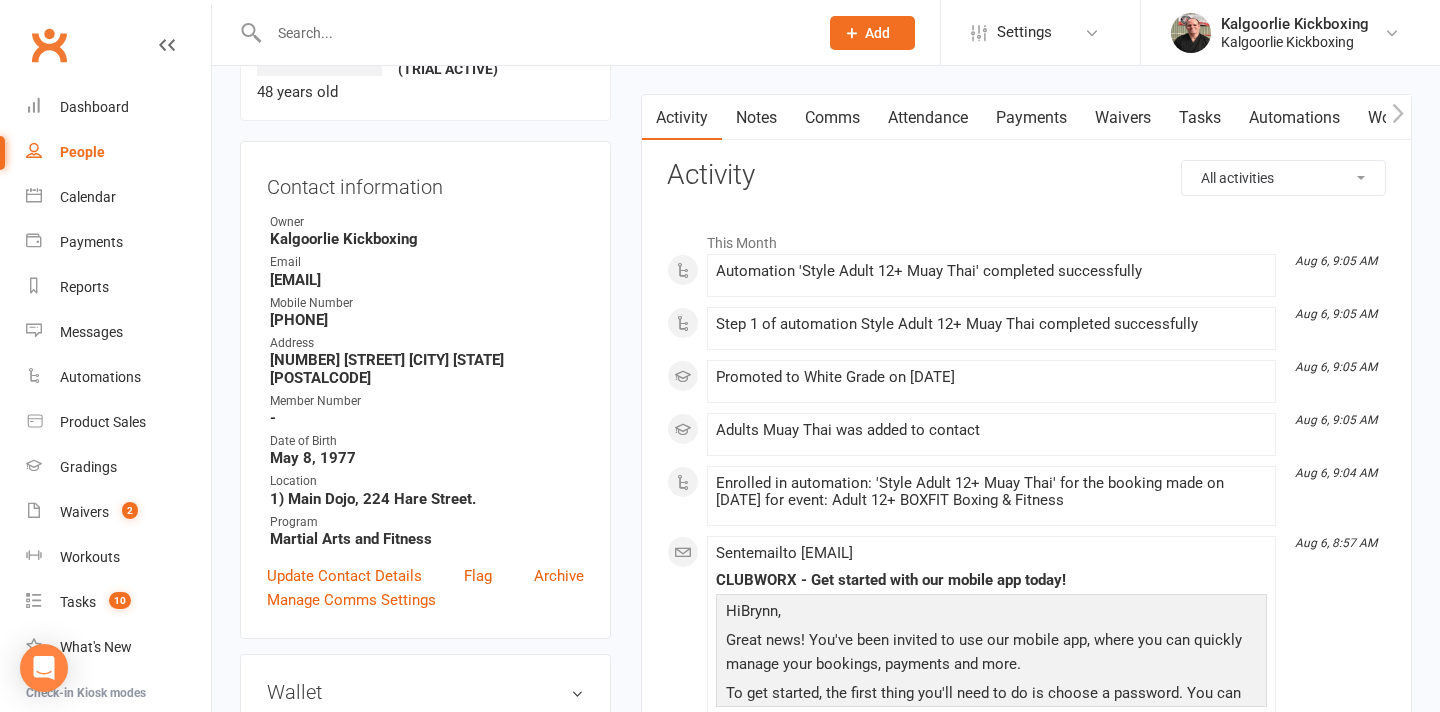 click on "Attendance" at bounding box center [928, 118] 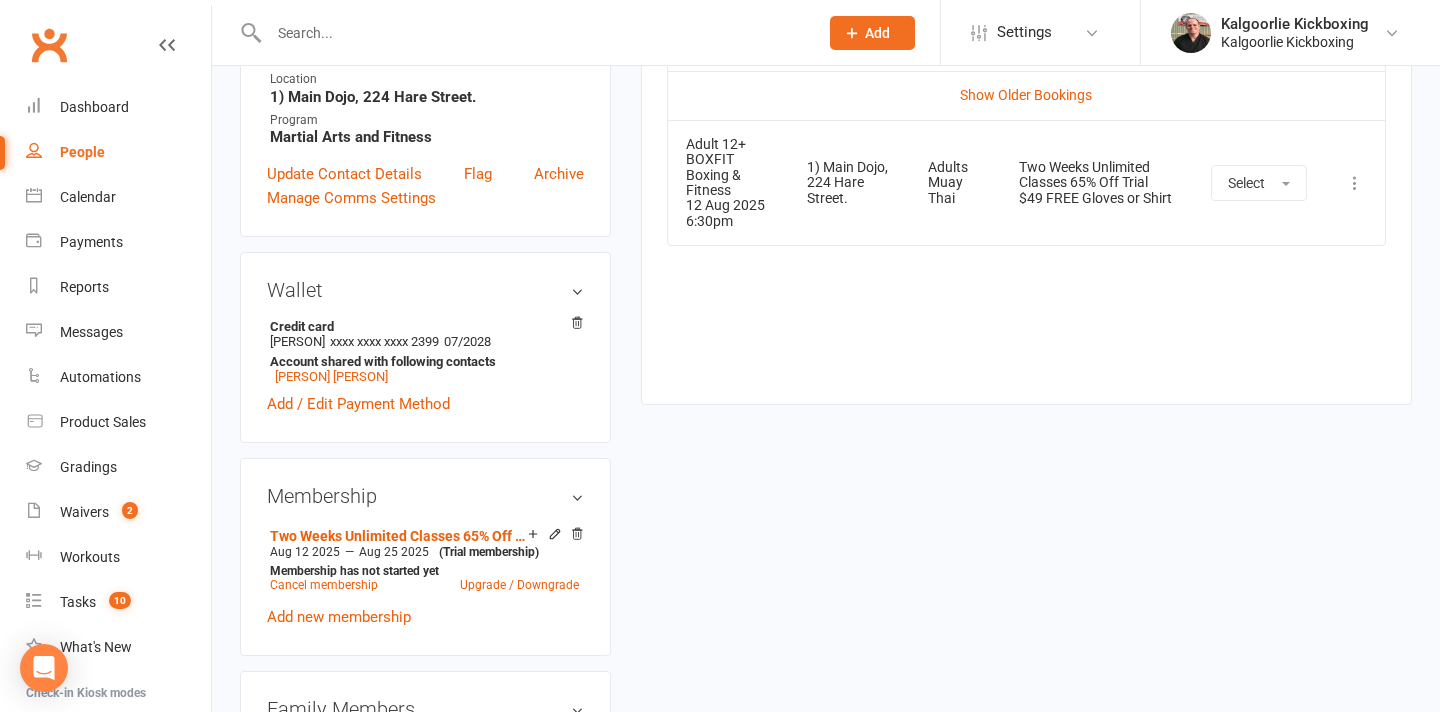 scroll, scrollTop: 0, scrollLeft: 0, axis: both 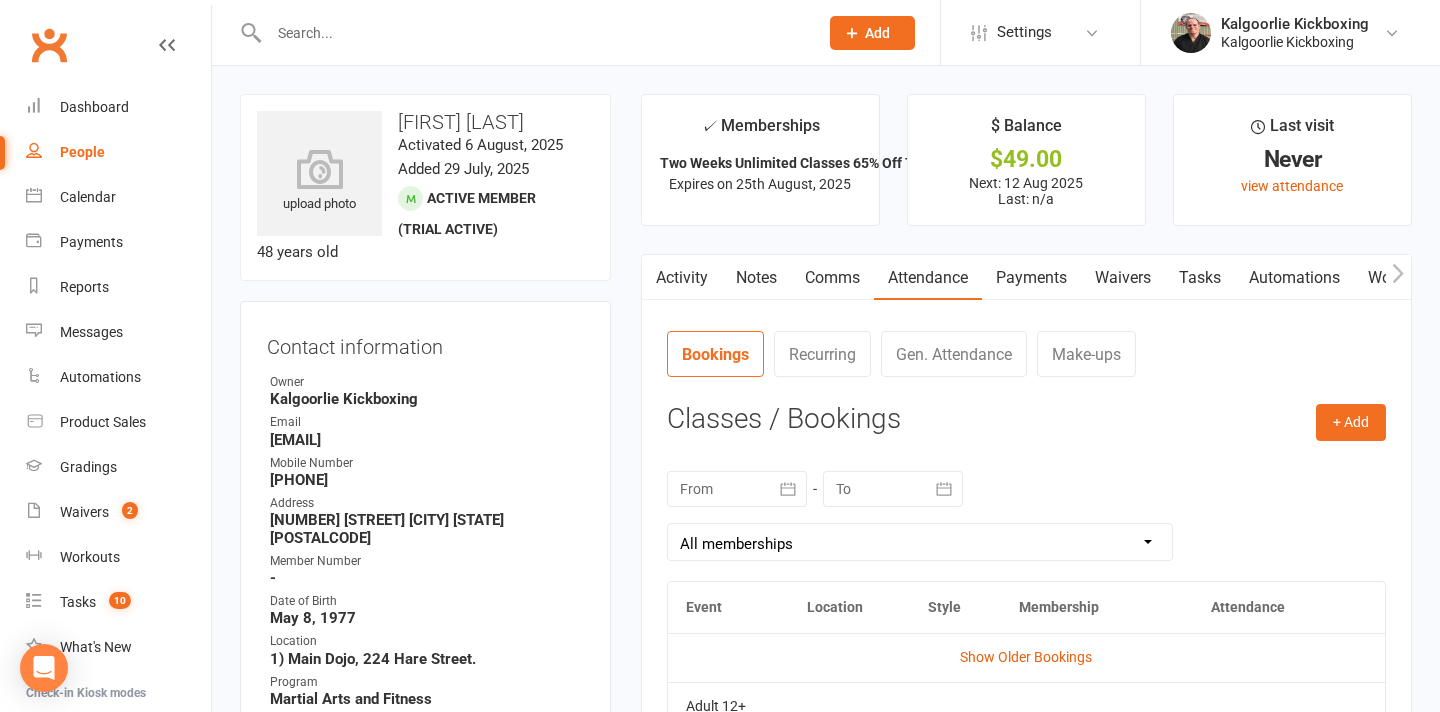 click on "Payments" at bounding box center (1031, 278) 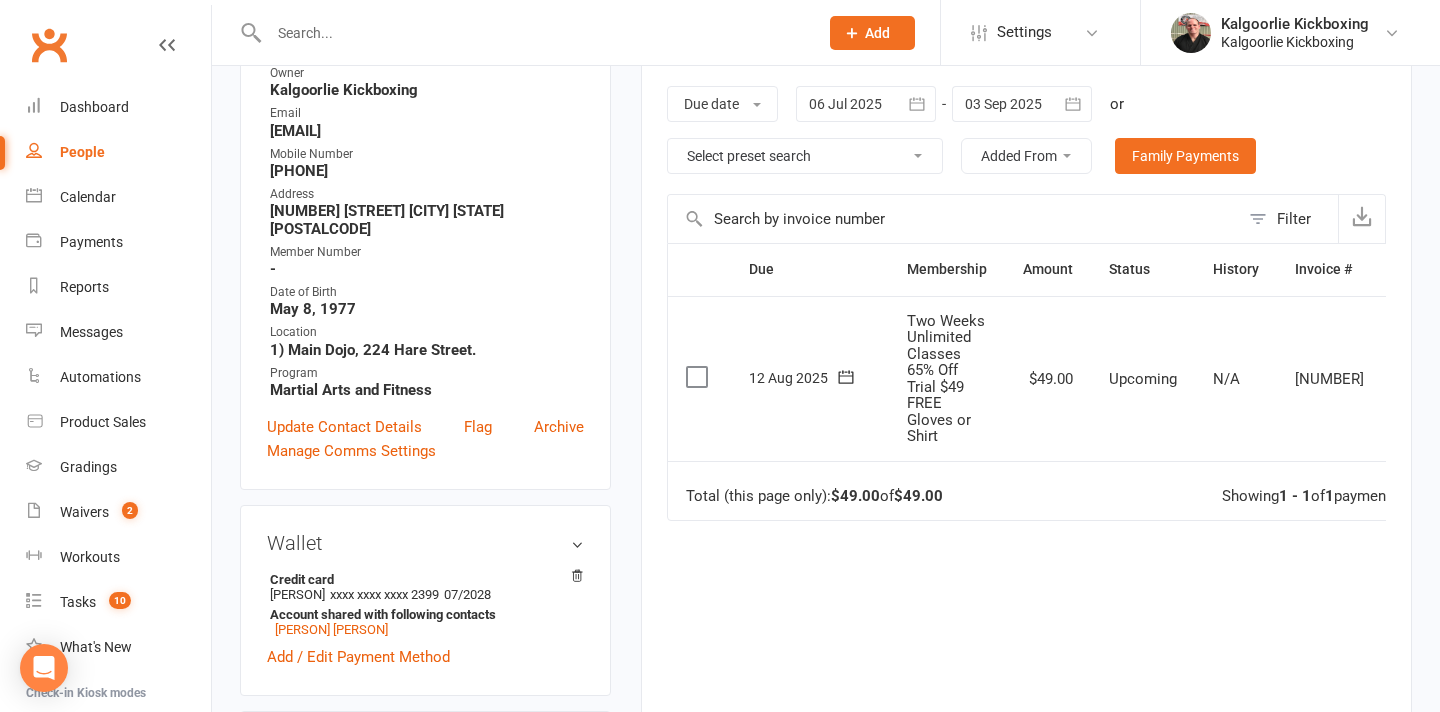 scroll, scrollTop: 315, scrollLeft: 0, axis: vertical 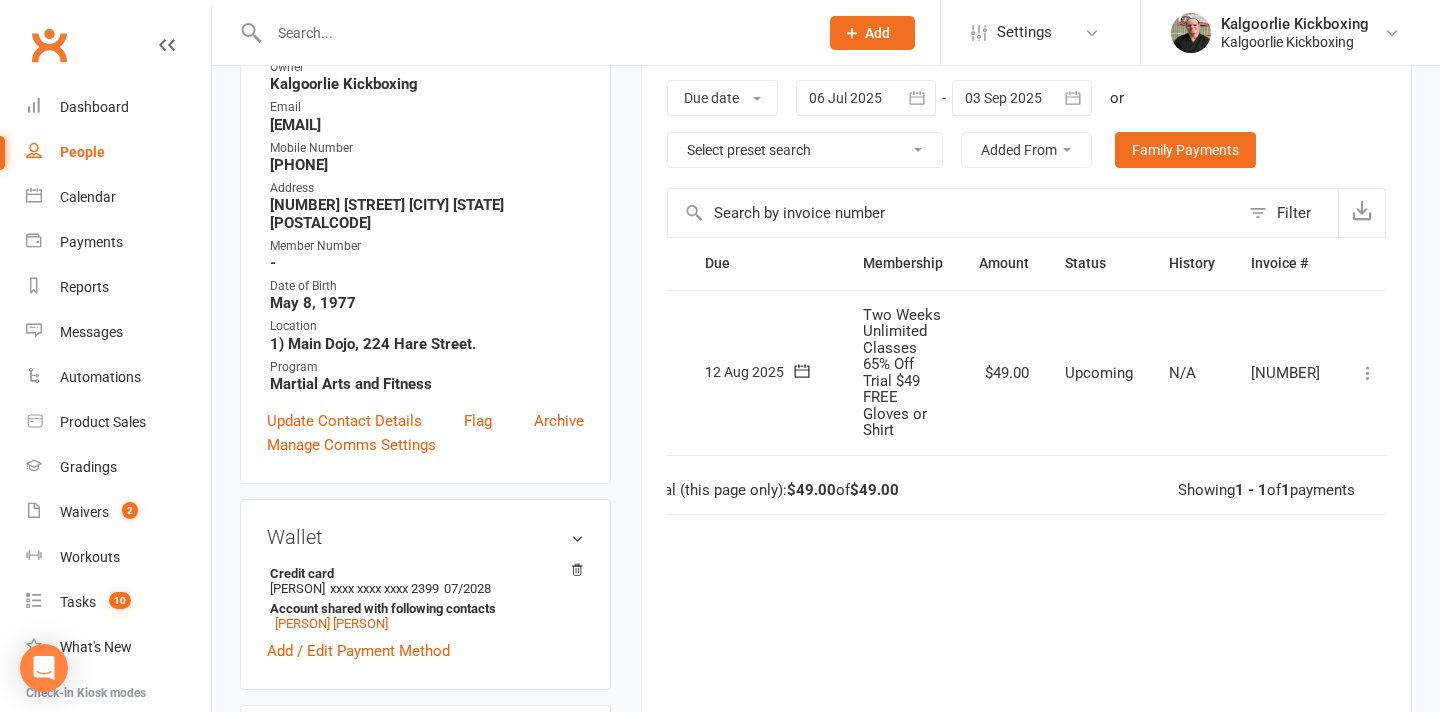 click at bounding box center [1368, 373] 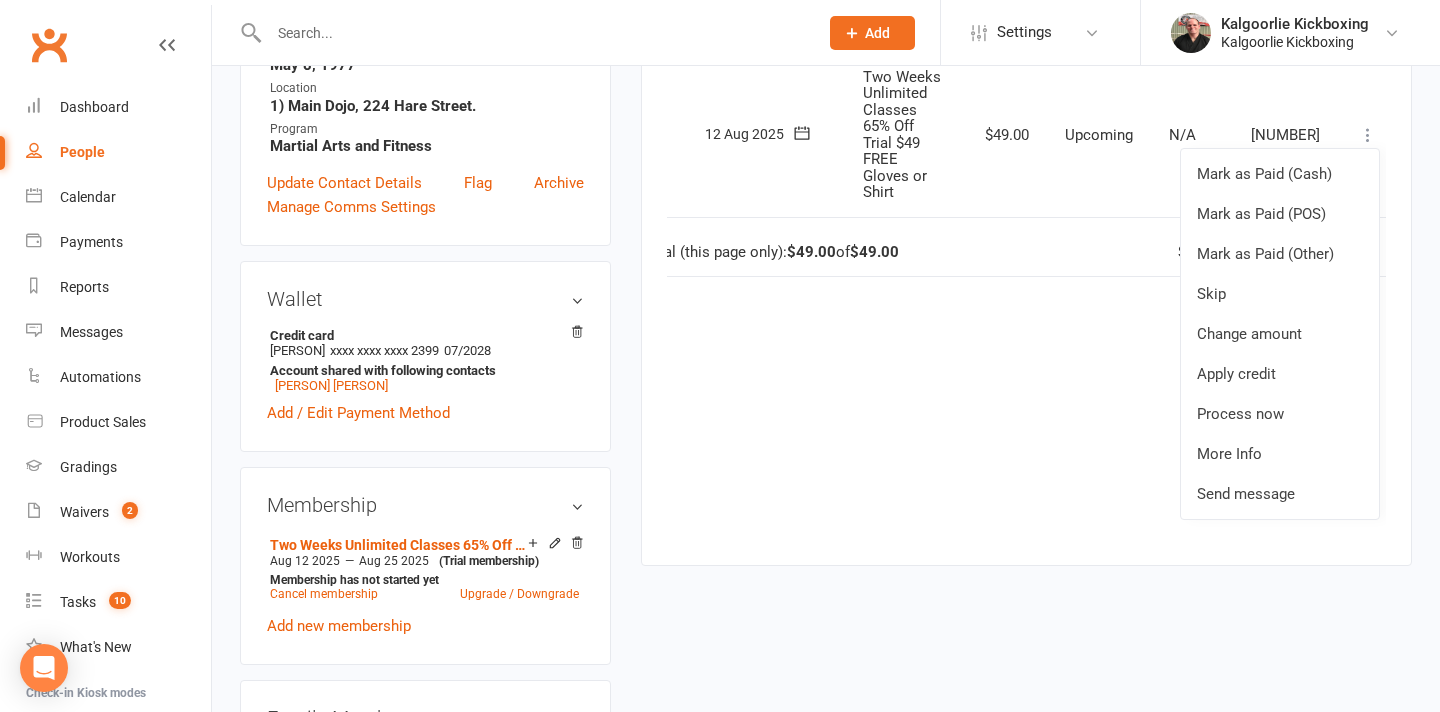 scroll, scrollTop: 570, scrollLeft: 0, axis: vertical 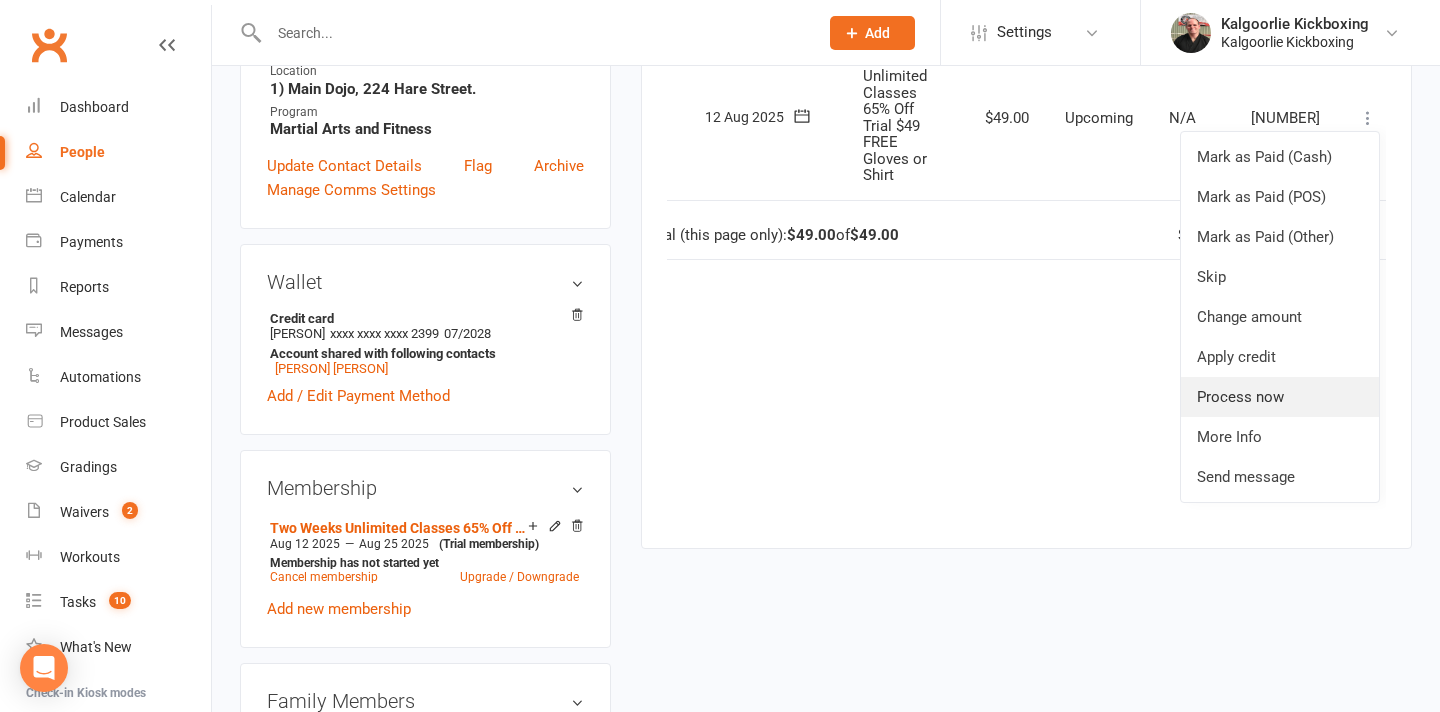 click on "Process now" at bounding box center [1280, 397] 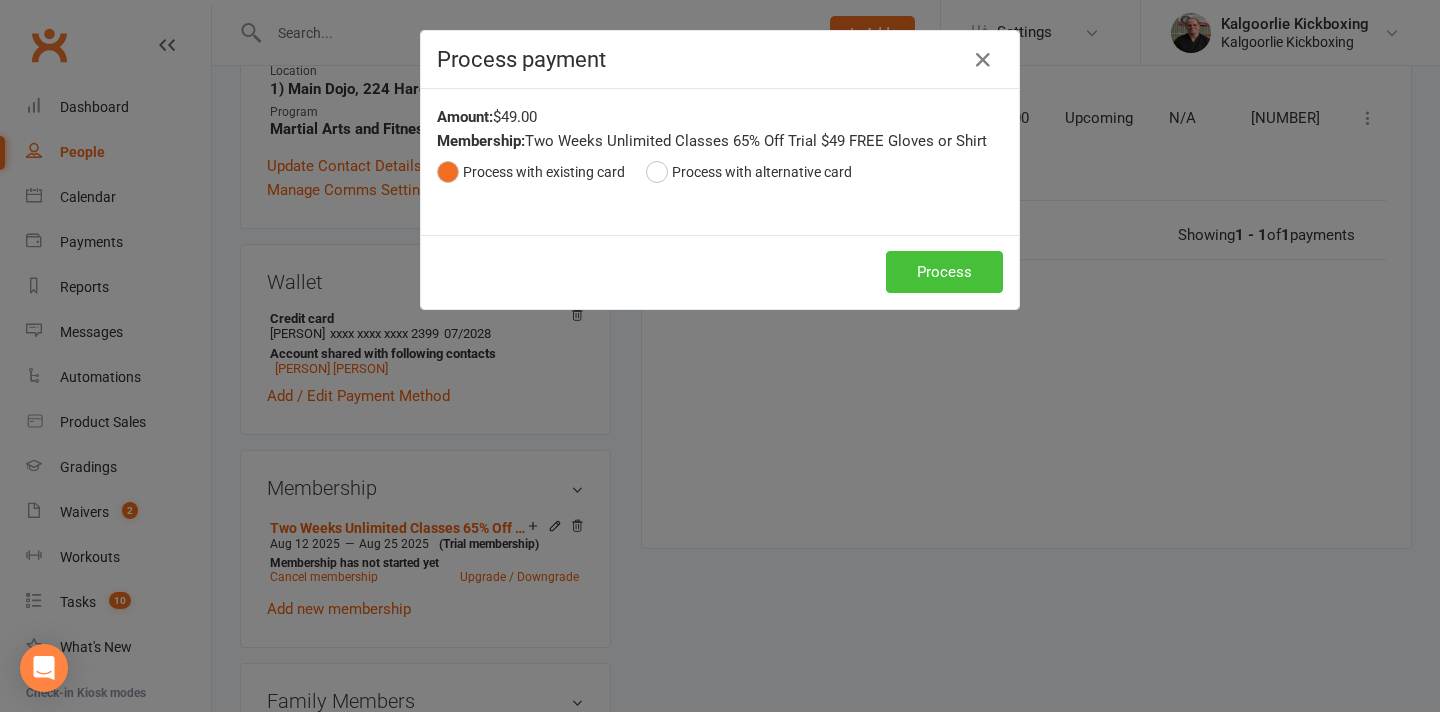click on "Process" at bounding box center [944, 272] 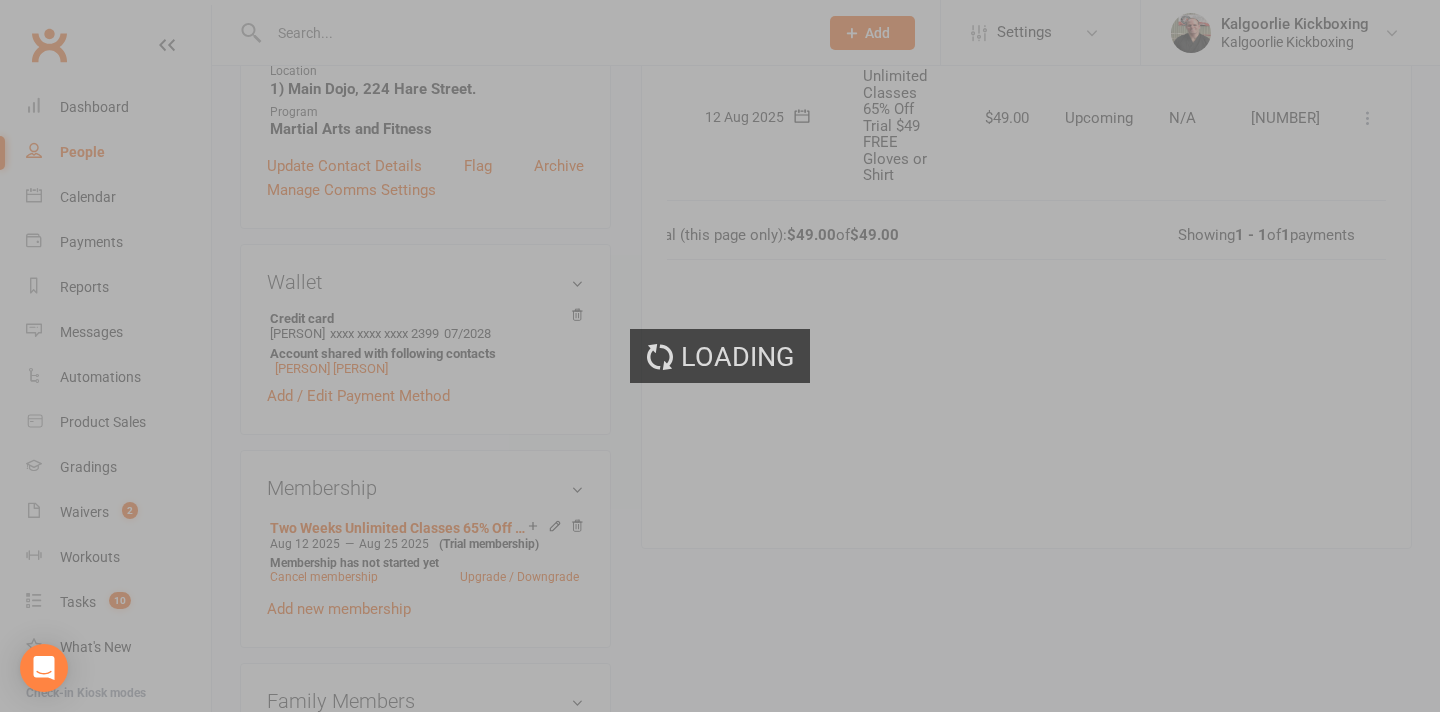 scroll, scrollTop: 0, scrollLeft: 15, axis: horizontal 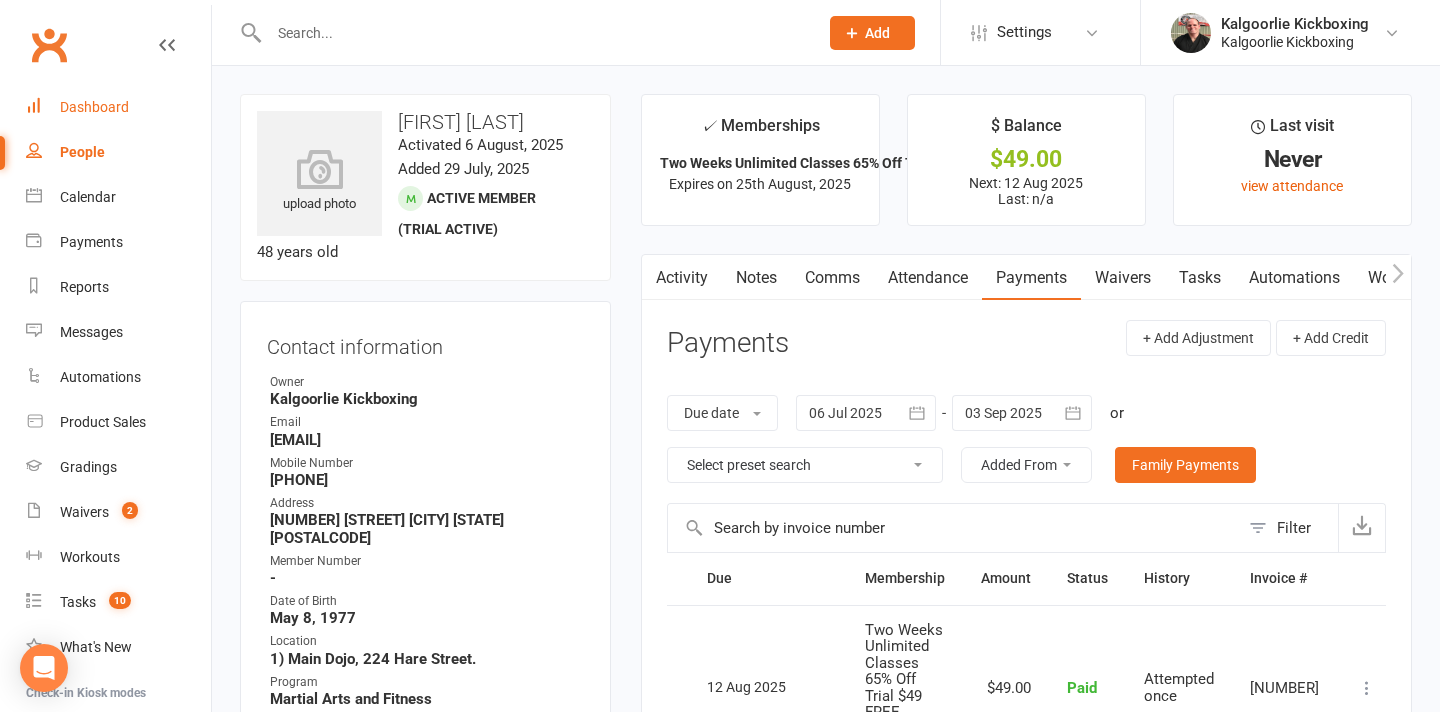 click on "Dashboard" at bounding box center [118, 107] 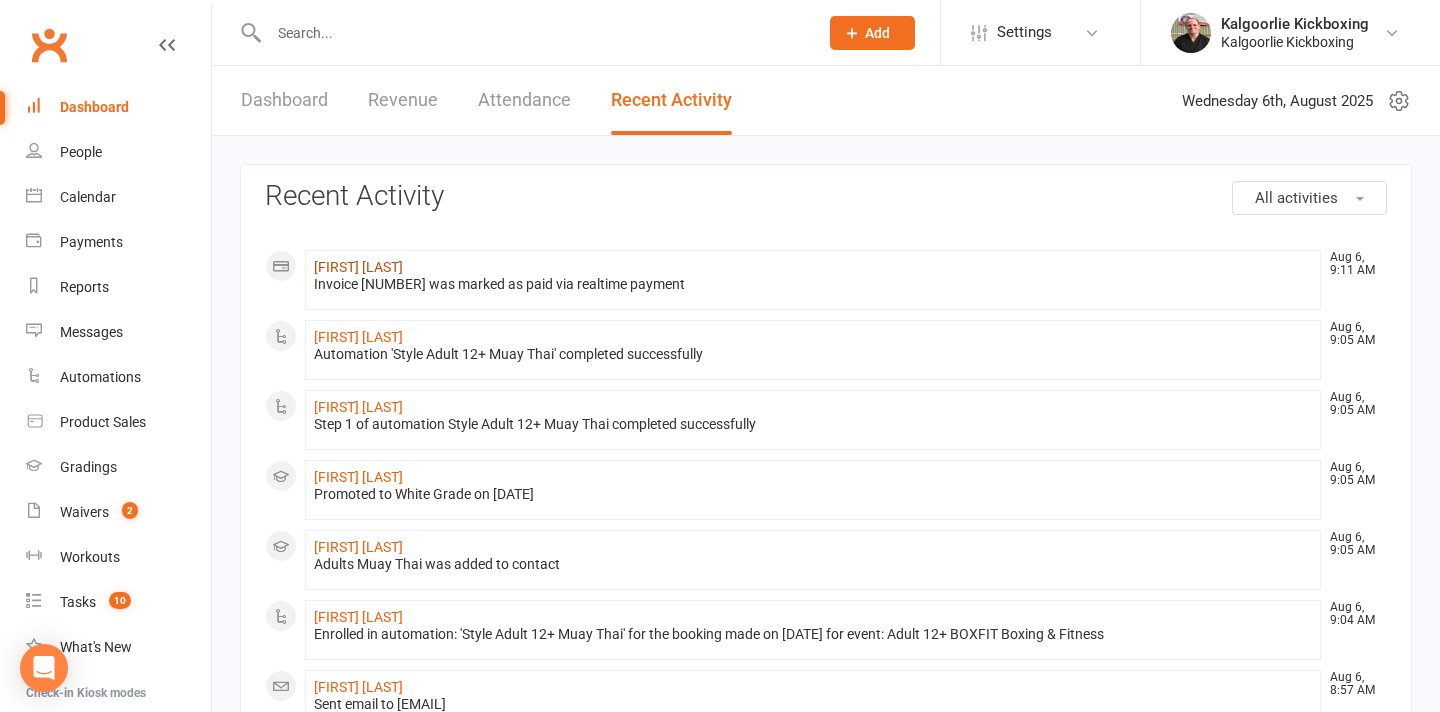 click on "[FIRST] [LAST]" at bounding box center (358, 267) 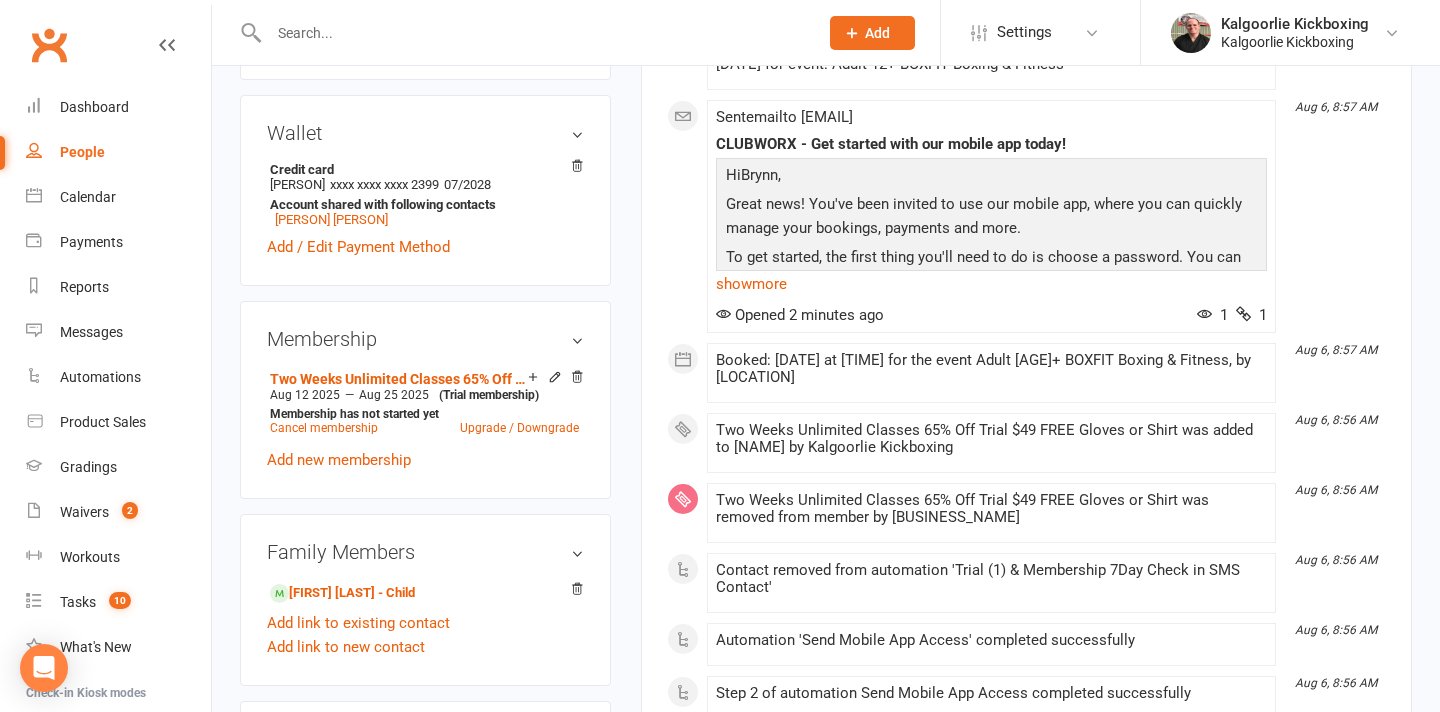 scroll, scrollTop: 717, scrollLeft: 0, axis: vertical 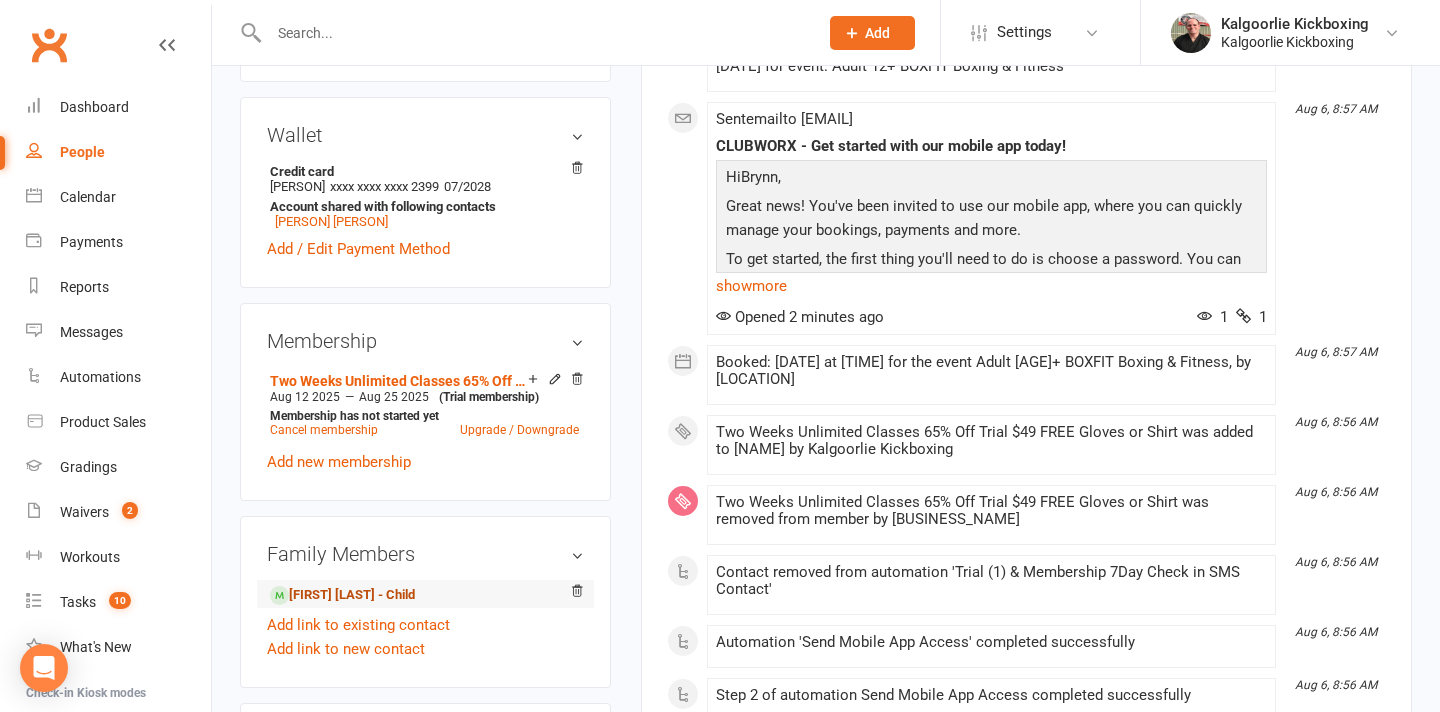 click on "[FIRST] [LAST] - Child" at bounding box center (342, 595) 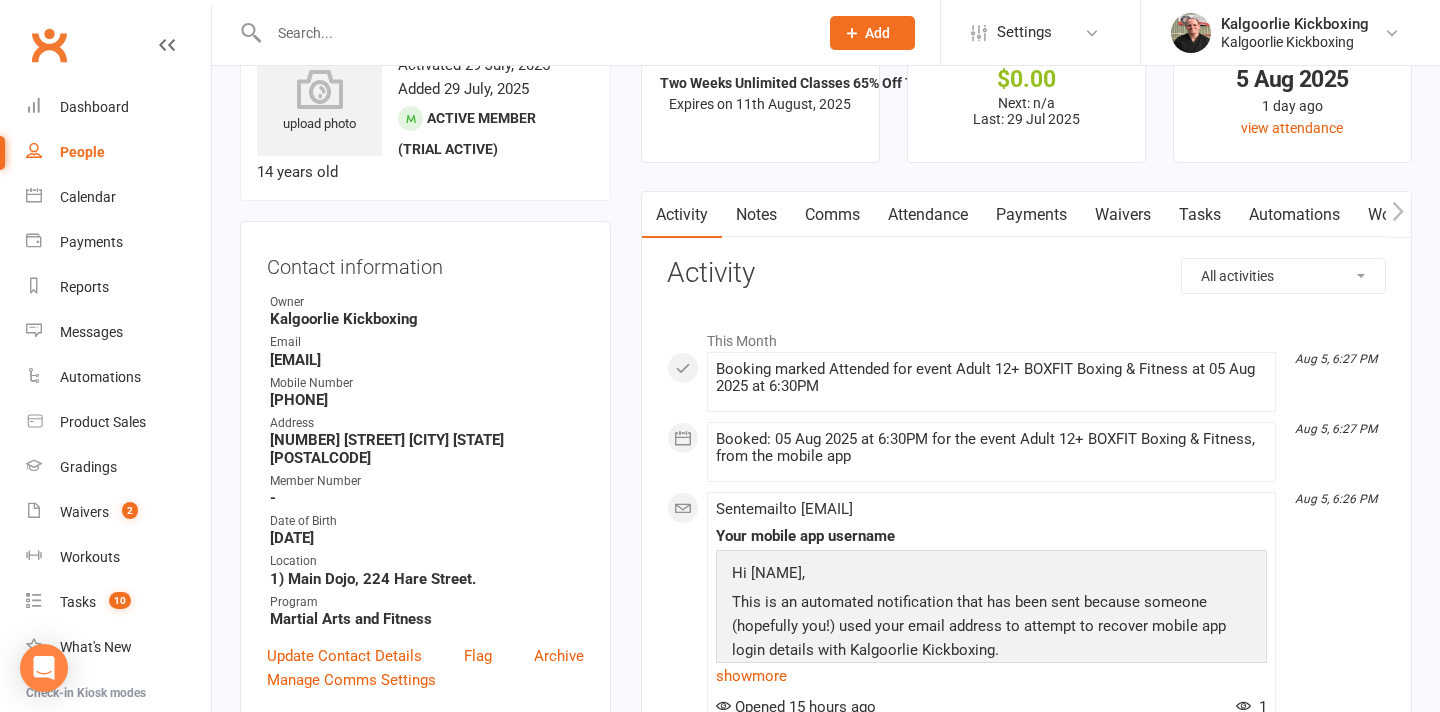 scroll, scrollTop: 0, scrollLeft: 0, axis: both 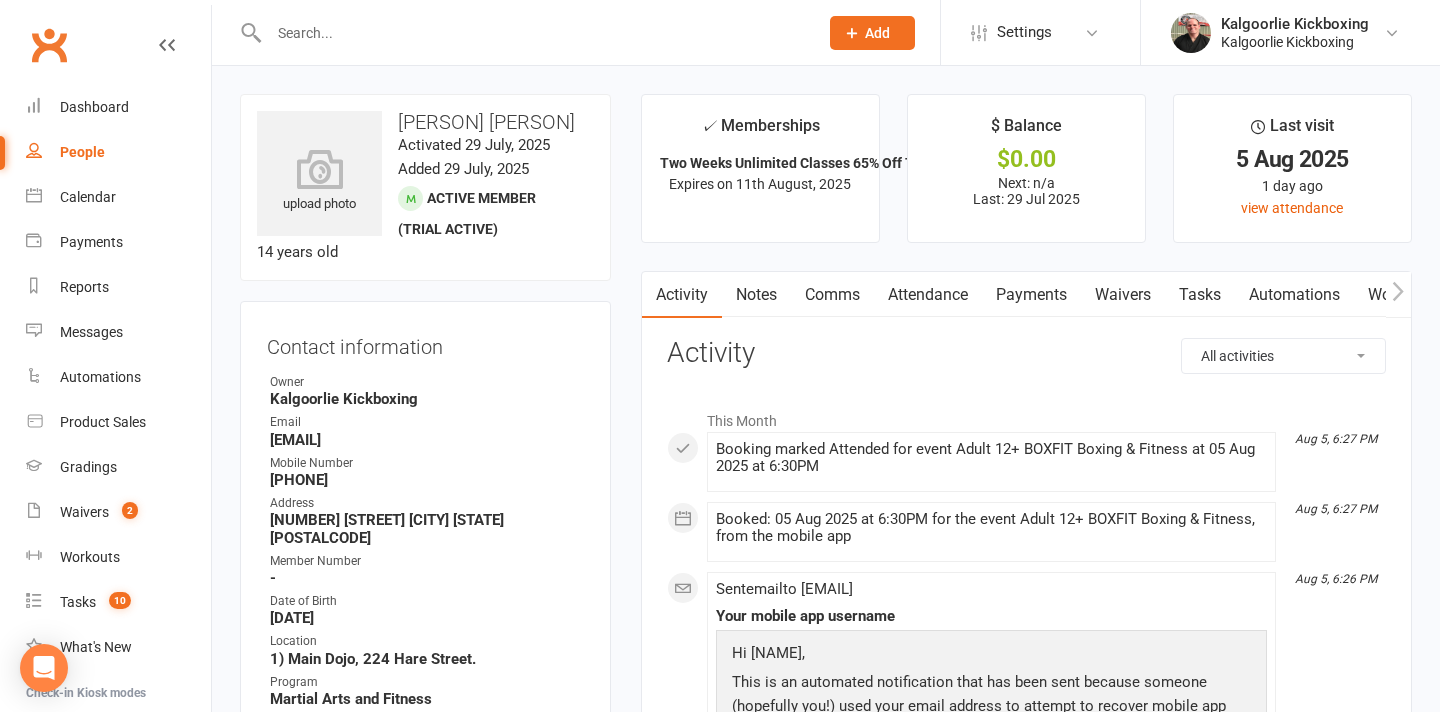 click at bounding box center [1398, 294] 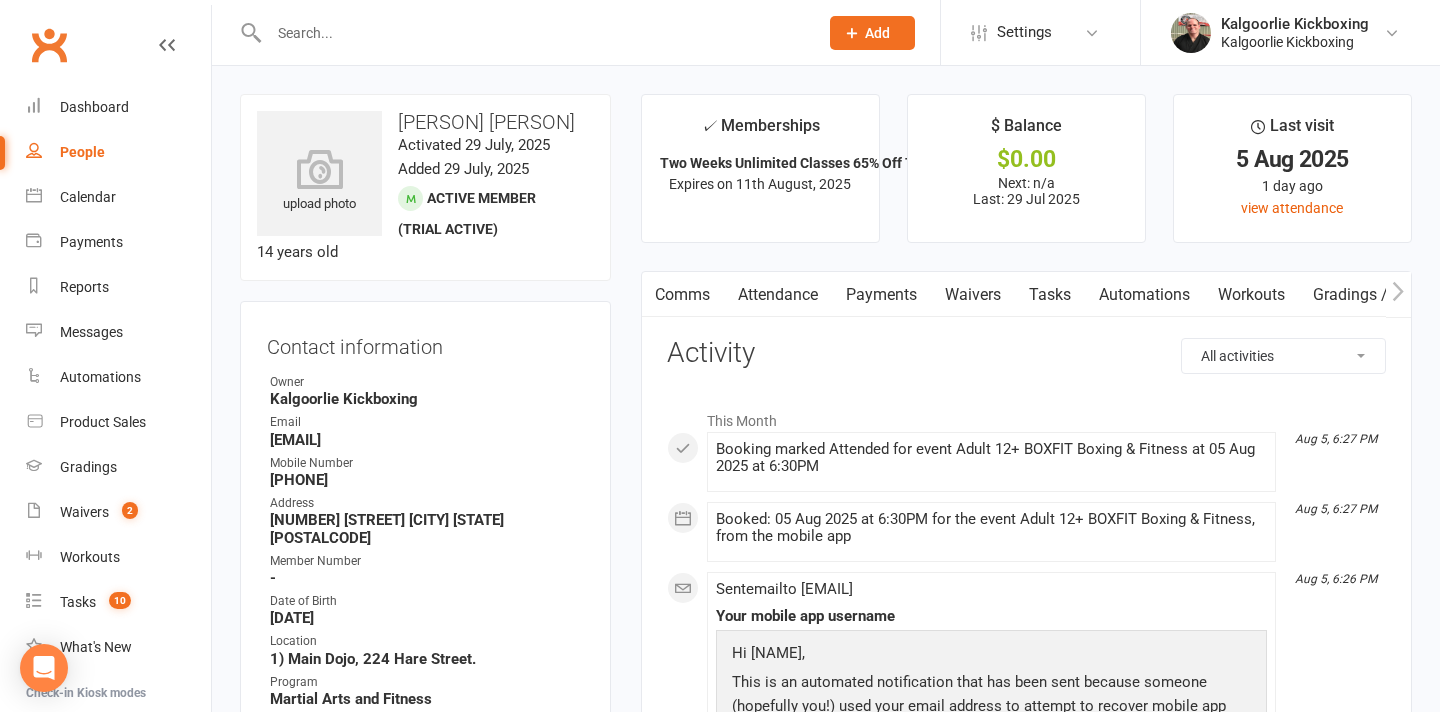 click at bounding box center (1398, 294) 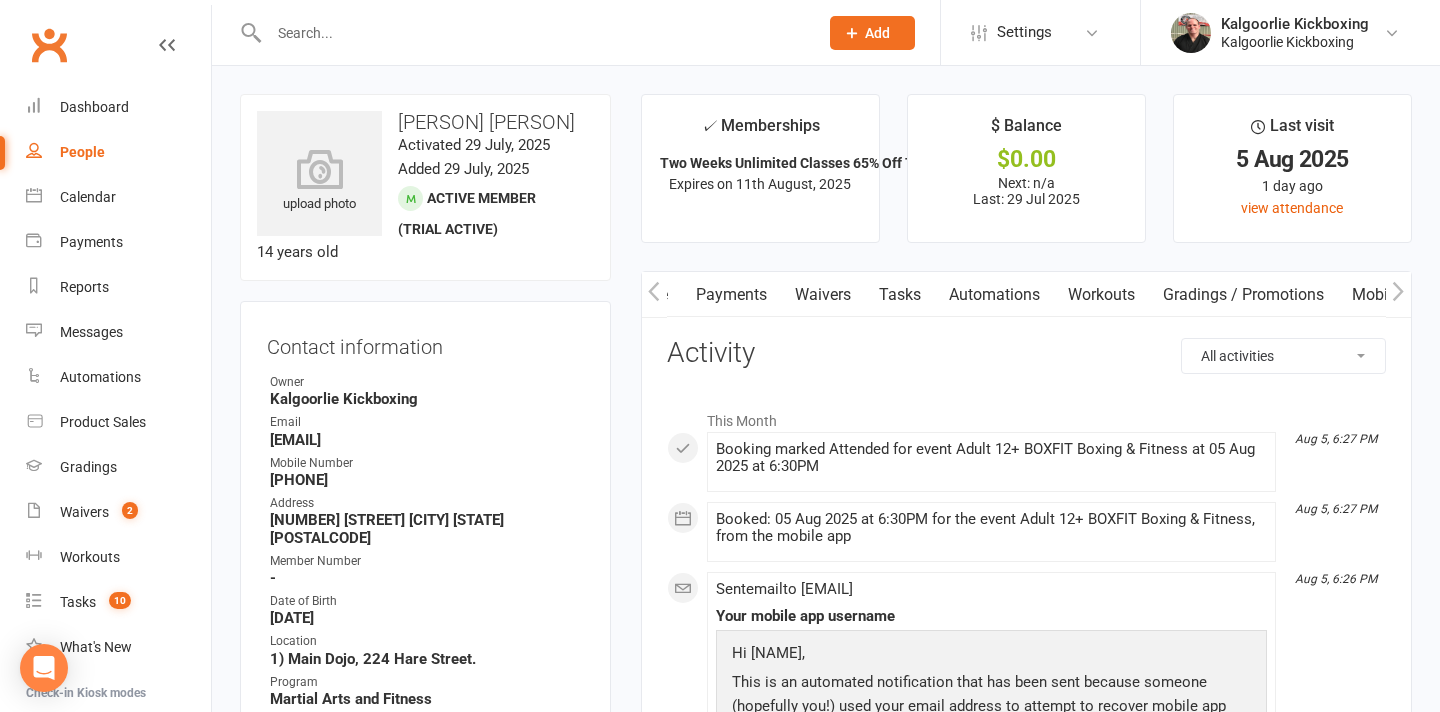 click at bounding box center (1398, 294) 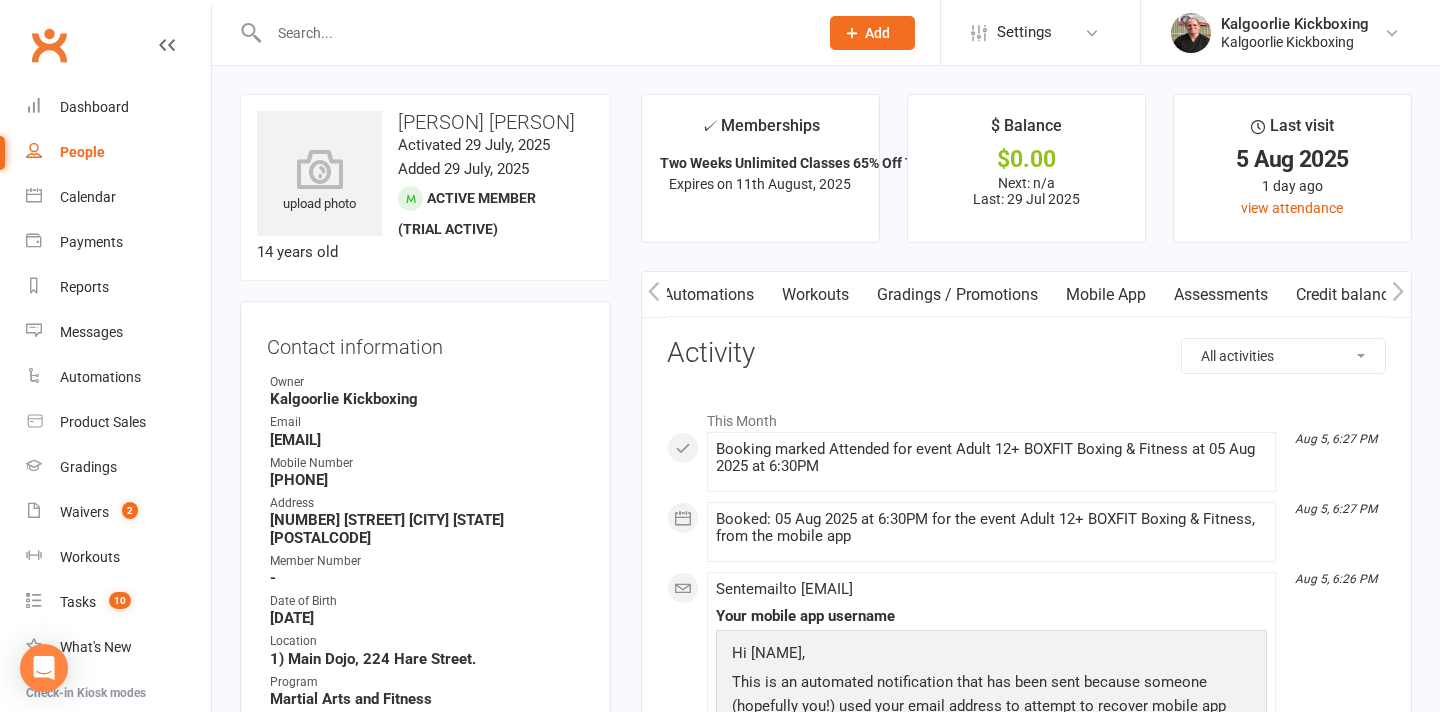 click on "Mobile App" at bounding box center [1106, 295] 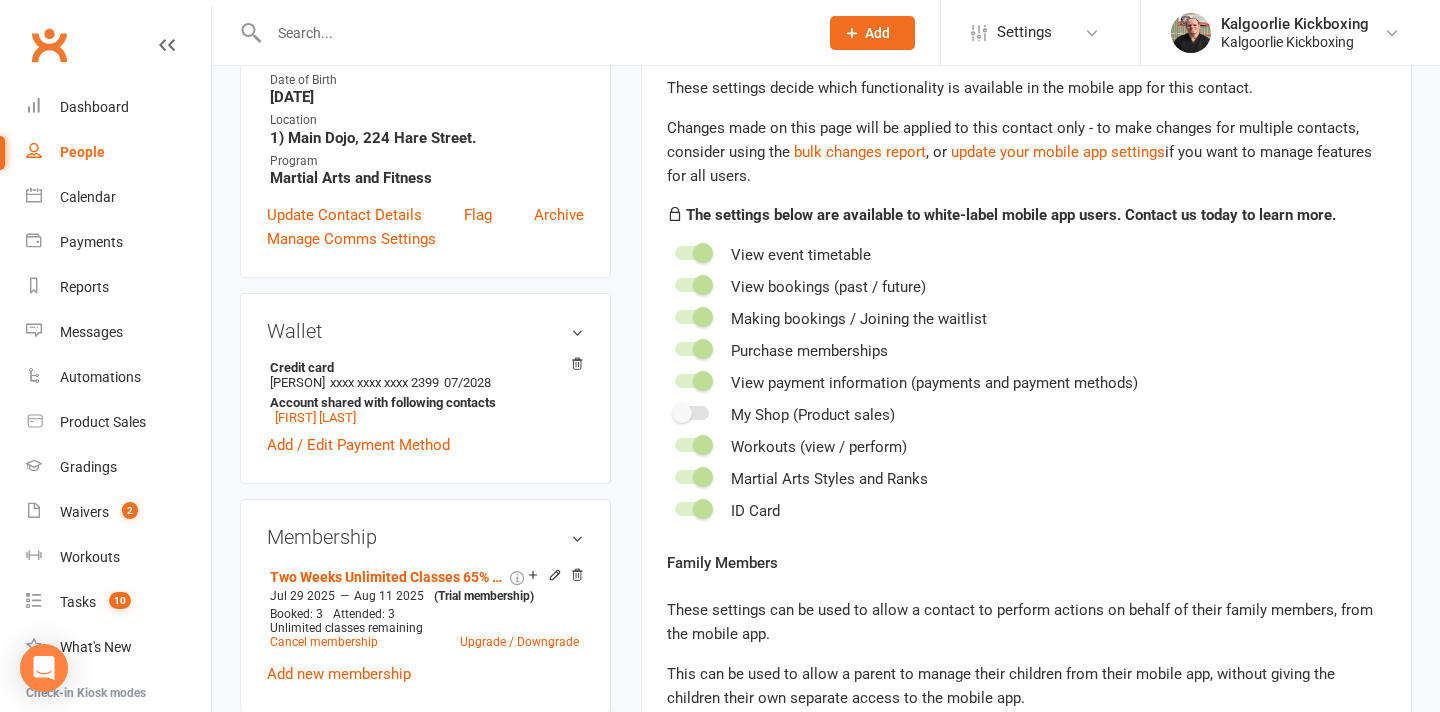 scroll, scrollTop: 531, scrollLeft: 0, axis: vertical 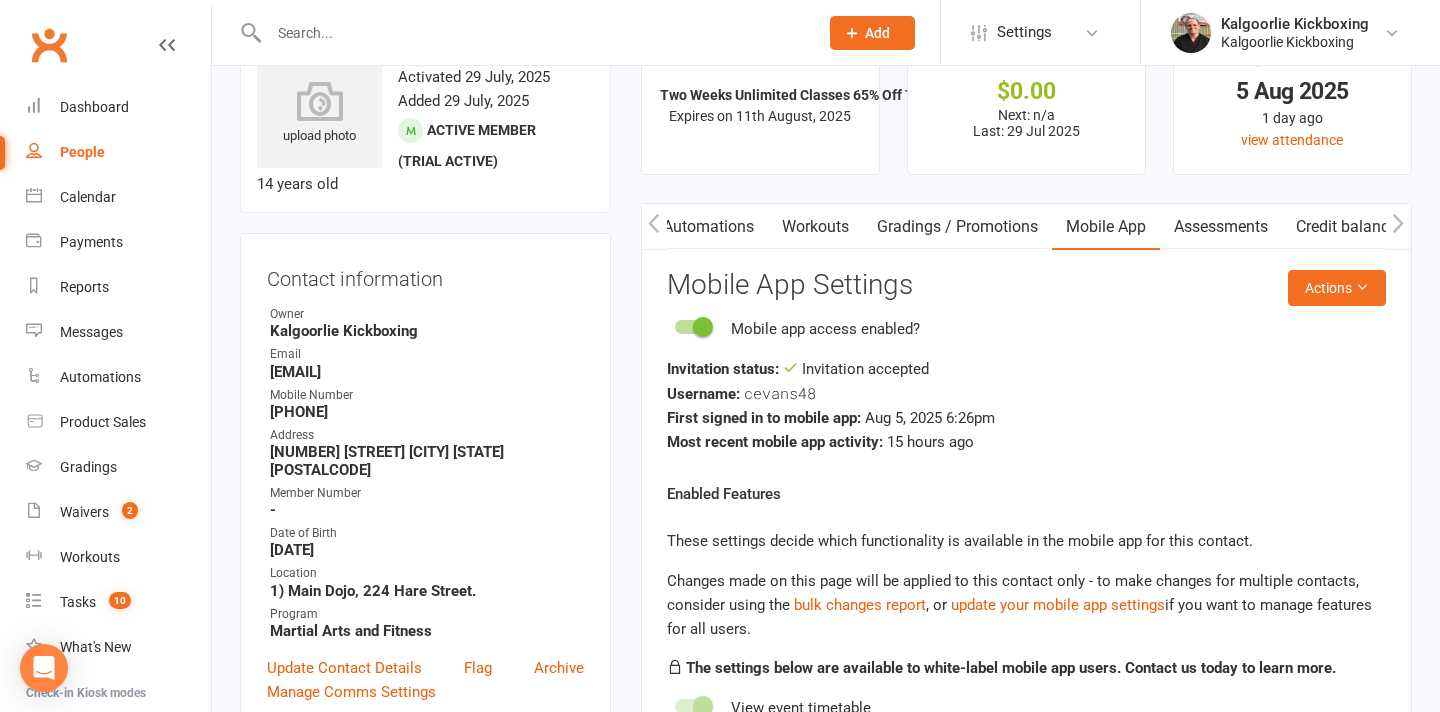 click 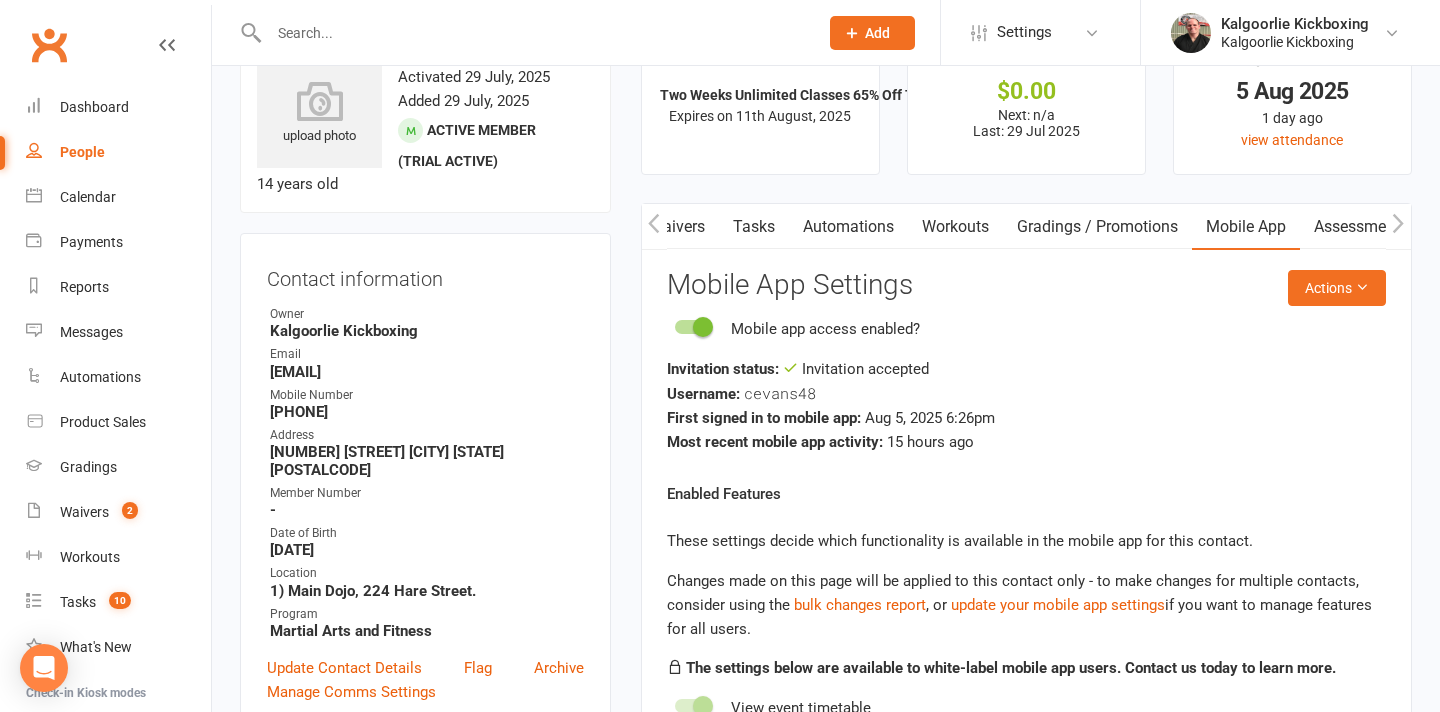 click 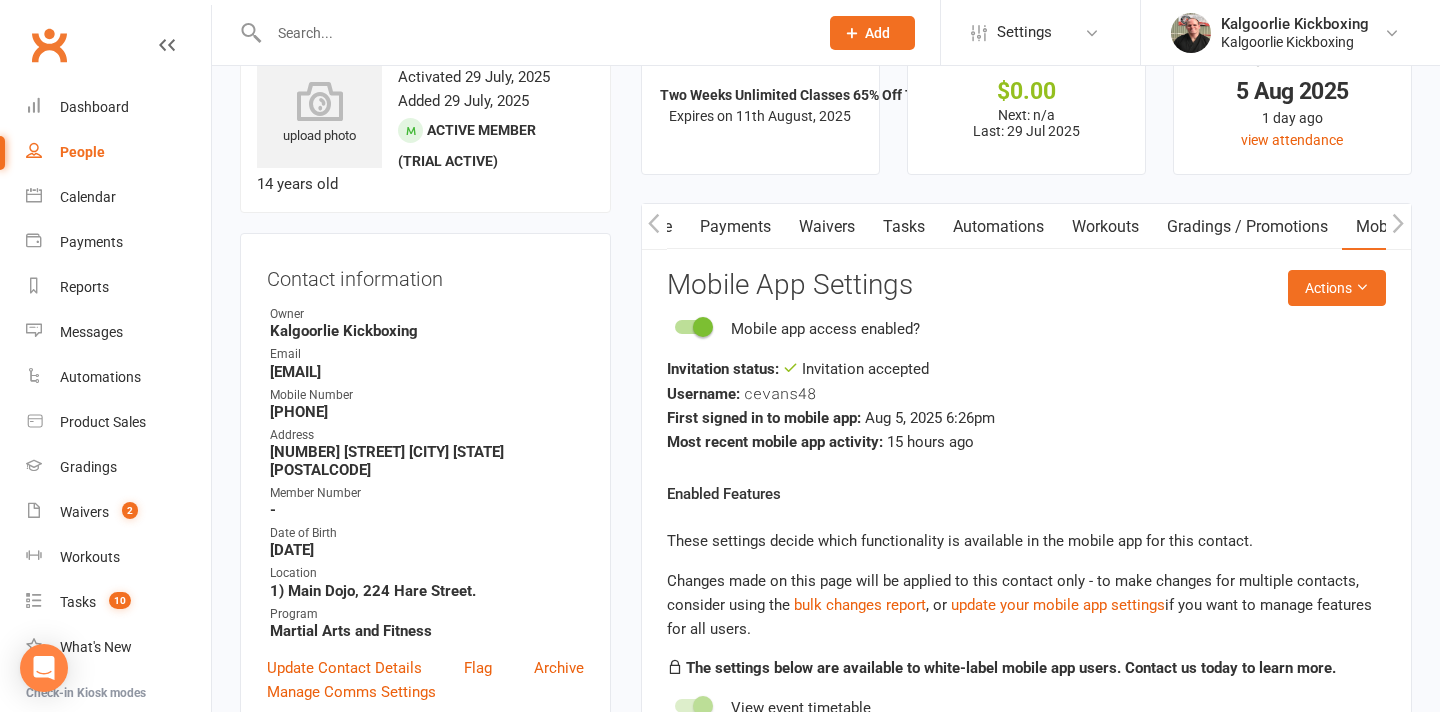scroll, scrollTop: 0, scrollLeft: 296, axis: horizontal 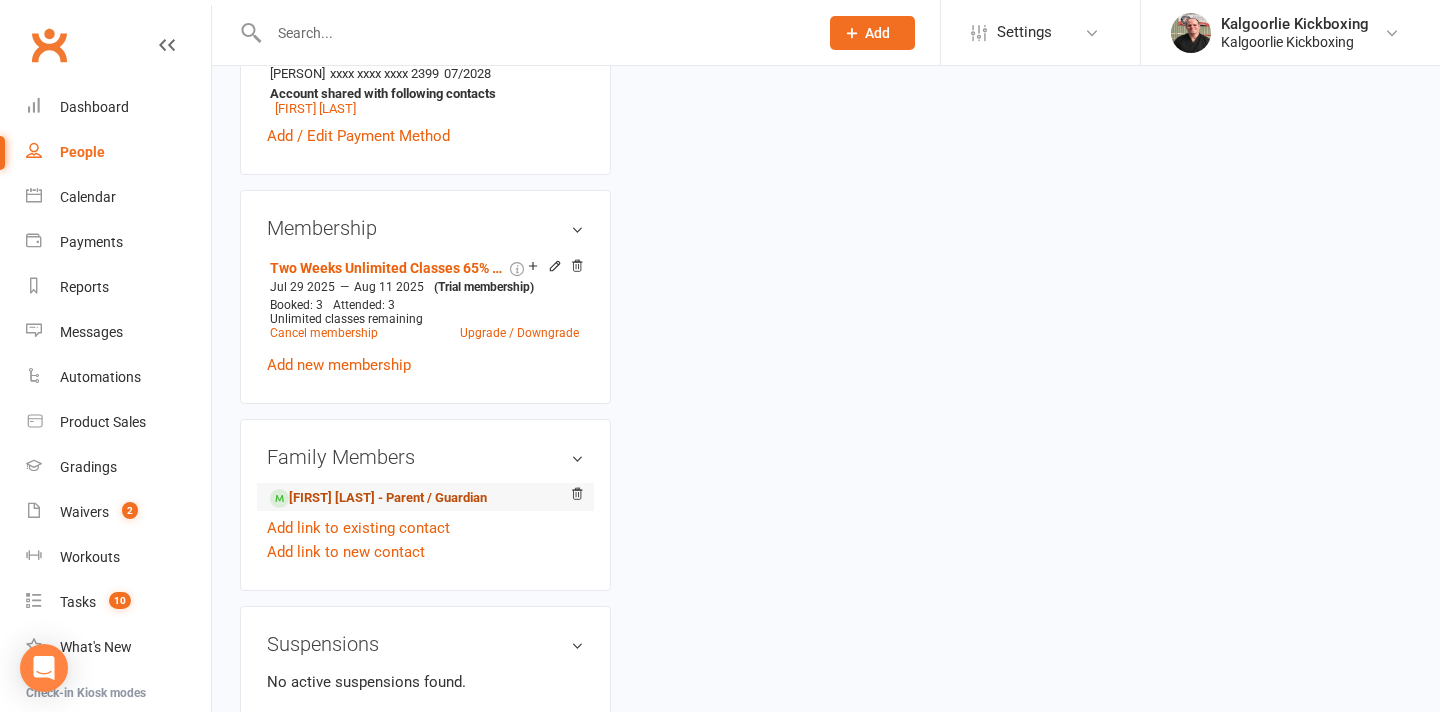 click on "[FIRST] [LAST] - Parent / Guardian" at bounding box center (378, 498) 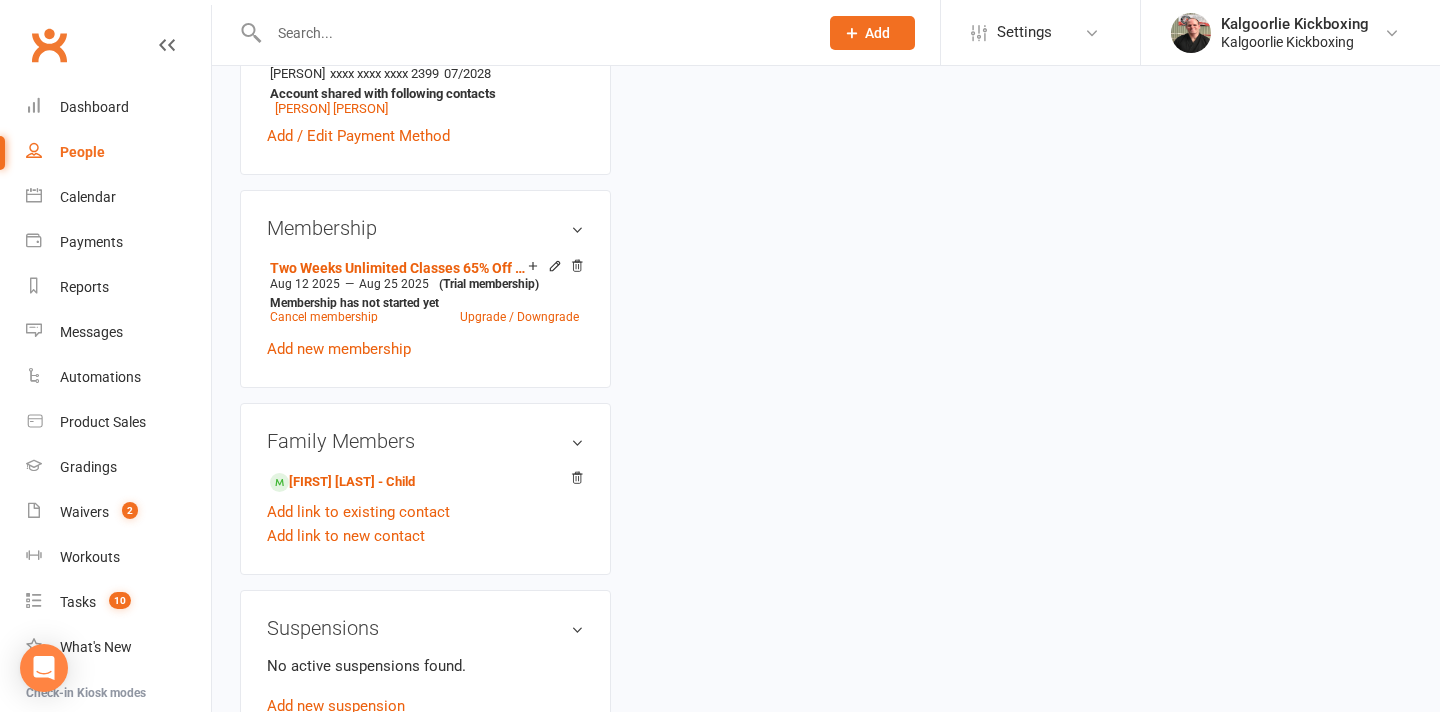 scroll, scrollTop: 0, scrollLeft: 0, axis: both 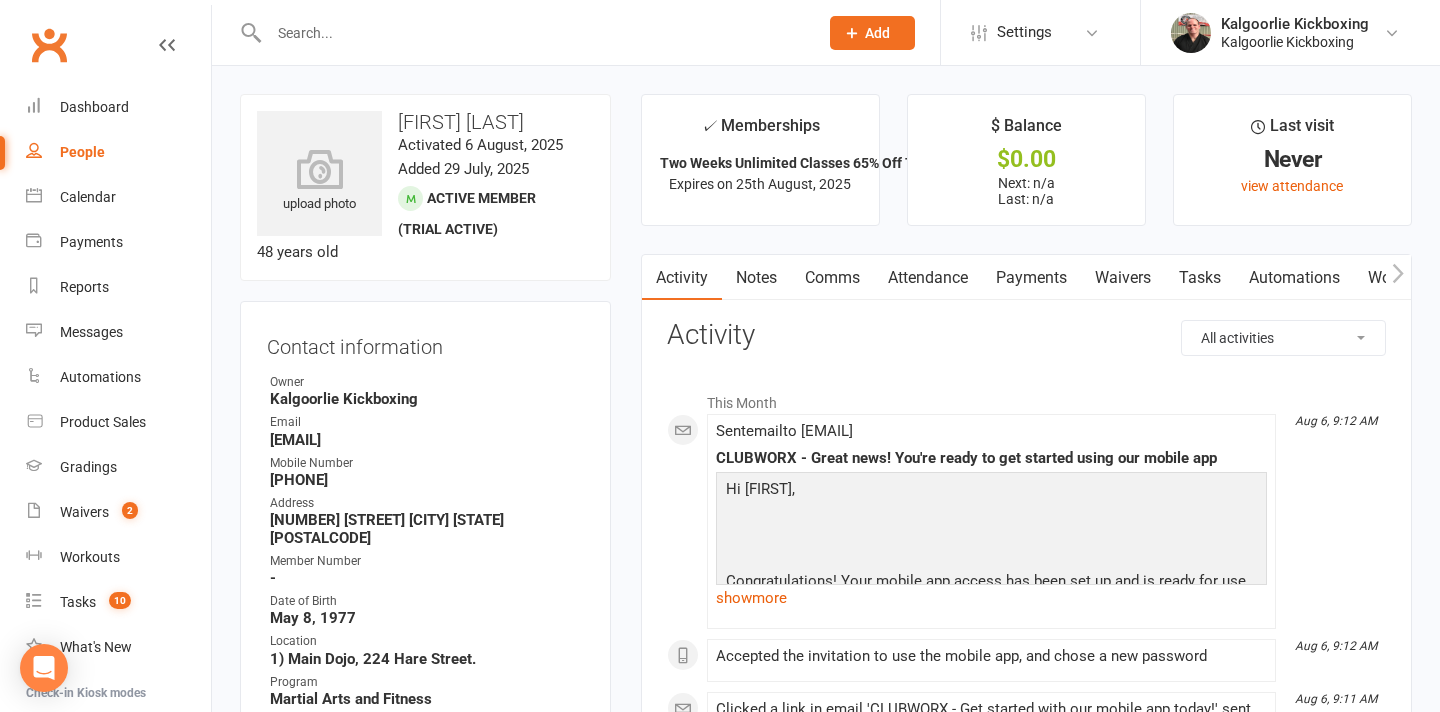 click on "Waivers" at bounding box center [1123, 278] 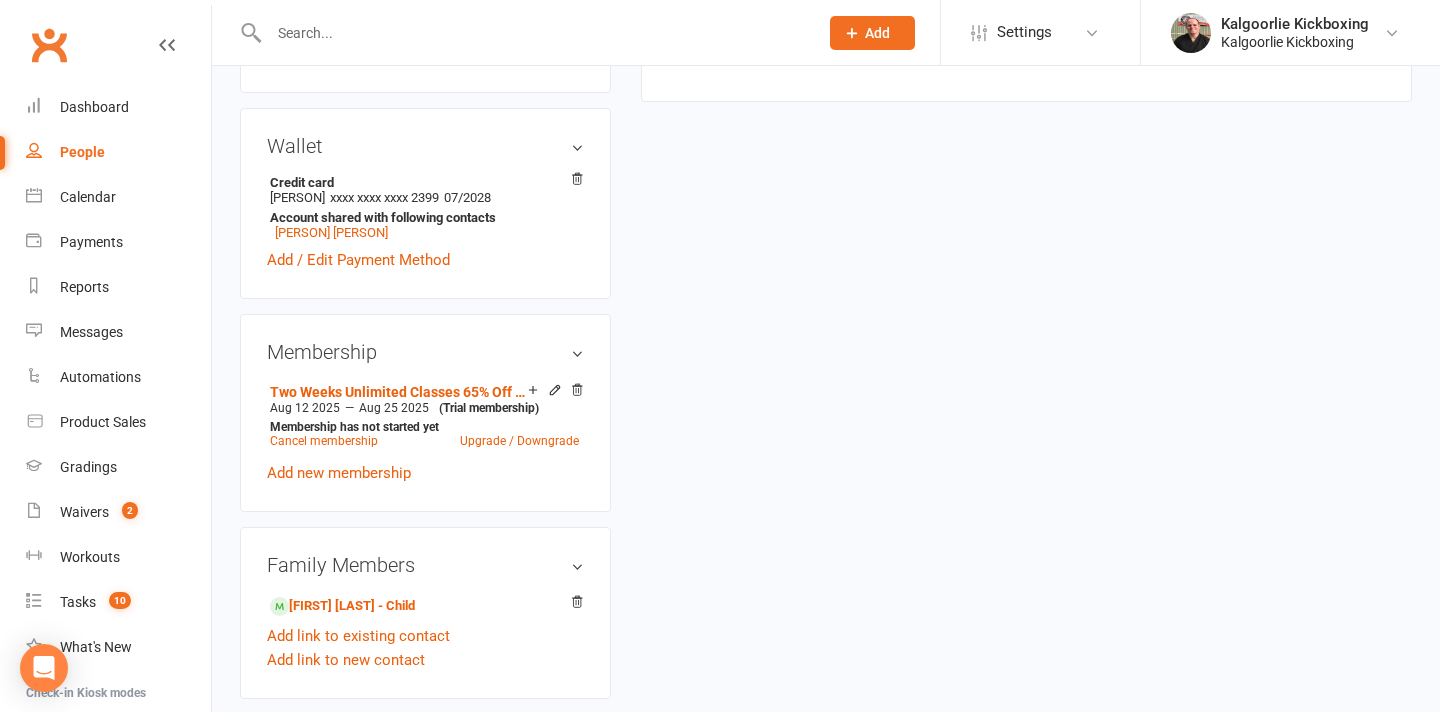 scroll, scrollTop: 717, scrollLeft: 0, axis: vertical 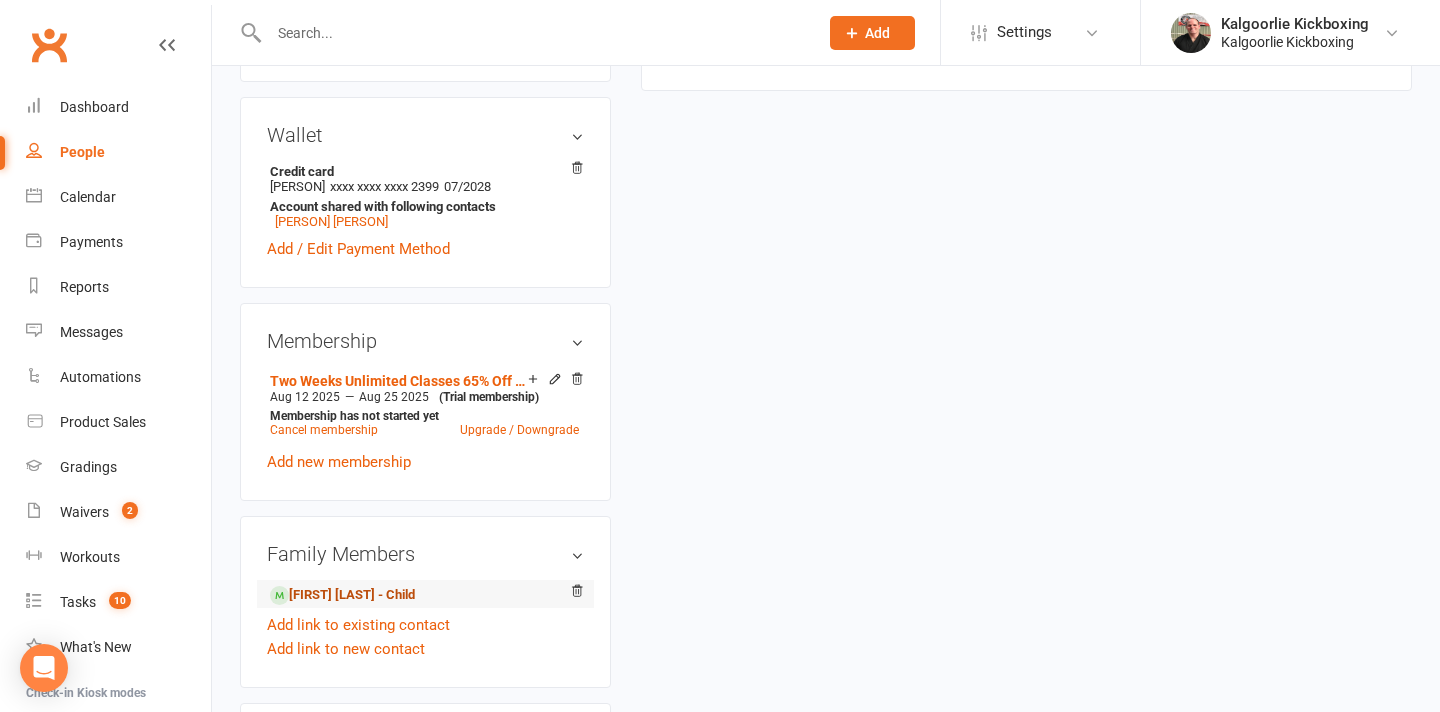 click on "[FIRST] [LAST] - Child" at bounding box center (342, 595) 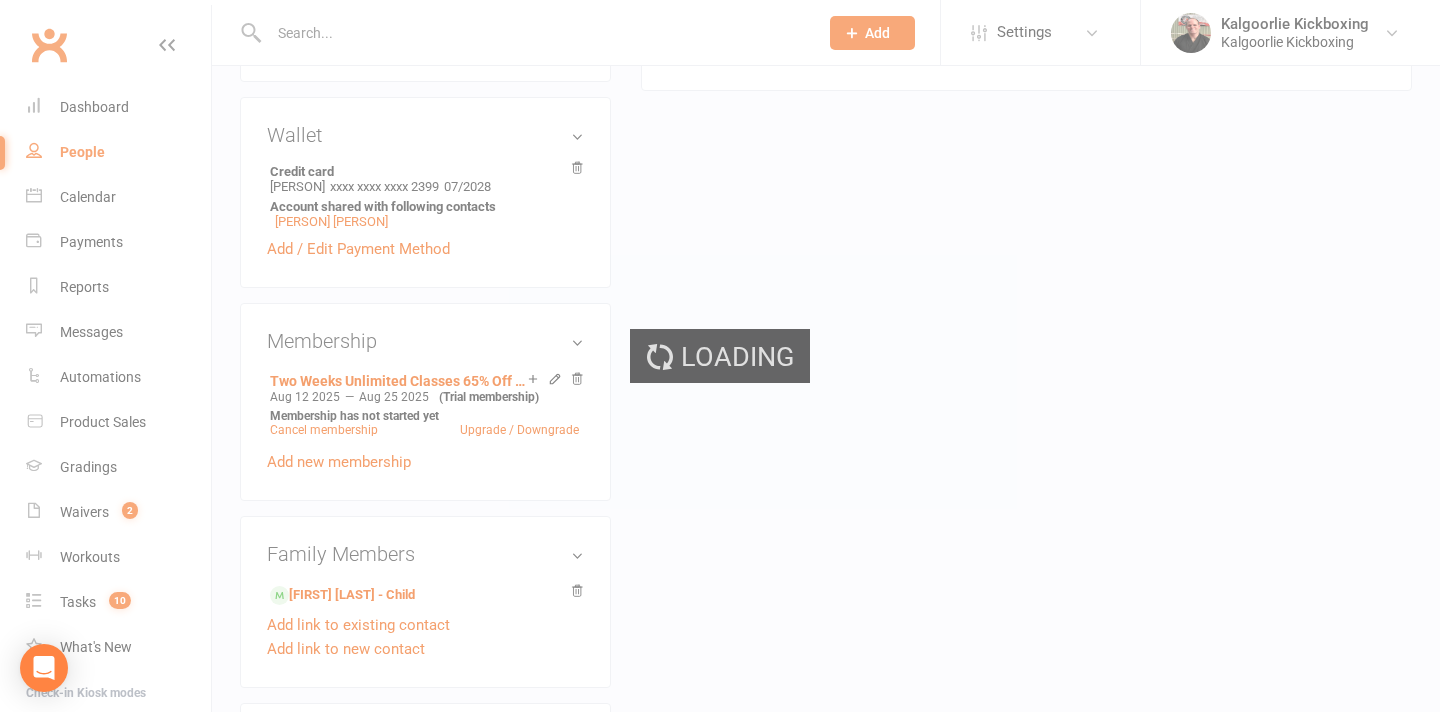 scroll, scrollTop: 0, scrollLeft: 0, axis: both 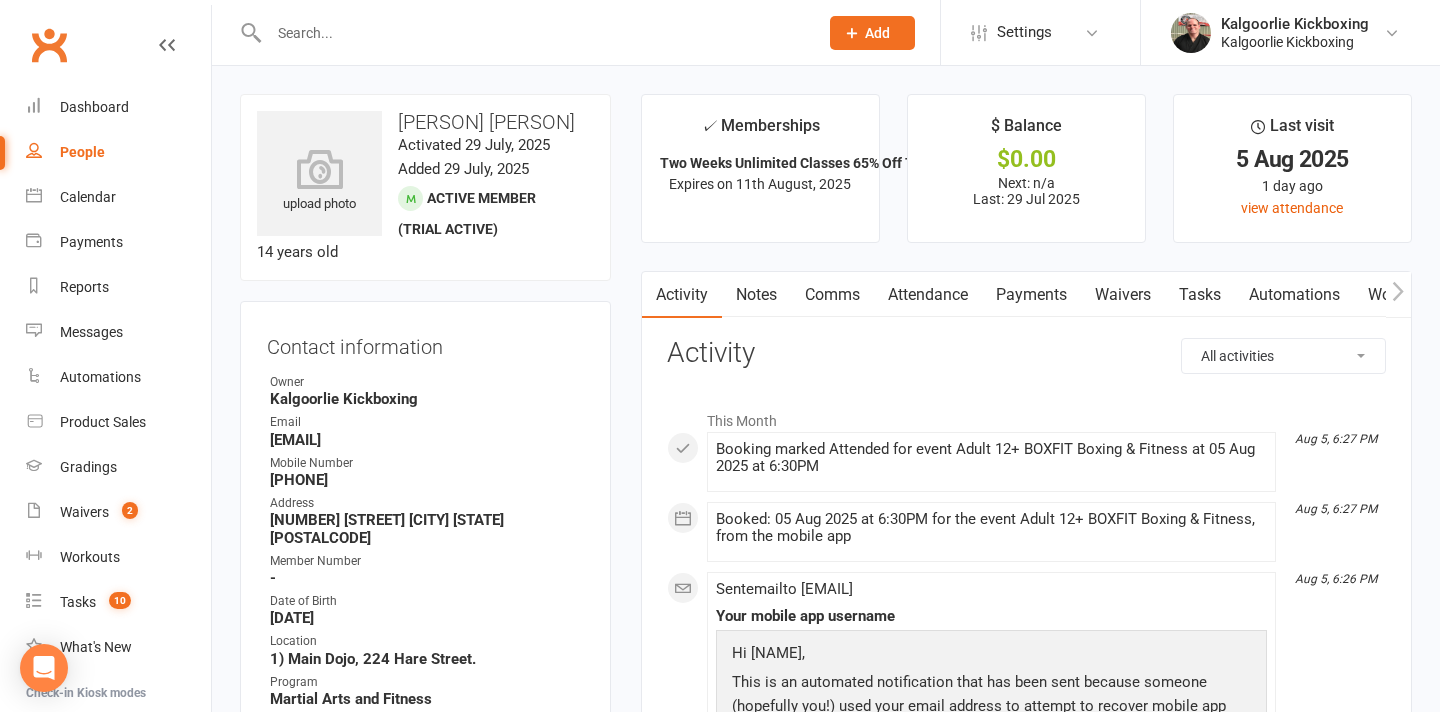 click on "Waivers" at bounding box center (1123, 295) 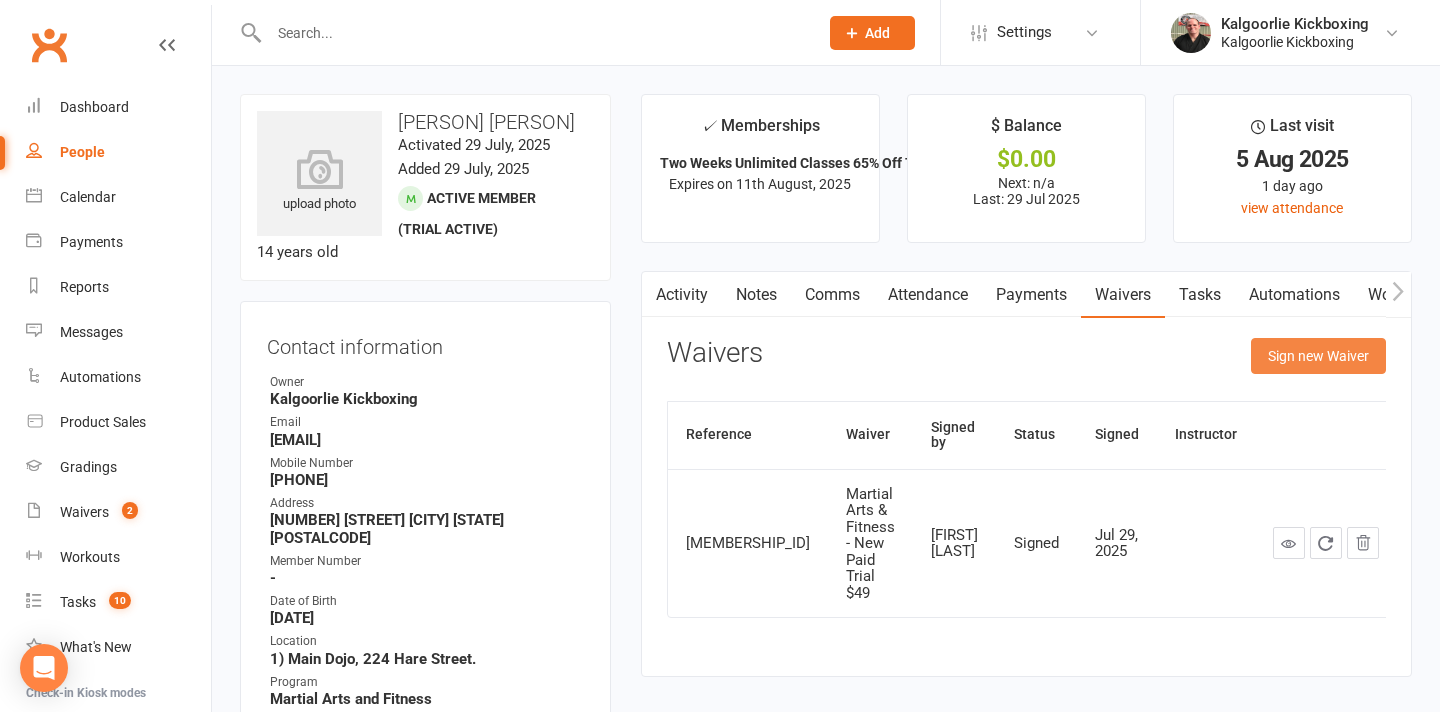 click on "Sign new Waiver" at bounding box center [1318, 356] 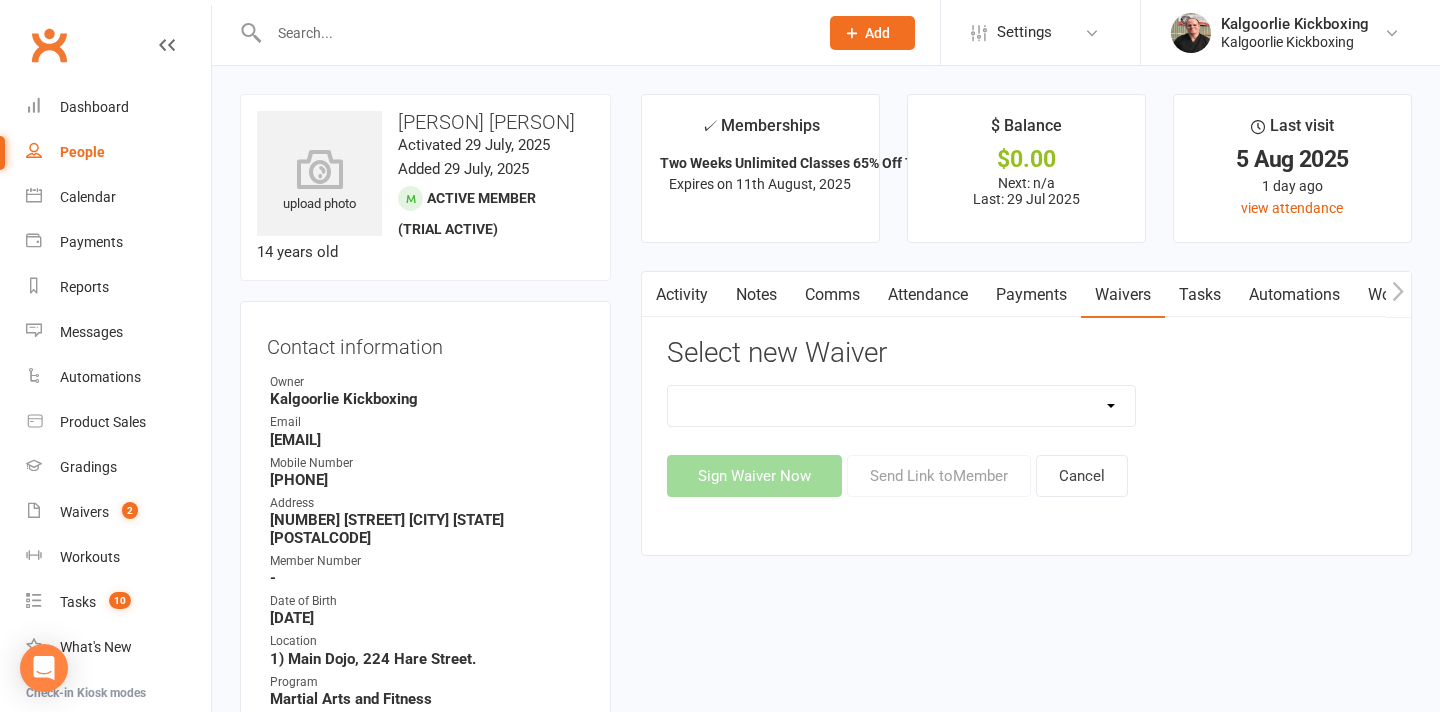 click on "Dog Training - 6 Week Course Dog Training - 6 Week Course (PAID THROUGH WEBSITE) Dog Training - PT Private Training Martial Arts & Fitness - Casual Pass - No Membership Martial Arts & Fitness - New FREE Trial Martial Arts & Fitness - New Membership Martial Arts & Fitness - New Paid Trial Martial Arts & Fitness - New Paid Trial $49 Martial Arts & Fitness - PT Private Training Payment Method Update Waiver" at bounding box center (902, 406) 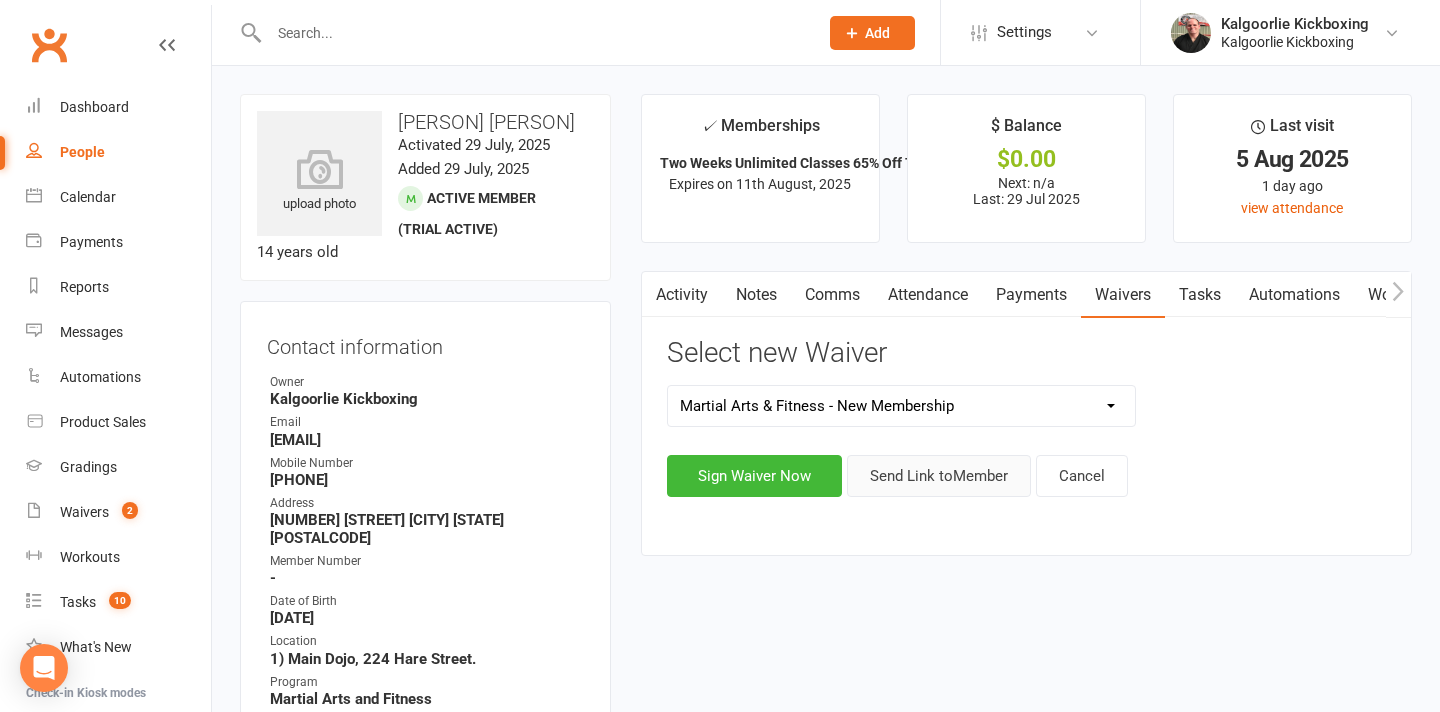 click on "Send Link to  Member" at bounding box center (939, 476) 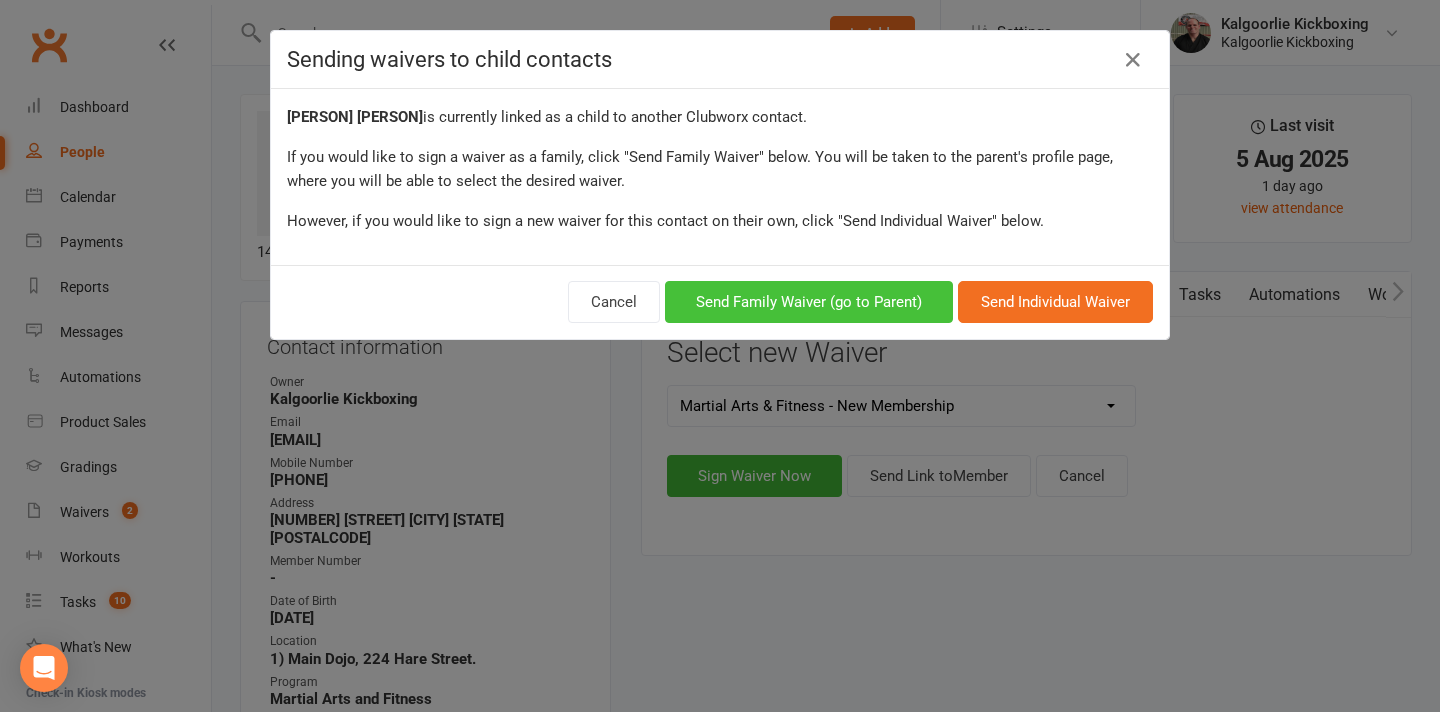 click on "Send Family Waiver (go to Parent)" at bounding box center [809, 302] 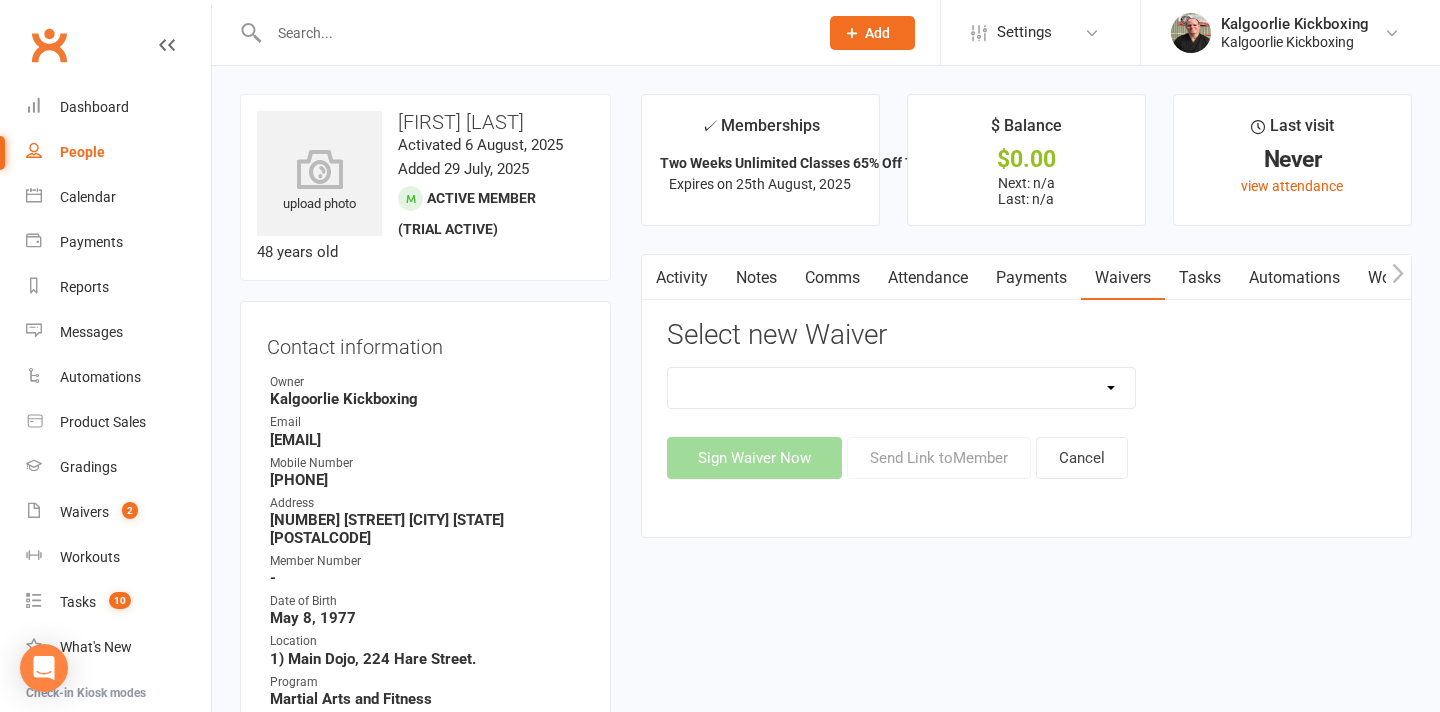 click on "Dog Training - 6 Week Course Dog Training - 6 Week Course (PAID THROUGH WEBSITE) Dog Training - PT Private Training Martial Arts & Fitness - Casual Pass - No Membership Martial Arts & Fitness - New FREE Trial Martial Arts & Fitness - New Membership Martial Arts & Fitness - New Paid Trial Martial Arts & Fitness - New Paid Trial $49 Martial Arts & Fitness - PT Private Training Payment Method Update Waiver" at bounding box center (902, 388) 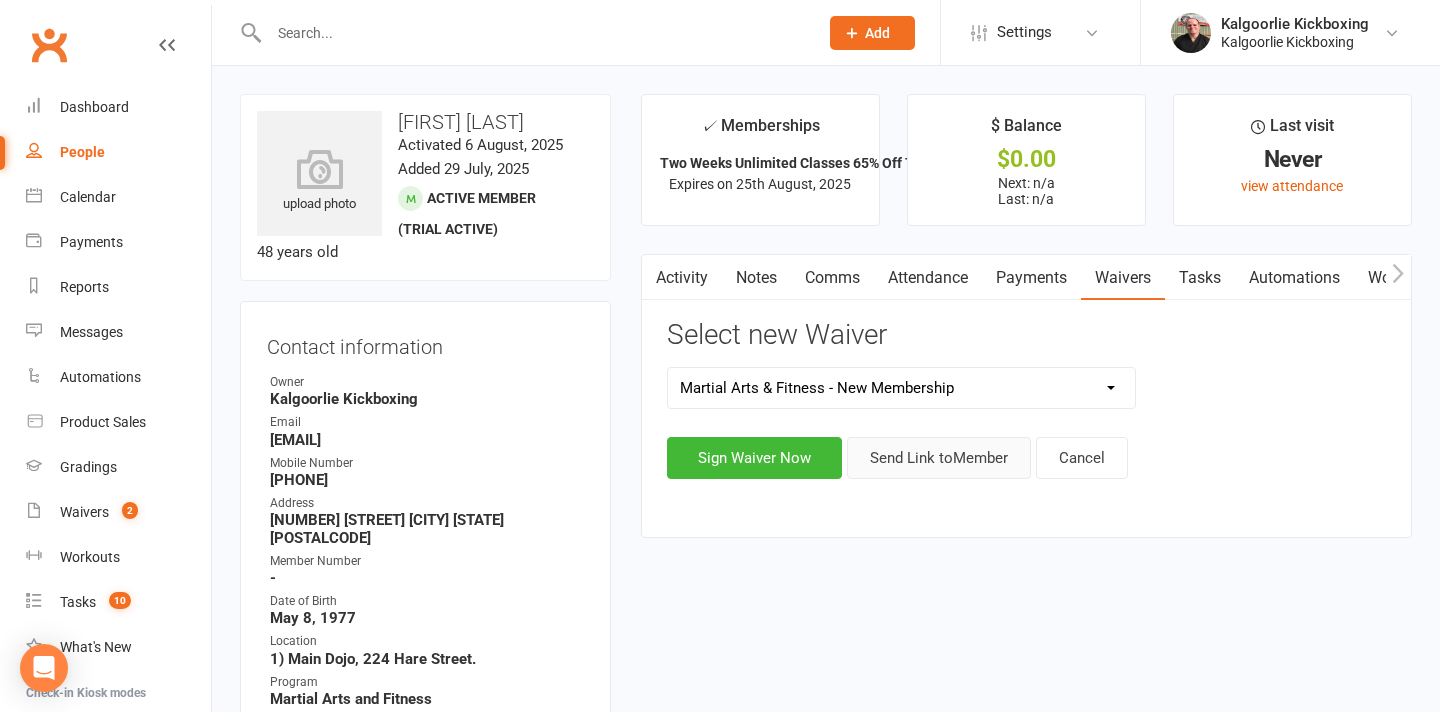 click on "Send Link to  Member" at bounding box center (939, 458) 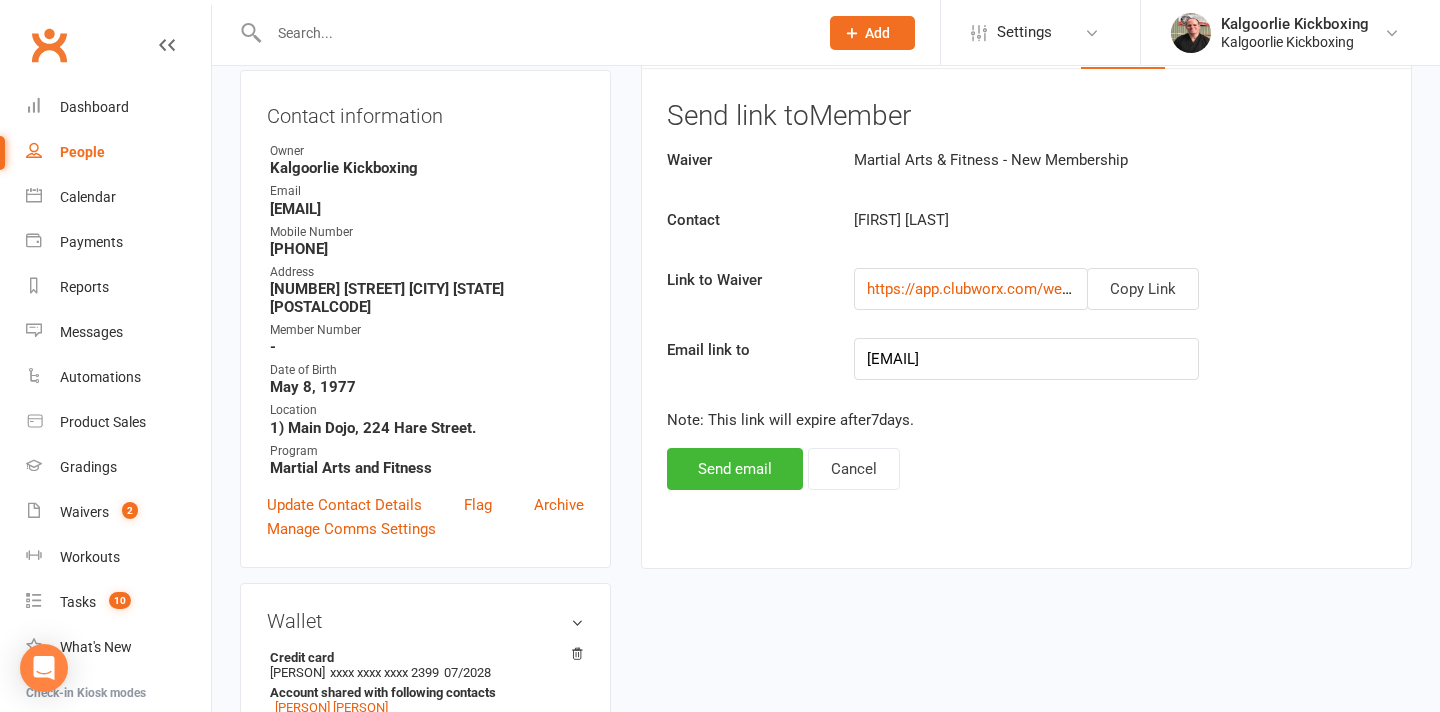 scroll, scrollTop: 230, scrollLeft: 0, axis: vertical 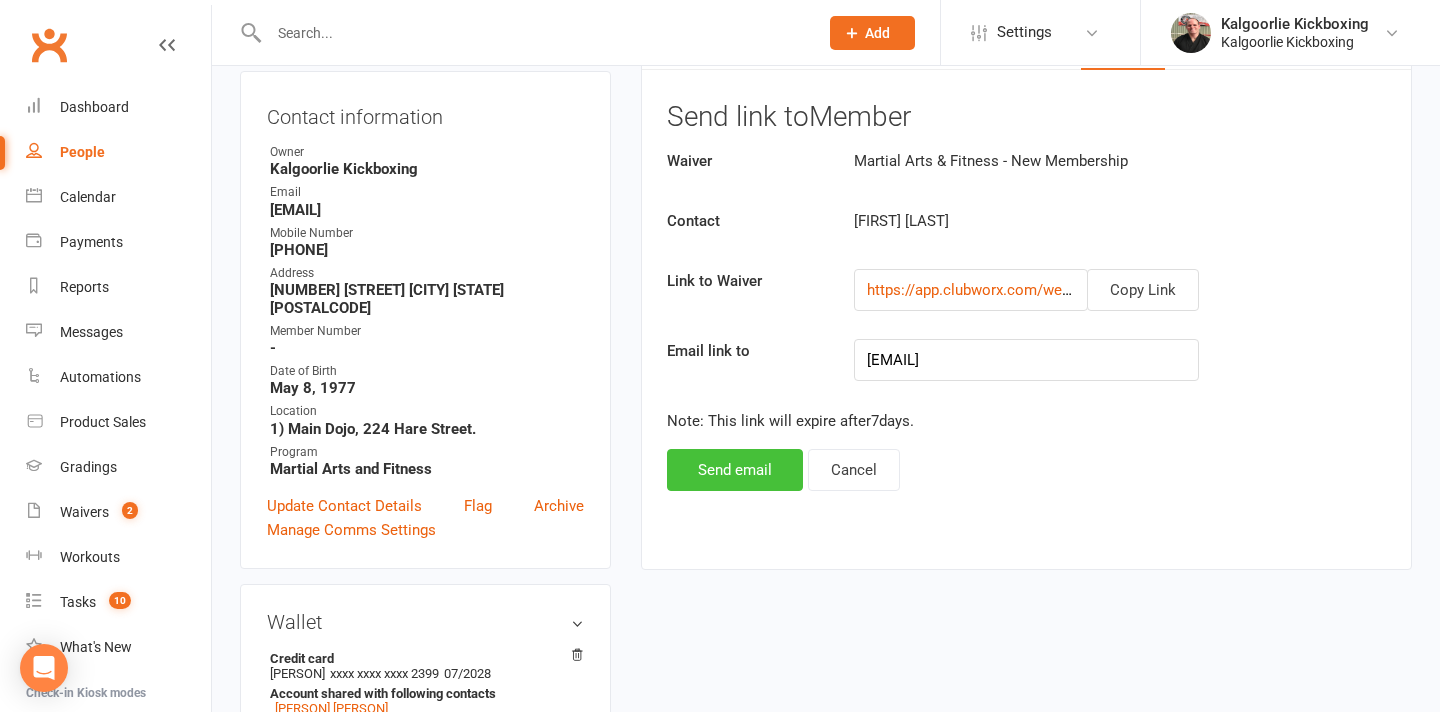 click on "Send email" at bounding box center (735, 470) 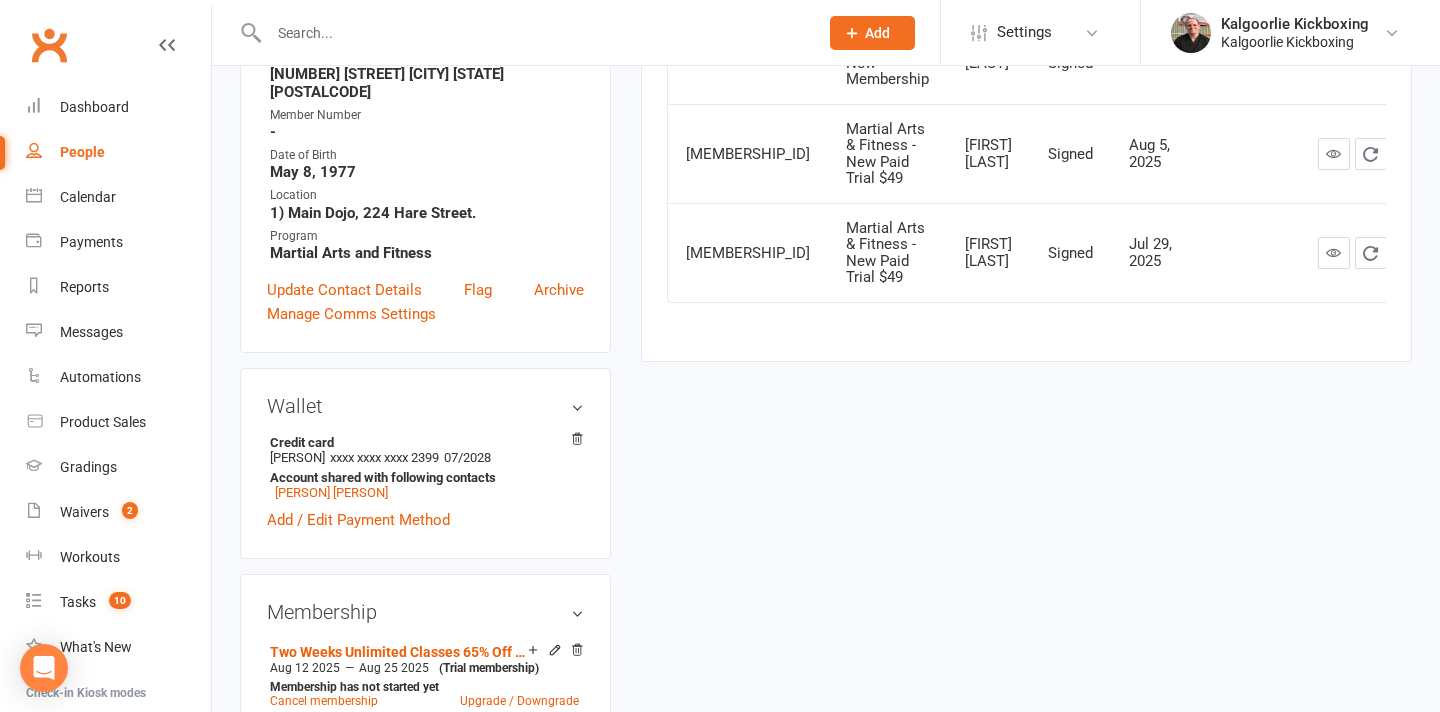 scroll, scrollTop: 447, scrollLeft: 0, axis: vertical 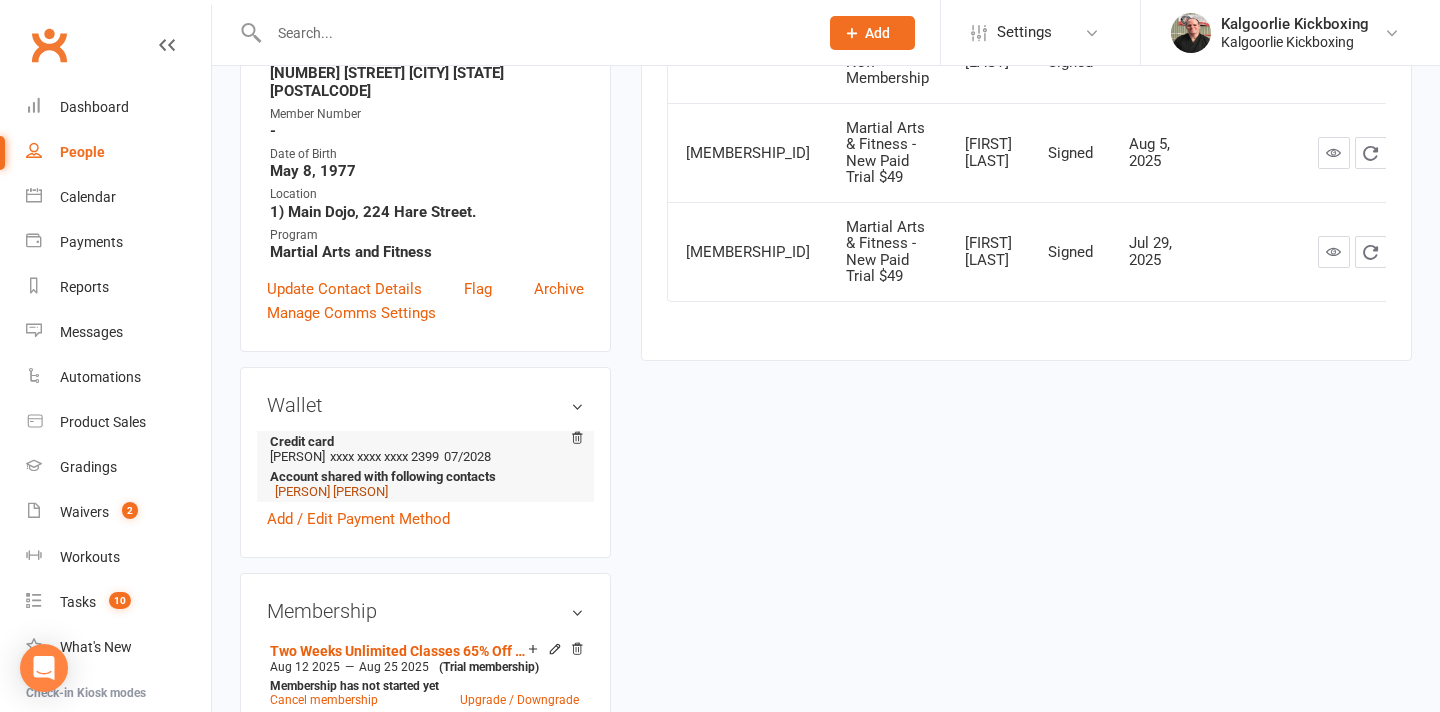 click on "[FIRST] [LAST]" at bounding box center [331, 491] 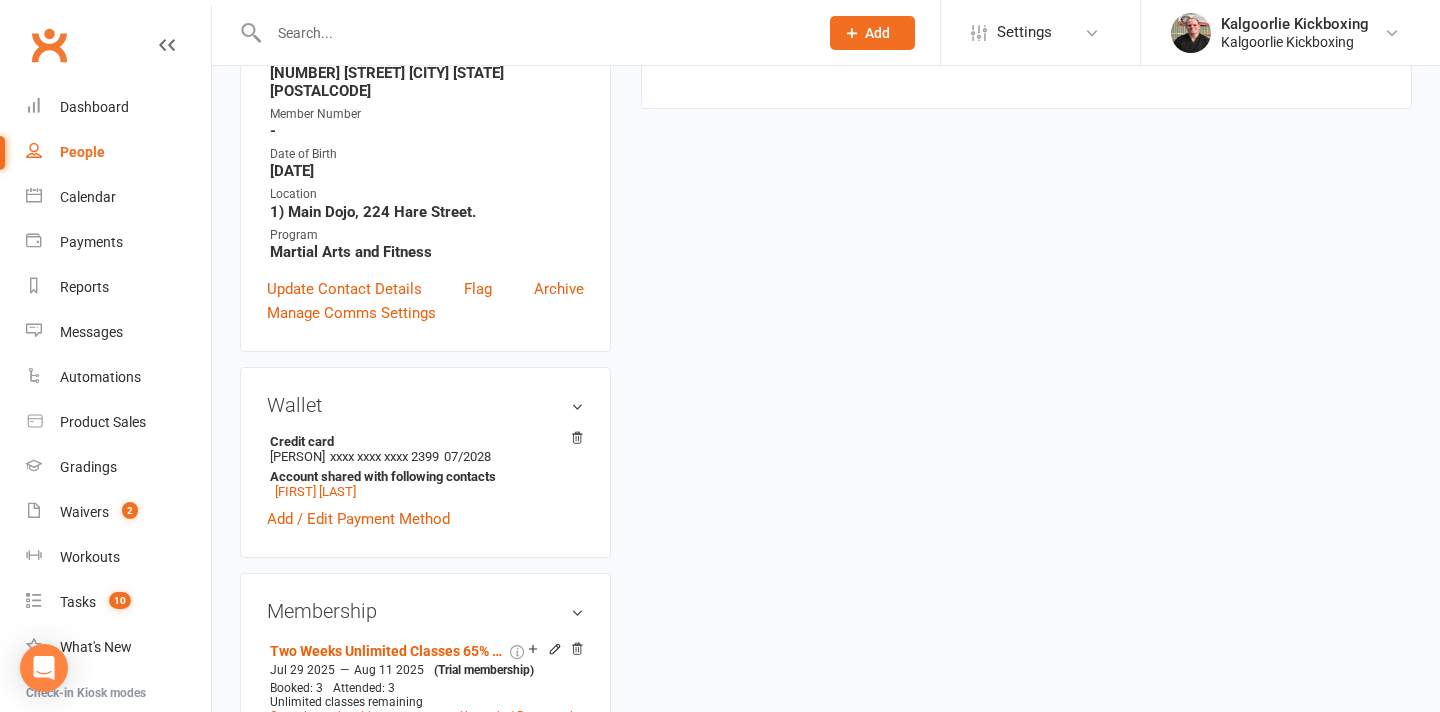 scroll, scrollTop: 0, scrollLeft: 0, axis: both 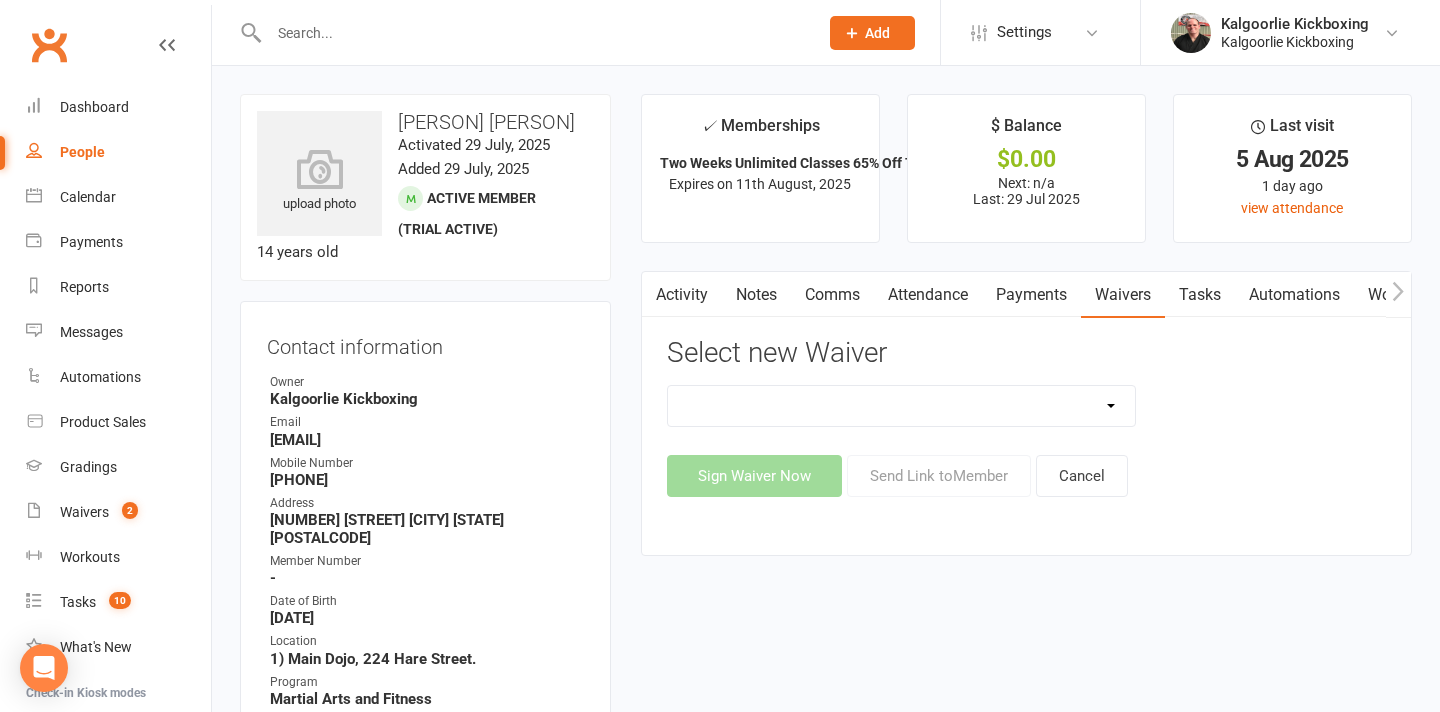 click on "Payments" at bounding box center (1031, 295) 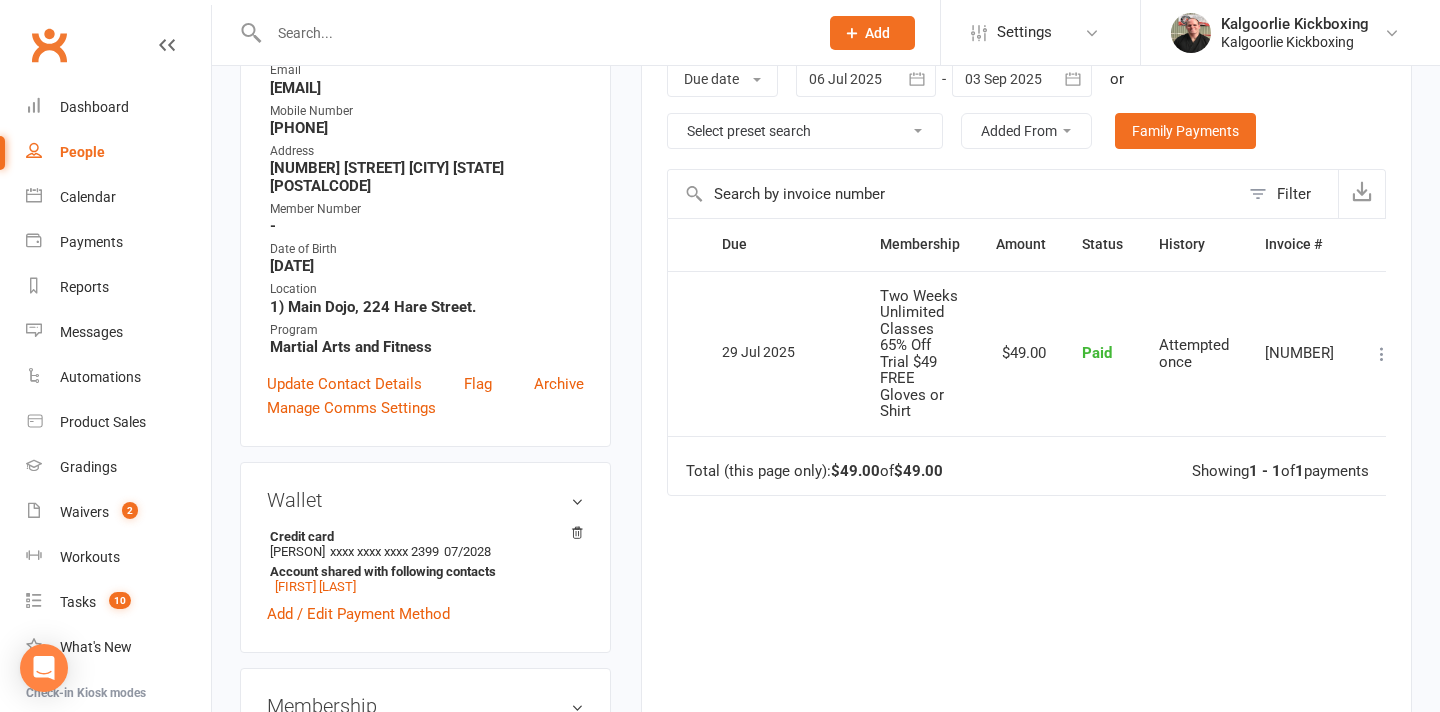 scroll, scrollTop: 0, scrollLeft: 0, axis: both 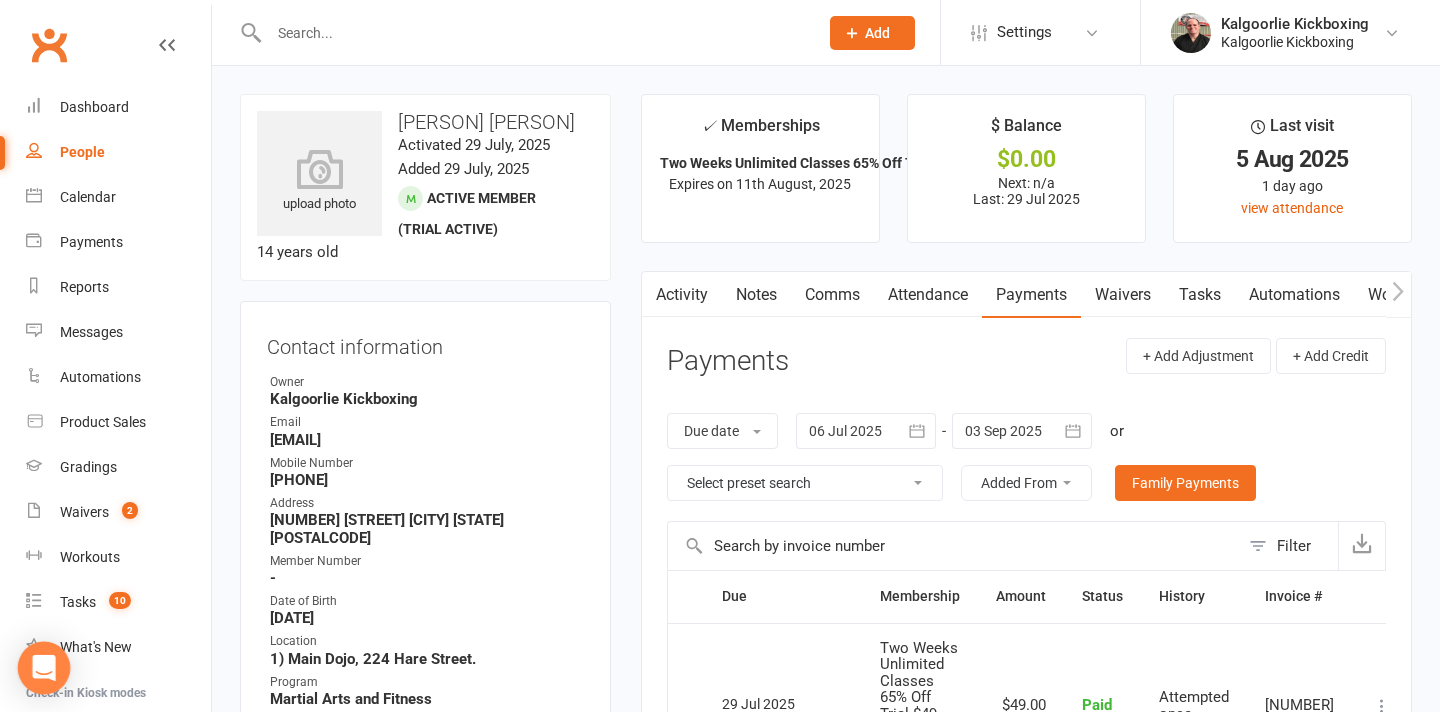 click 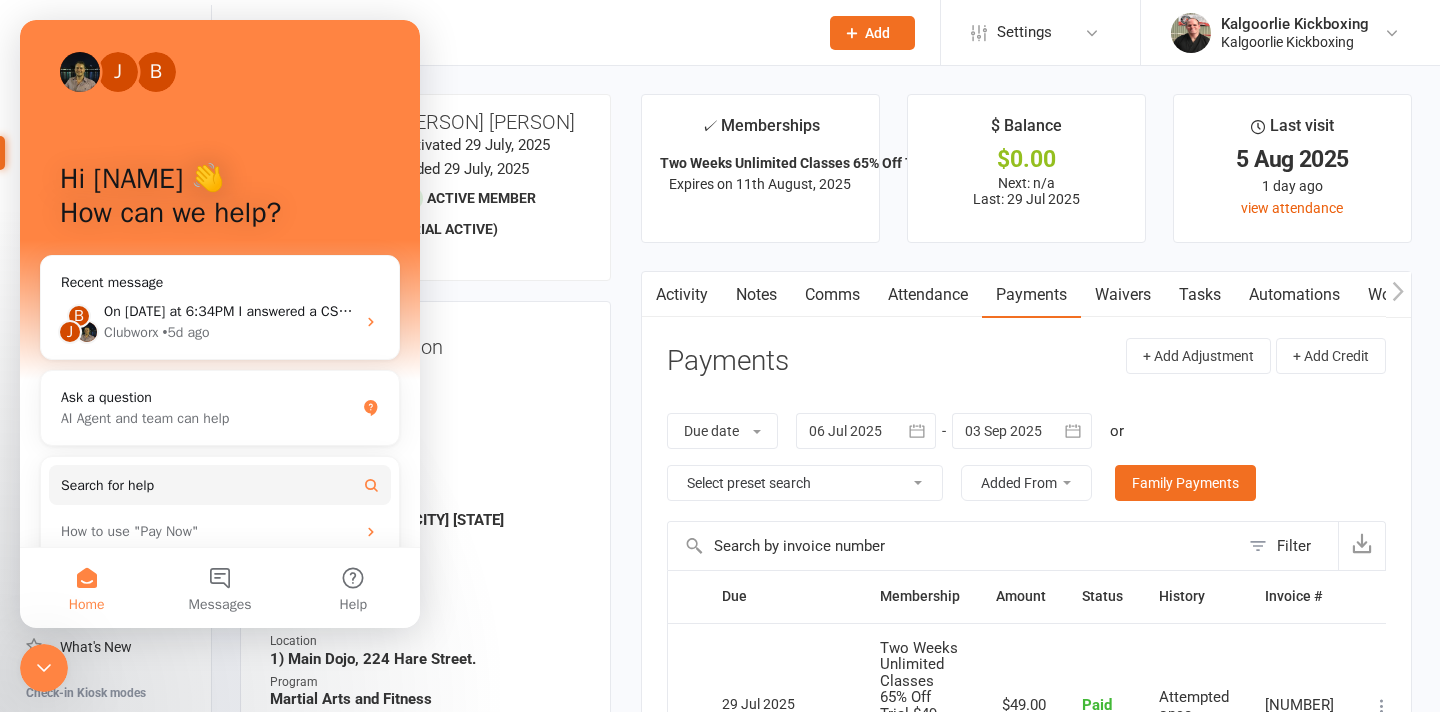 scroll, scrollTop: 0, scrollLeft: 0, axis: both 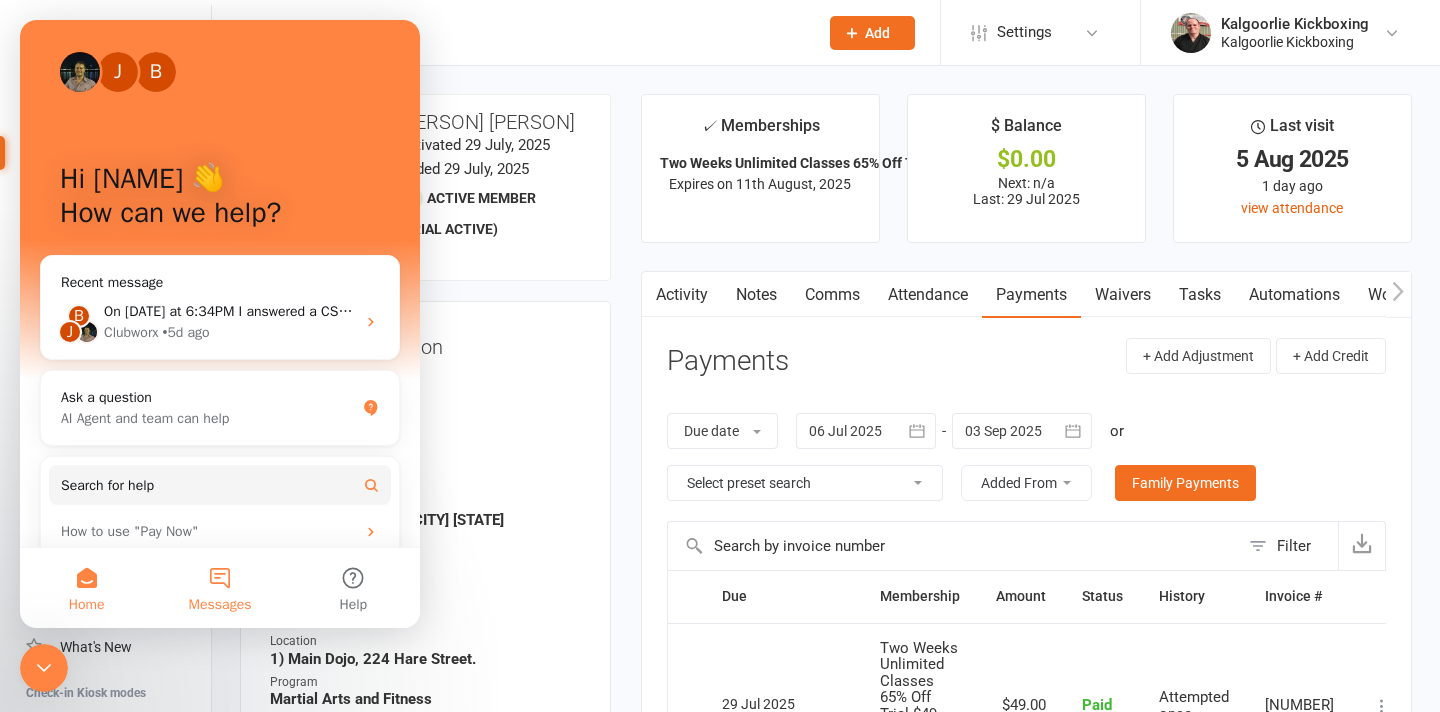 click on "Messages" at bounding box center [219, 588] 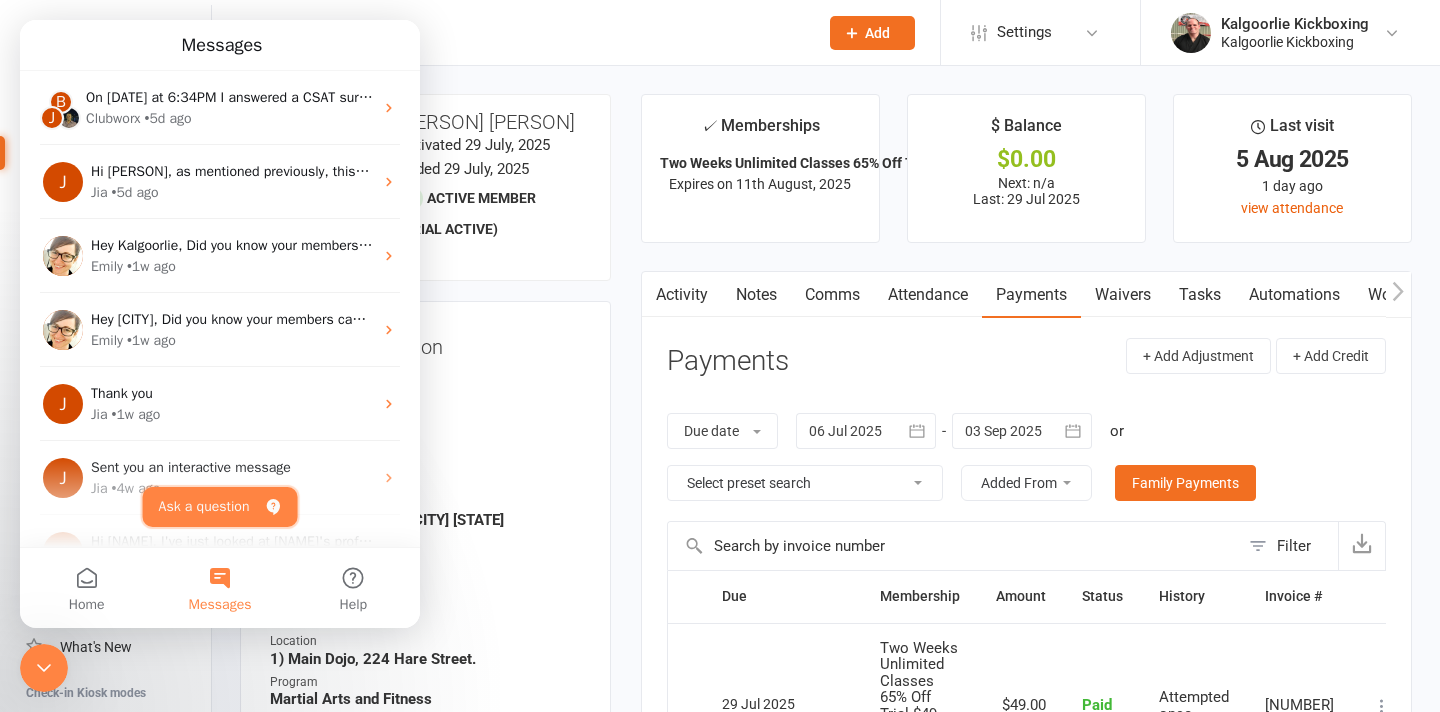 click on "Ask a question" at bounding box center [220, 507] 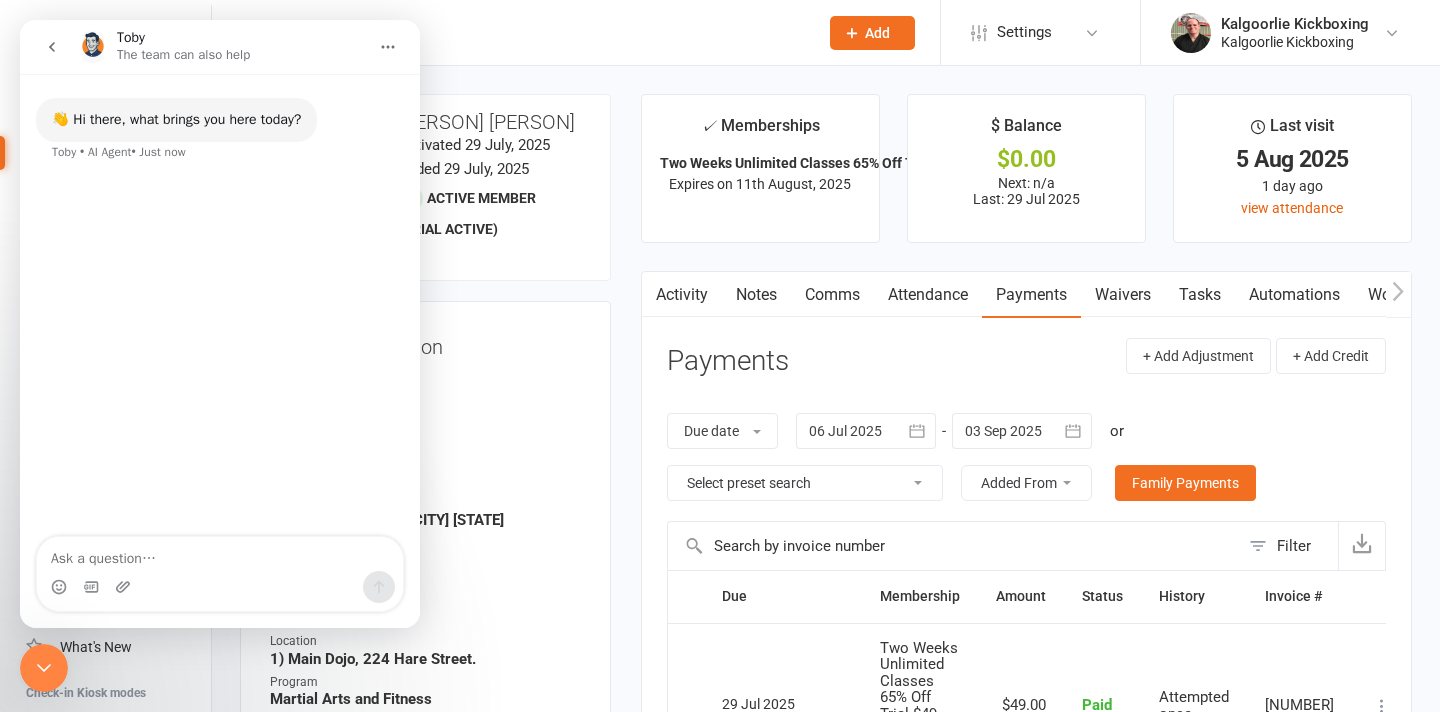 click at bounding box center (220, 554) 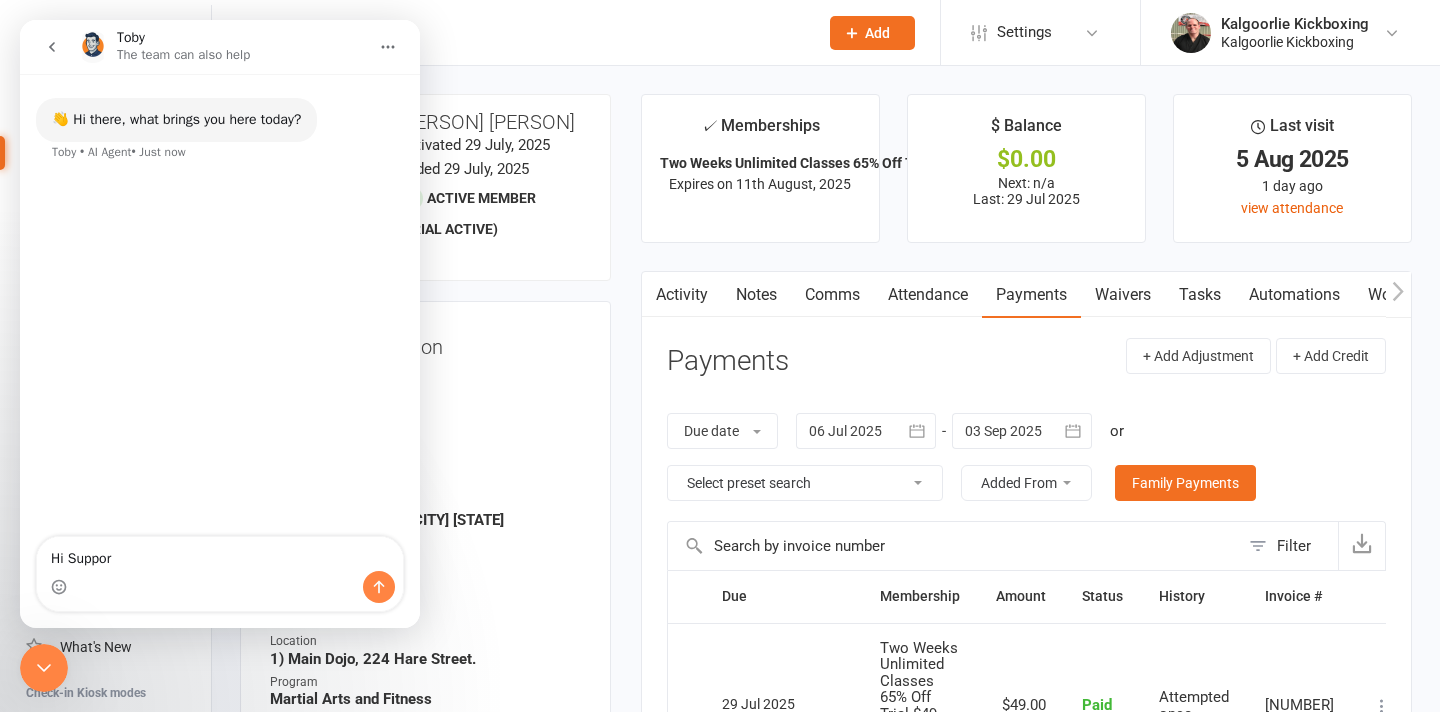 type on "Hi Support" 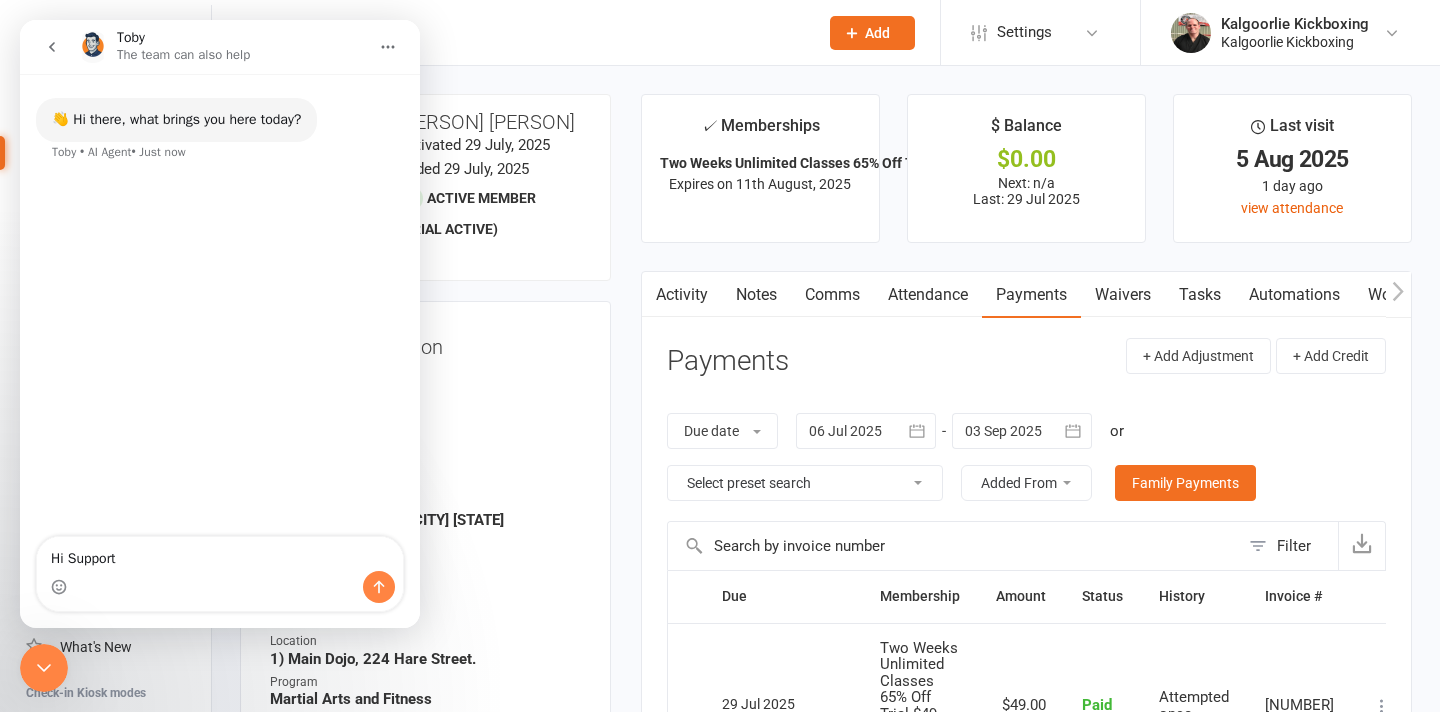 type 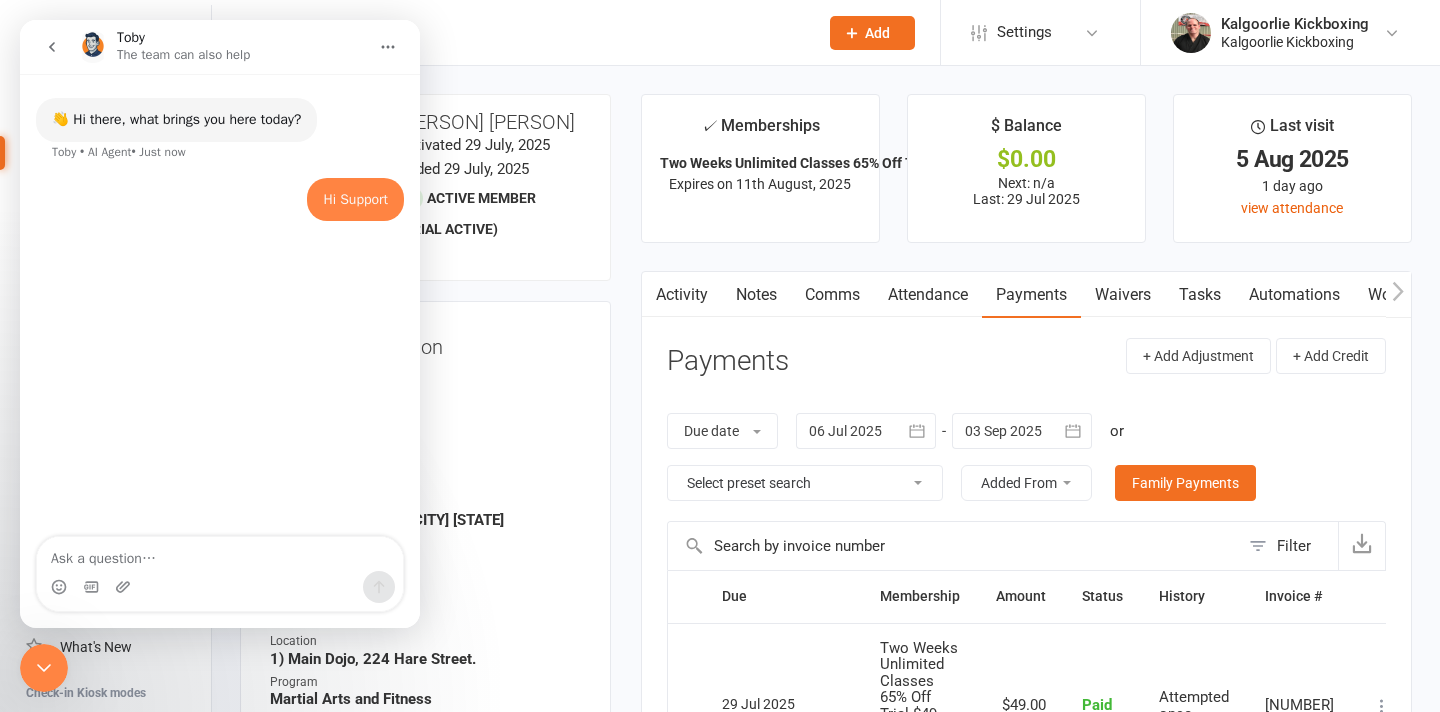 click at bounding box center (220, 554) 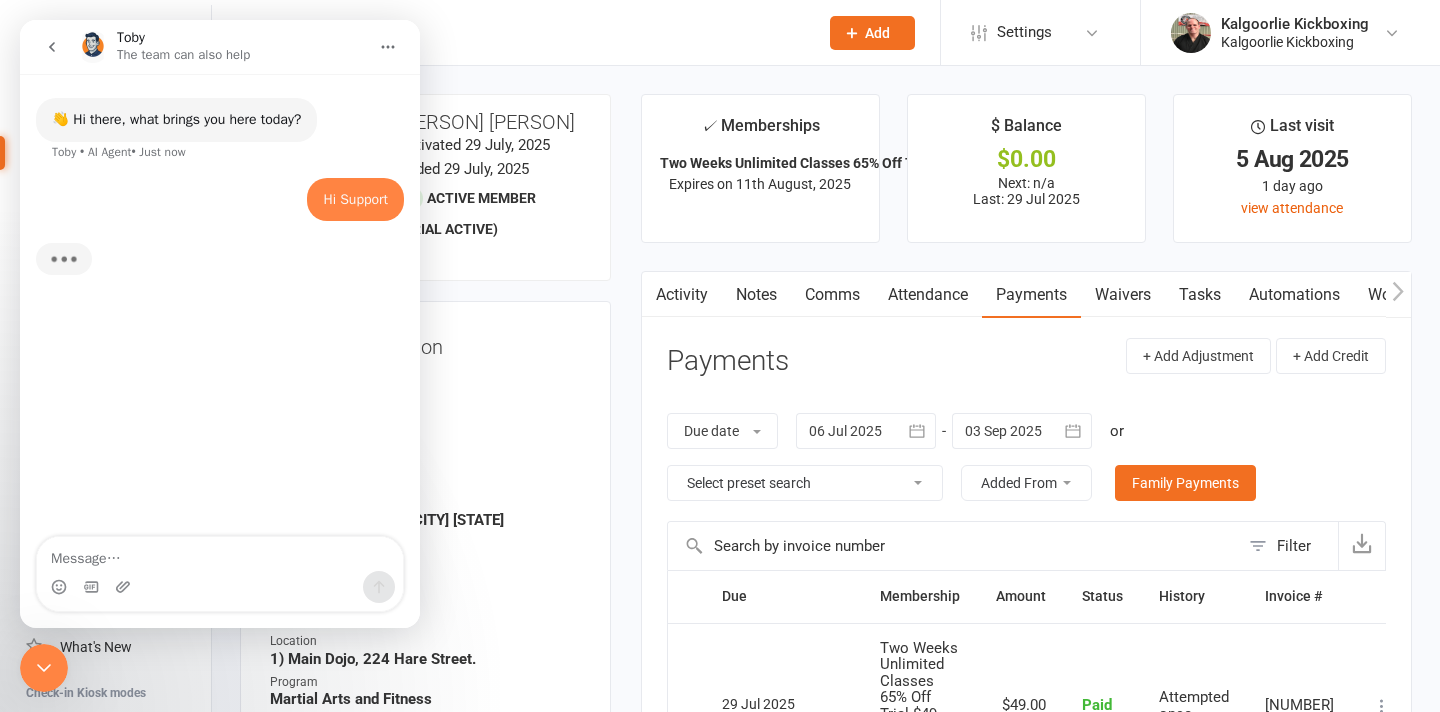click at bounding box center (220, 554) 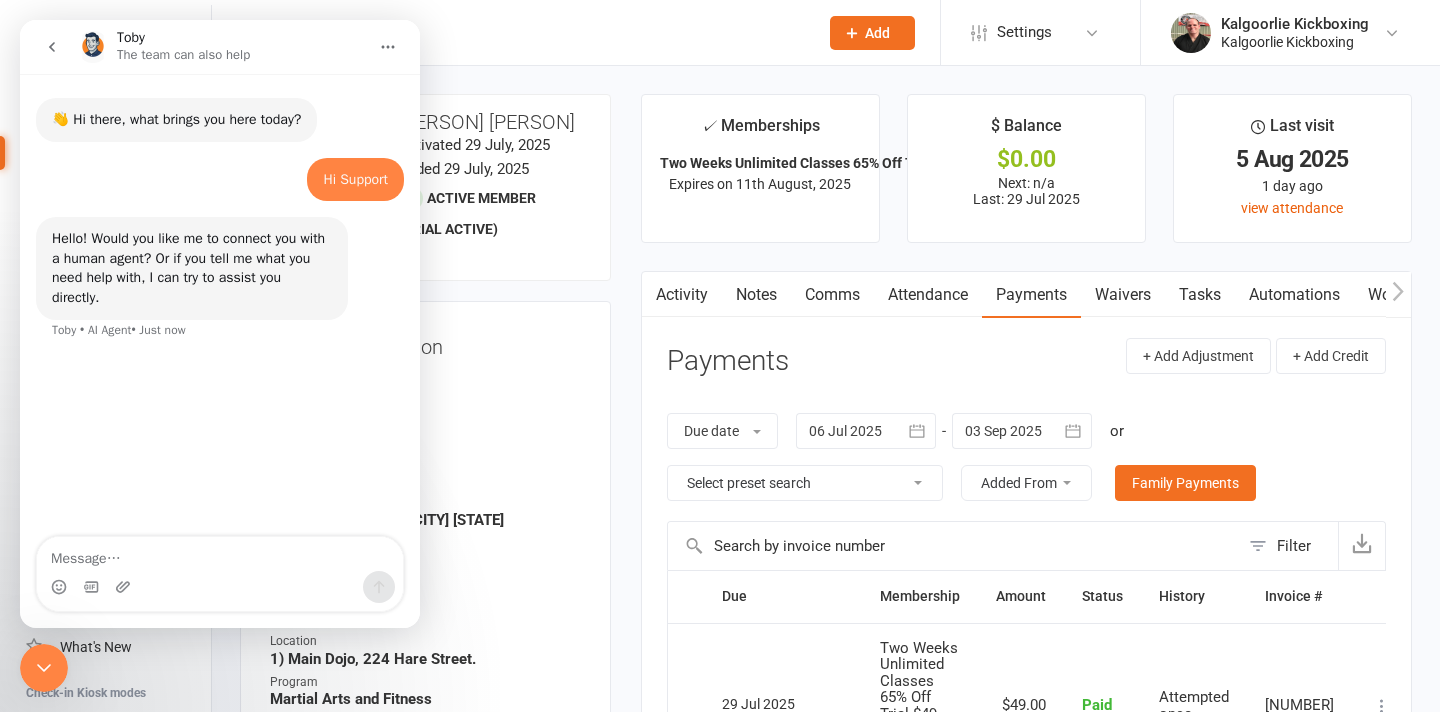 click at bounding box center [220, 554] 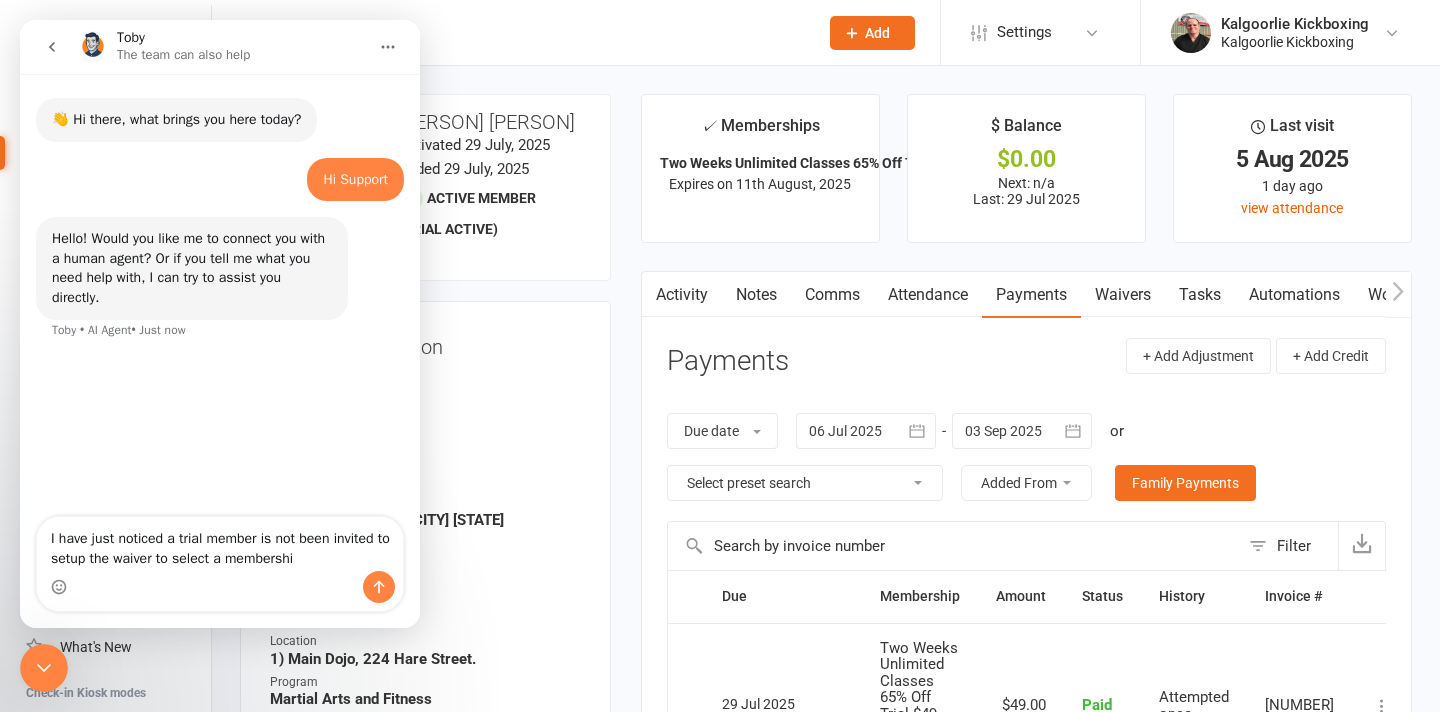 type on "I have just noticed a trial member is not been invited to setup the waiver to select a membership" 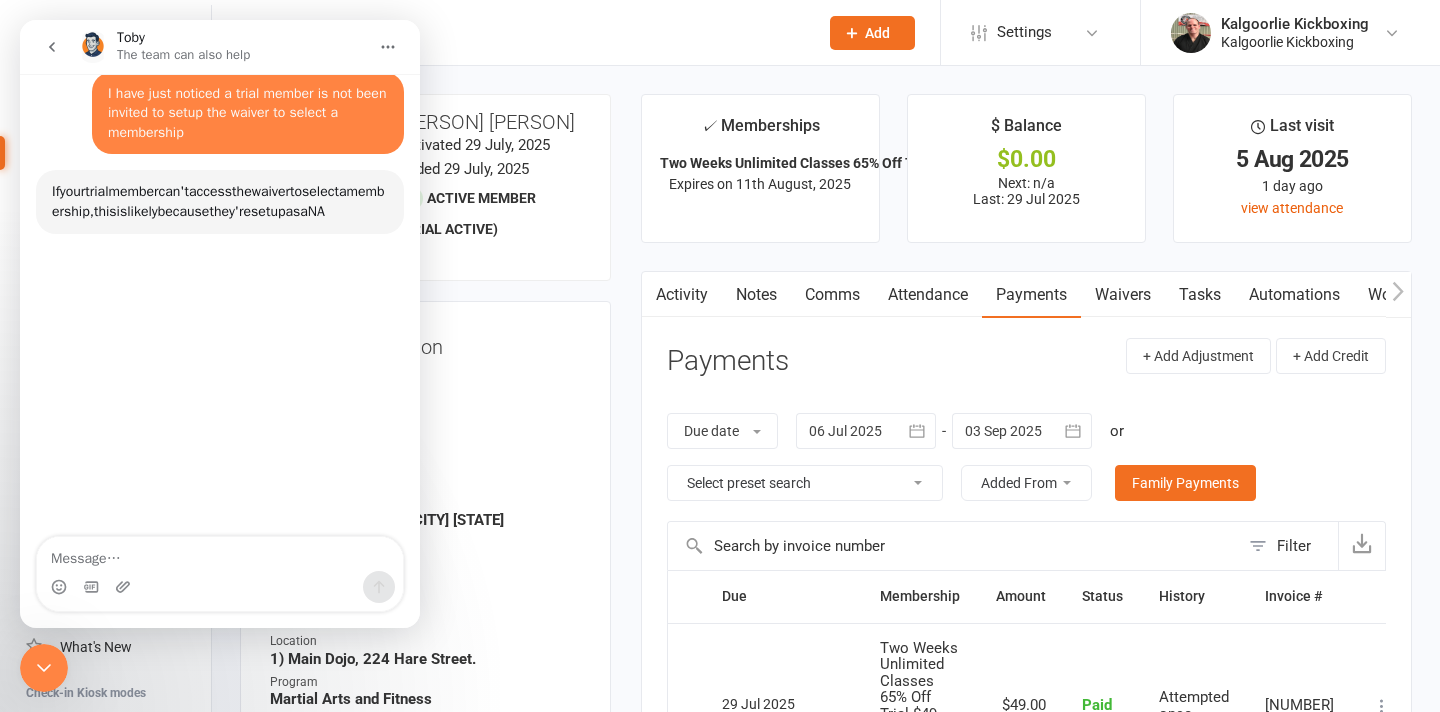 scroll, scrollTop: 267, scrollLeft: 0, axis: vertical 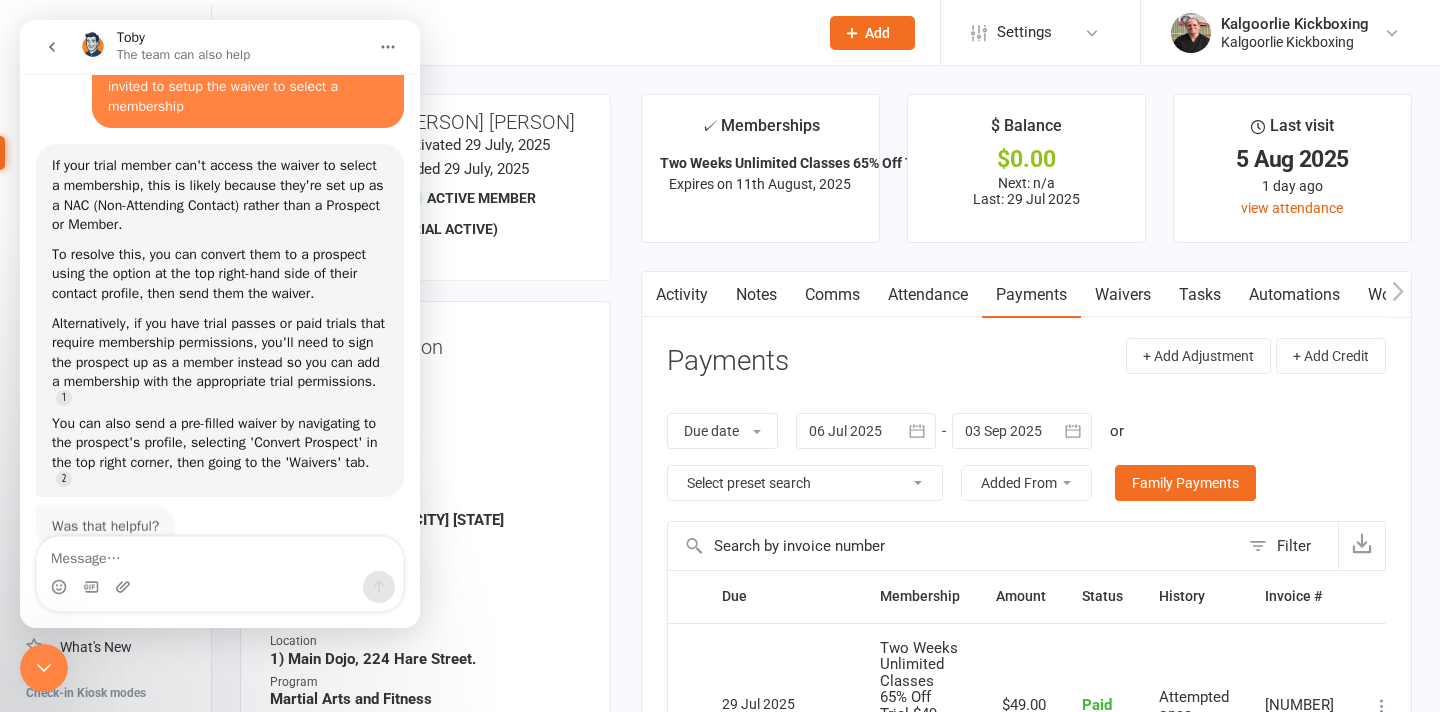 click at bounding box center [220, 554] 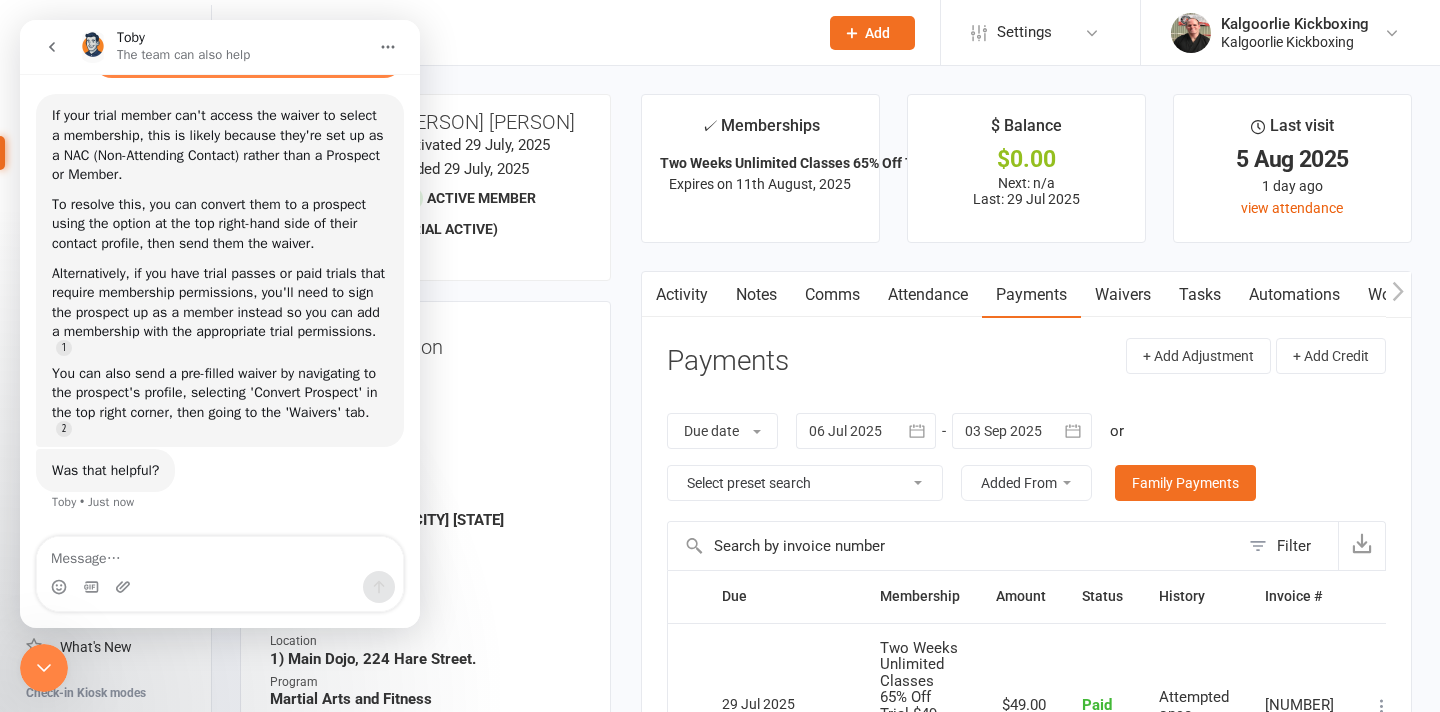 scroll, scrollTop: 347, scrollLeft: 0, axis: vertical 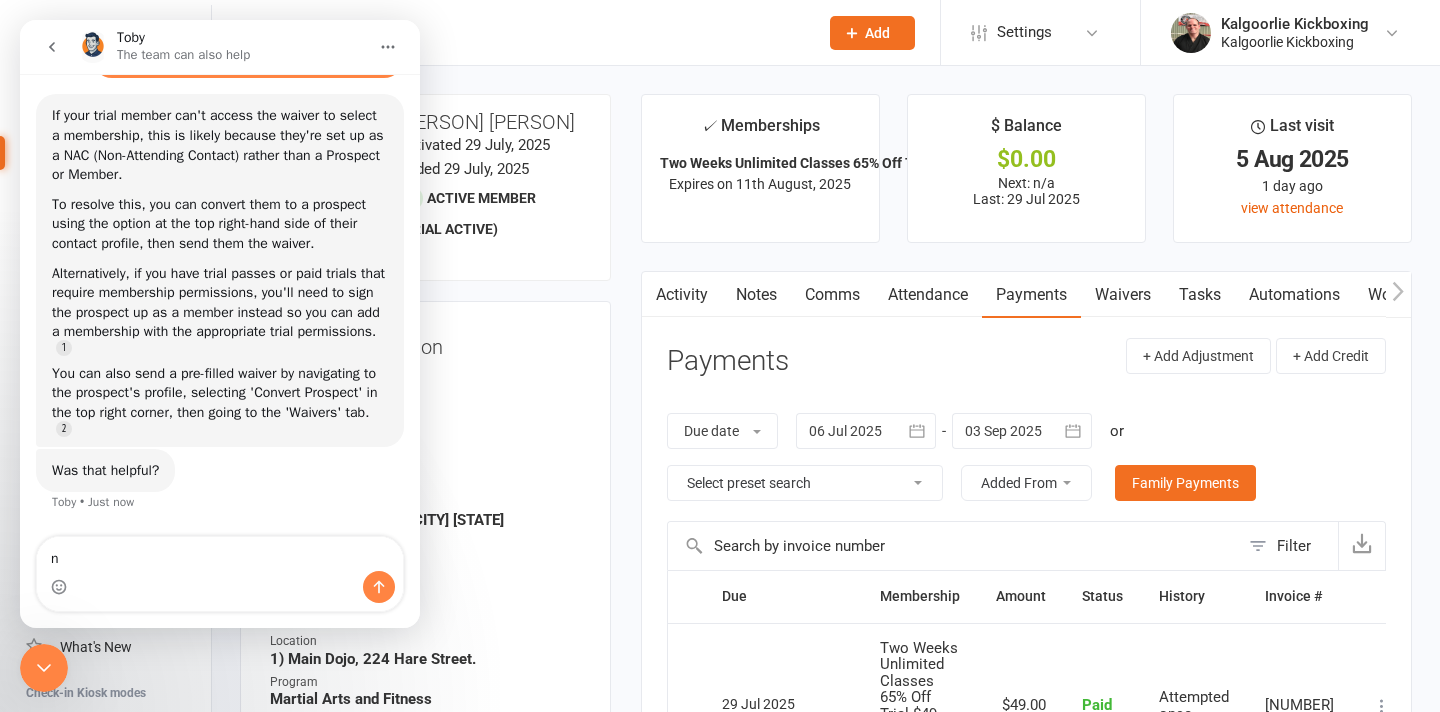 type on "no" 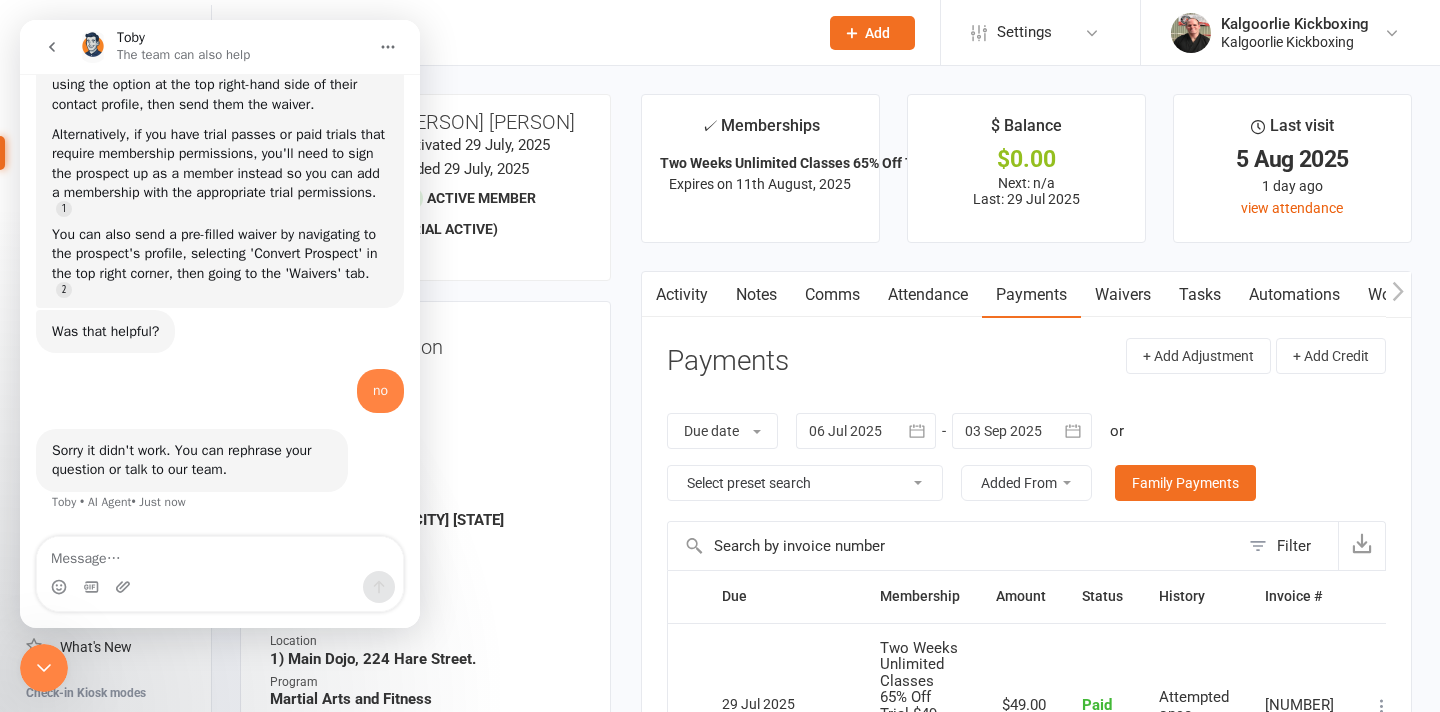 scroll, scrollTop: 491, scrollLeft: 0, axis: vertical 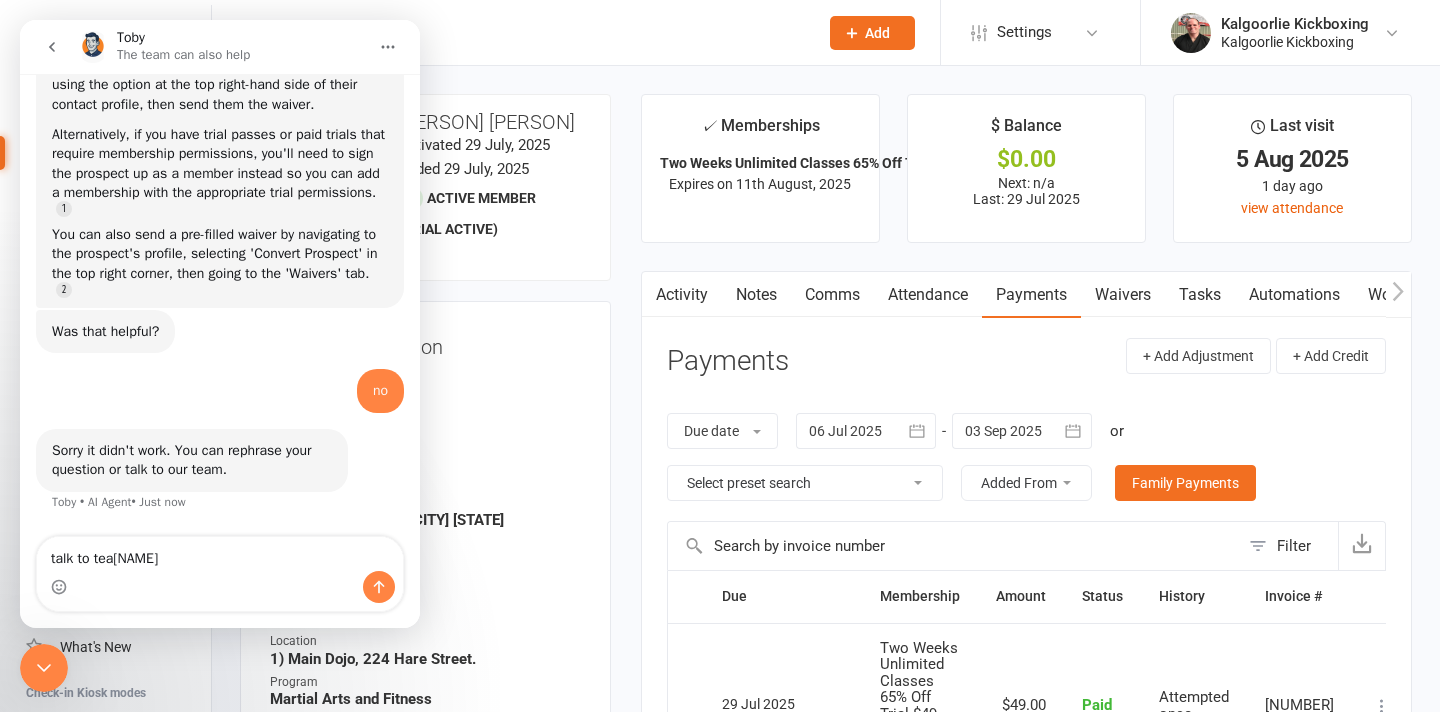 type on "talk to team" 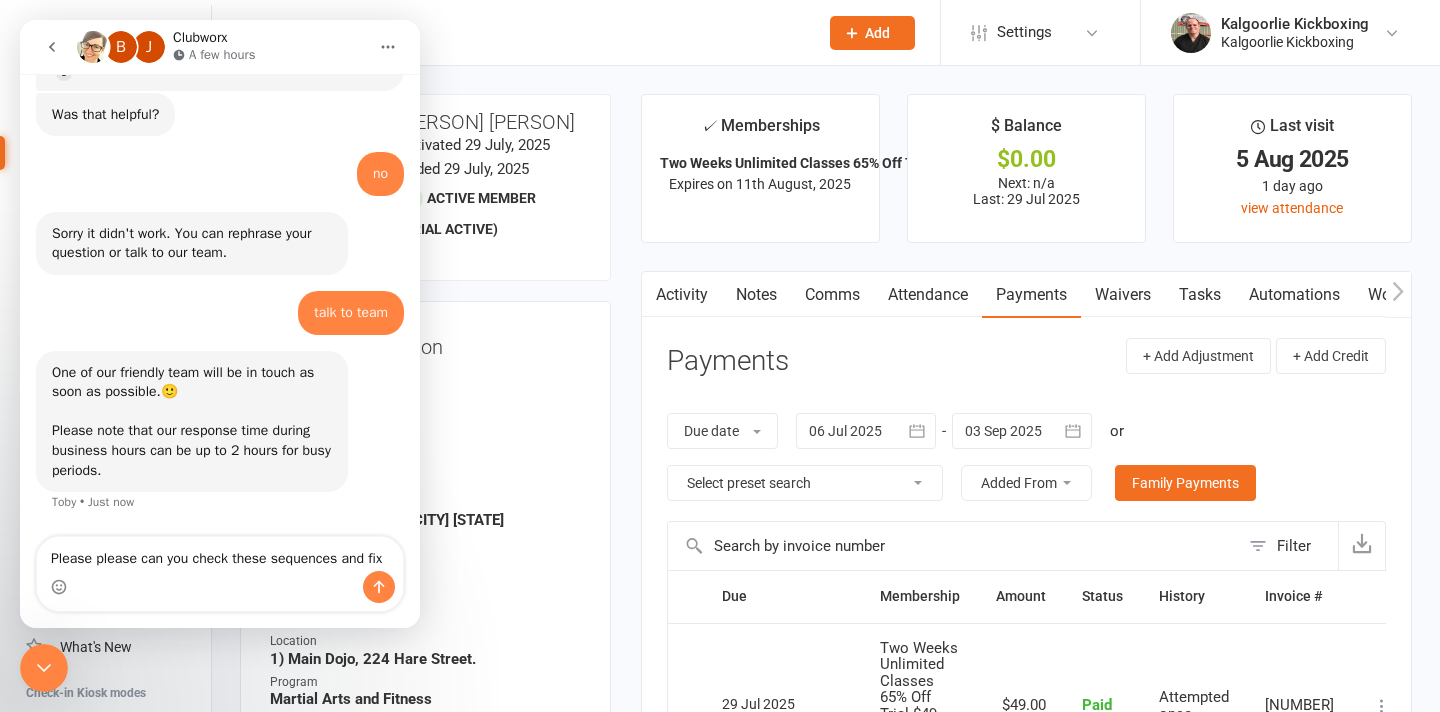 scroll, scrollTop: 728, scrollLeft: 0, axis: vertical 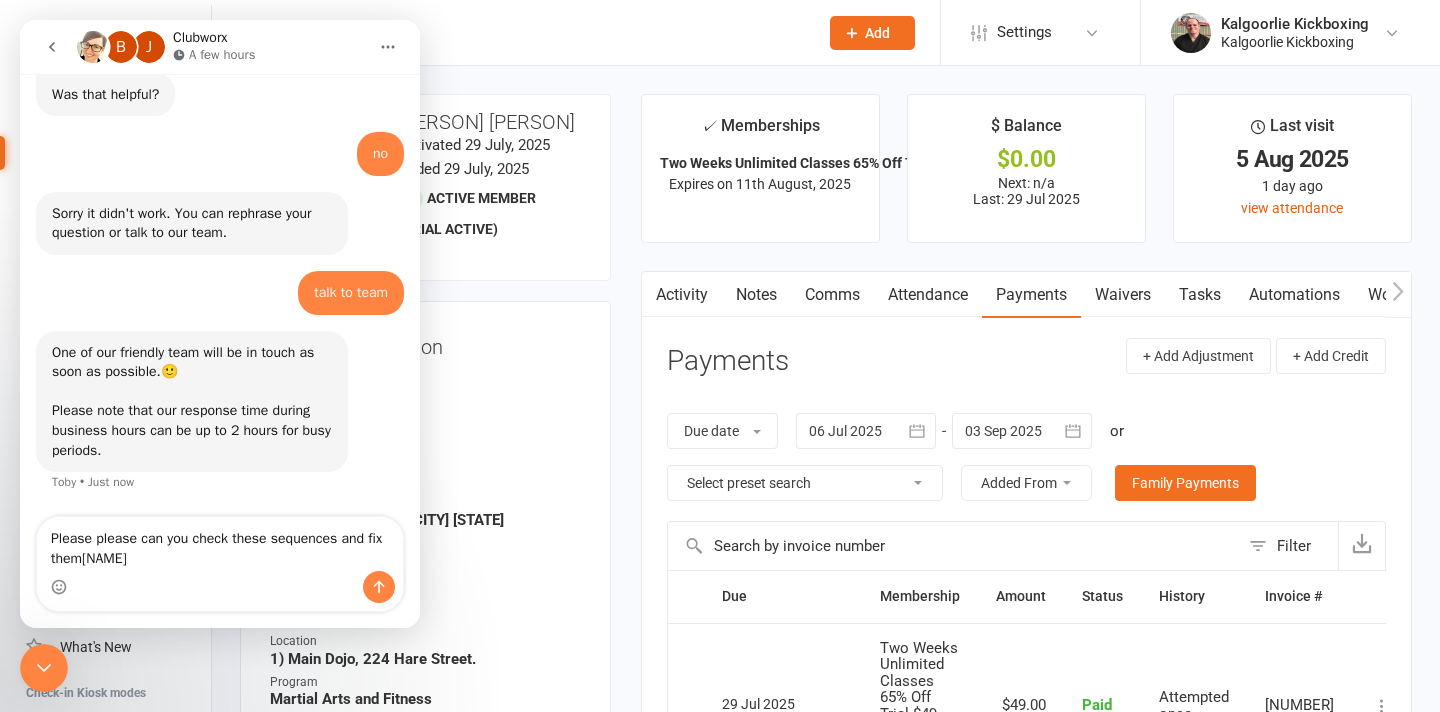type on "Please please can you check these sequences and fix them" 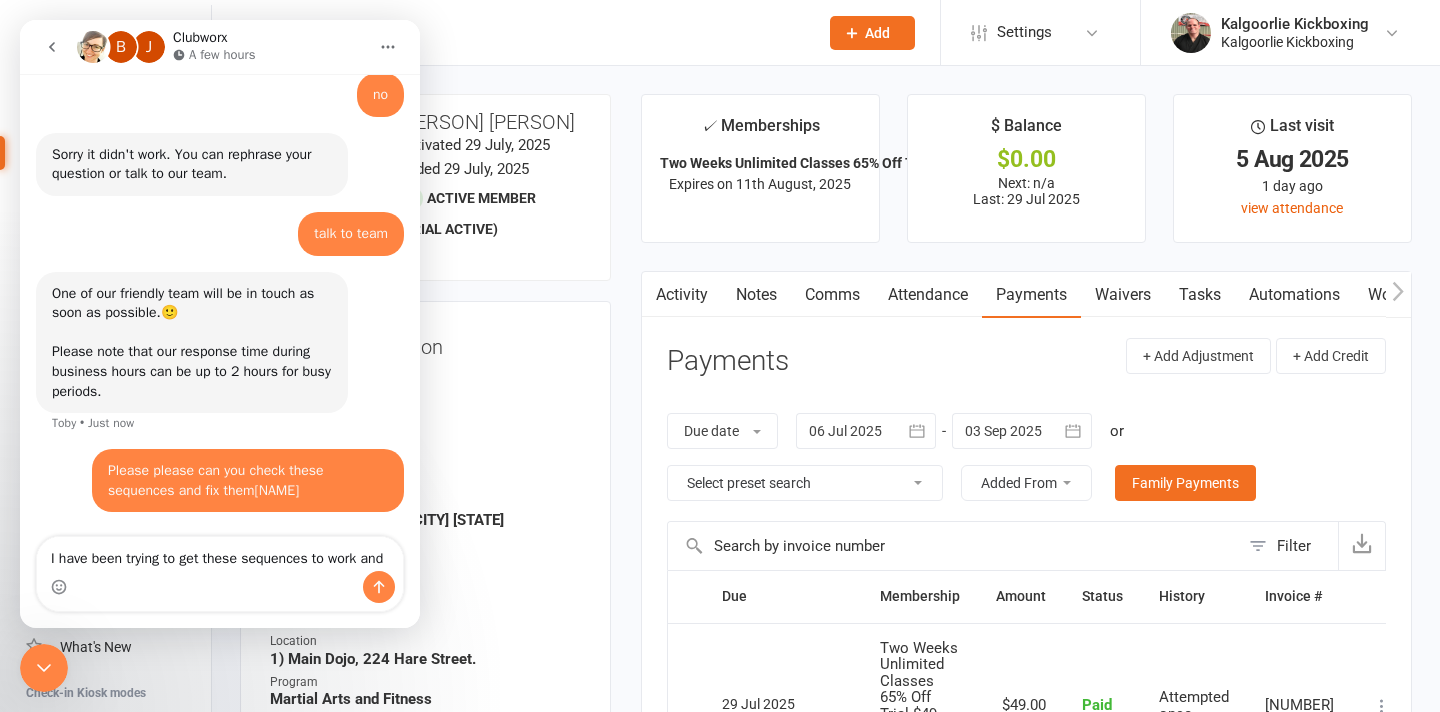scroll, scrollTop: 808, scrollLeft: 0, axis: vertical 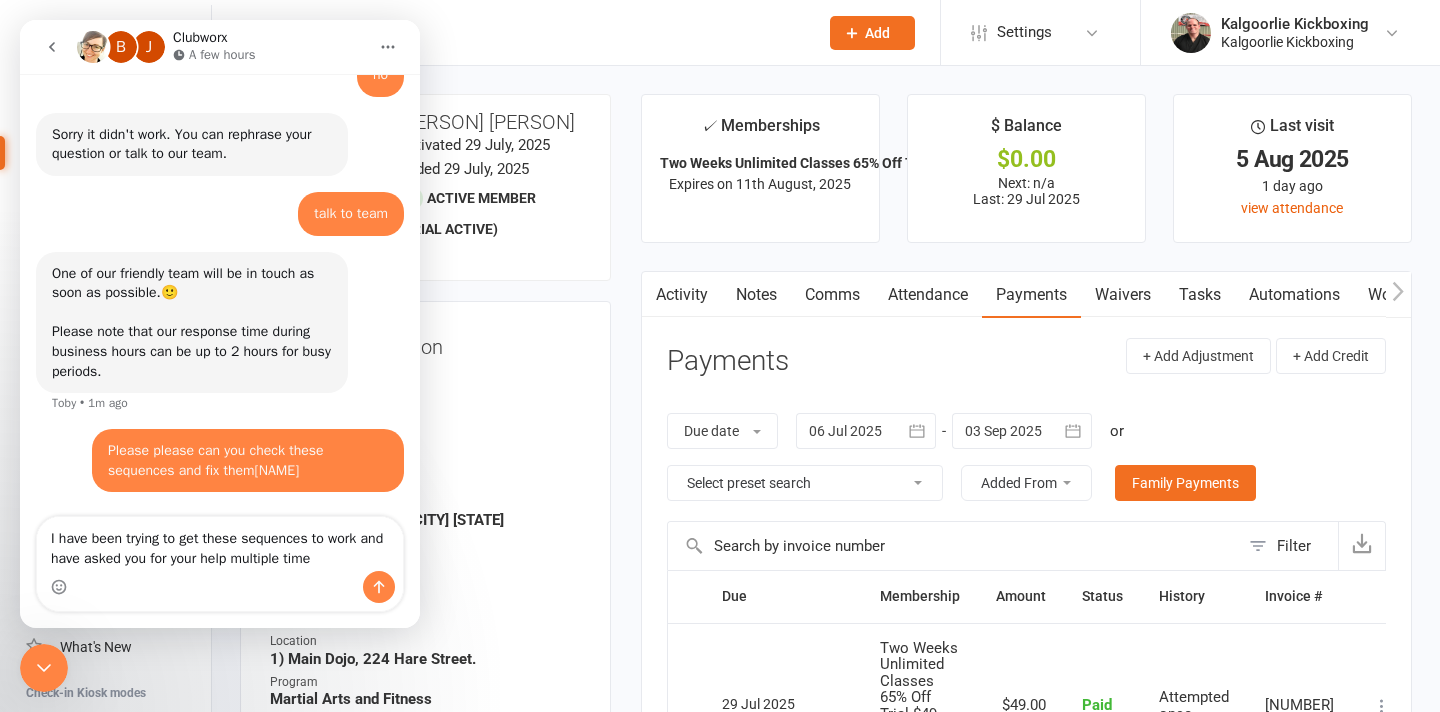 type on "I have been trying to get these sequences to work and have asked you for your help multiple times" 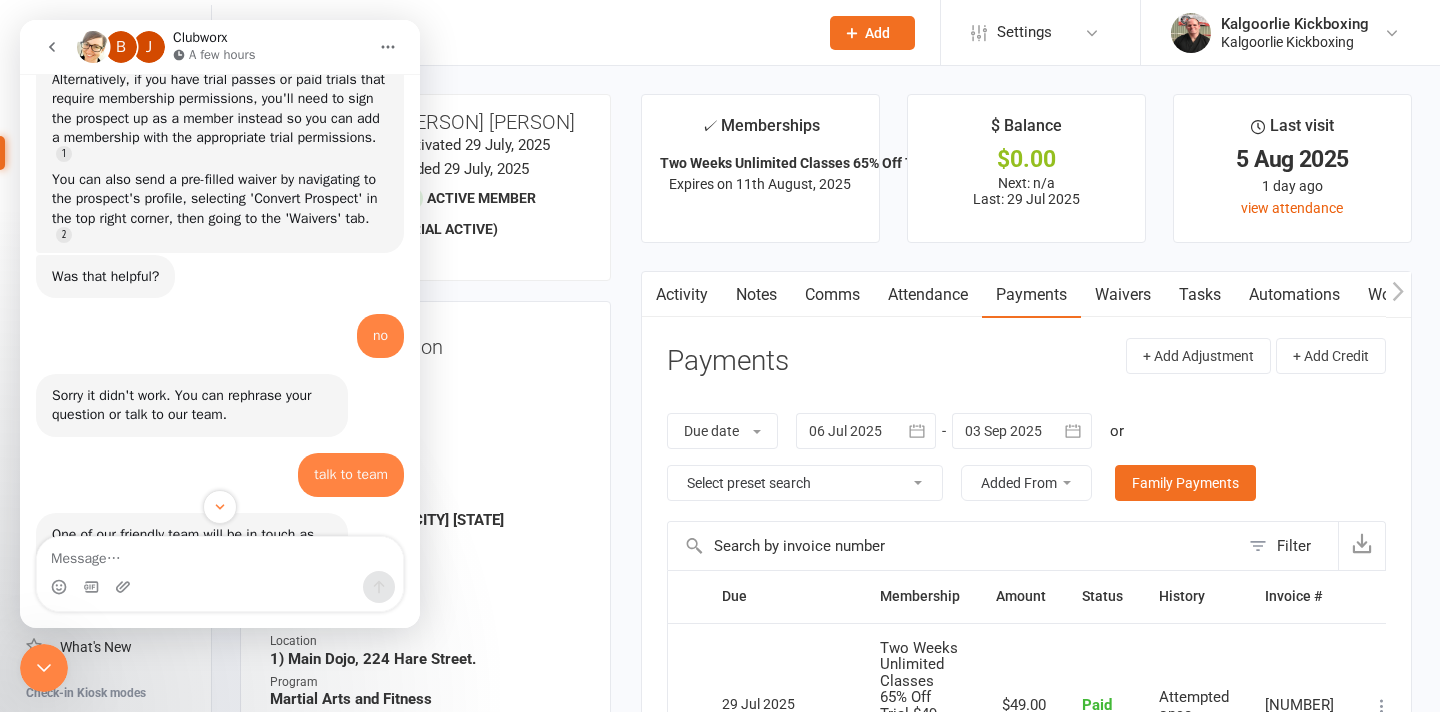 scroll, scrollTop: 872, scrollLeft: 0, axis: vertical 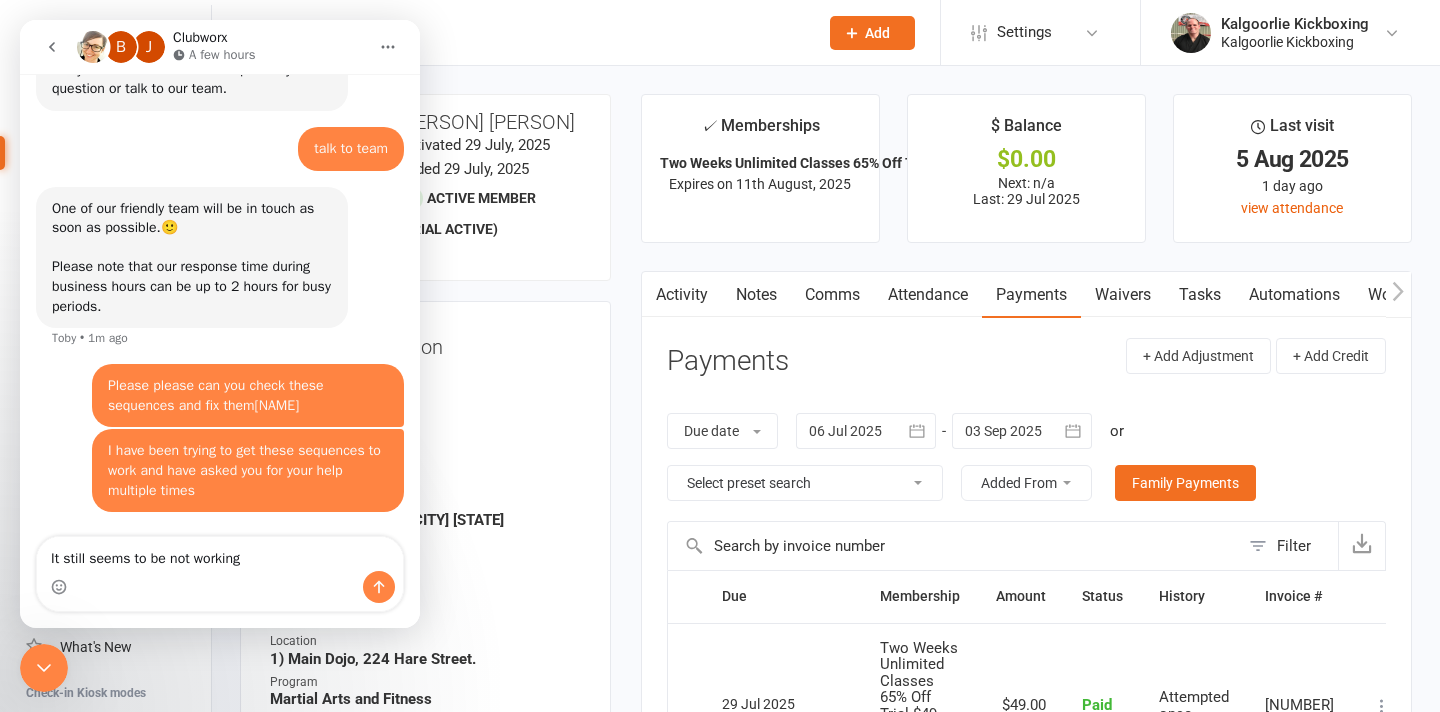 type on "It still seems to be not working" 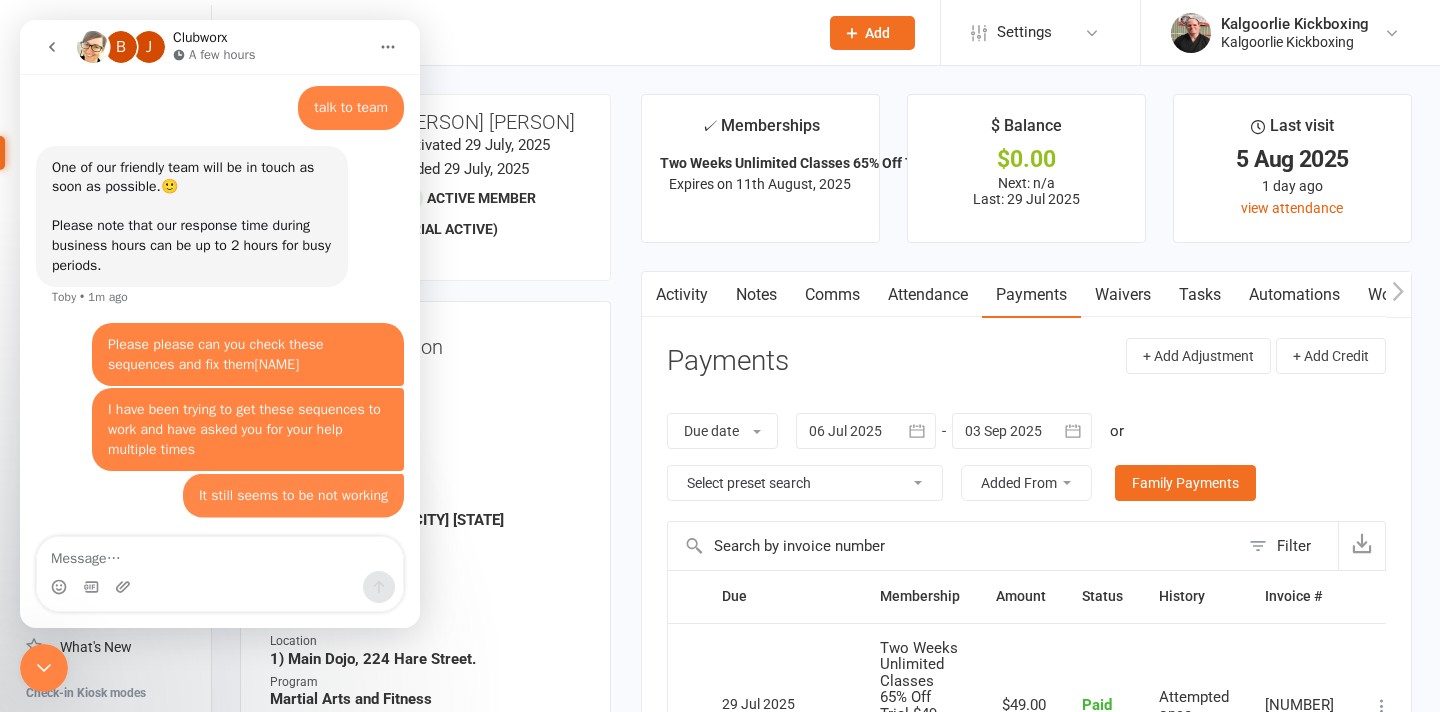 scroll, scrollTop: 918, scrollLeft: 0, axis: vertical 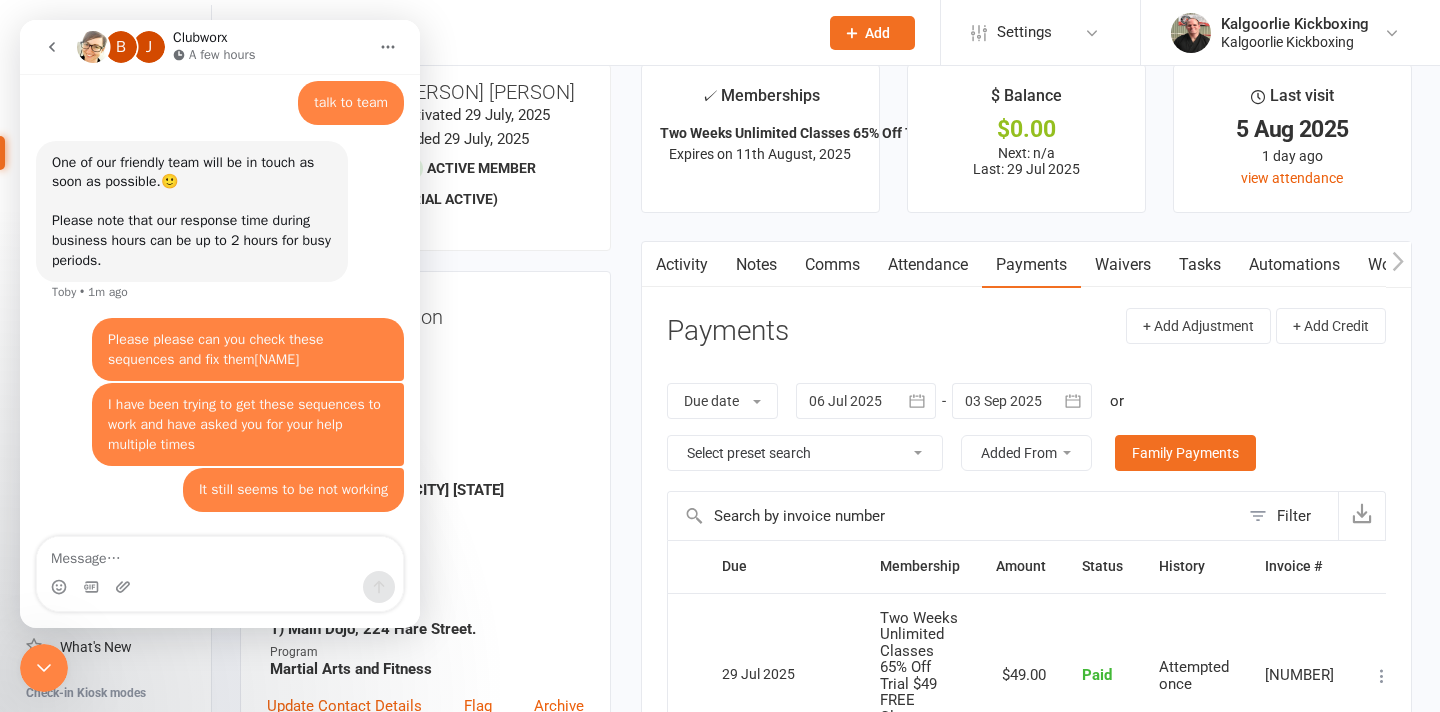 click 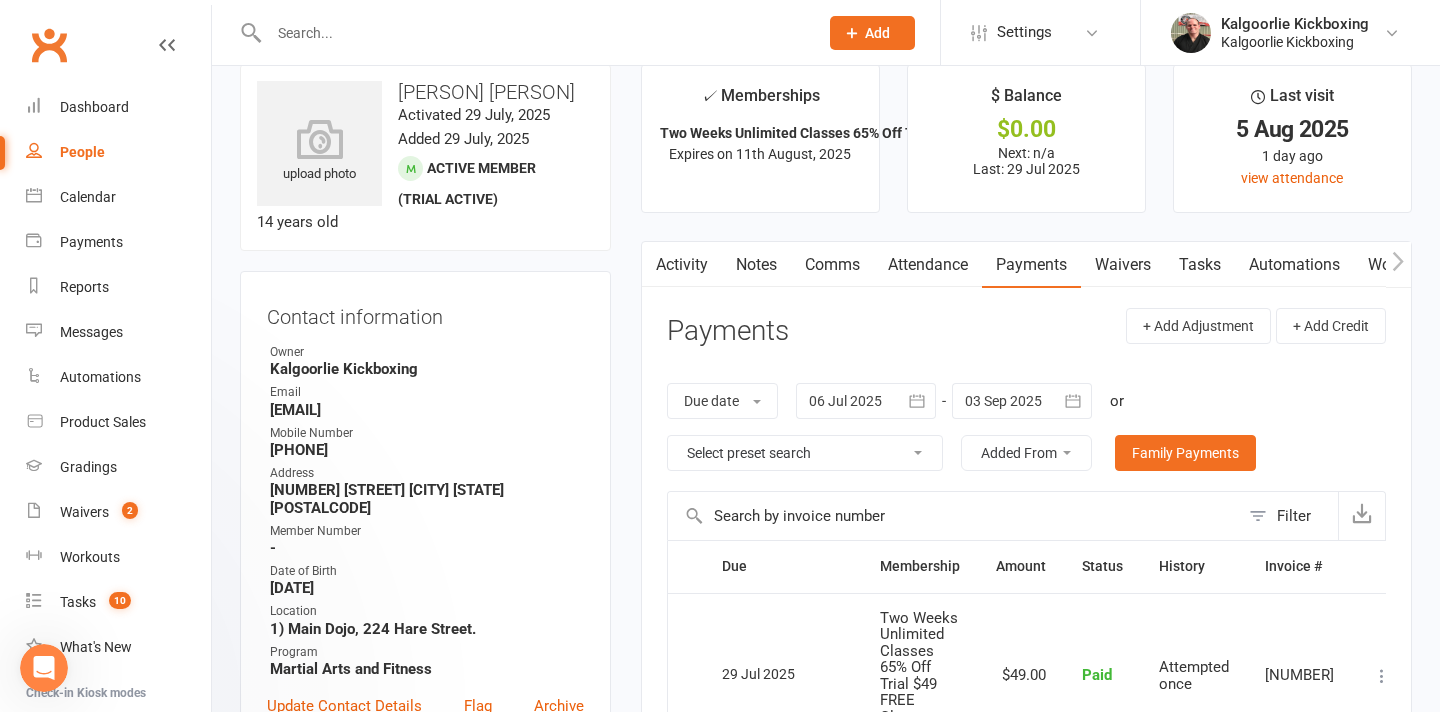 scroll, scrollTop: 0, scrollLeft: 0, axis: both 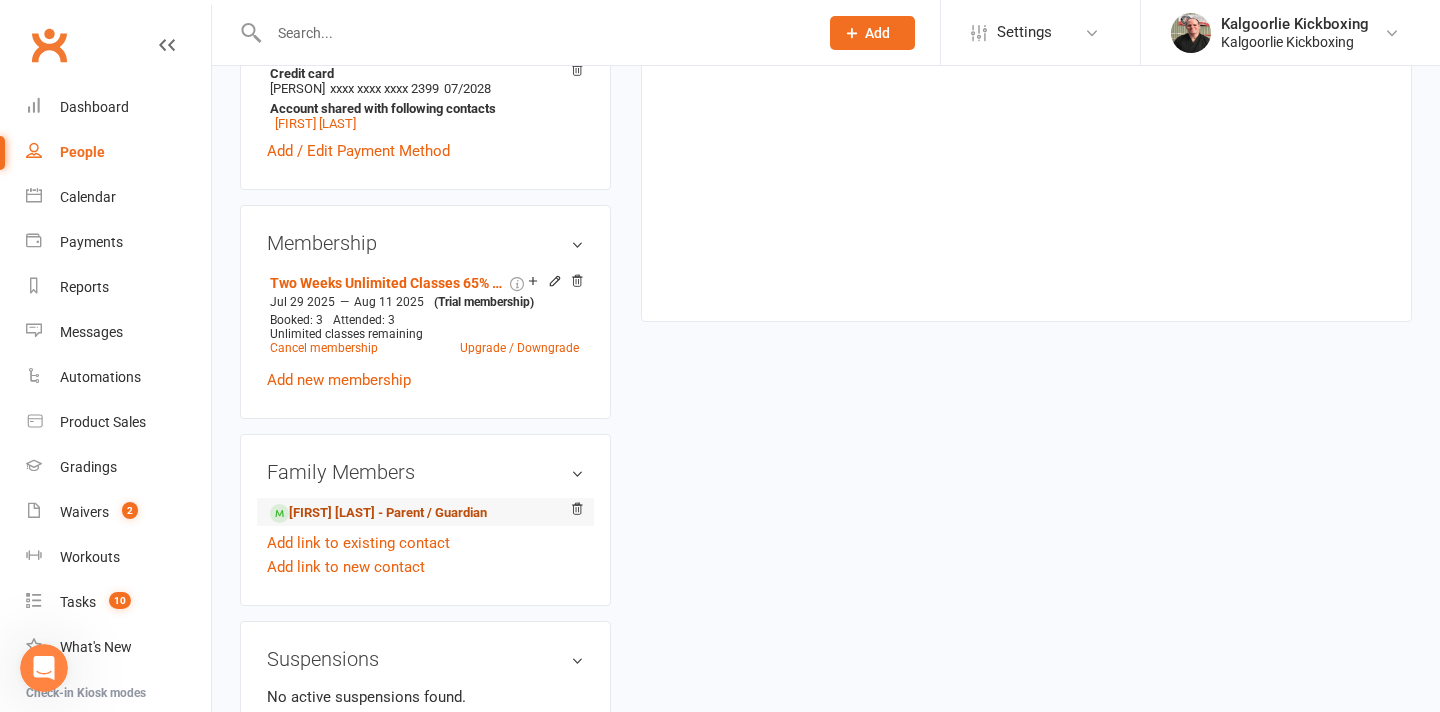 click on "Brynn Evans - Parent / Guardian" at bounding box center (378, 513) 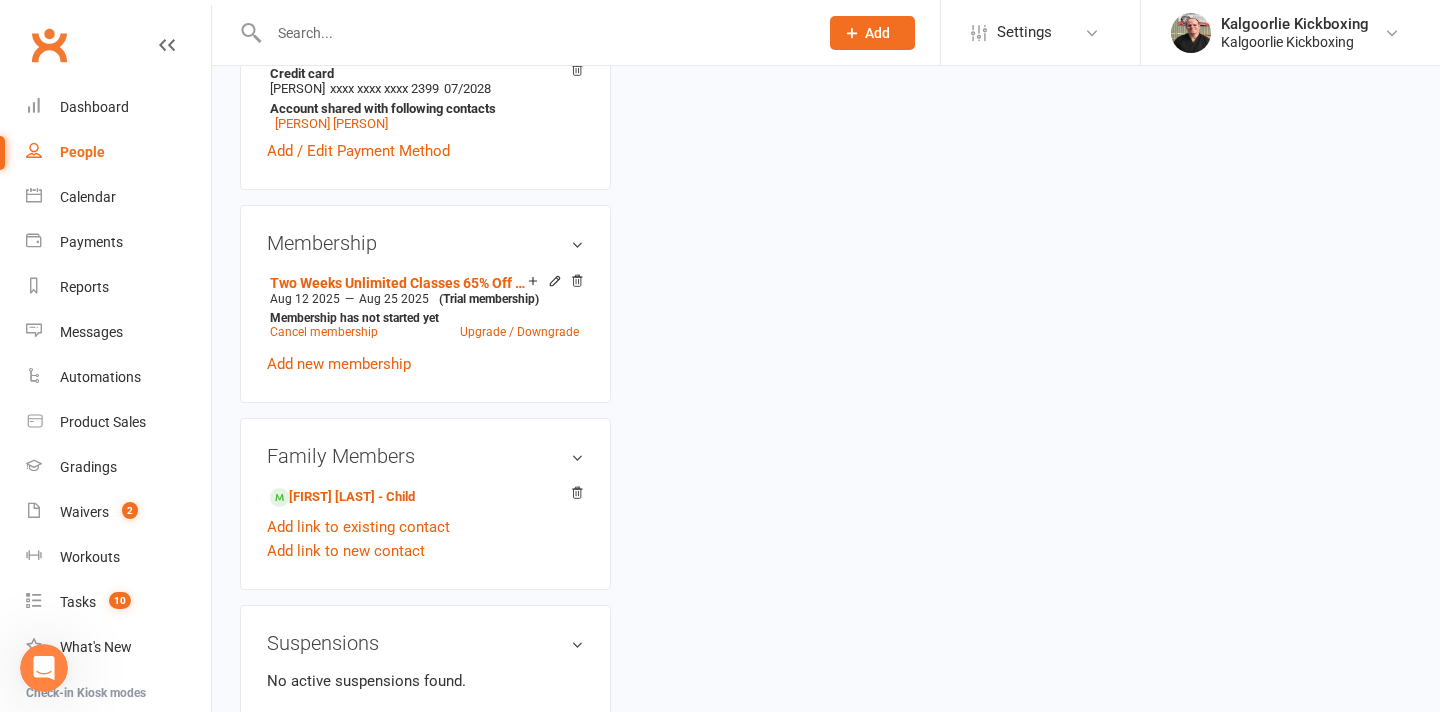 scroll, scrollTop: 0, scrollLeft: 0, axis: both 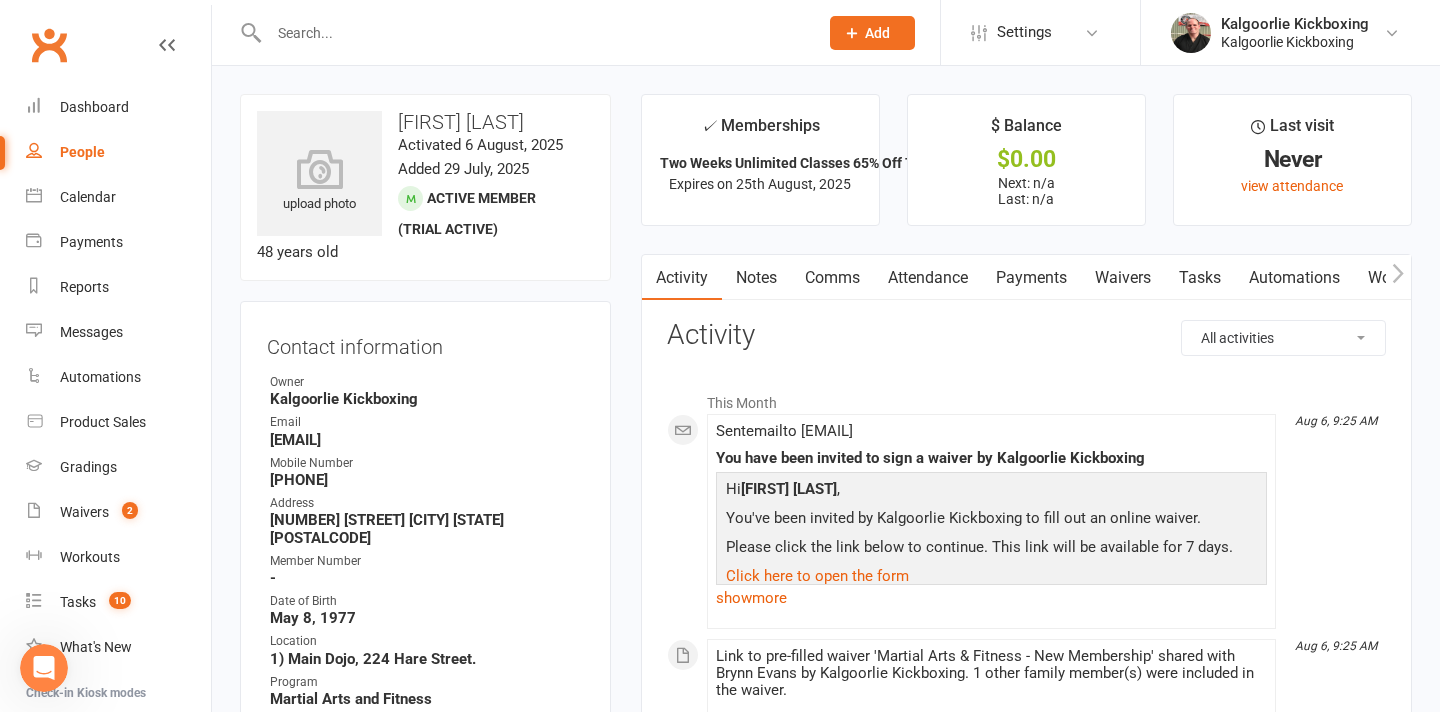 click on "Waivers" at bounding box center [1123, 278] 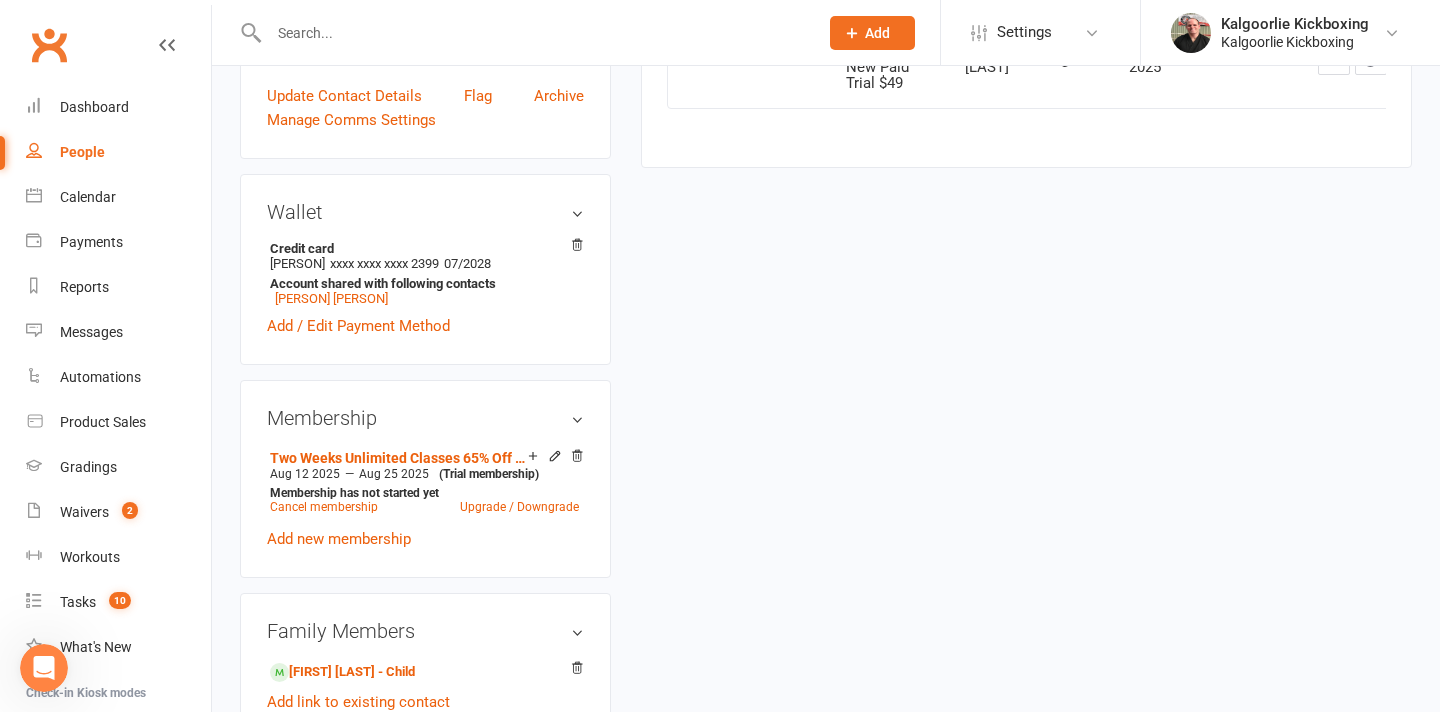 scroll, scrollTop: 638, scrollLeft: 0, axis: vertical 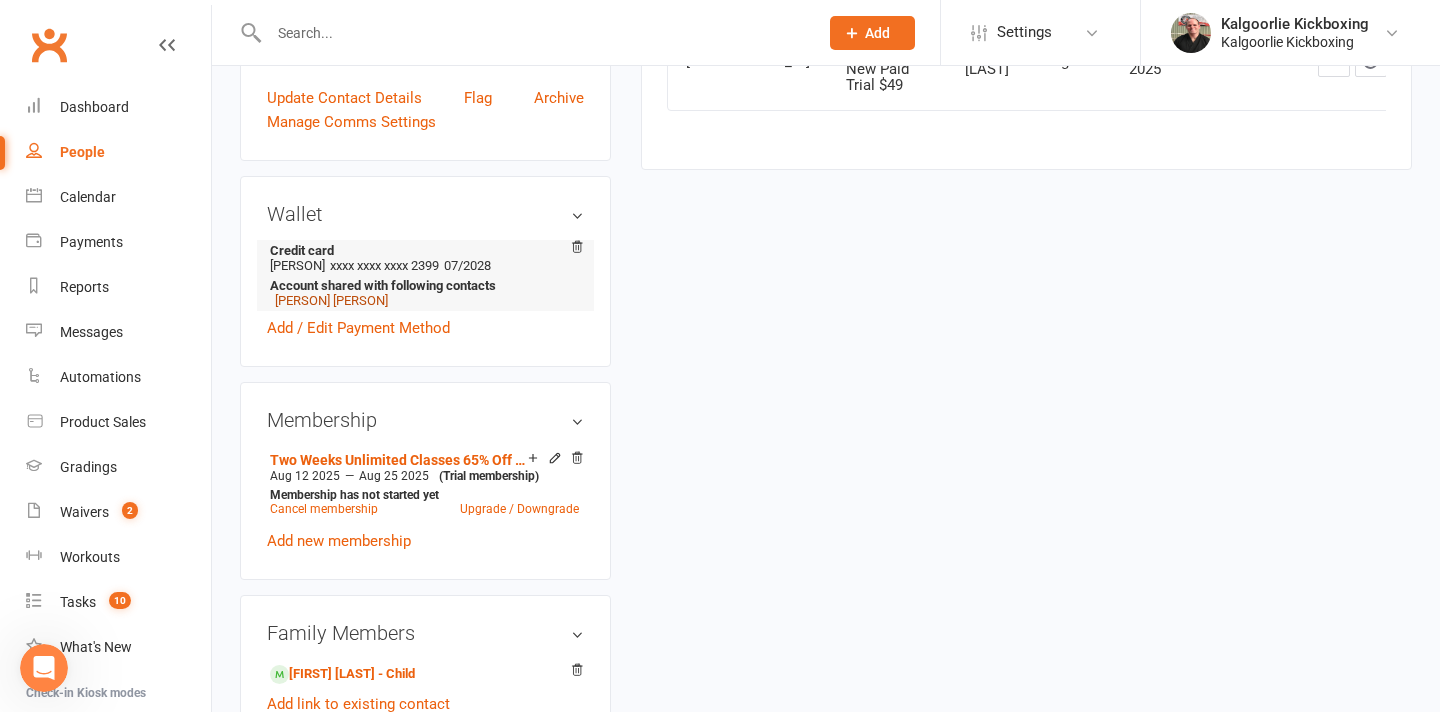 click on "[FIRST] [LAST]" at bounding box center [331, 300] 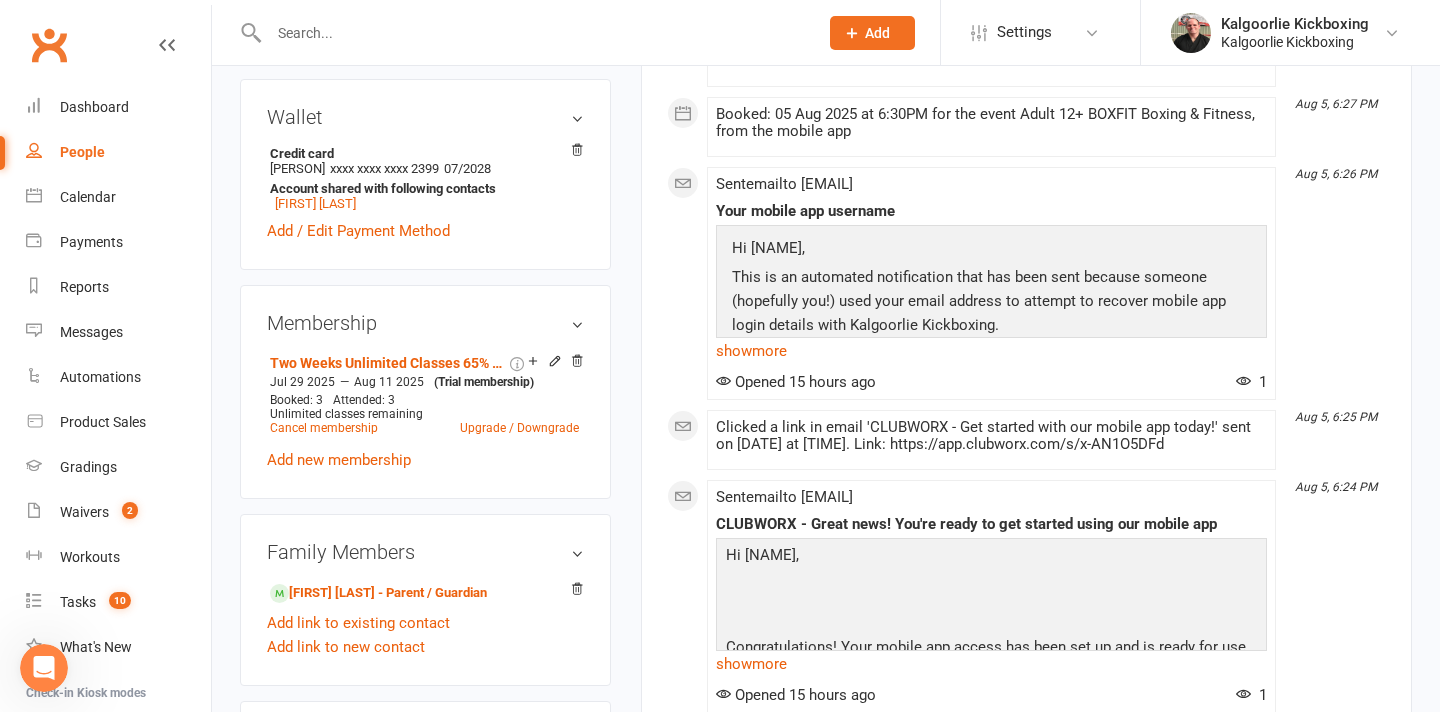 scroll, scrollTop: 739, scrollLeft: 0, axis: vertical 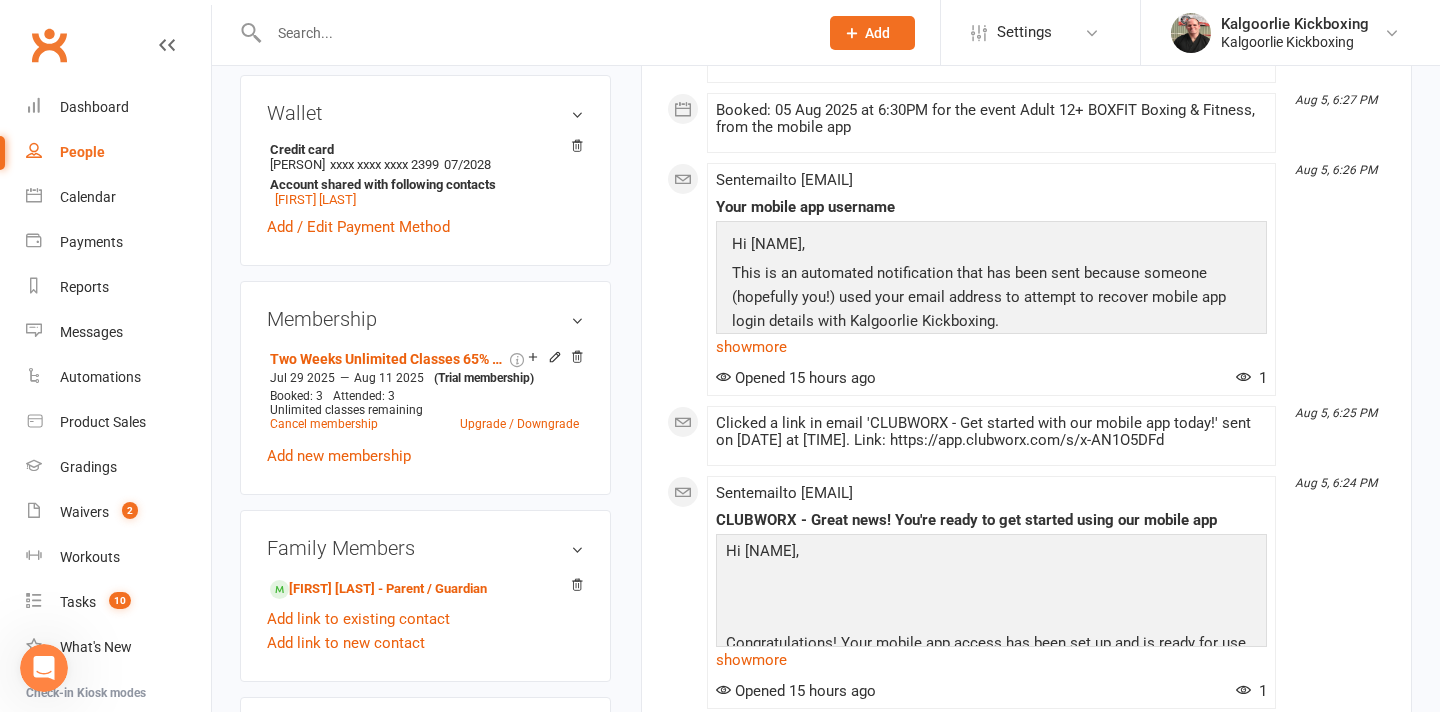 click 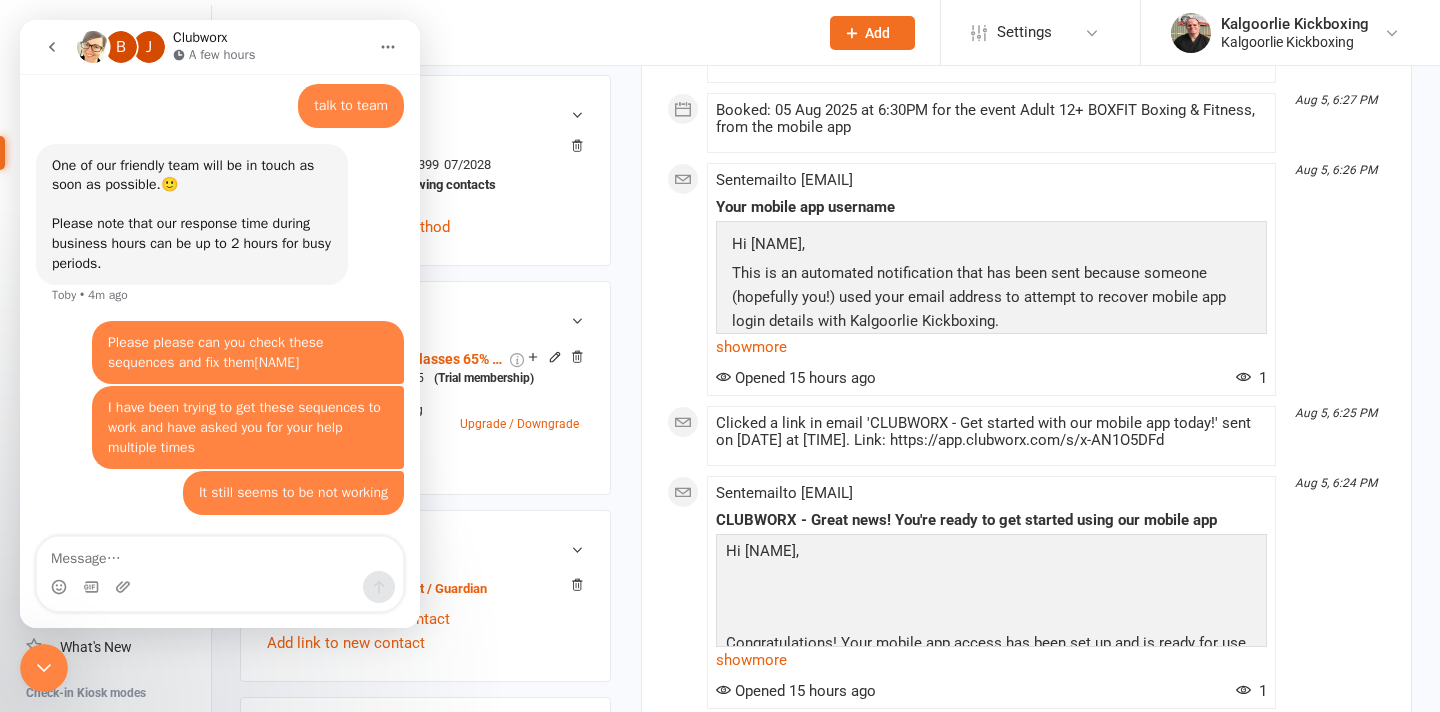 scroll, scrollTop: 918, scrollLeft: 0, axis: vertical 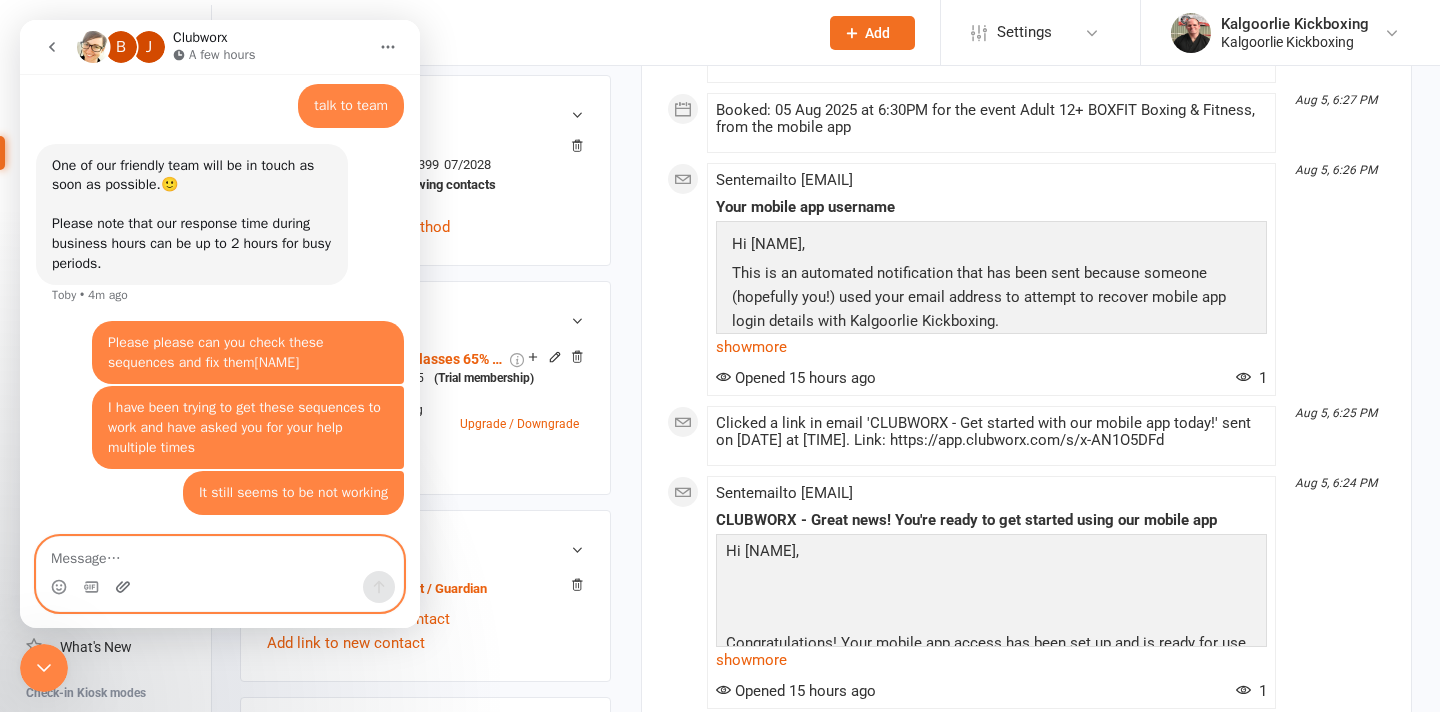 click 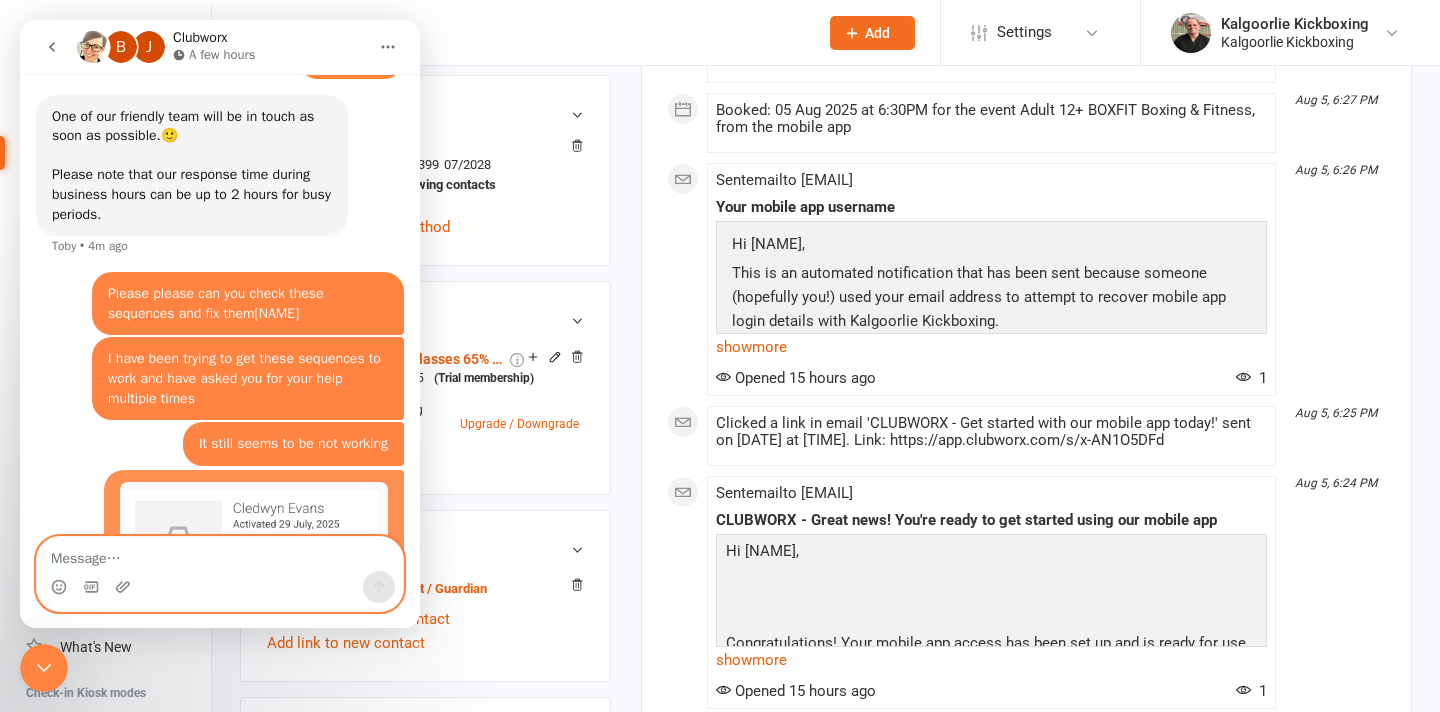 scroll, scrollTop: 1085, scrollLeft: 0, axis: vertical 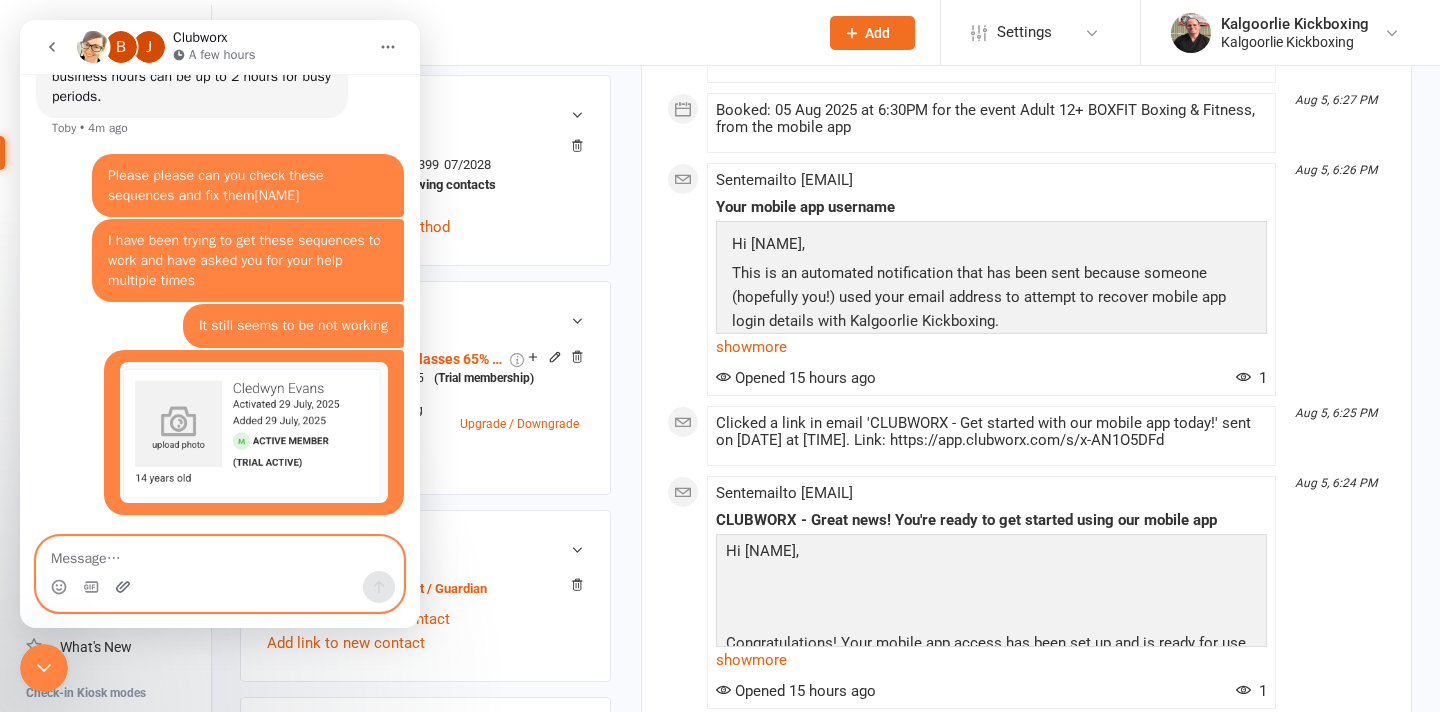 click 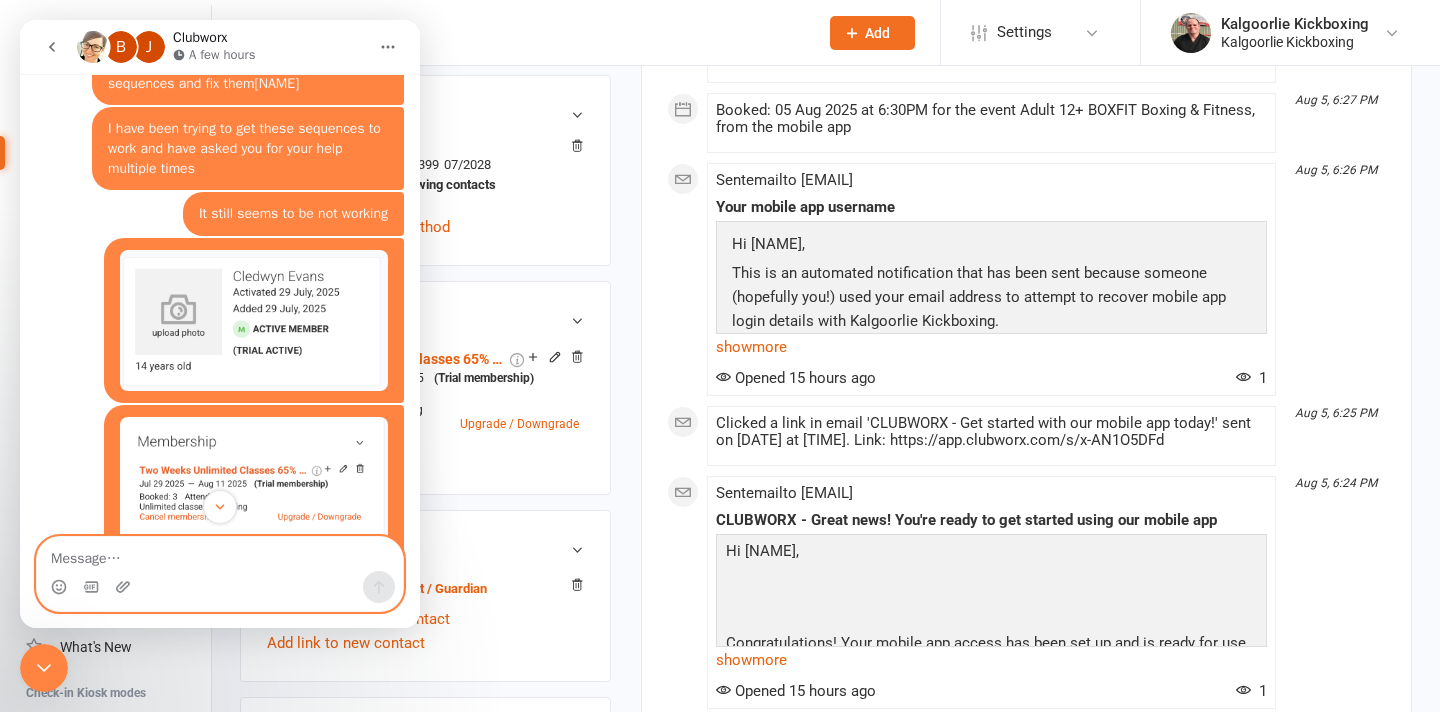 scroll, scrollTop: 1266, scrollLeft: 0, axis: vertical 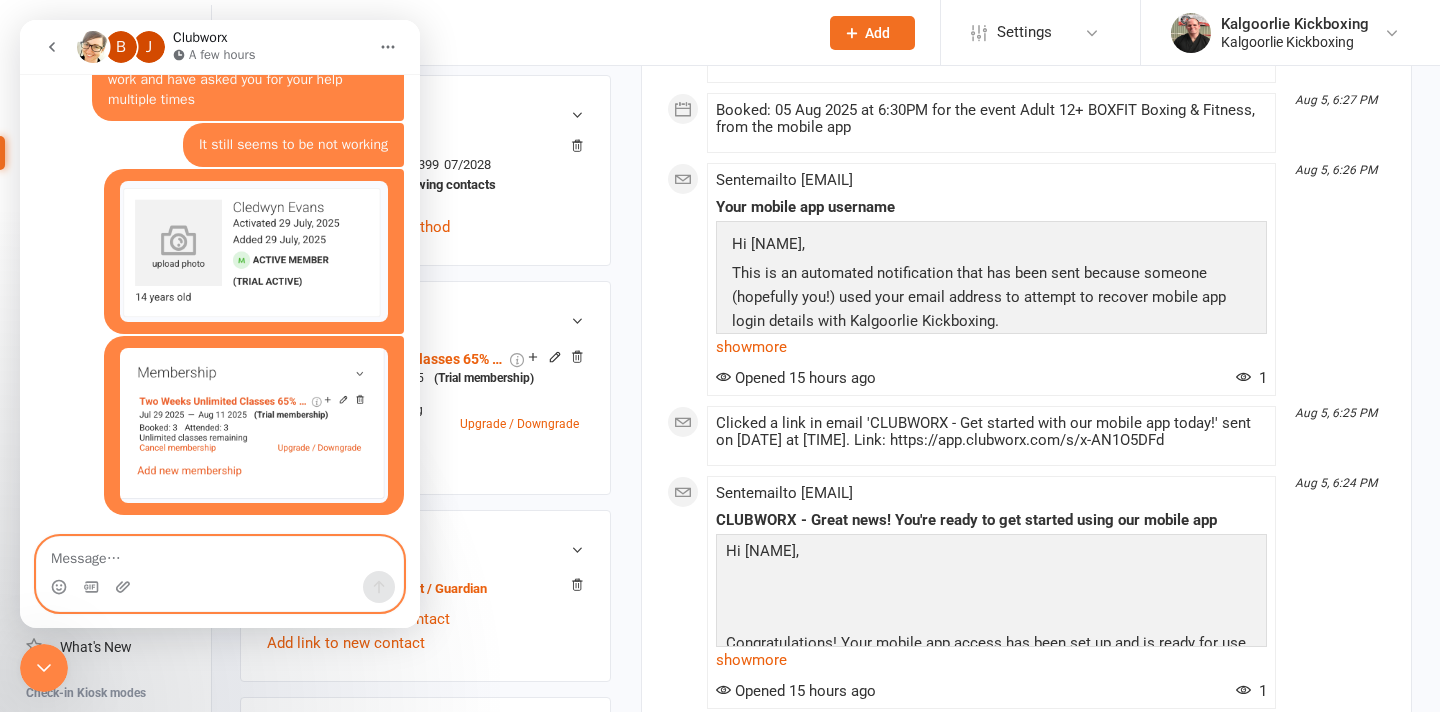 click at bounding box center (220, 554) 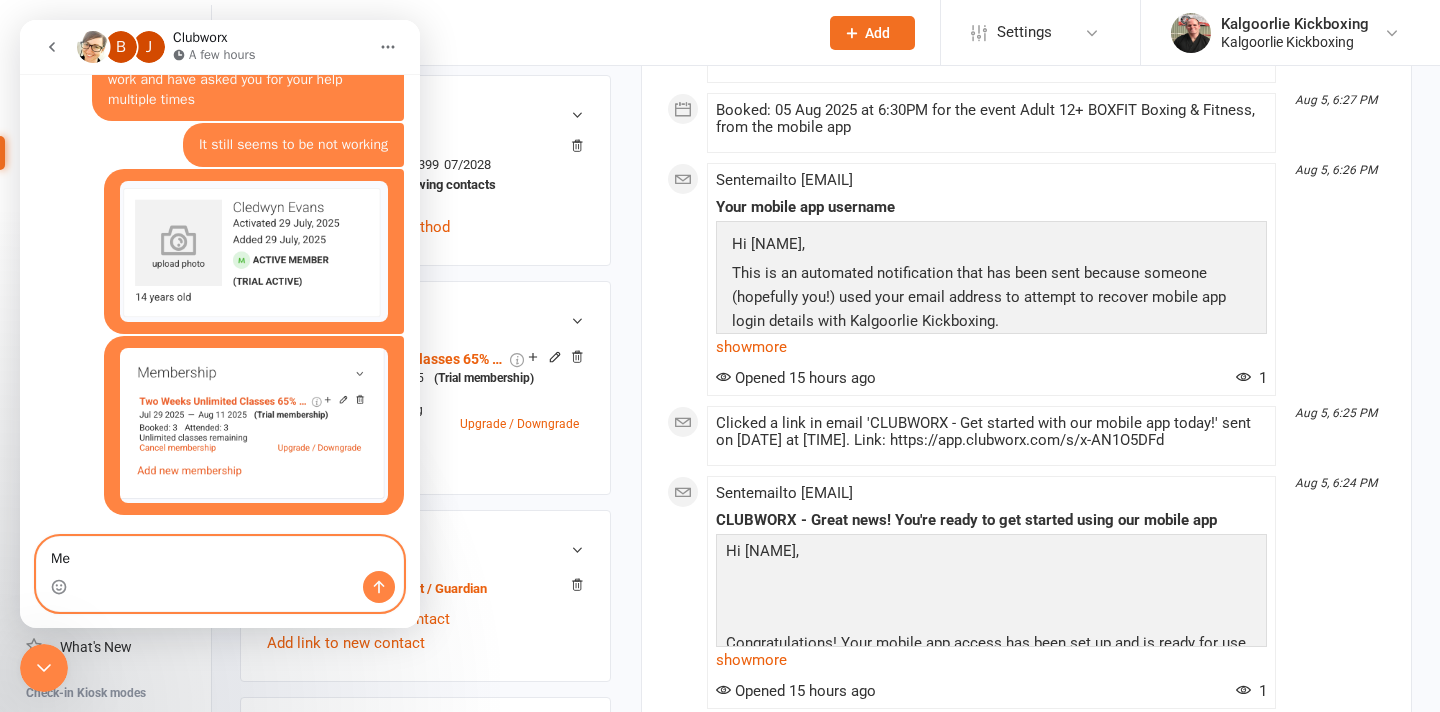 type on "M" 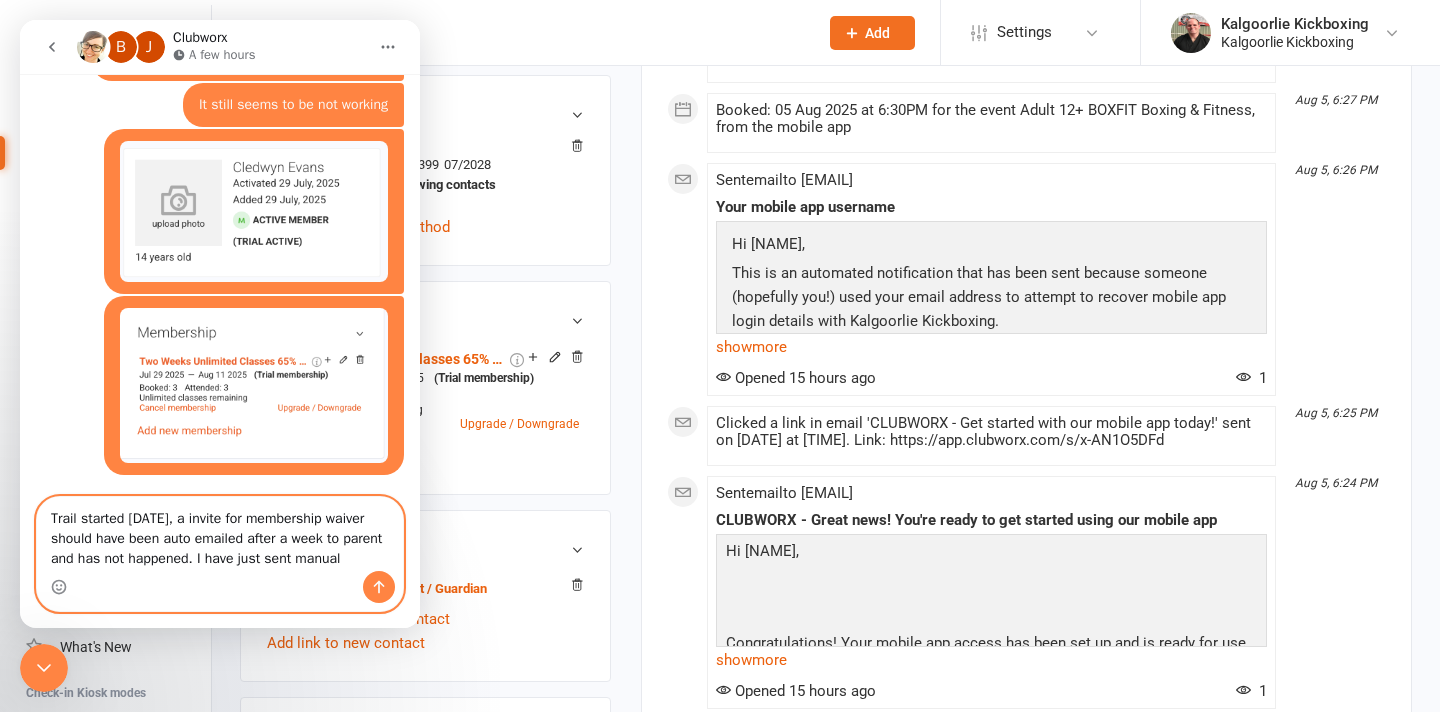 scroll, scrollTop: 1326, scrollLeft: 0, axis: vertical 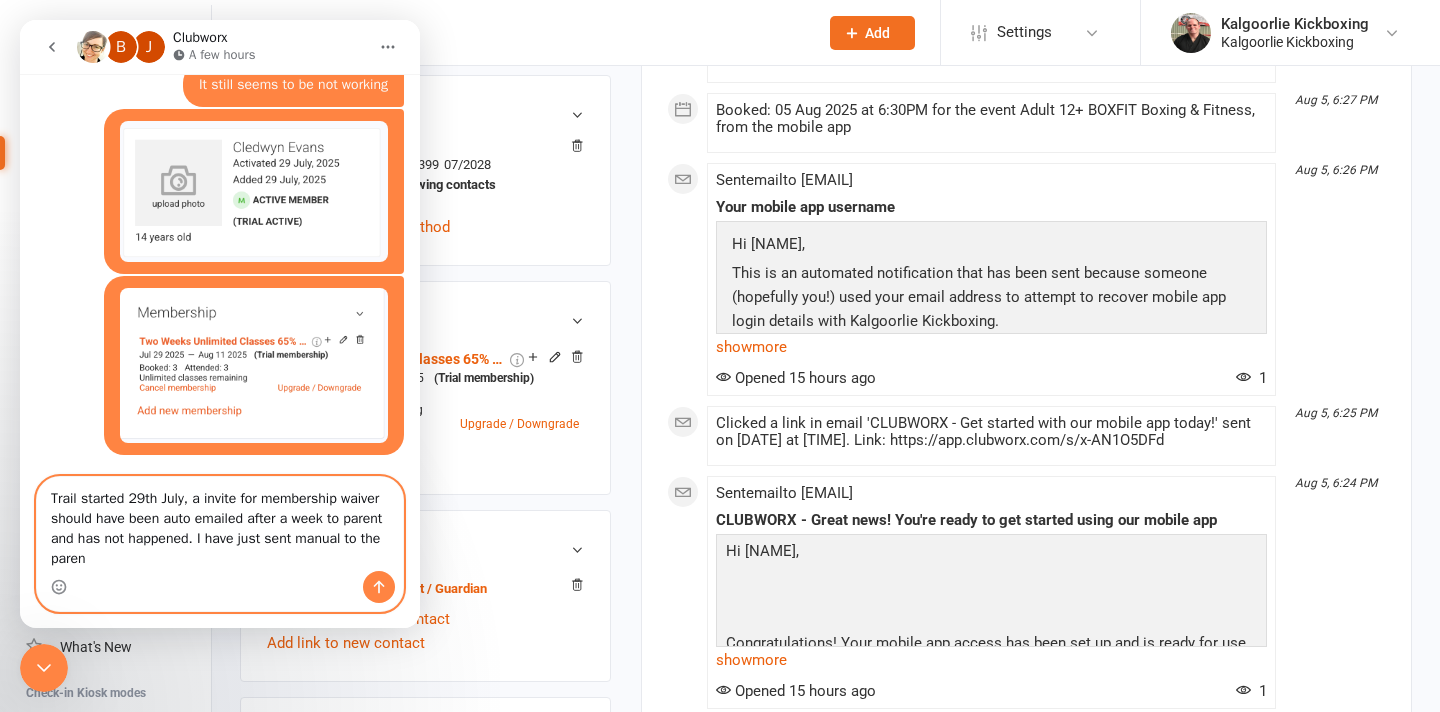 type on "Trail started 29th July, a invite for membership waiver should have been auto emailed after a week to parent and has not happened. I have just sent manual to the parent" 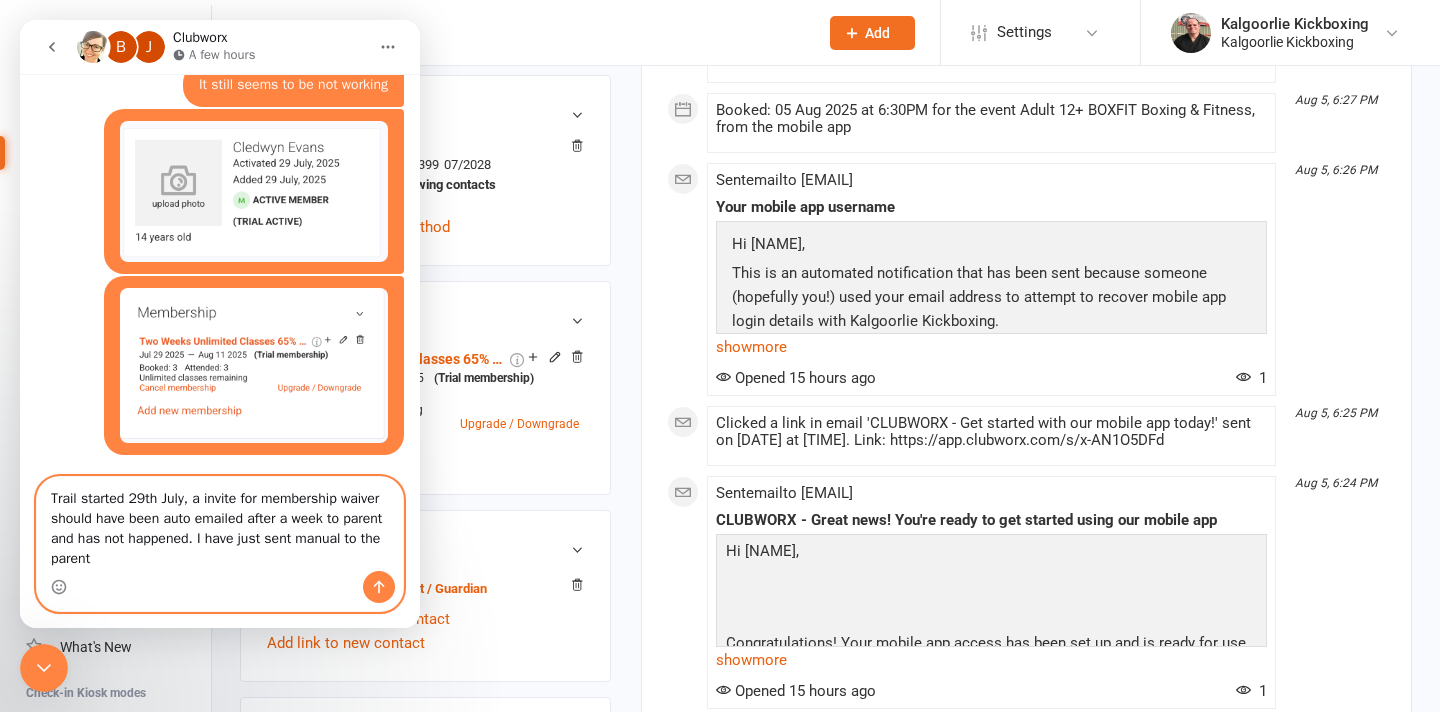 type 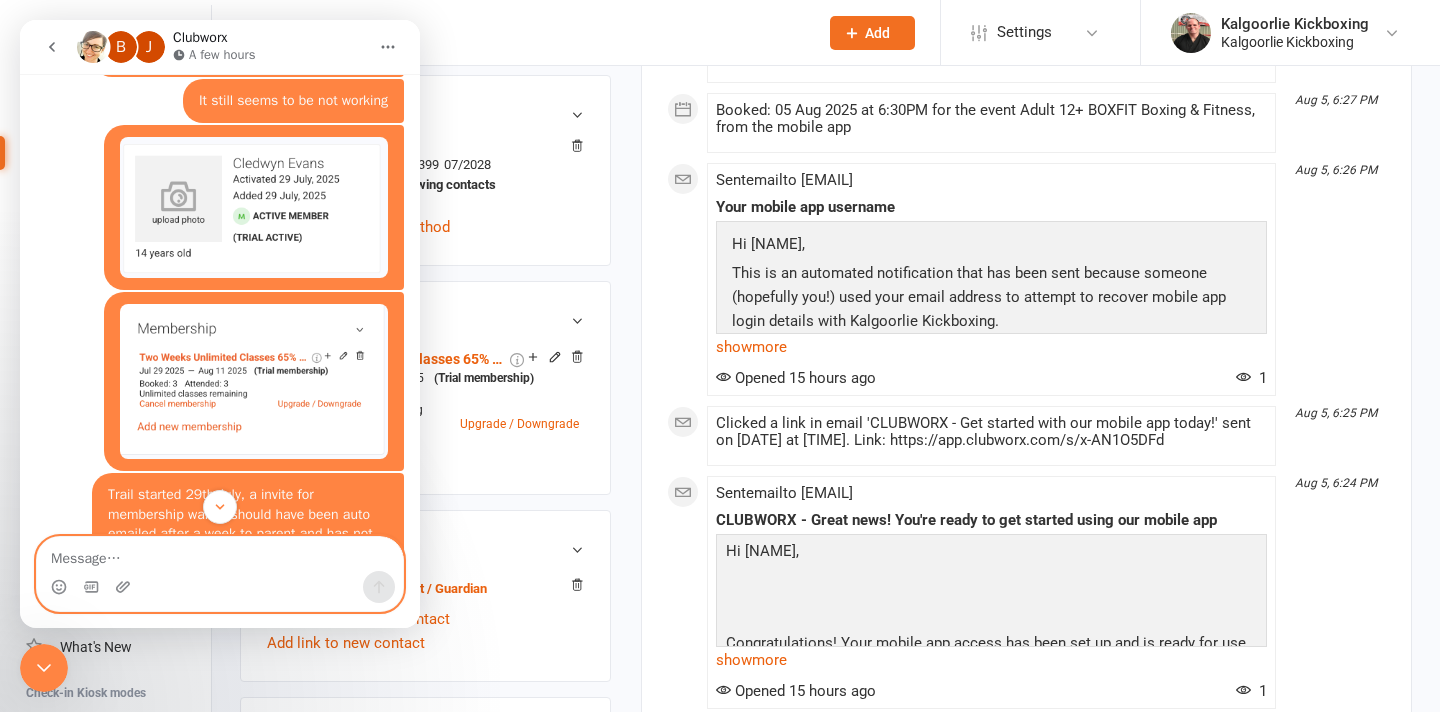 scroll, scrollTop: 1390, scrollLeft: 0, axis: vertical 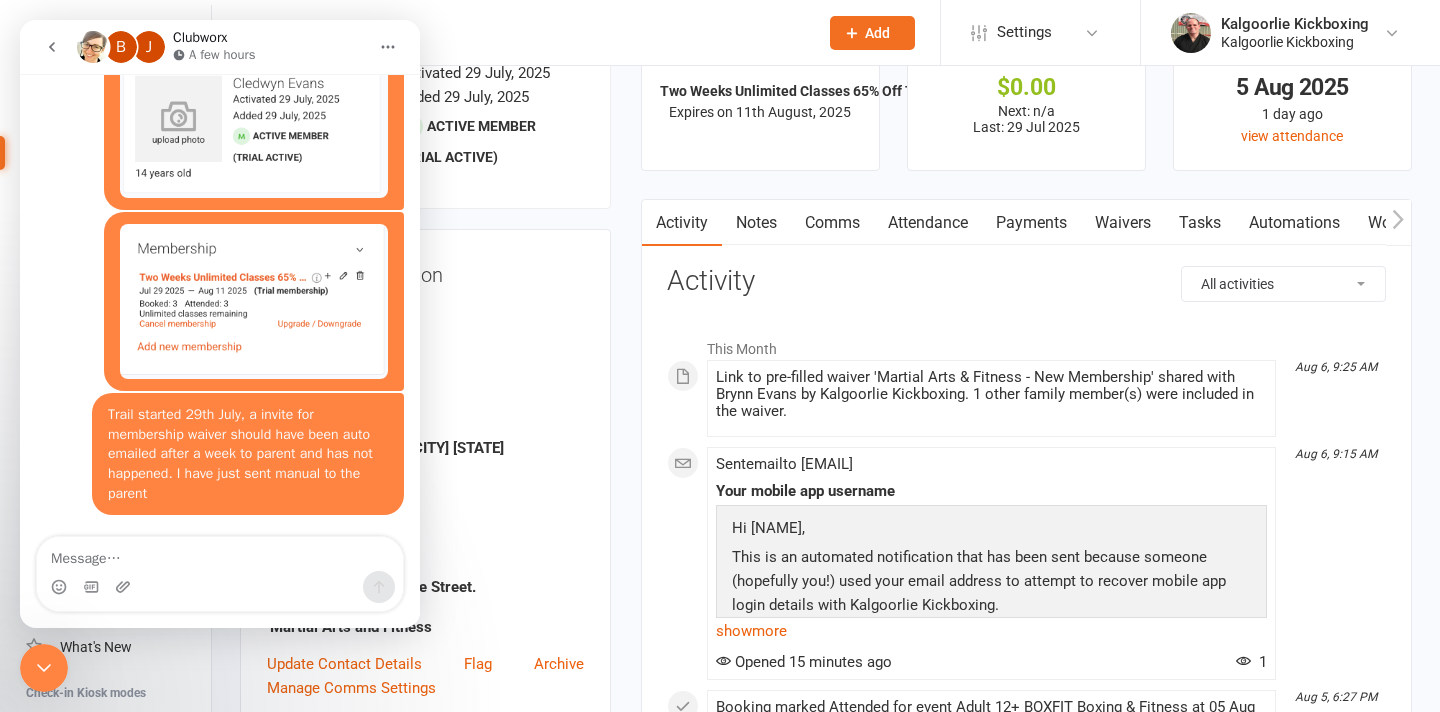 click 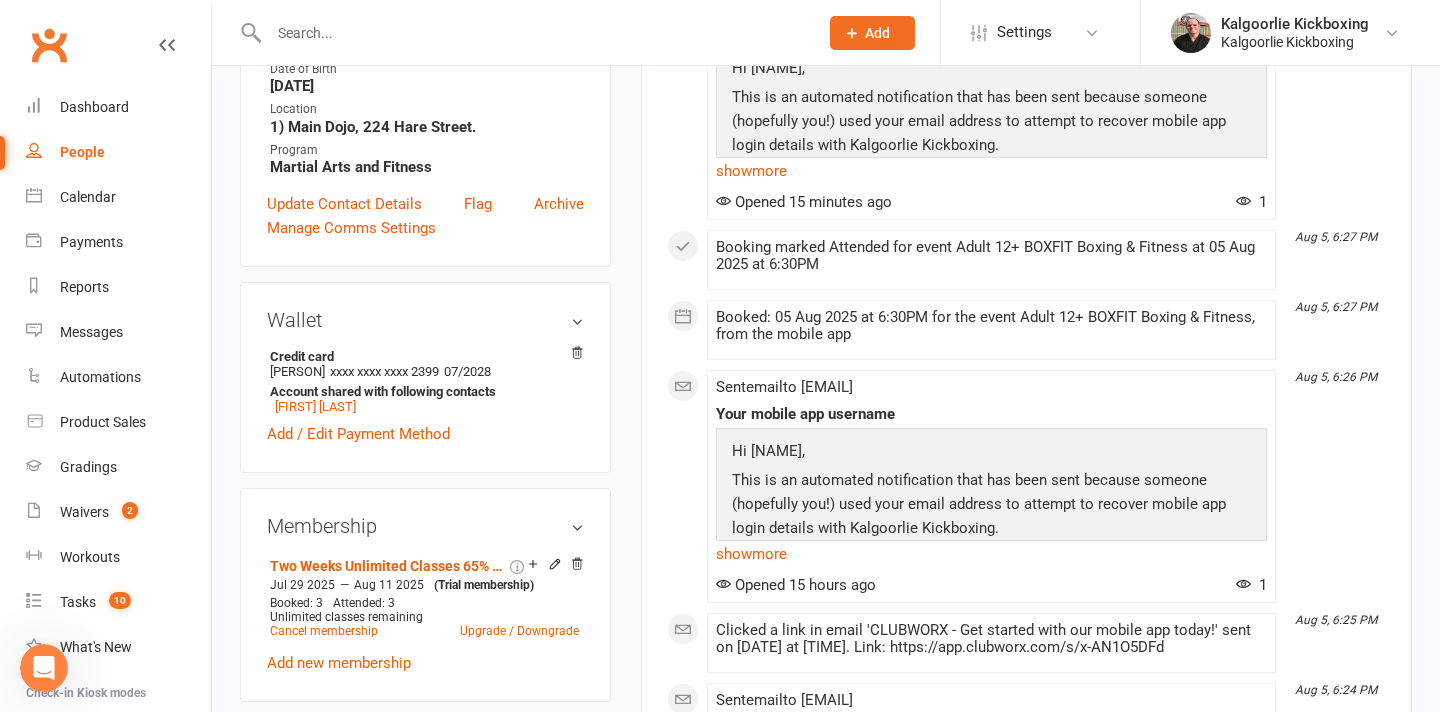 scroll, scrollTop: 533, scrollLeft: 0, axis: vertical 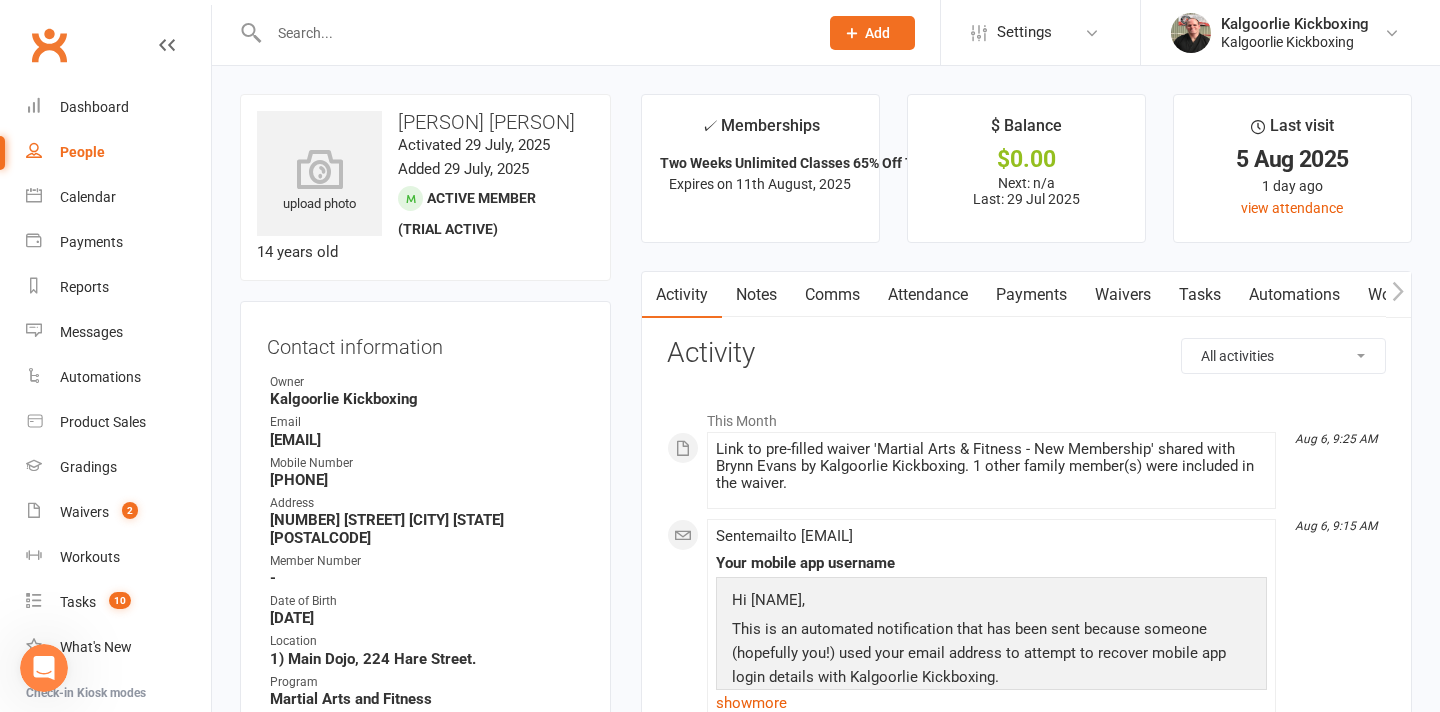 click on "Waivers" at bounding box center [1123, 295] 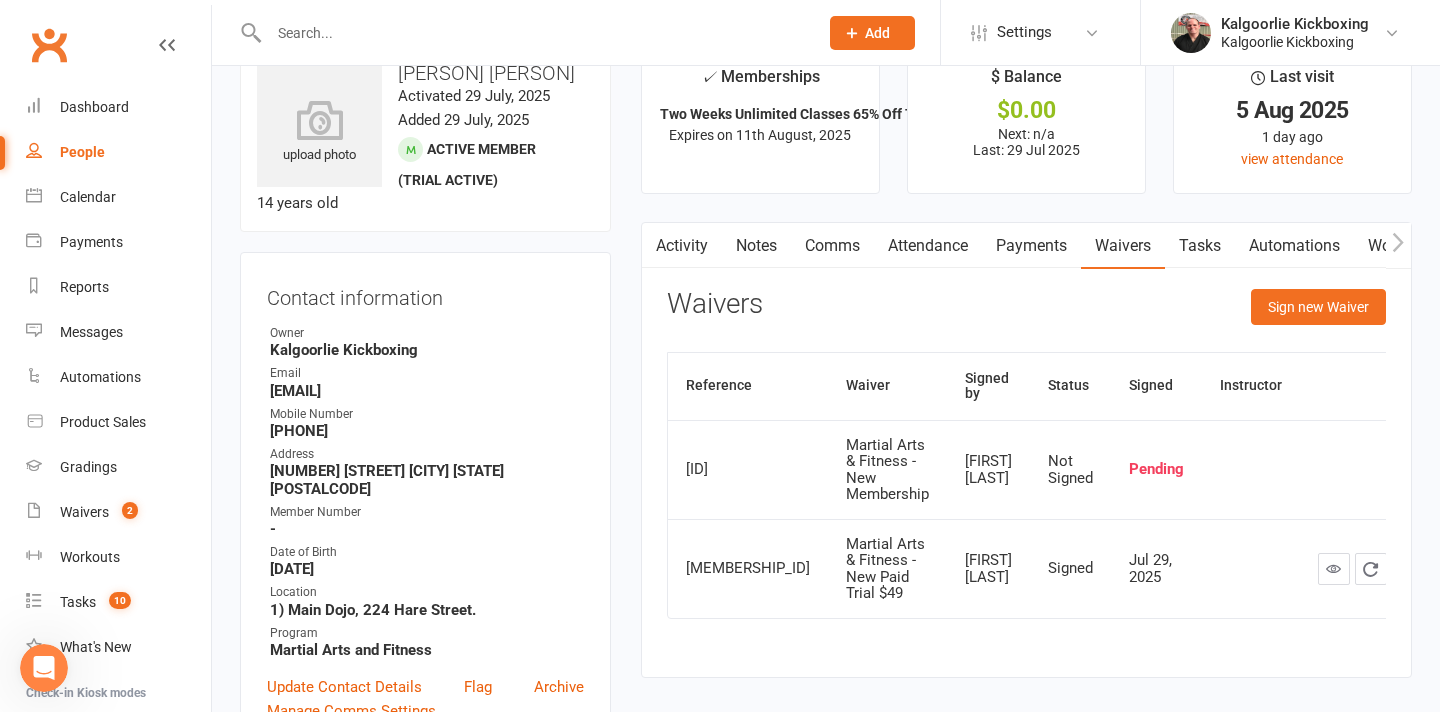 scroll, scrollTop: 108, scrollLeft: 0, axis: vertical 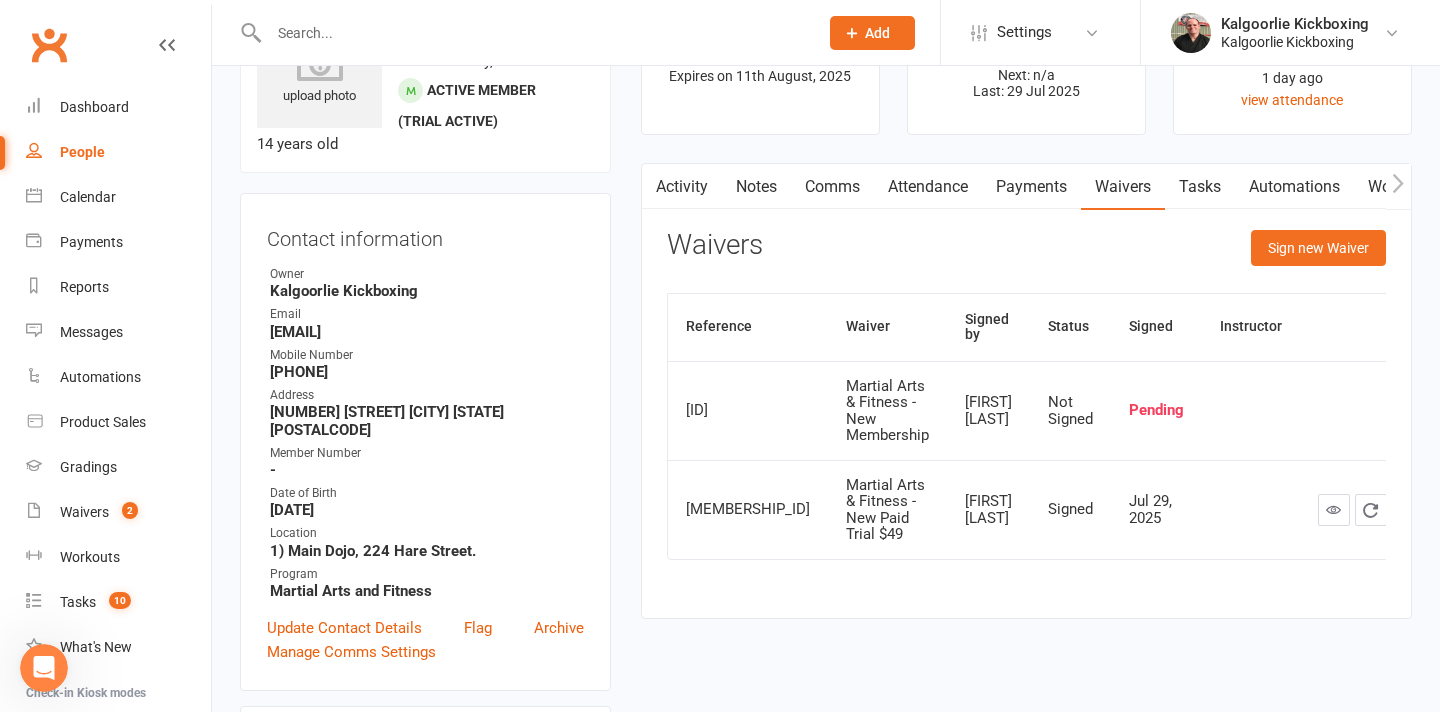 click on "Activity" at bounding box center [682, 187] 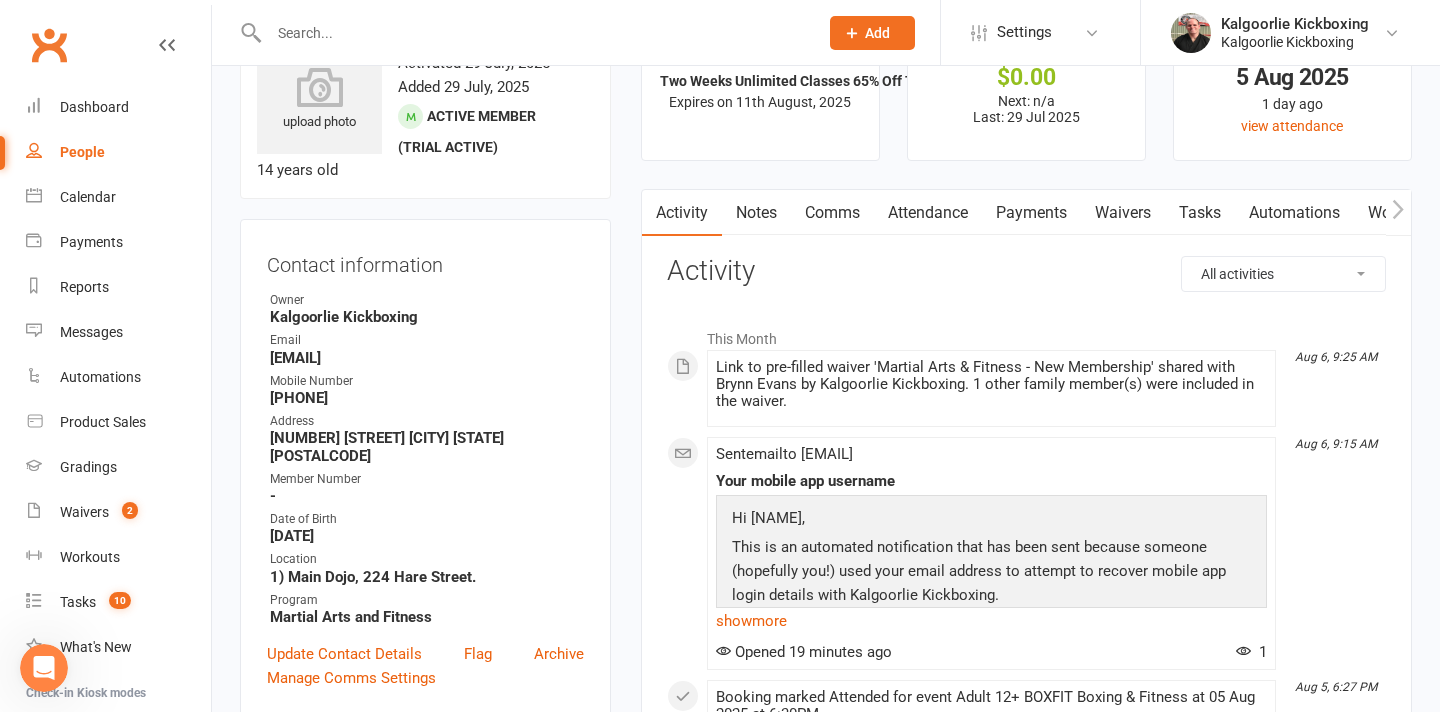scroll, scrollTop: 0, scrollLeft: 0, axis: both 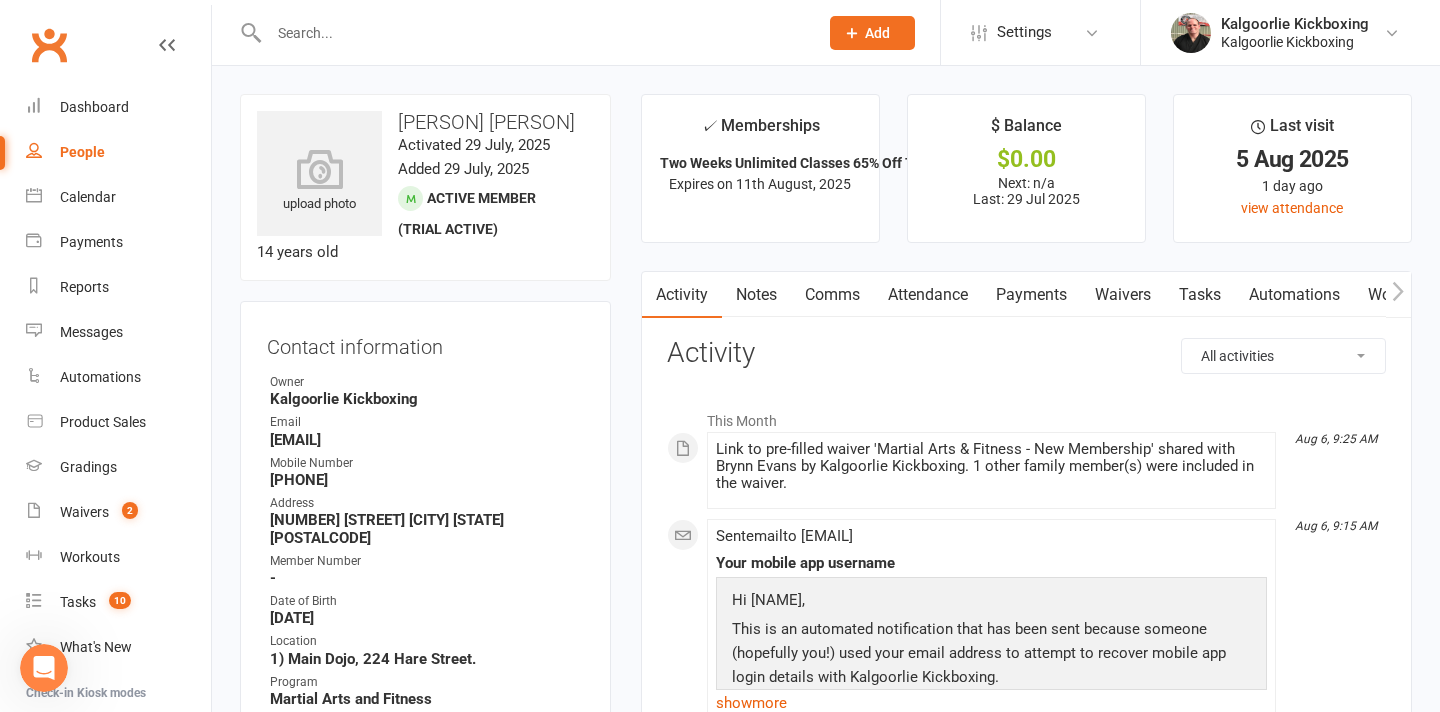 click at bounding box center [44, 668] 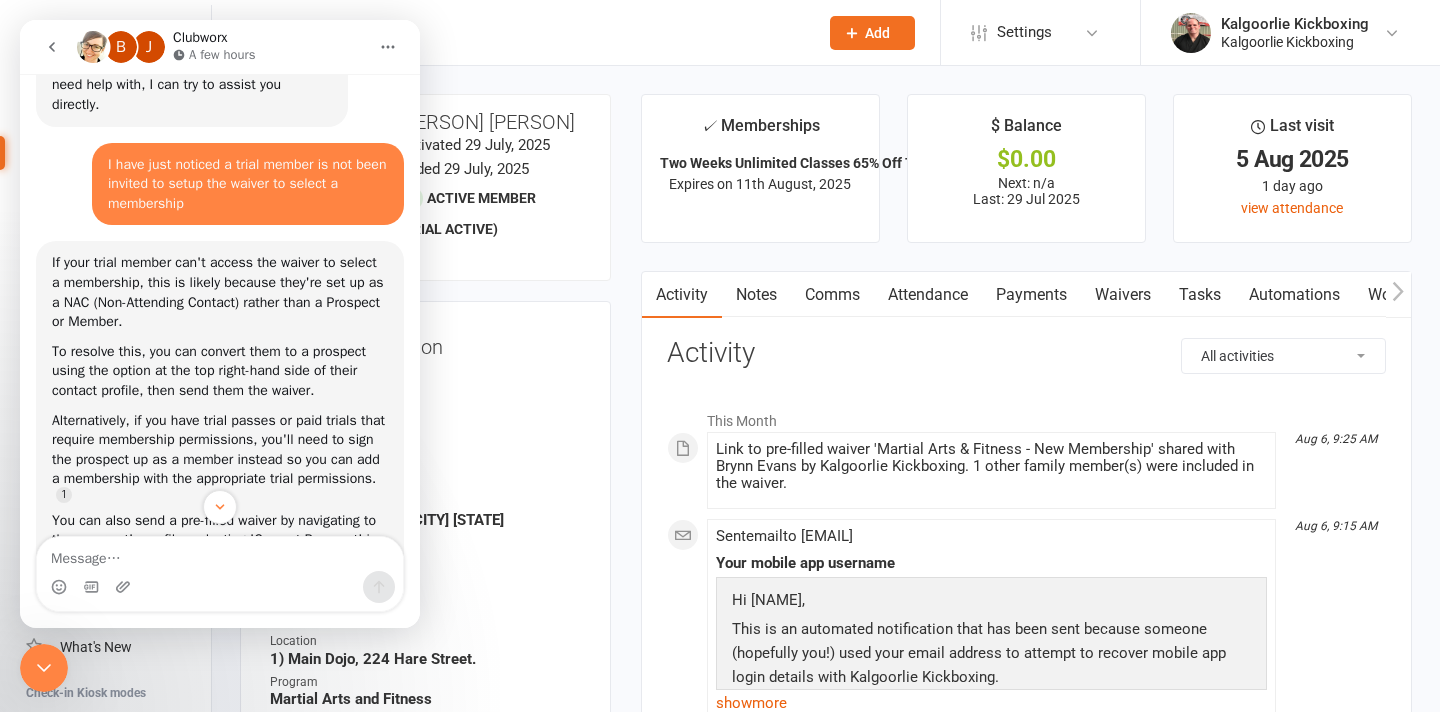 scroll, scrollTop: 0, scrollLeft: 0, axis: both 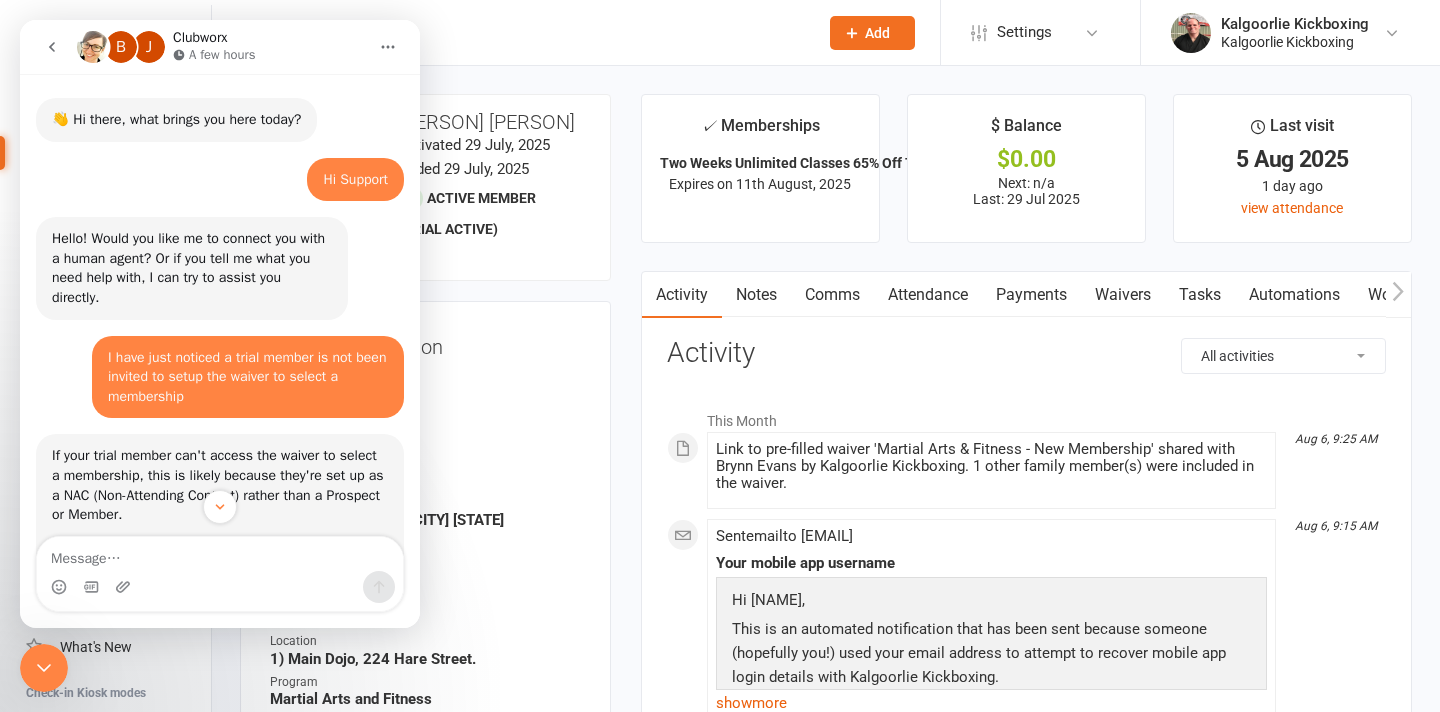 click 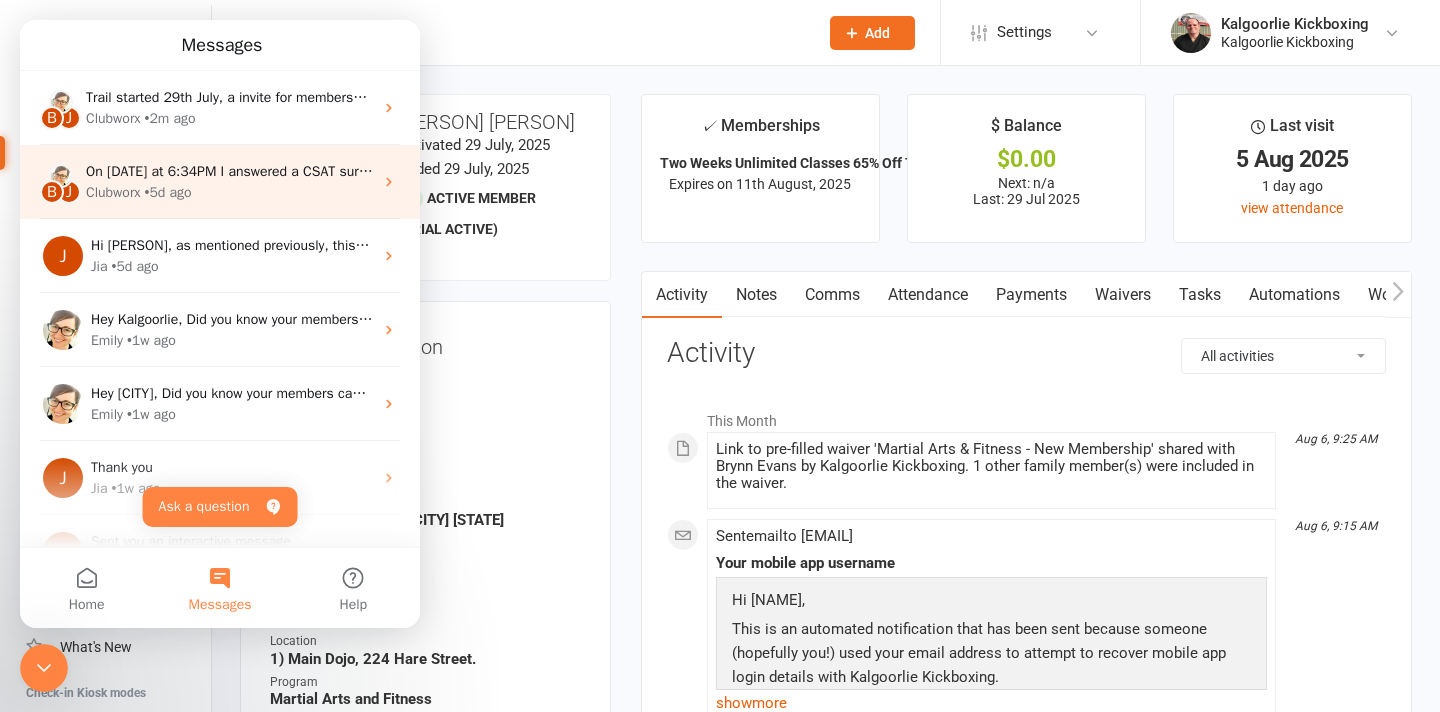 click on "•  5d ago" at bounding box center [168, 192] 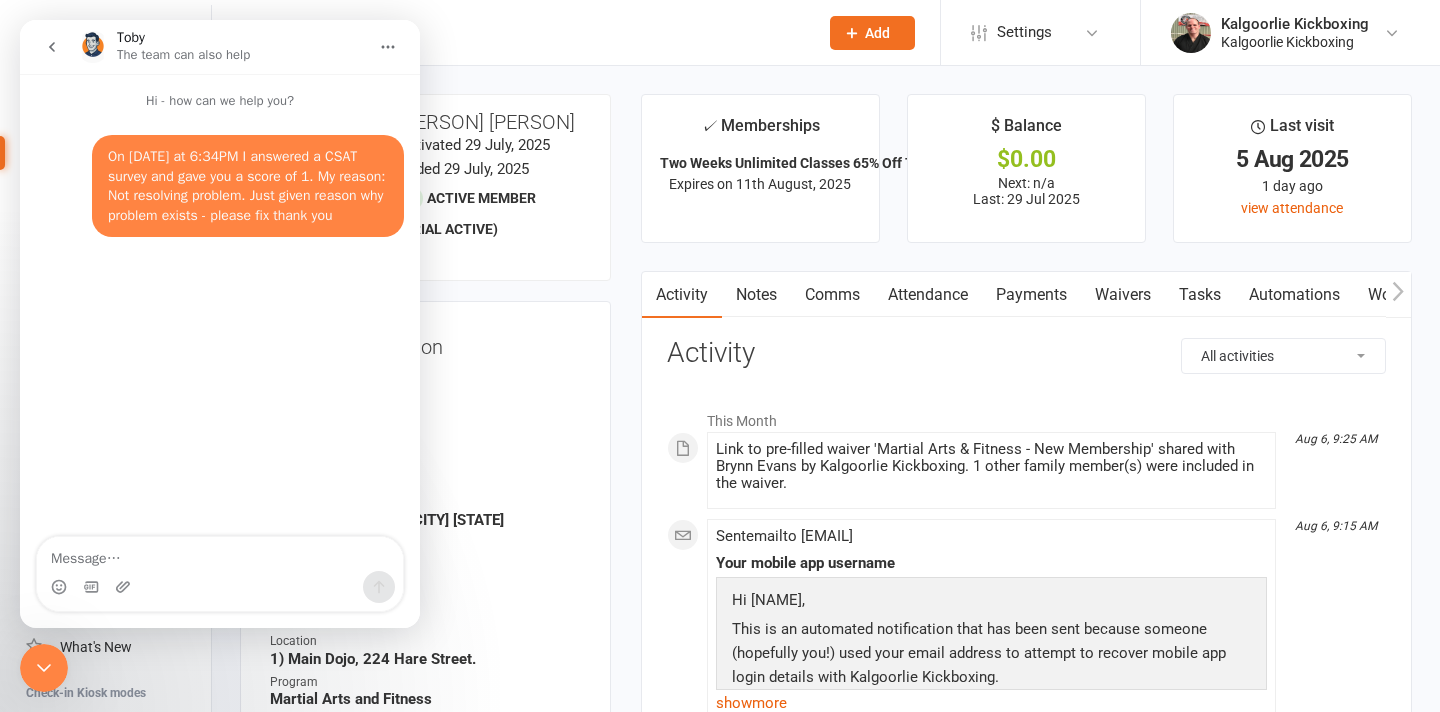 click 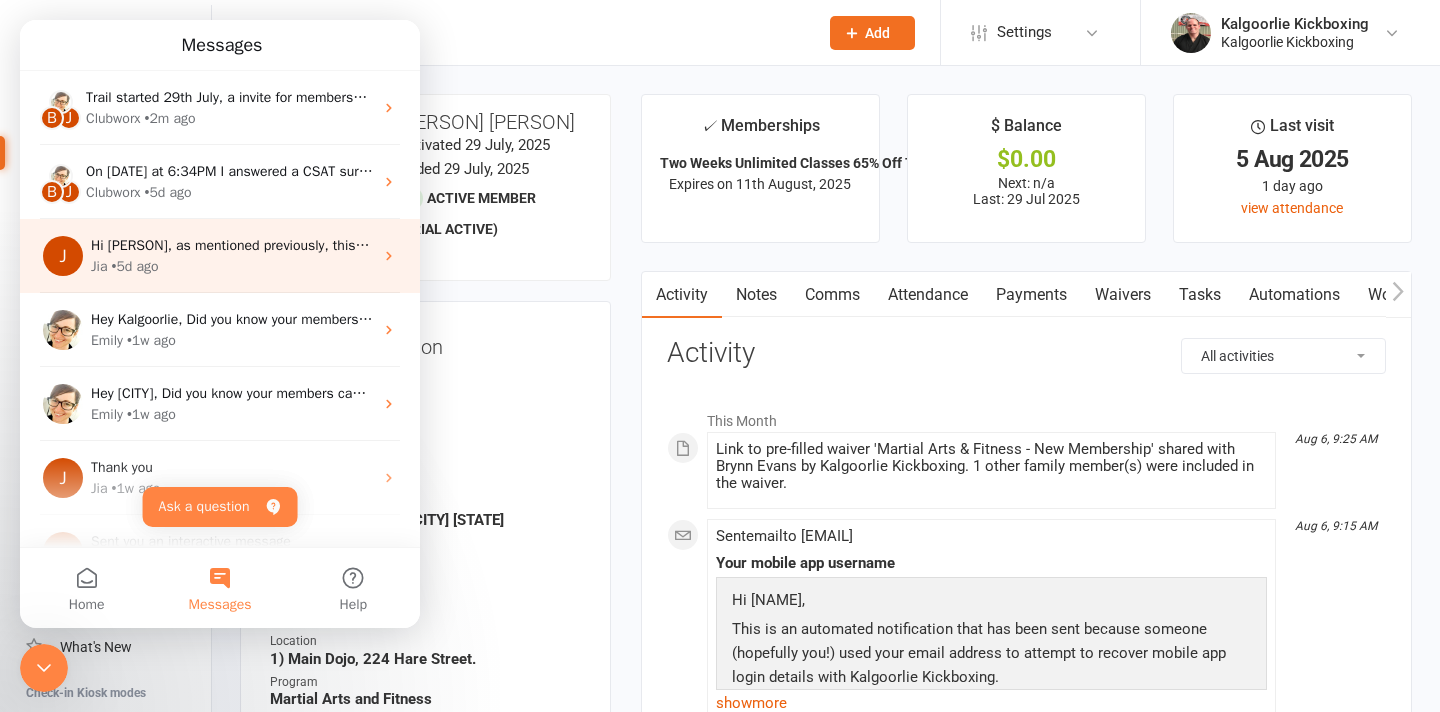 click on "Jia •  5d ago" at bounding box center (232, 266) 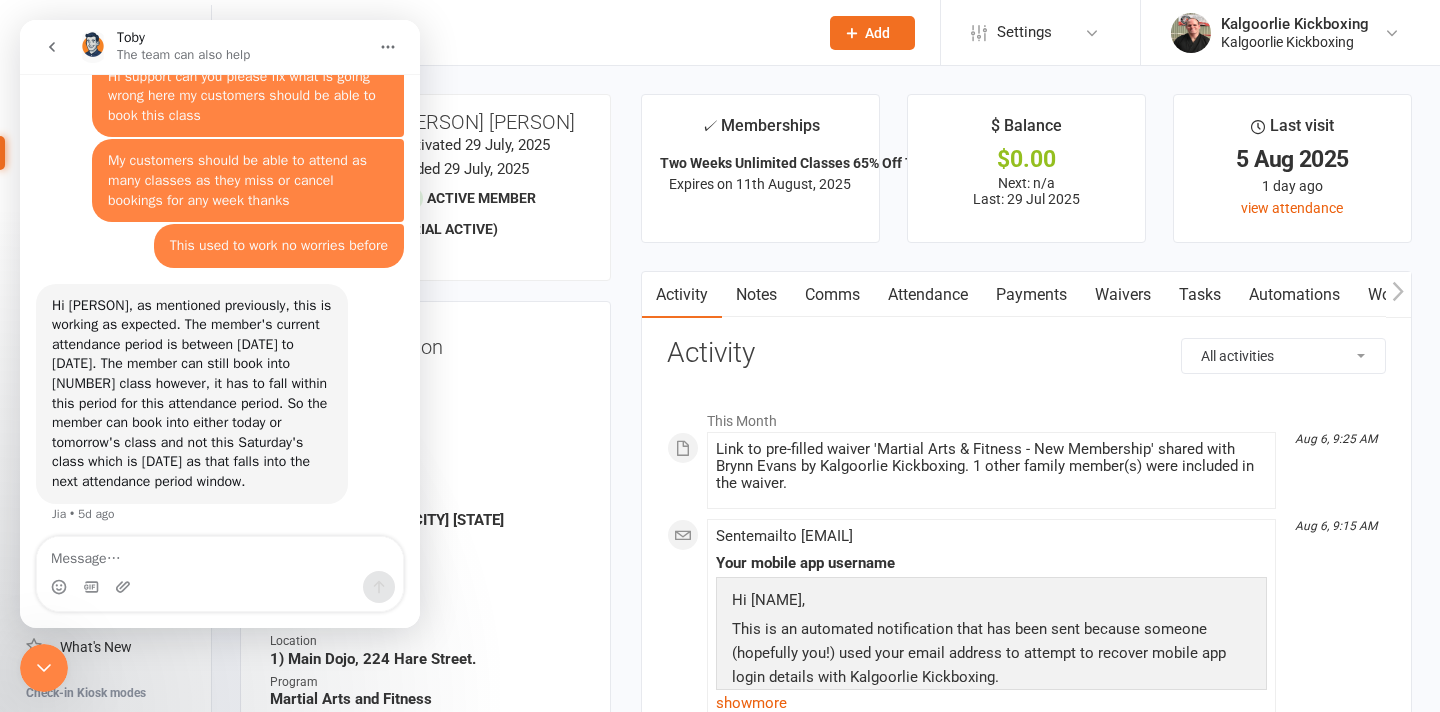 scroll, scrollTop: 2257, scrollLeft: 0, axis: vertical 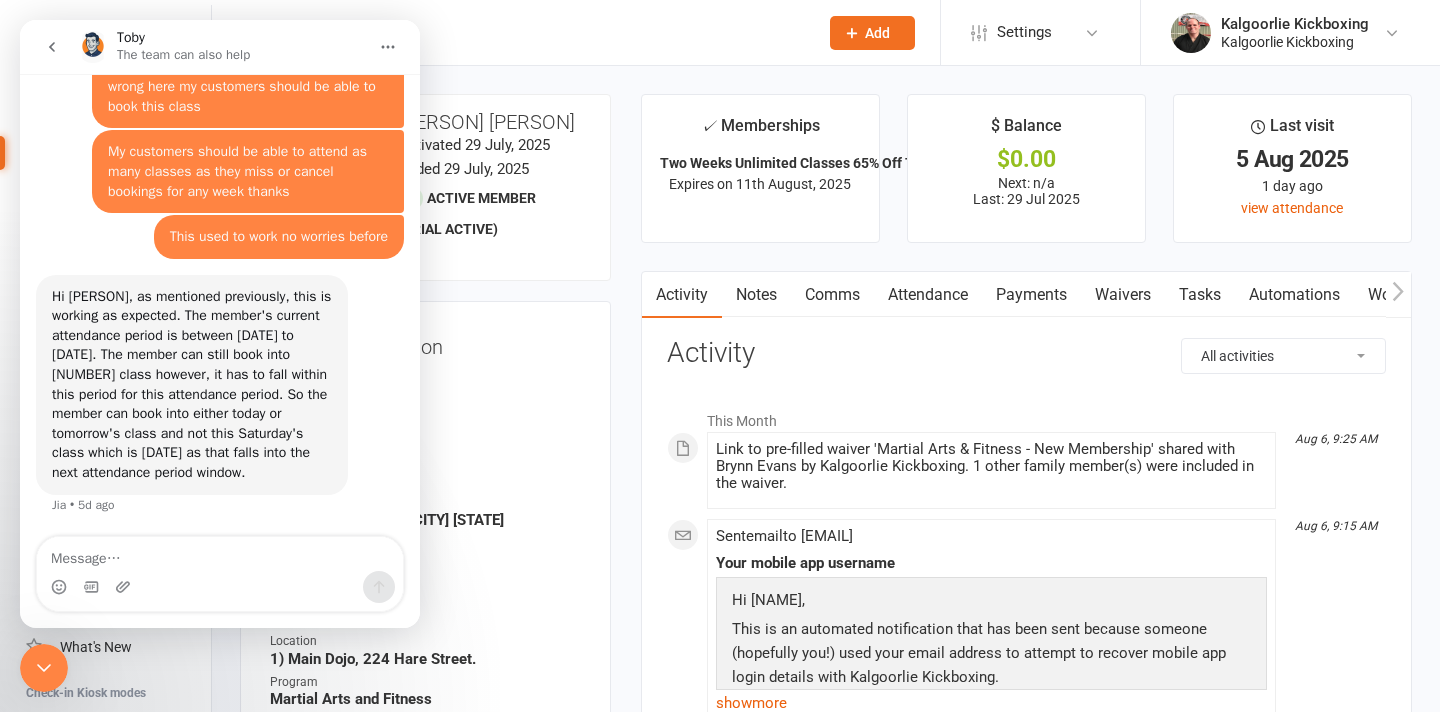click at bounding box center [220, 554] 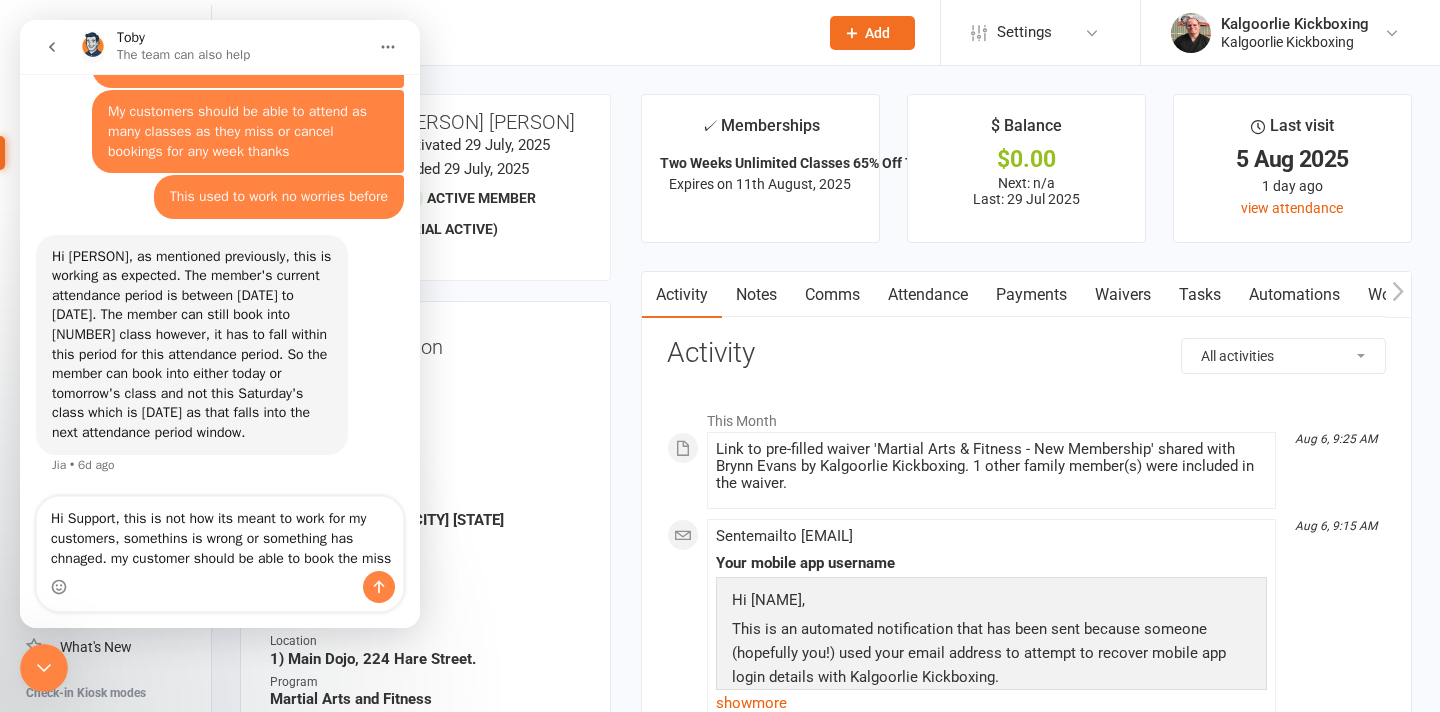 scroll, scrollTop: 2317, scrollLeft: 0, axis: vertical 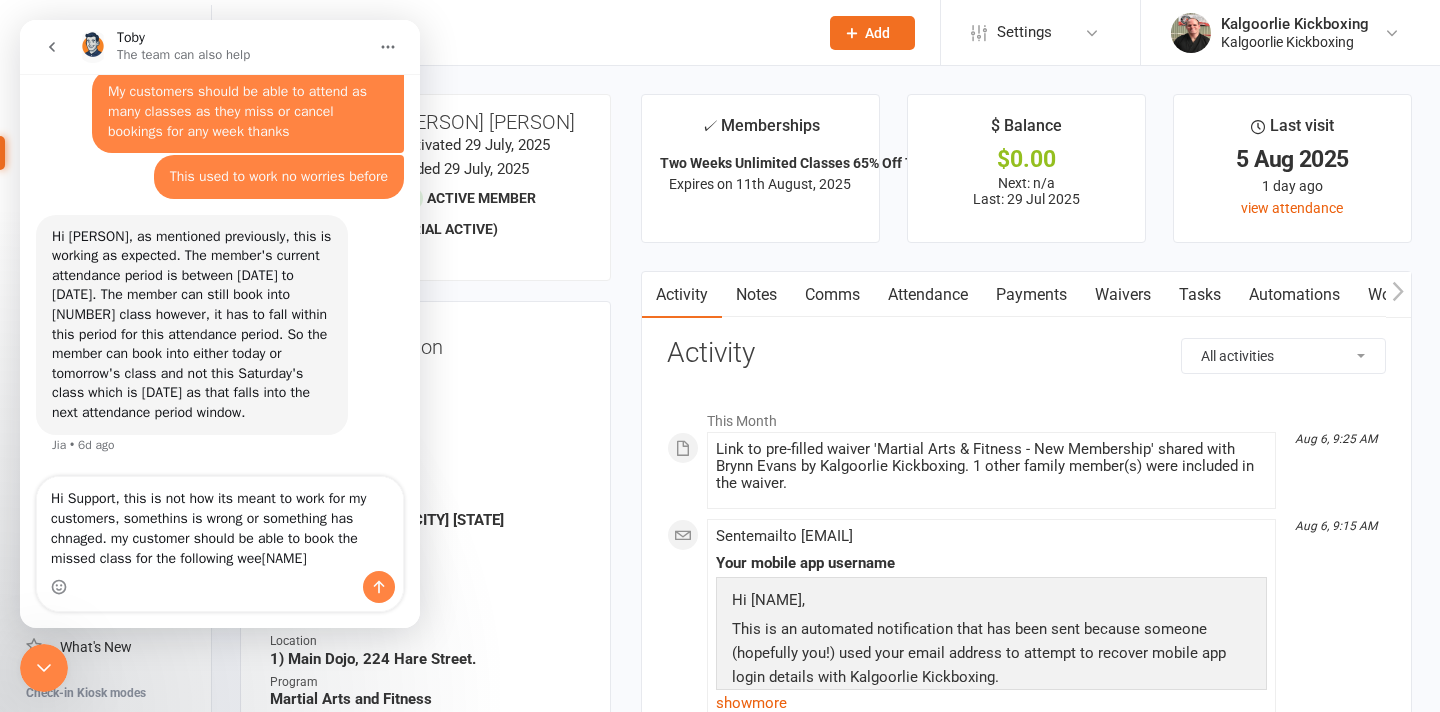 type on "Hi Support, this is not how its meant to work for my customers, somethins is wrong or something has chnaged. my customer should be able to book the missed class for the following week" 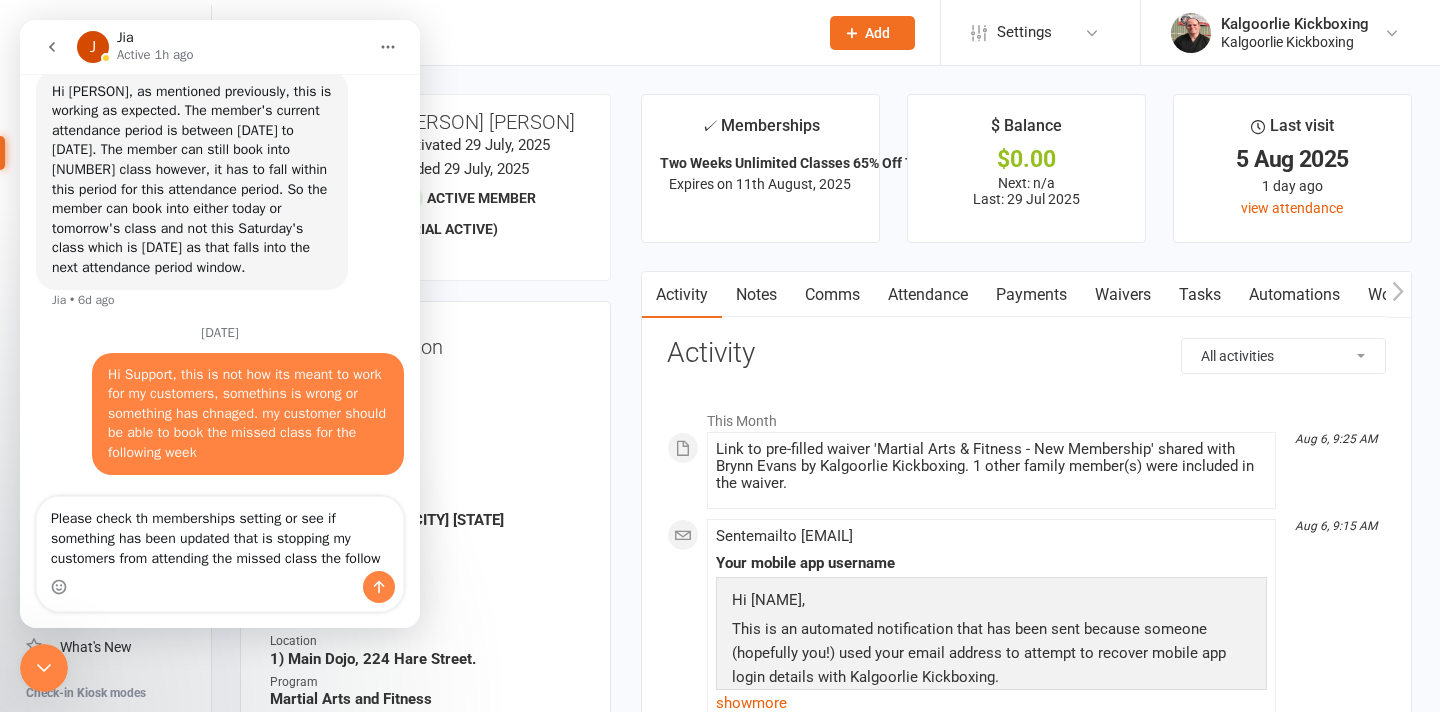 scroll, scrollTop: 2482, scrollLeft: 0, axis: vertical 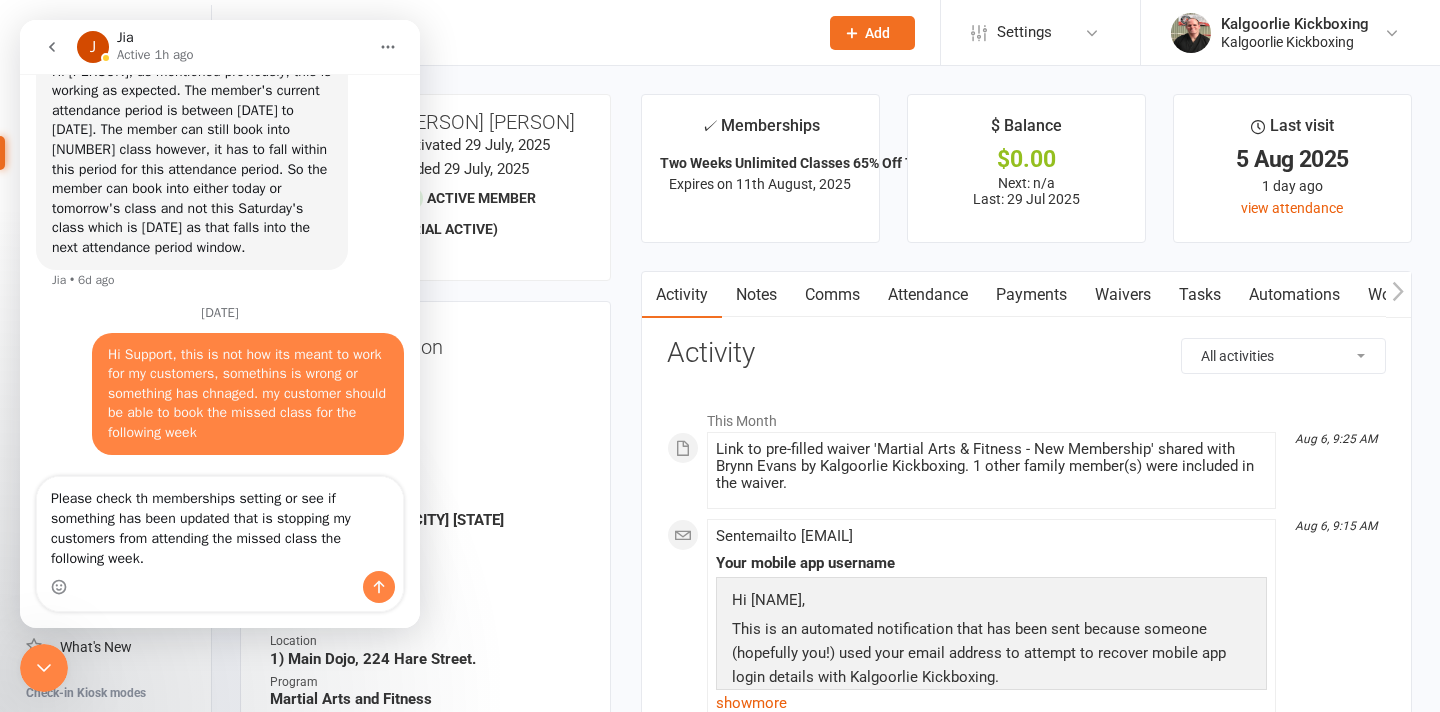 type on "Please check th memberships setting or see if something has been updated that is stopping my customers from attending the missed class the following week." 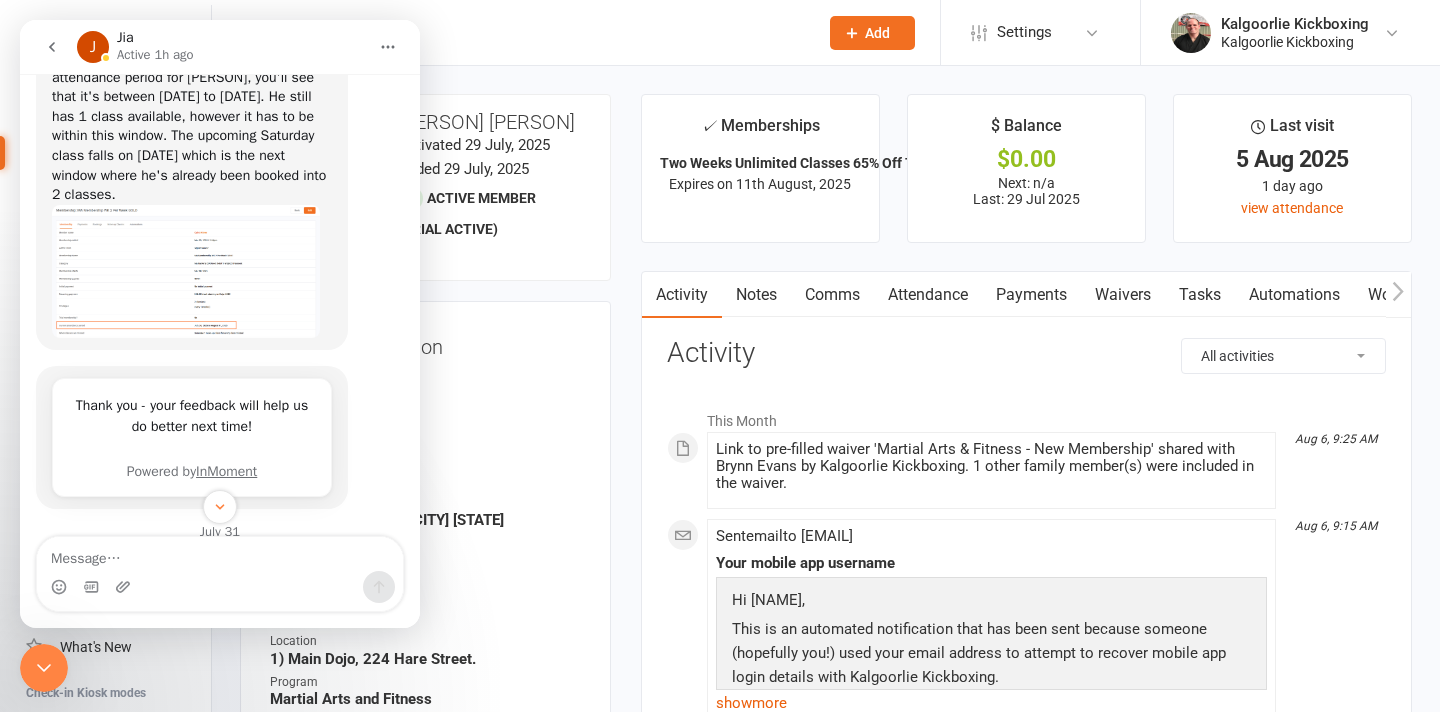 scroll, scrollTop: 1752, scrollLeft: 0, axis: vertical 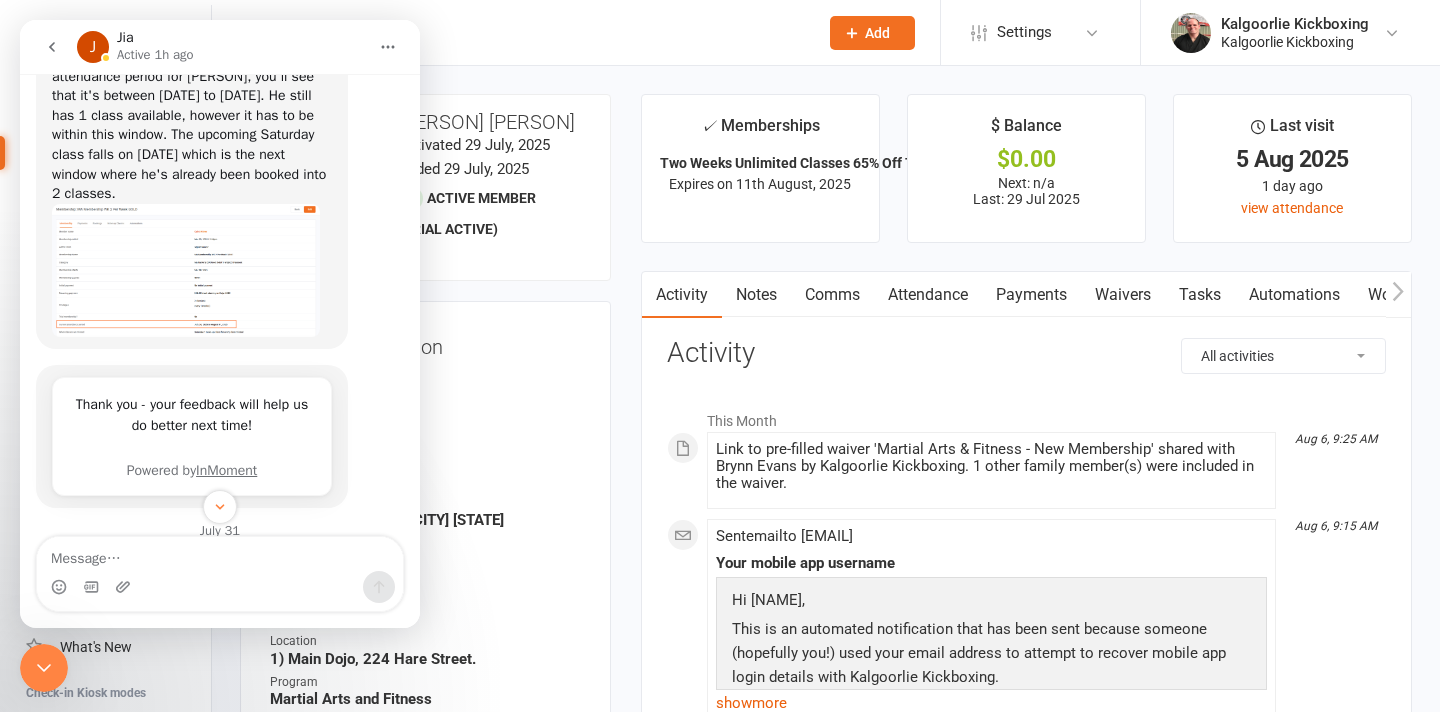 click at bounding box center [186, 270] 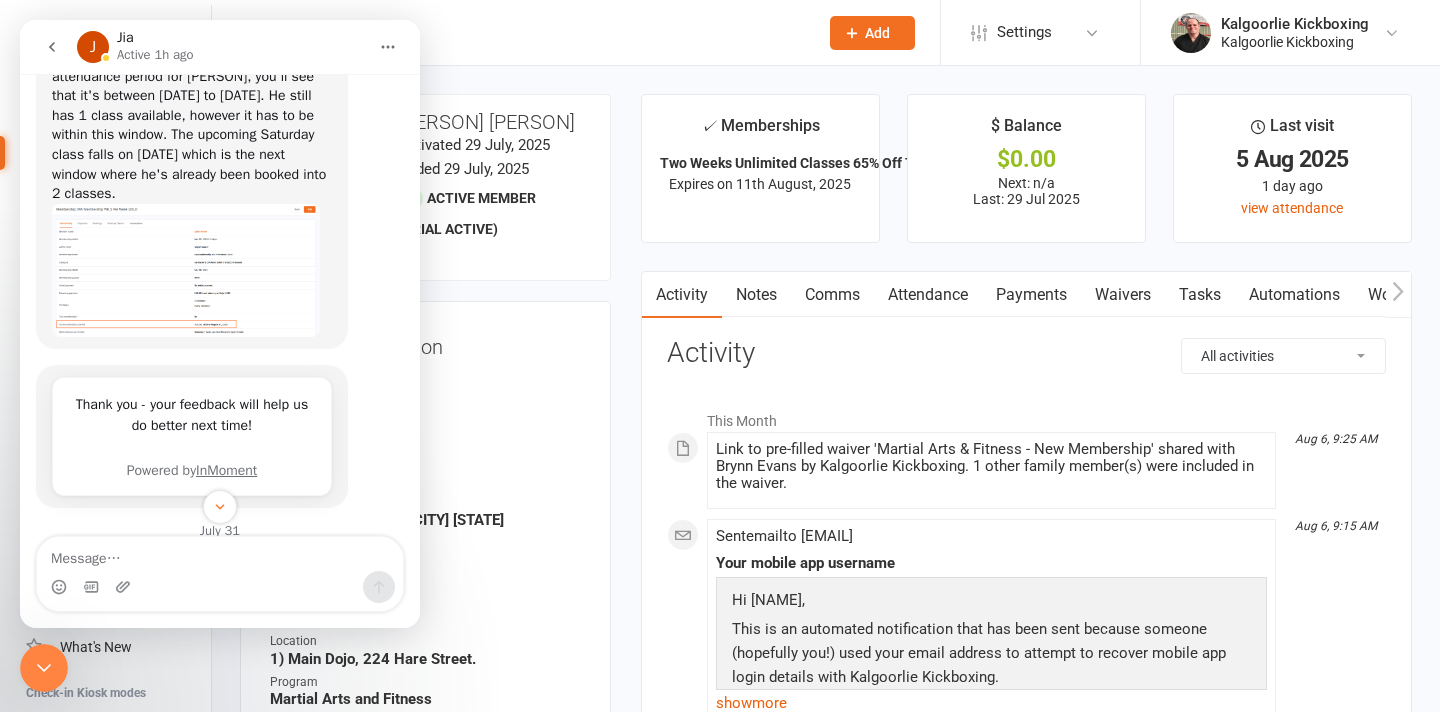 scroll, scrollTop: 0, scrollLeft: 0, axis: both 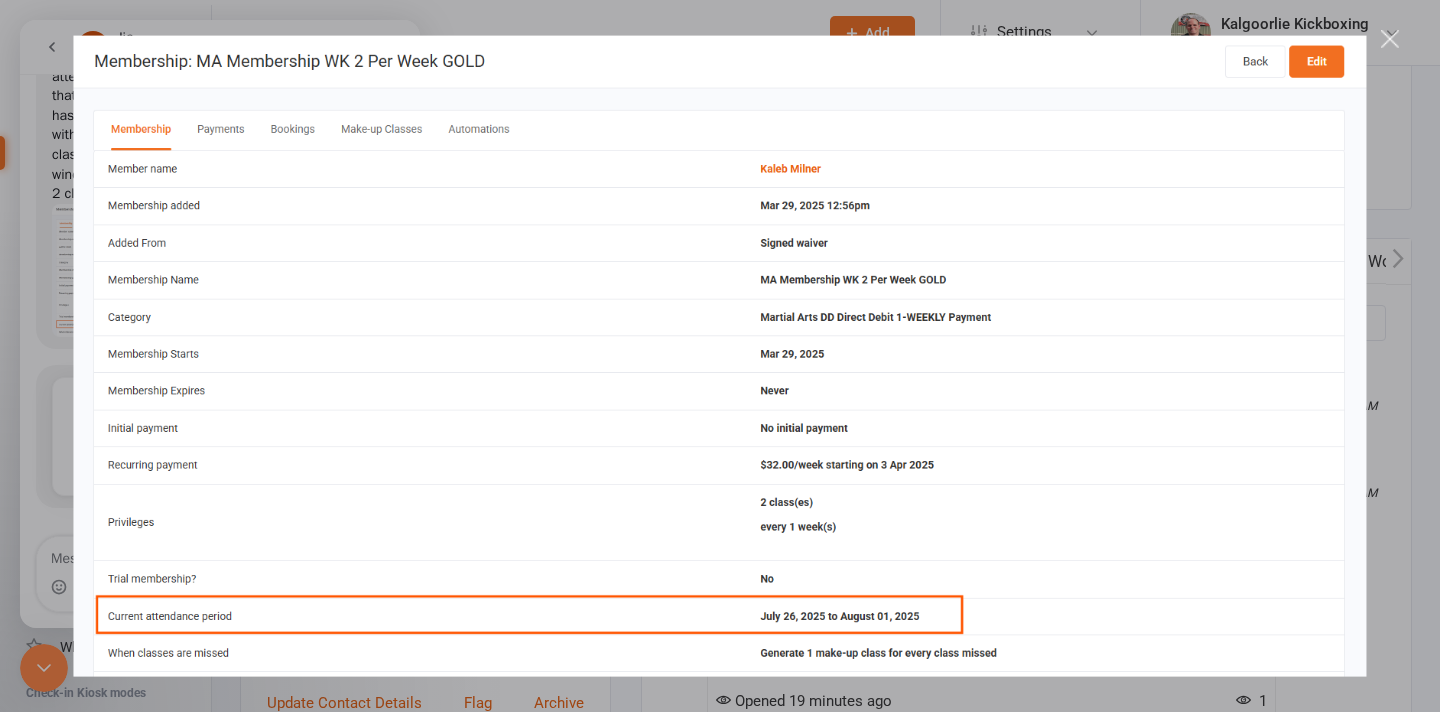 click at bounding box center (720, 356) 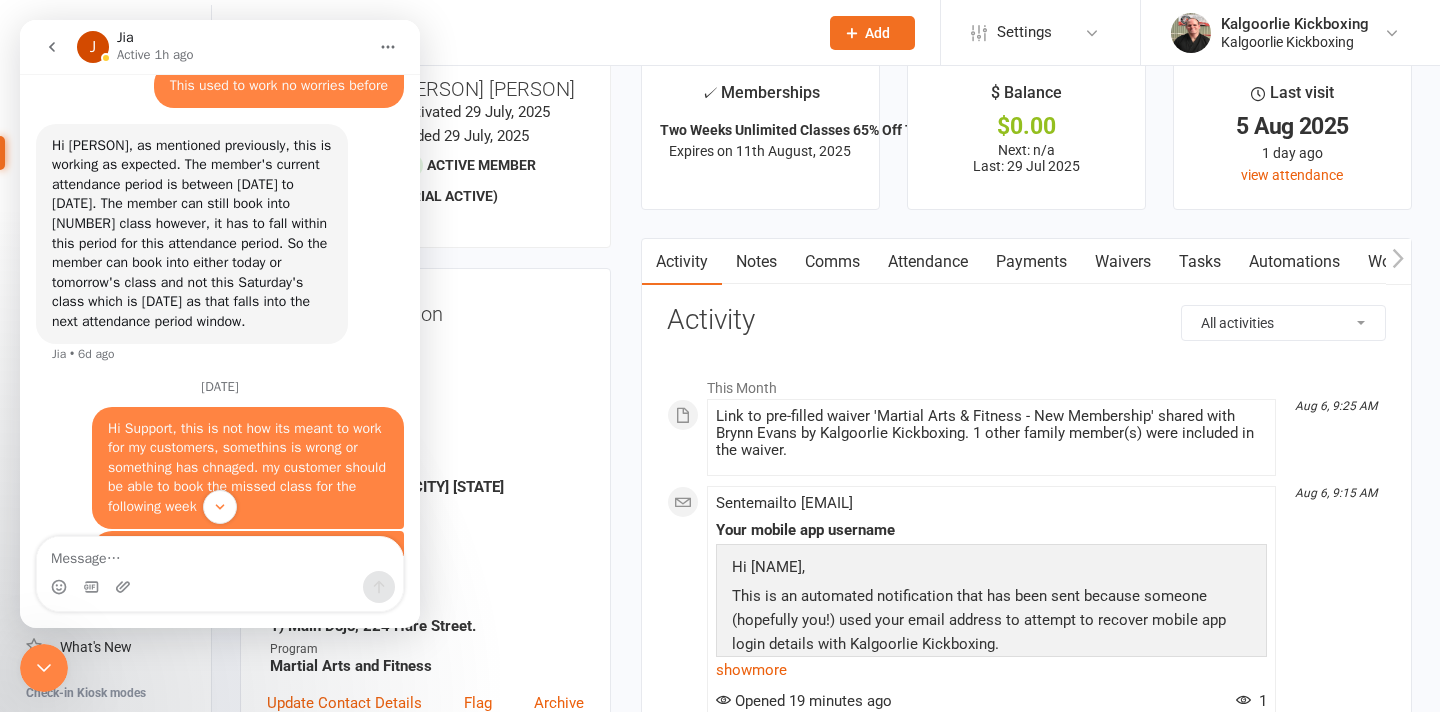 scroll, scrollTop: 2526, scrollLeft: 0, axis: vertical 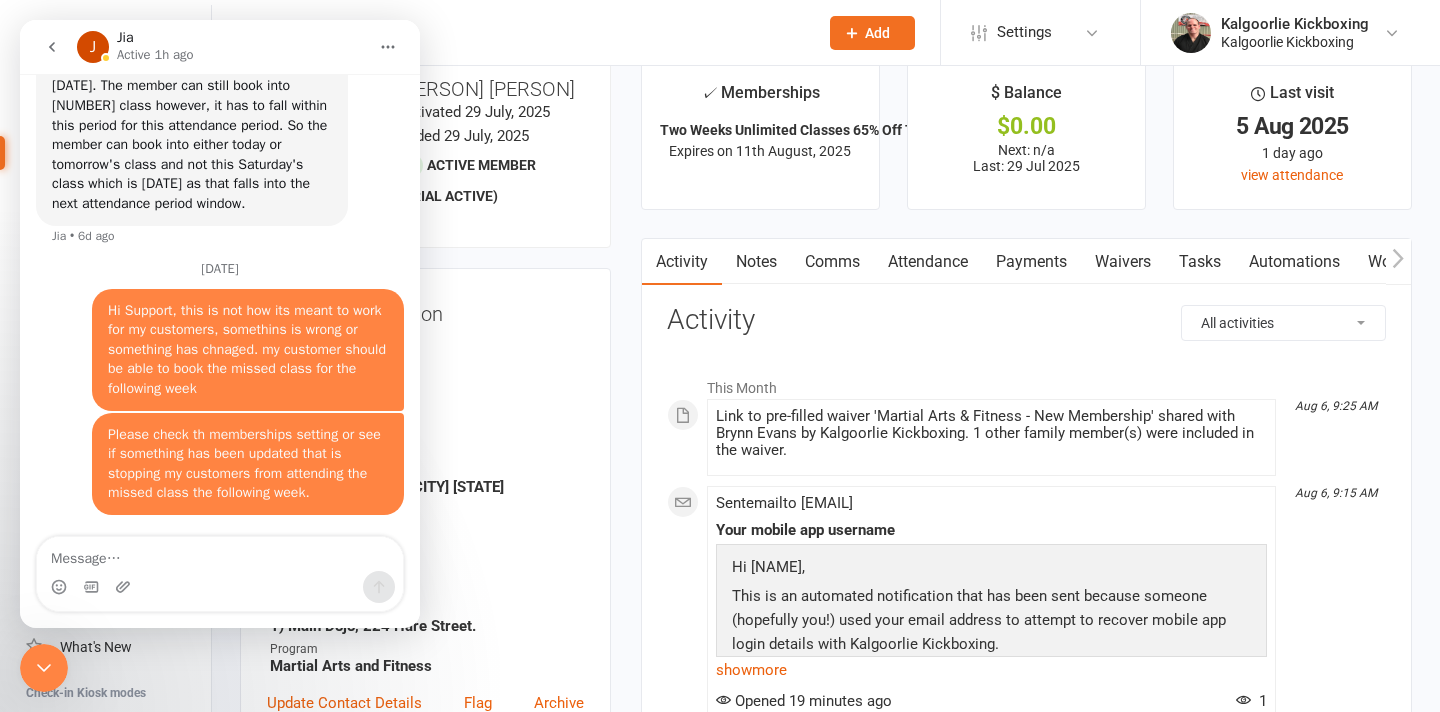 click 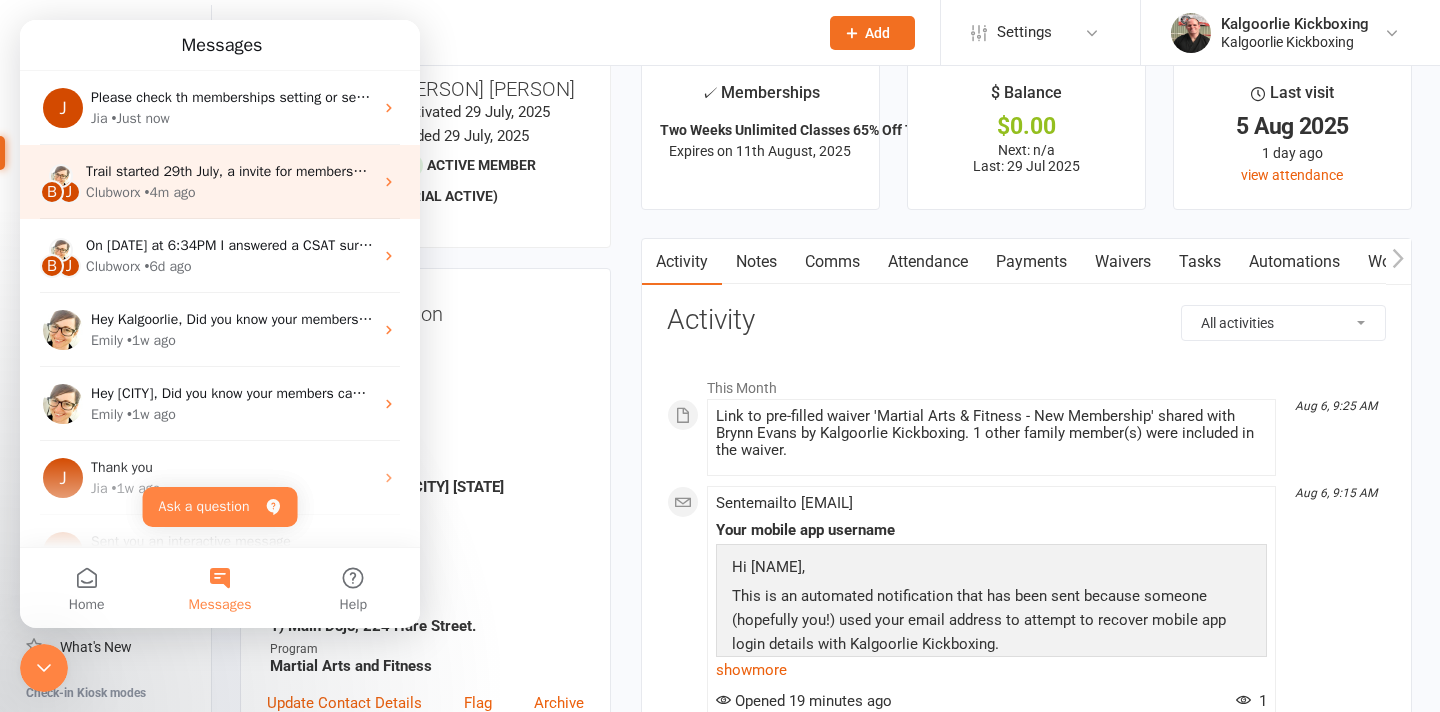 click on "Clubworx" at bounding box center [113, 192] 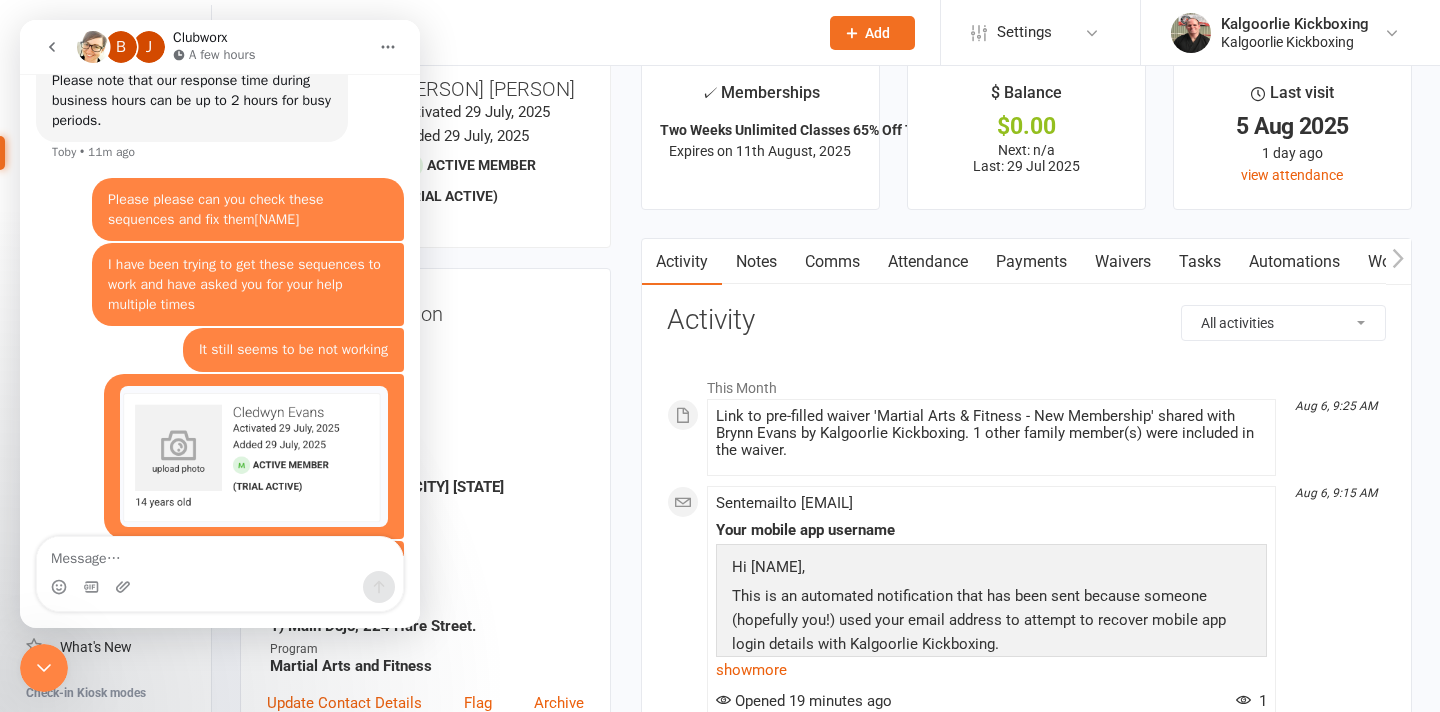 scroll, scrollTop: 1390, scrollLeft: 0, axis: vertical 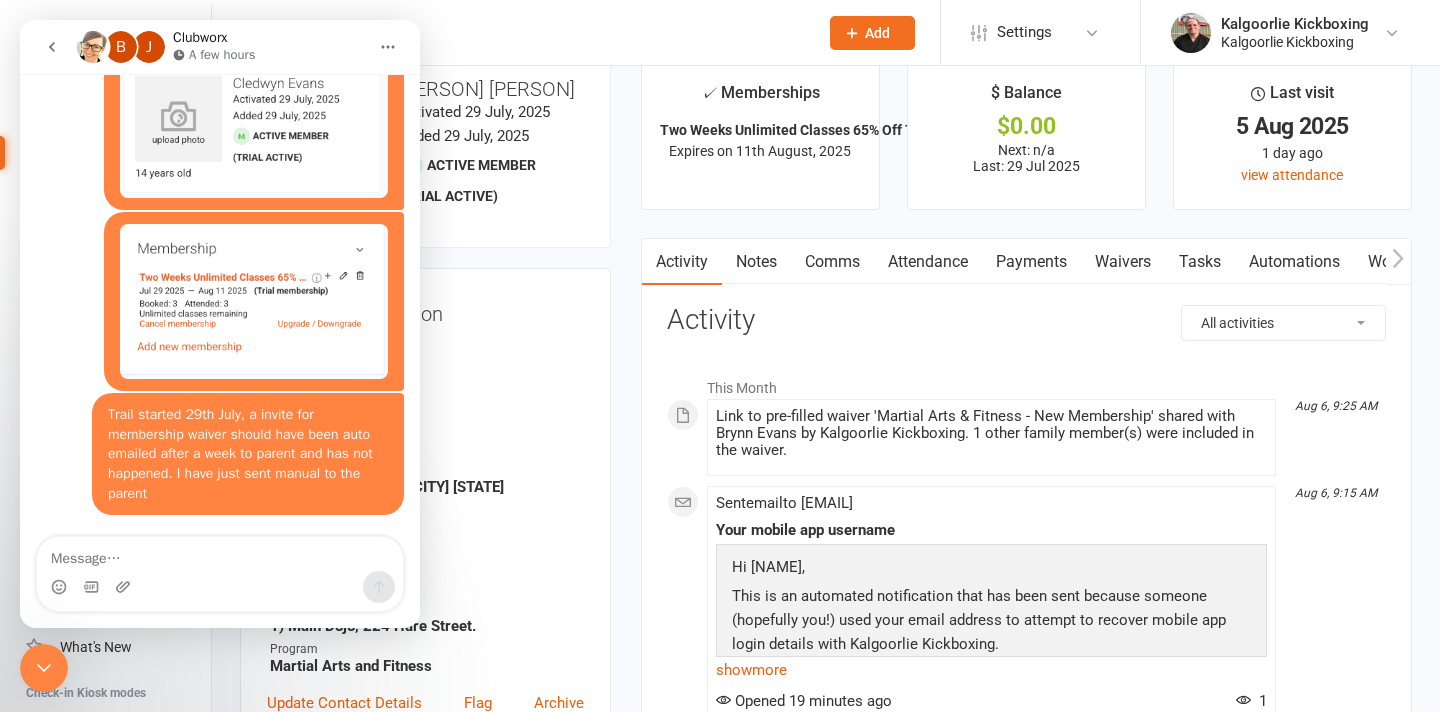 click at bounding box center [220, 554] 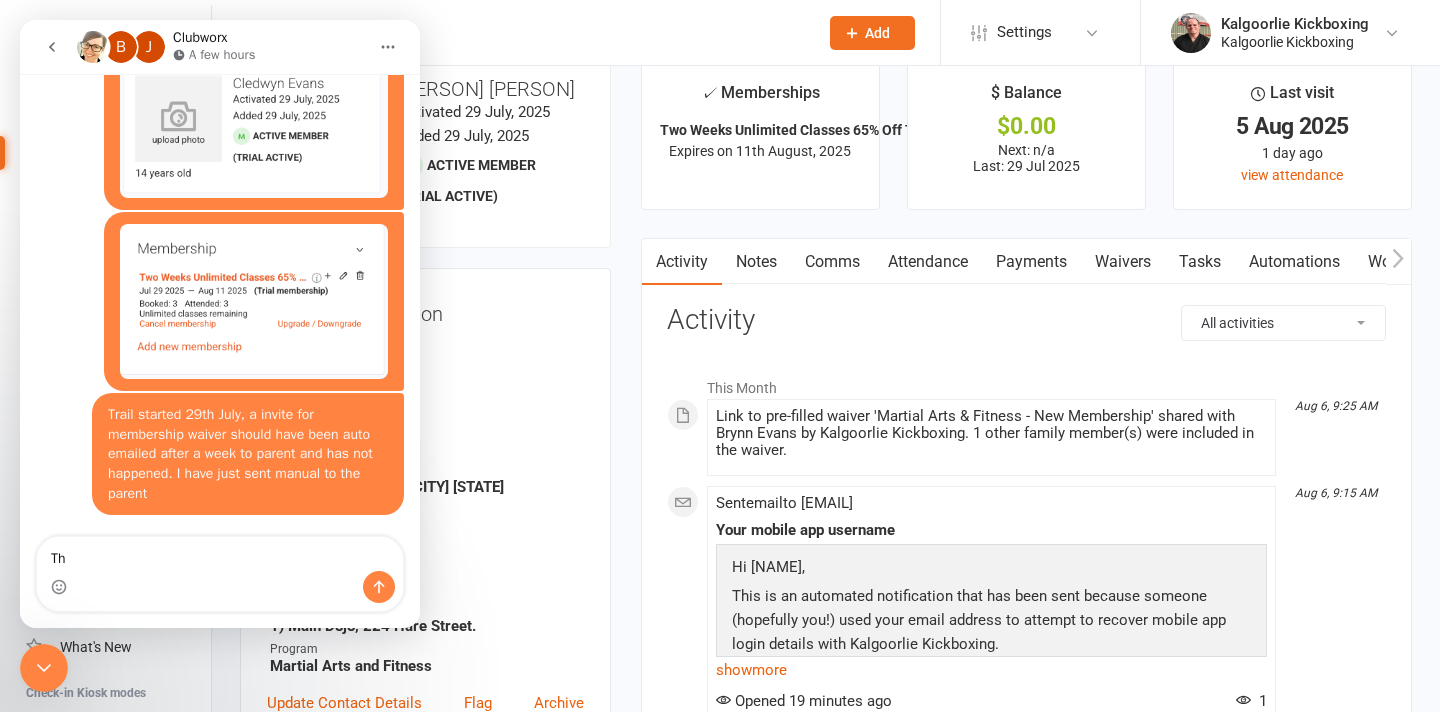 type on "T" 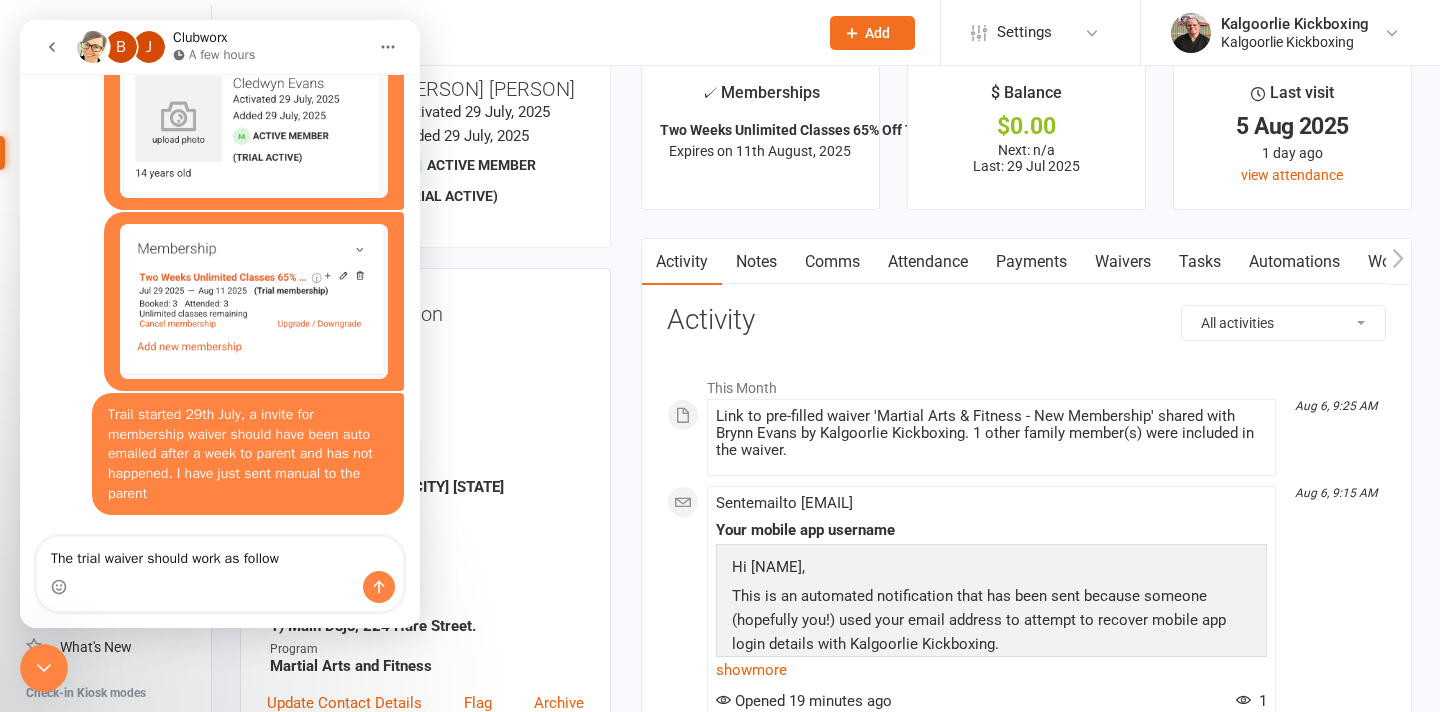 type on "The trial waiver should work as follows" 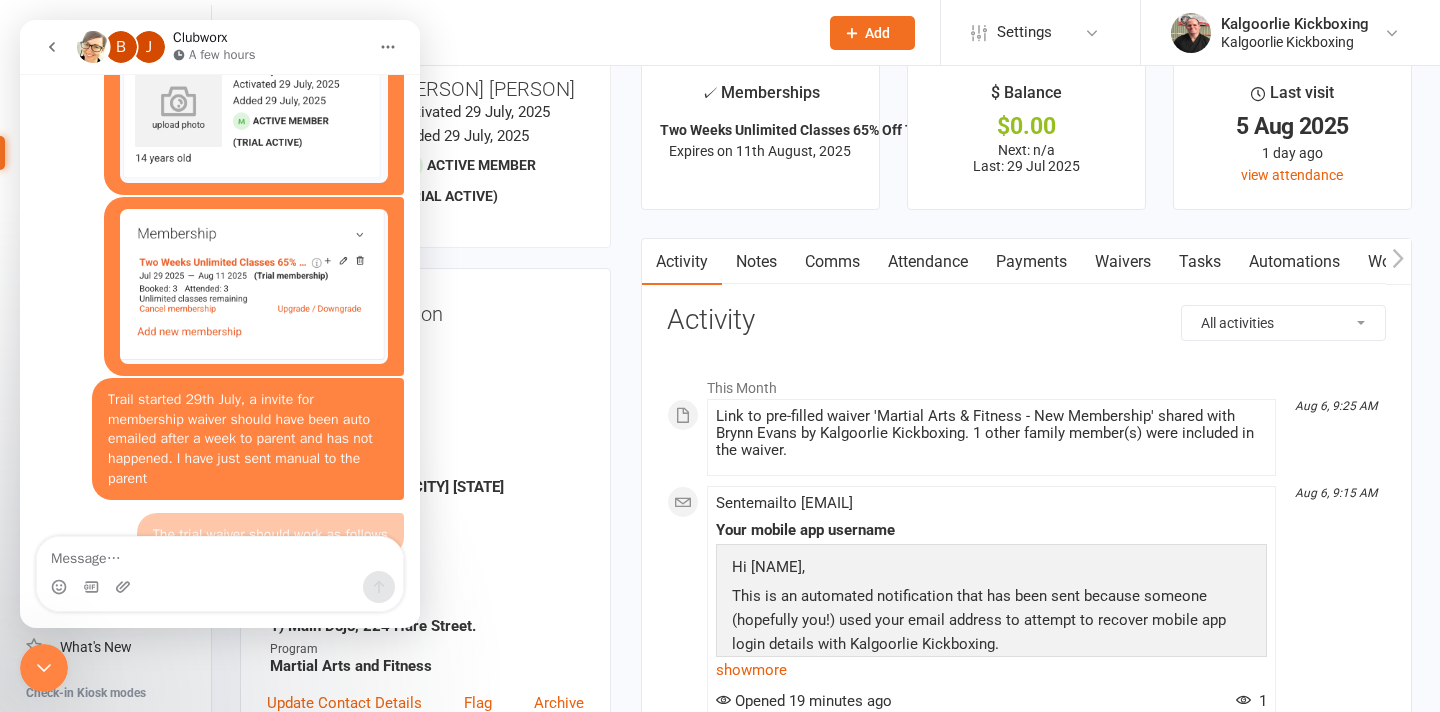 scroll, scrollTop: 1436, scrollLeft: 0, axis: vertical 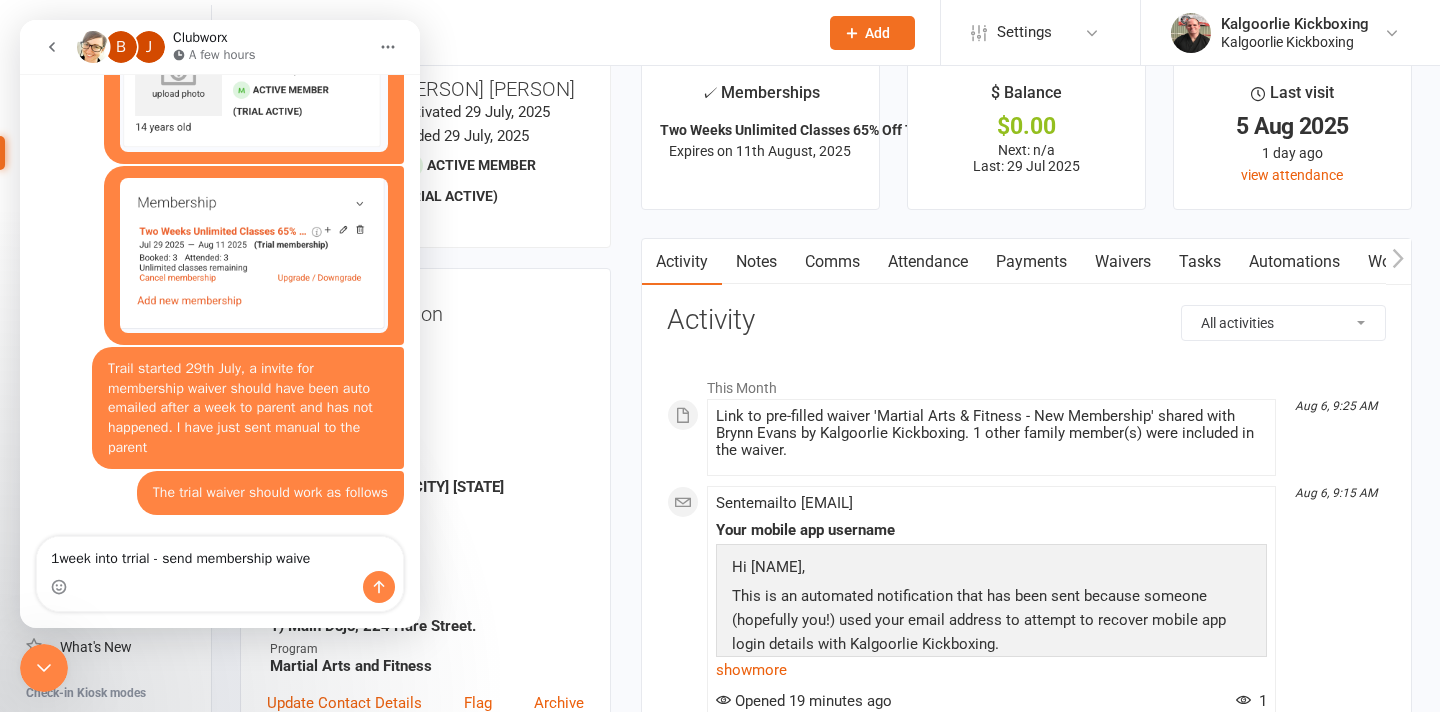 type on "1week into trrial - send membership waiver" 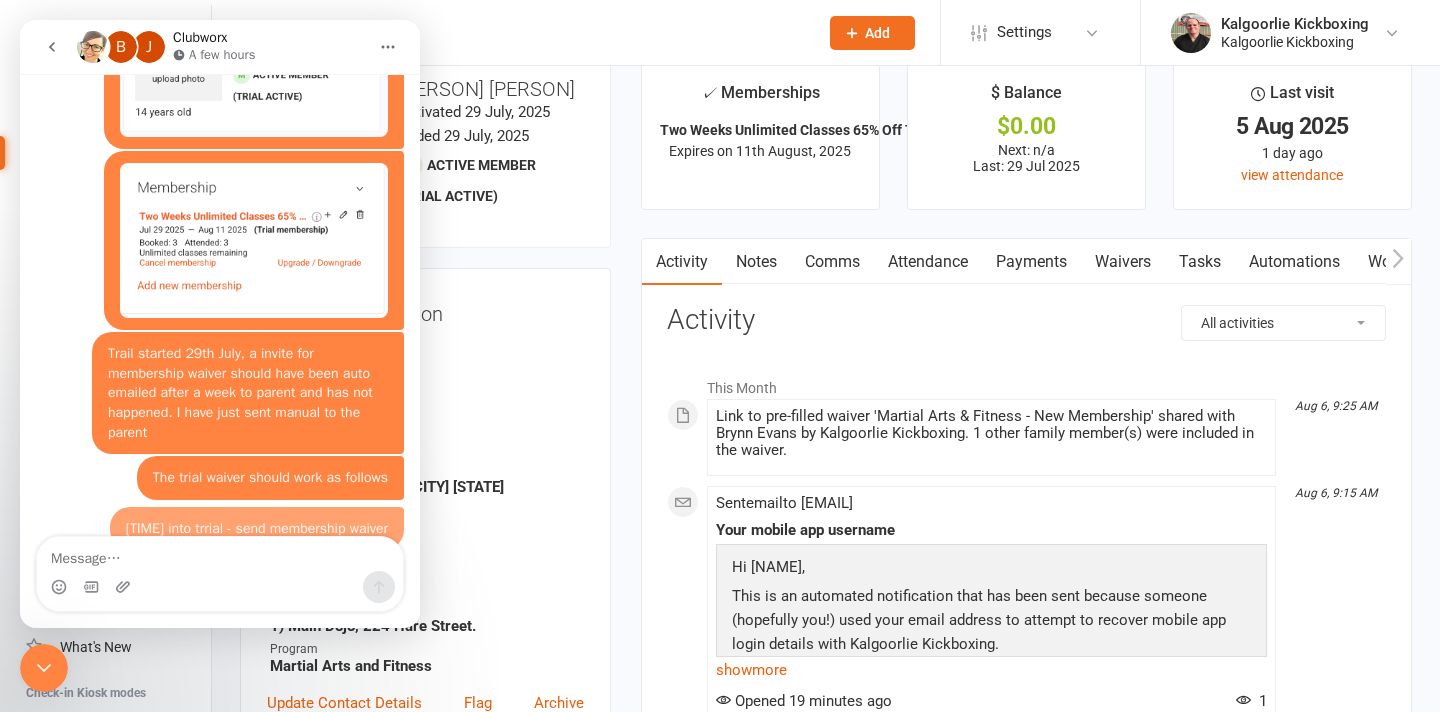 scroll, scrollTop: 1482, scrollLeft: 0, axis: vertical 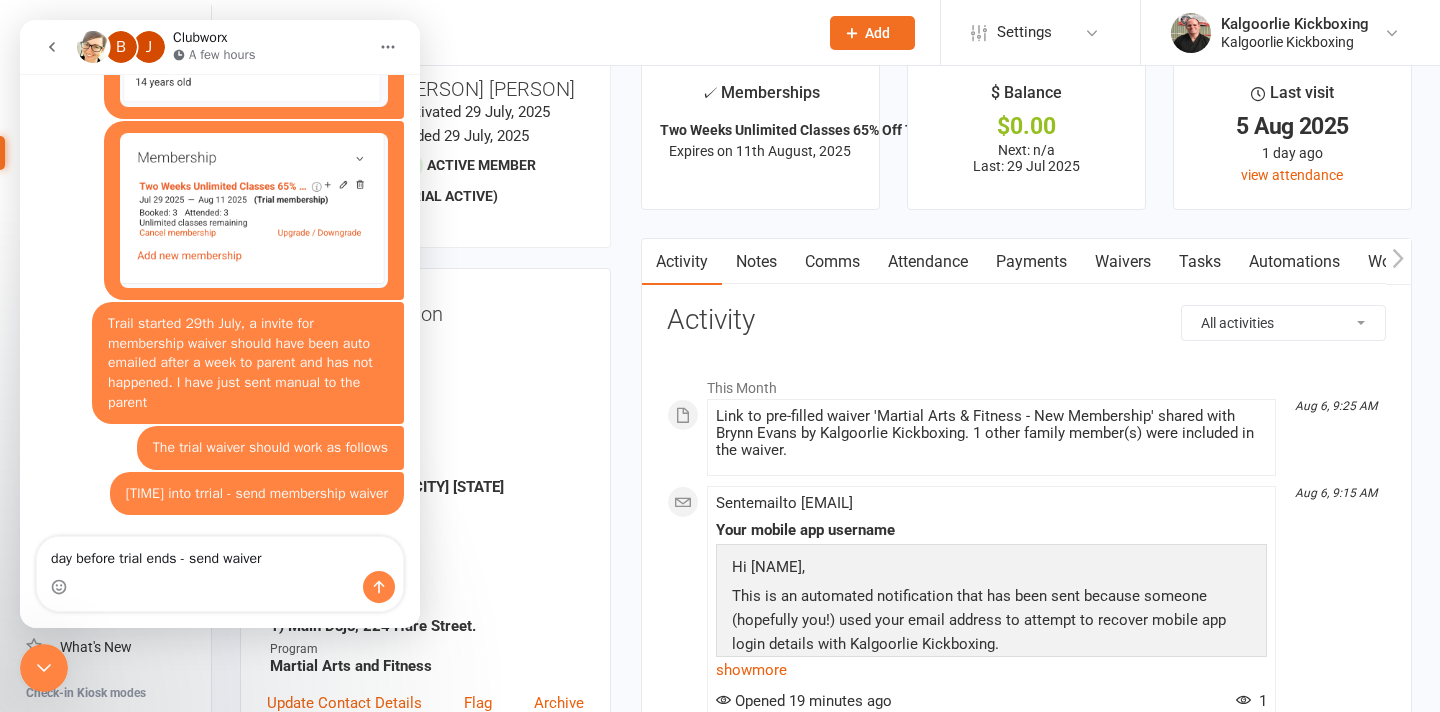 type on "day before trial ends - send waiver" 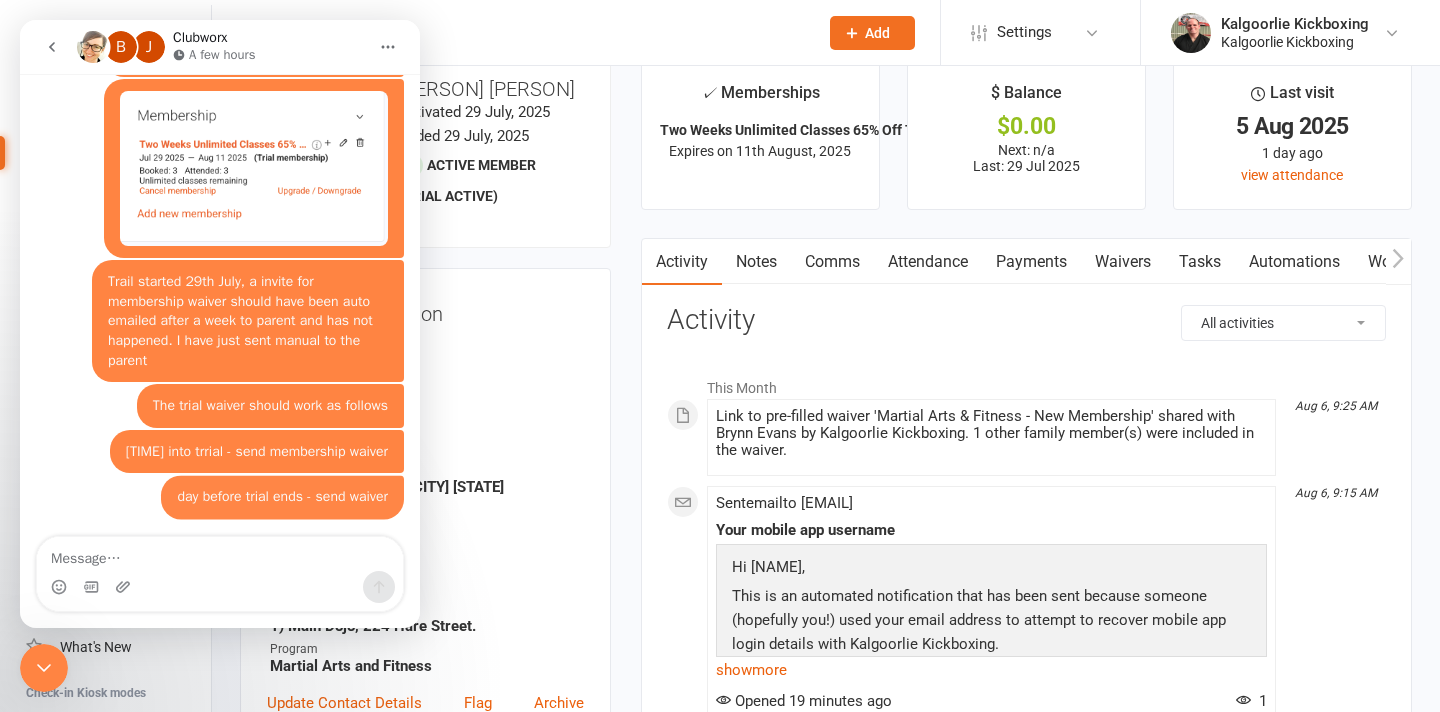 scroll, scrollTop: 1527, scrollLeft: 0, axis: vertical 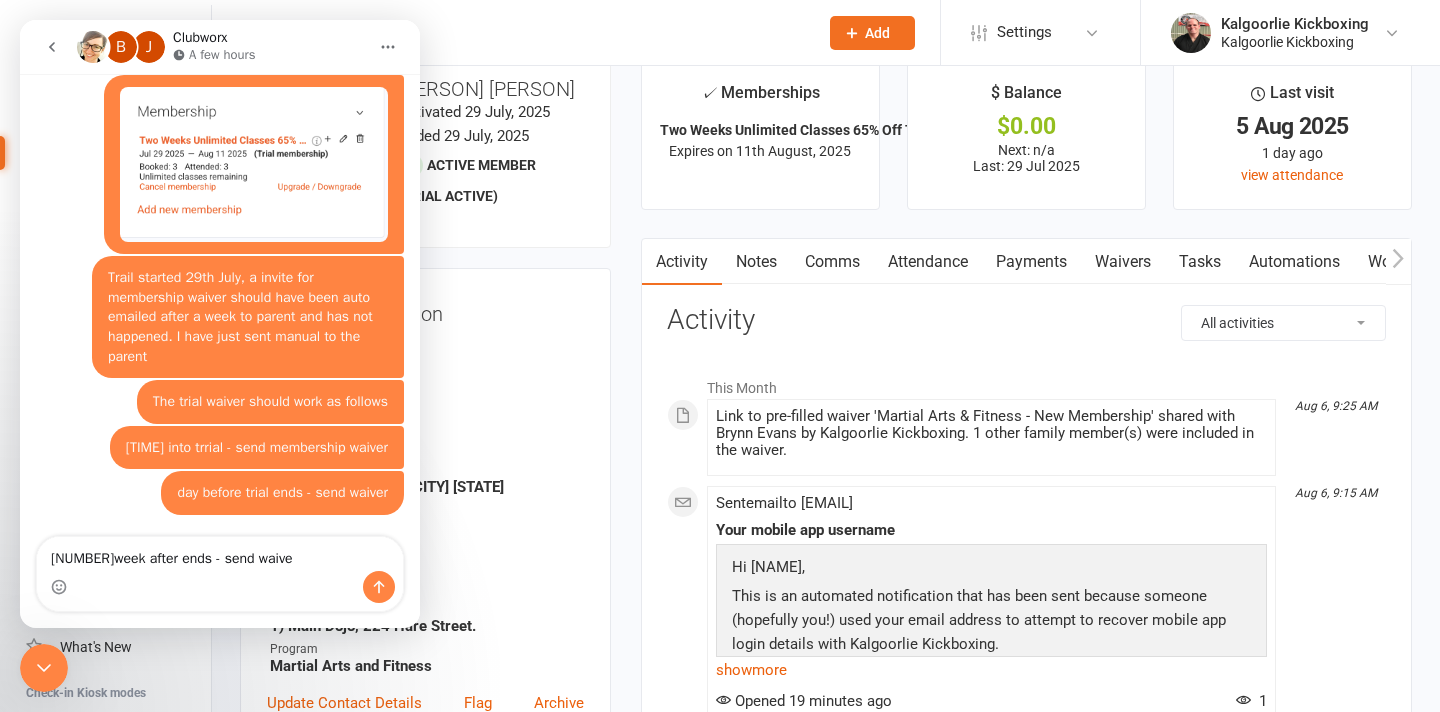 type on "1week after ends - send waiver" 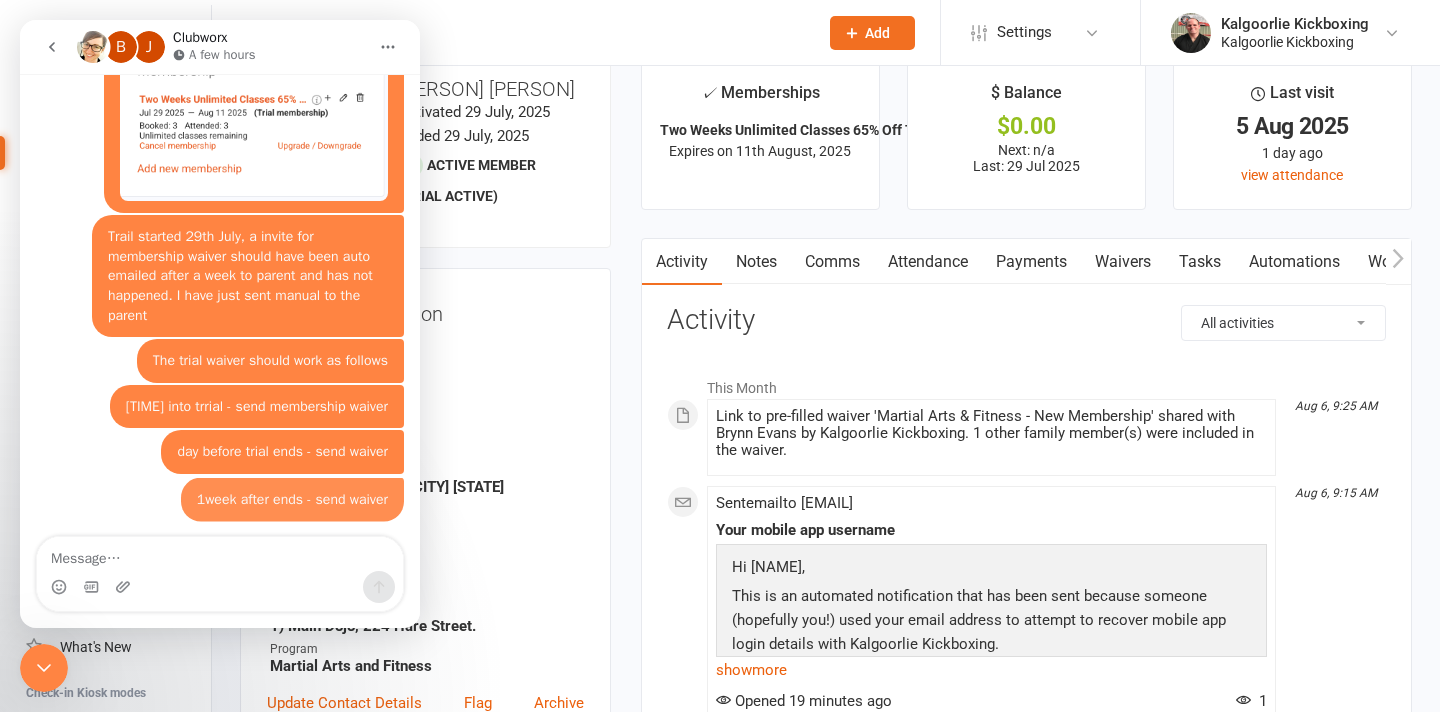 scroll, scrollTop: 1573, scrollLeft: 0, axis: vertical 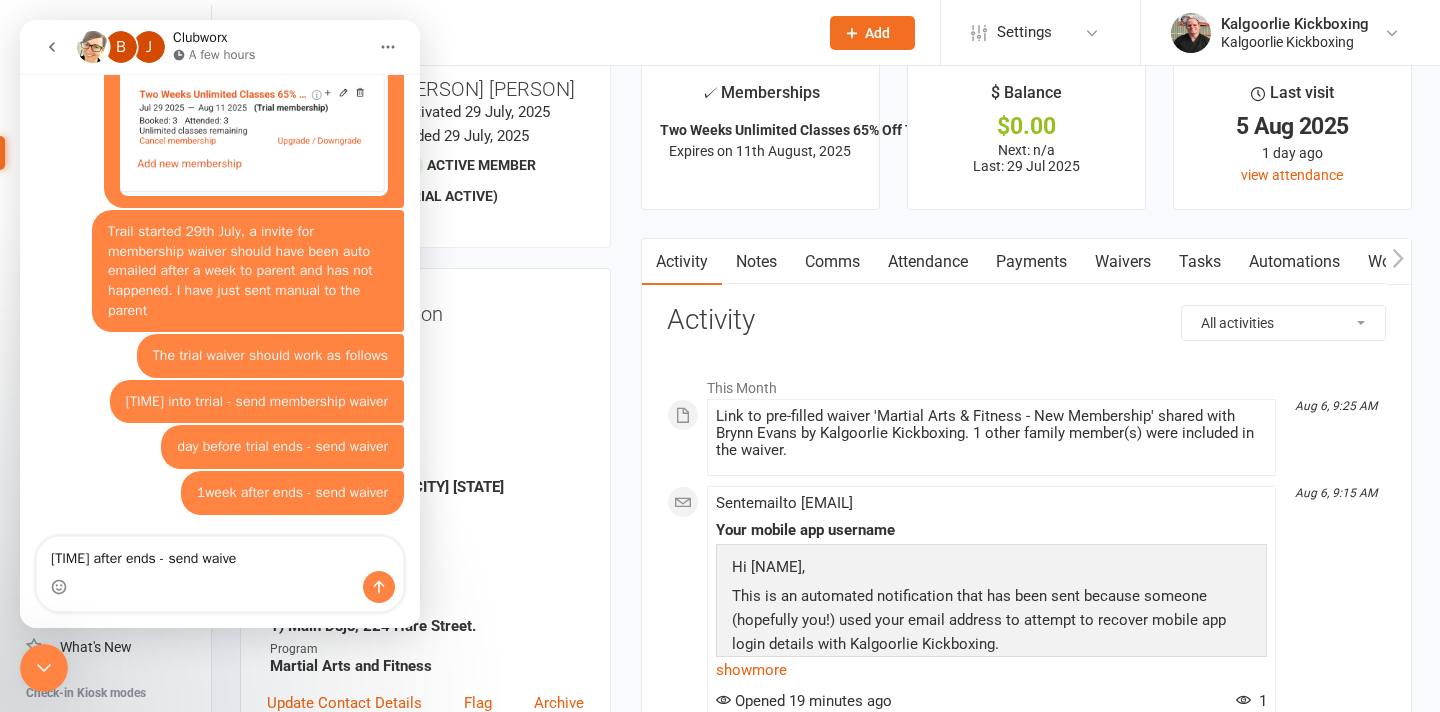 type on "2weeks after ends - send waiver" 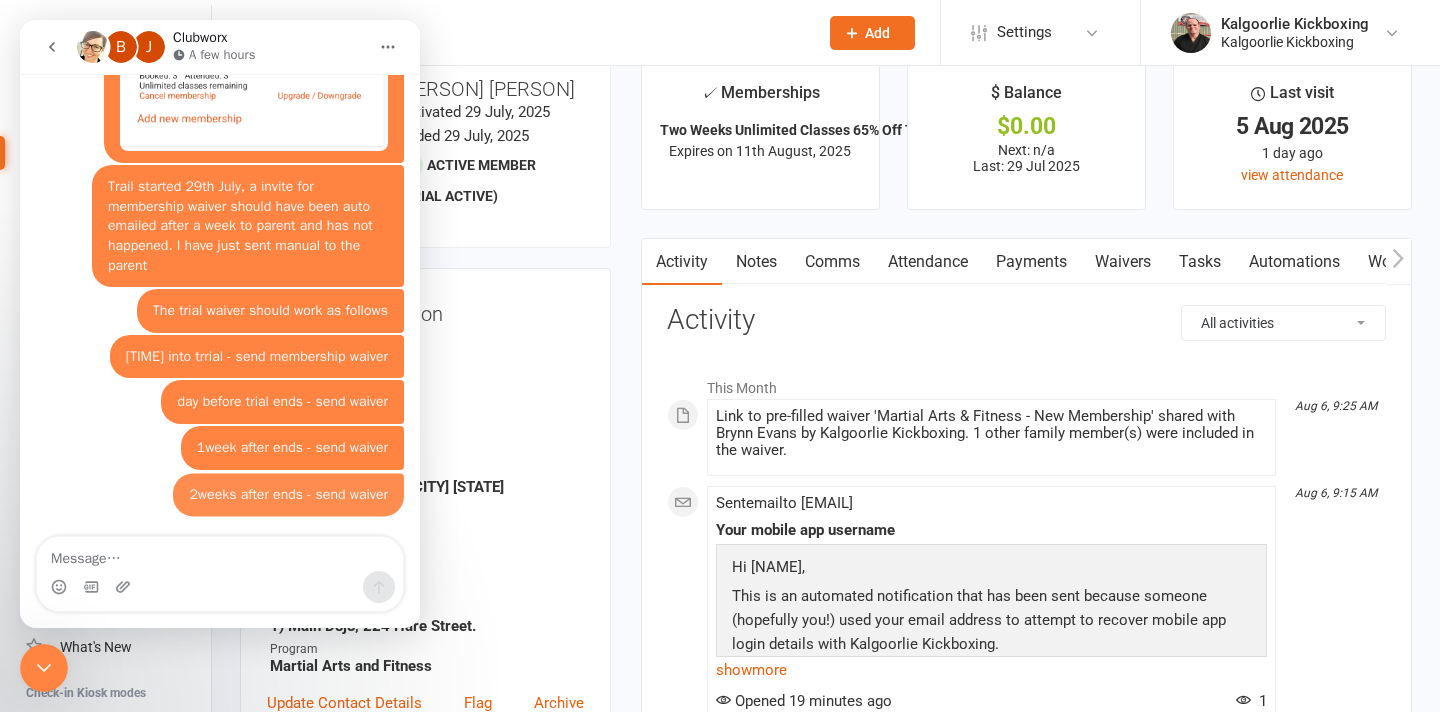 scroll, scrollTop: 1618, scrollLeft: 0, axis: vertical 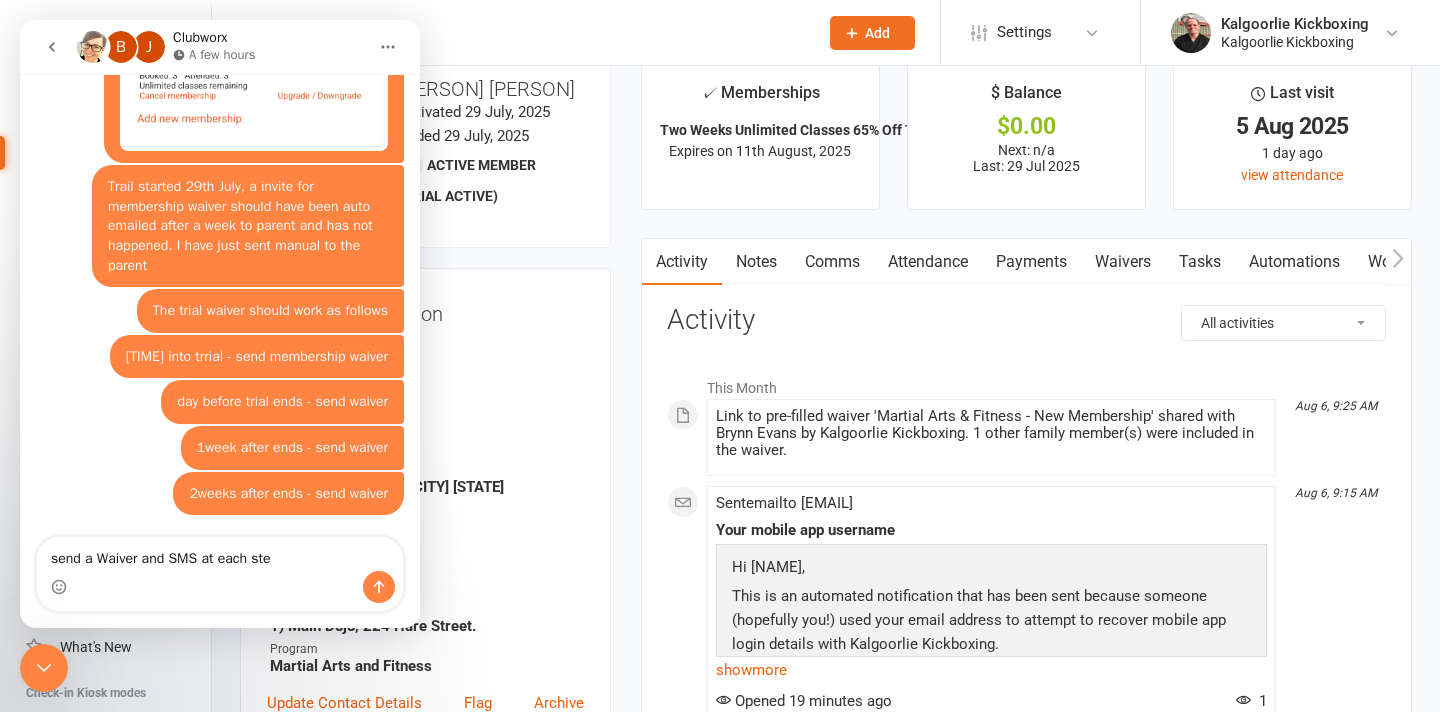 type on "send a Waiver and SMS at each step" 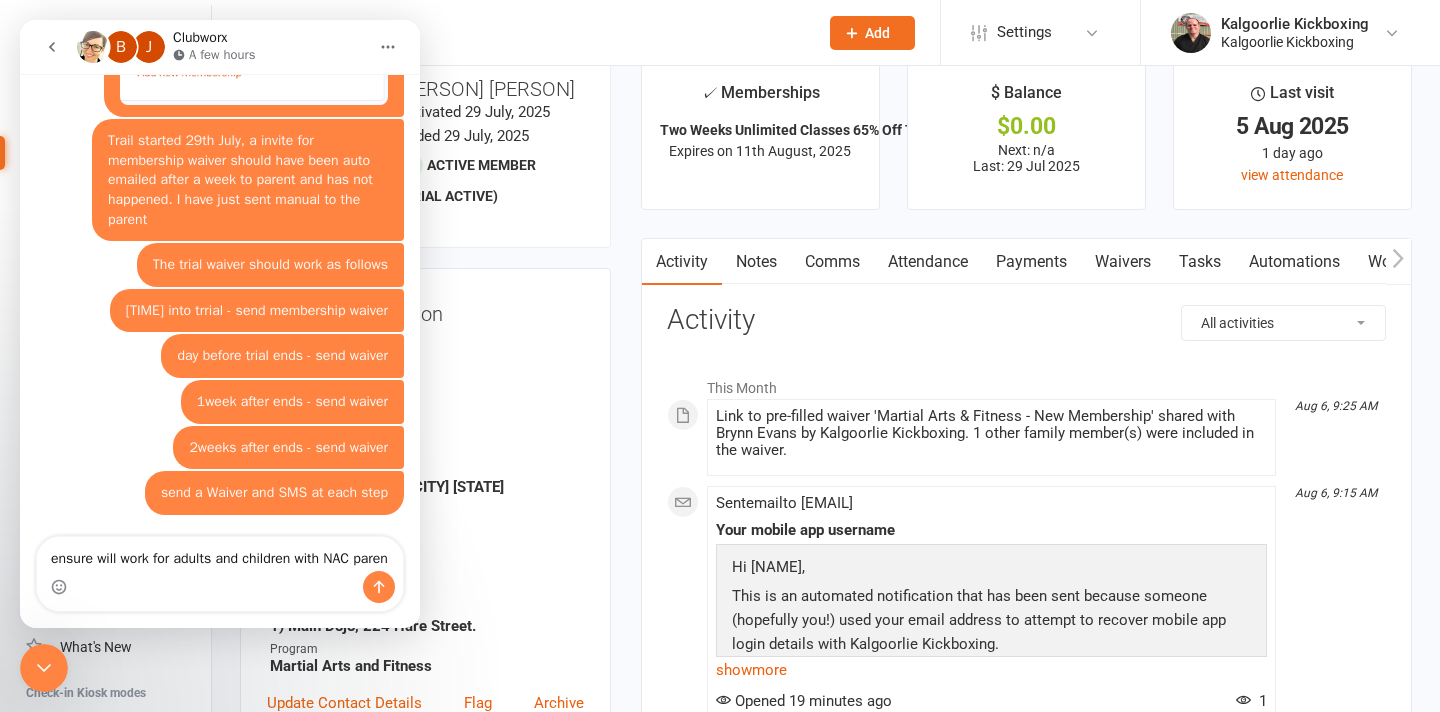 scroll, scrollTop: 1684, scrollLeft: 0, axis: vertical 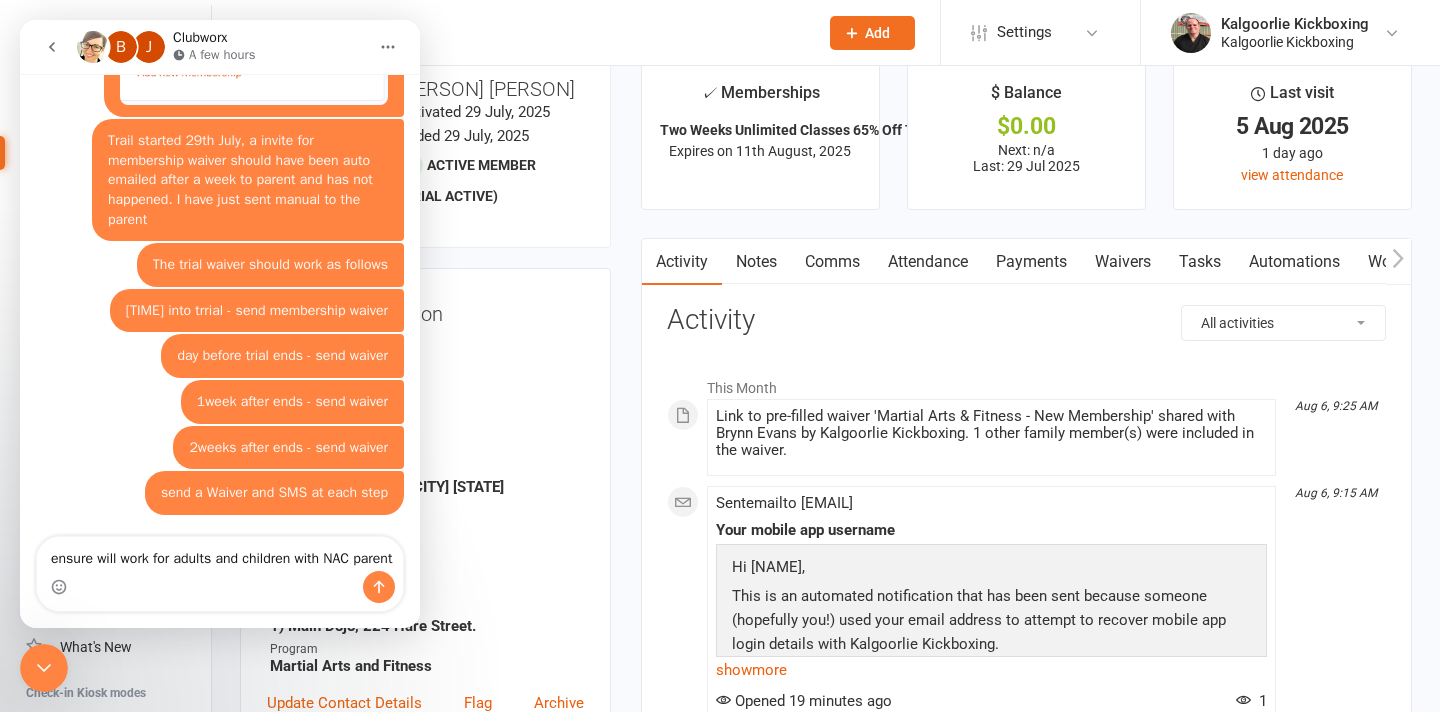 type on "ensure will work for adults and children with NAC parent" 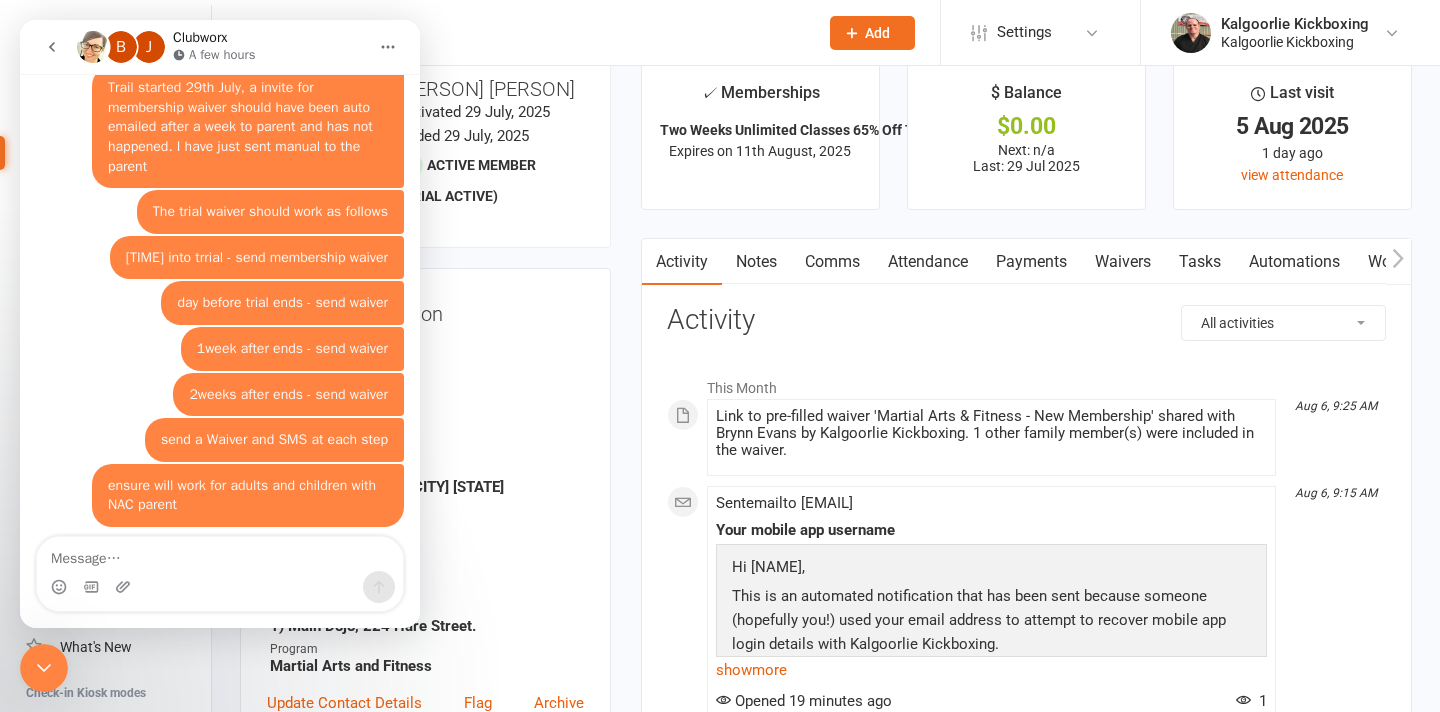 scroll, scrollTop: 1729, scrollLeft: 0, axis: vertical 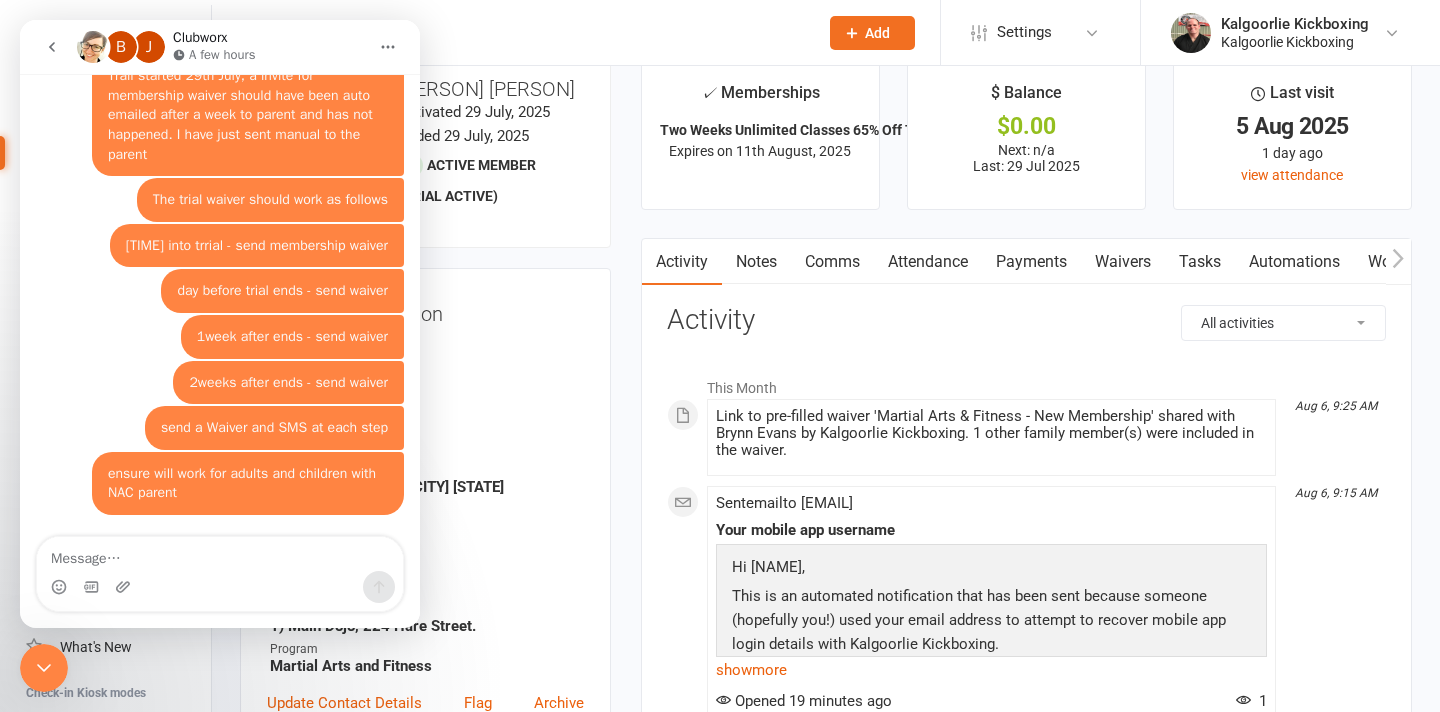 click at bounding box center (220, 554) 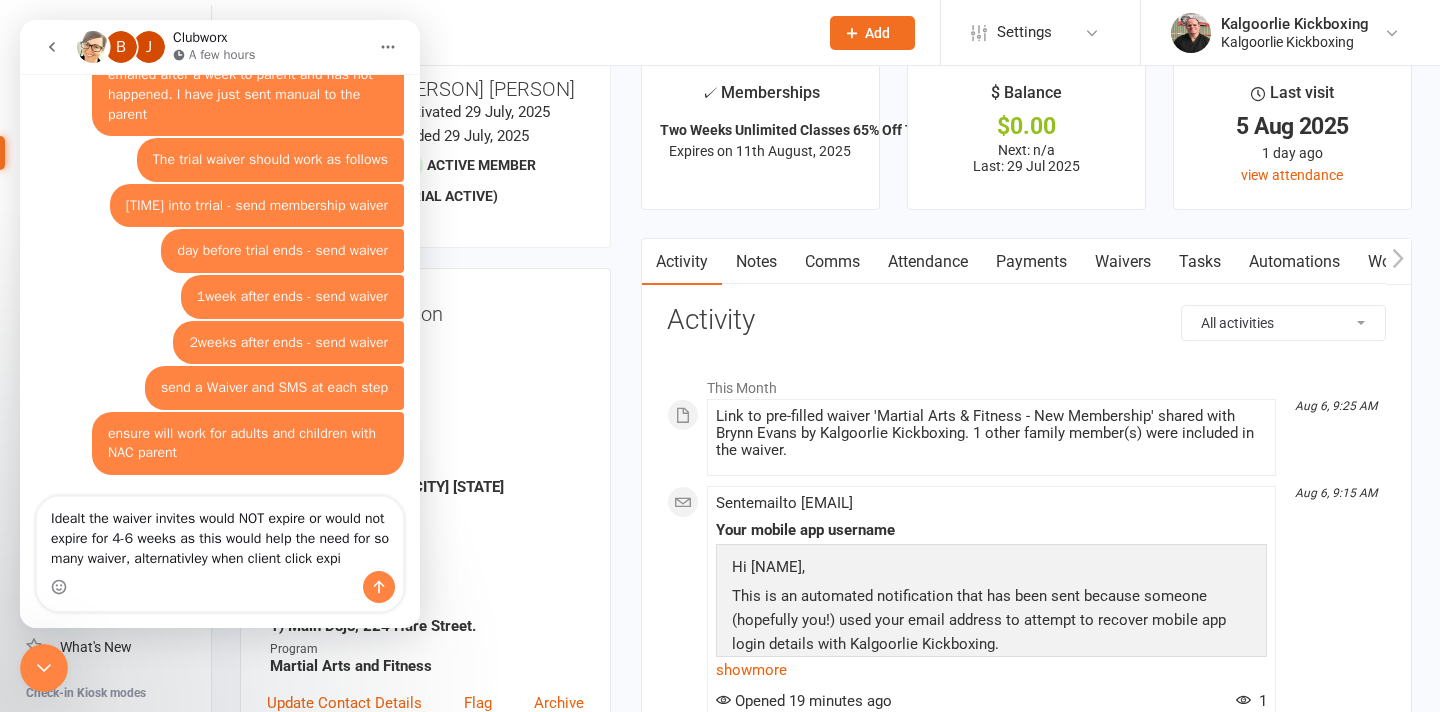scroll, scrollTop: 1789, scrollLeft: 0, axis: vertical 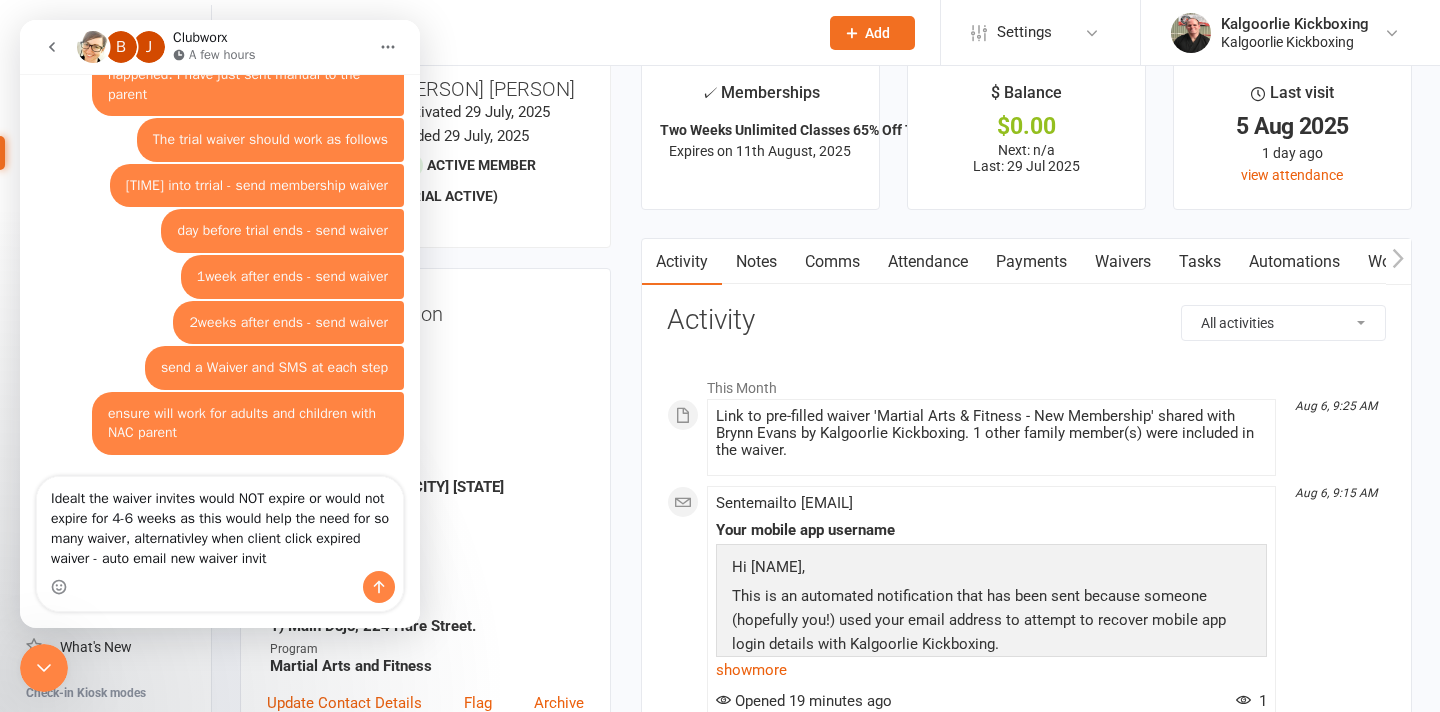 type on "Idealt the waiver invites would NOT expire or would not expire for 4-6 weeks as this would help the need for so many waiver, alternativley when client click expired waiver - auto email new waiver invite" 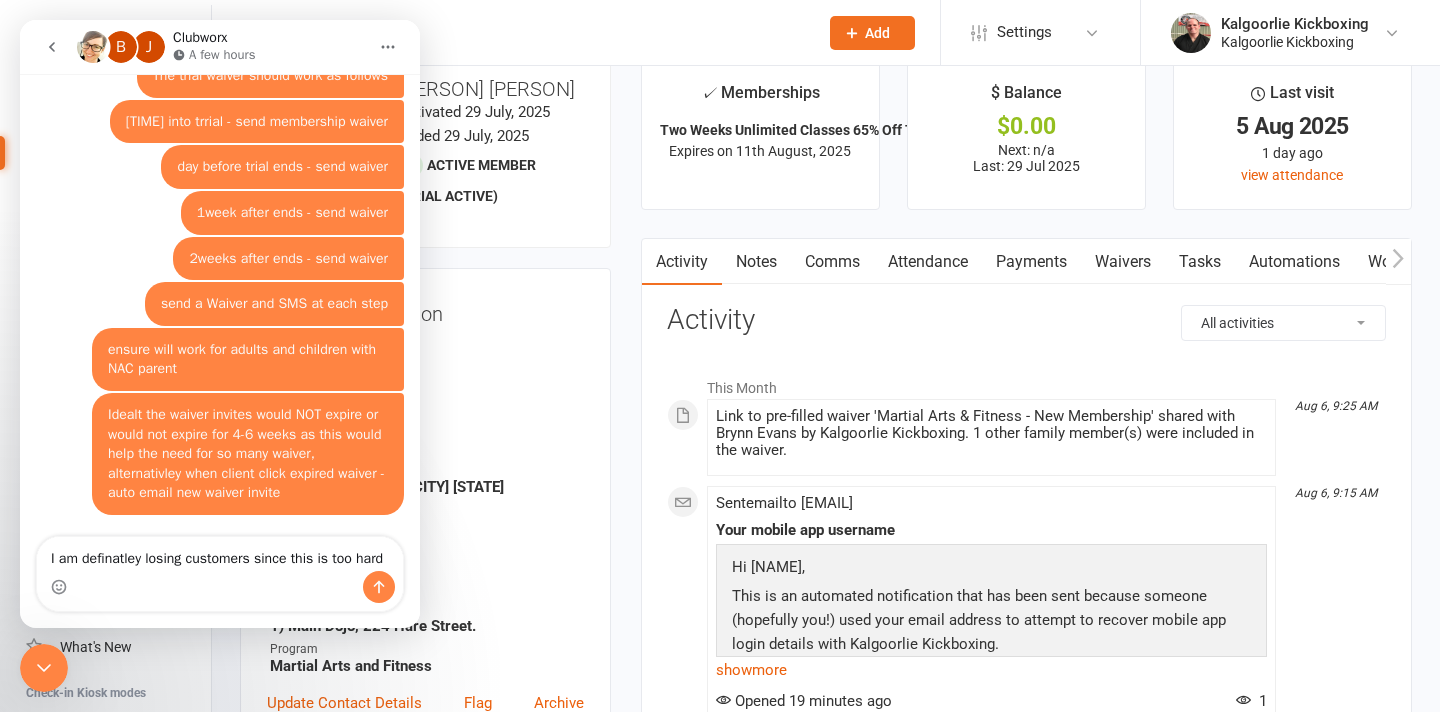 scroll, scrollTop: 1873, scrollLeft: 0, axis: vertical 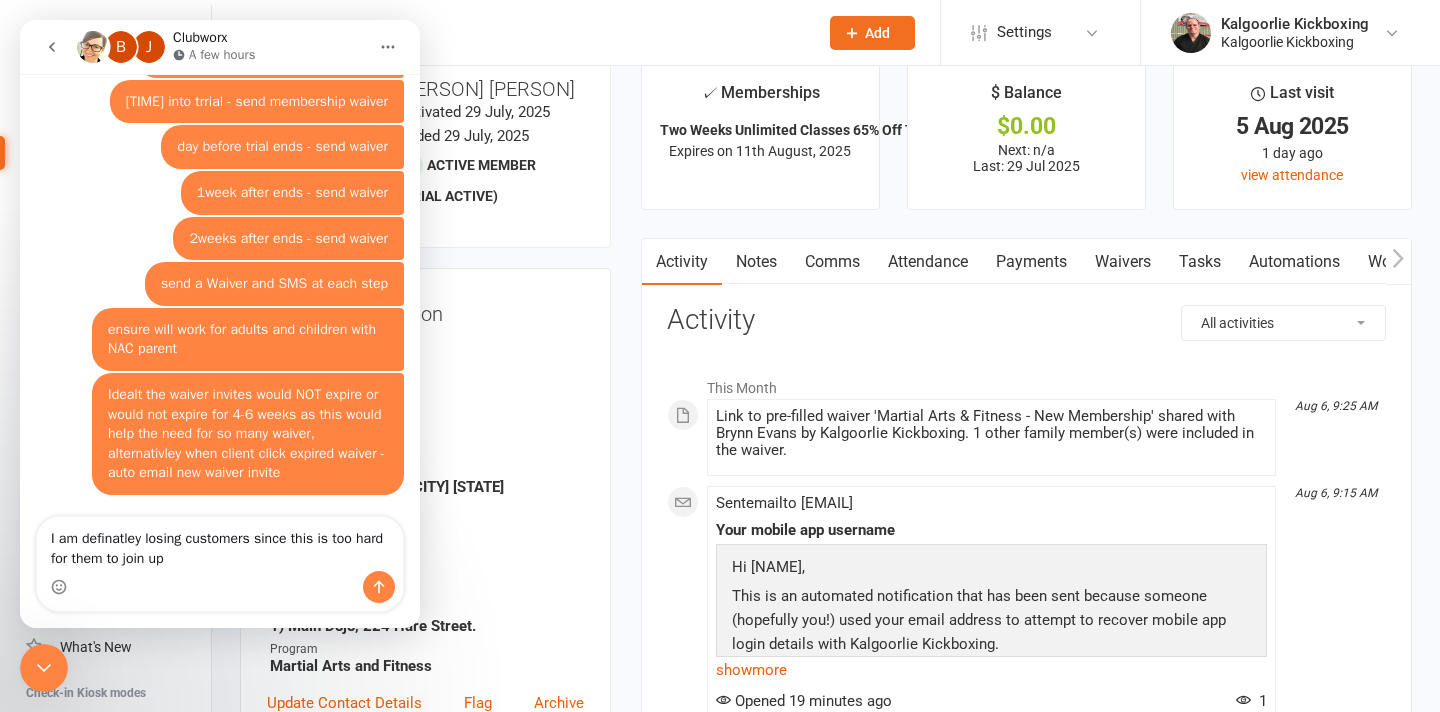 type on "I am definatley losing customers since this is too hard for them to join up" 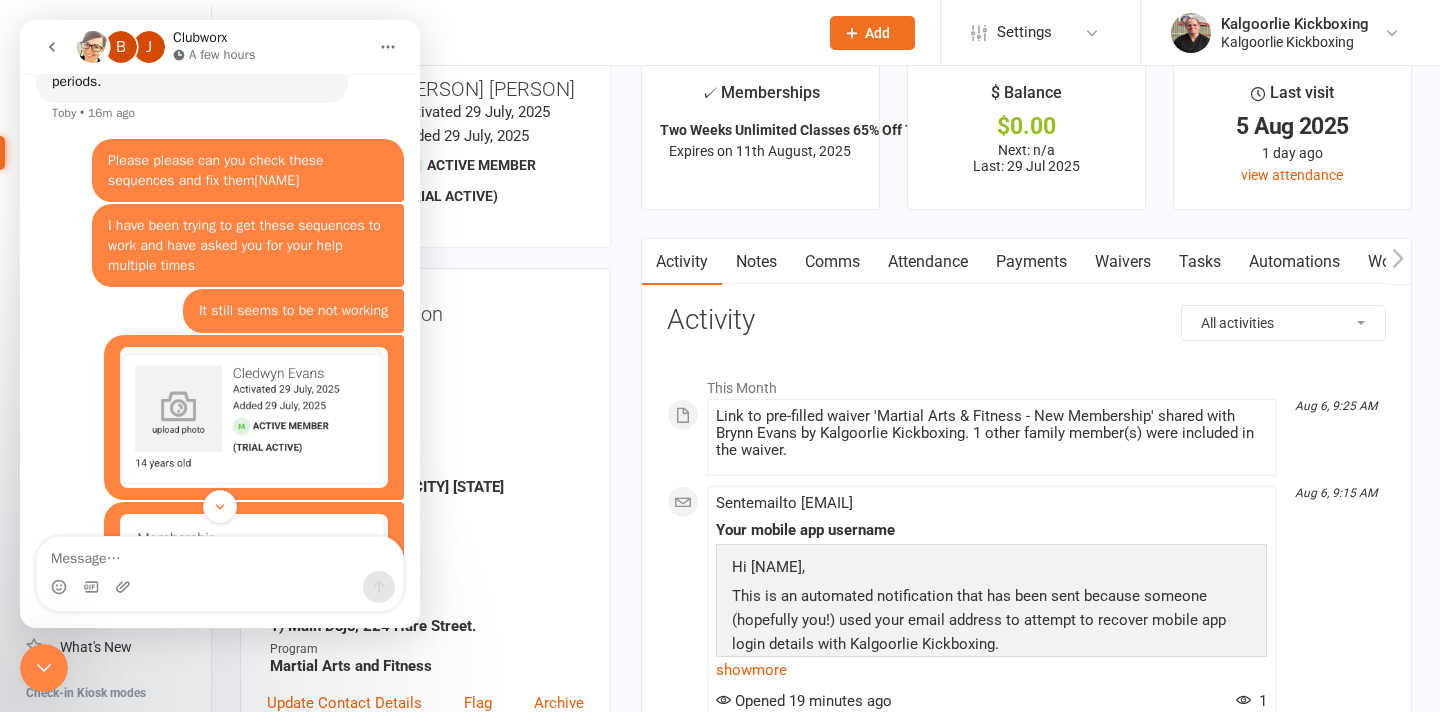 scroll, scrollTop: 883, scrollLeft: 0, axis: vertical 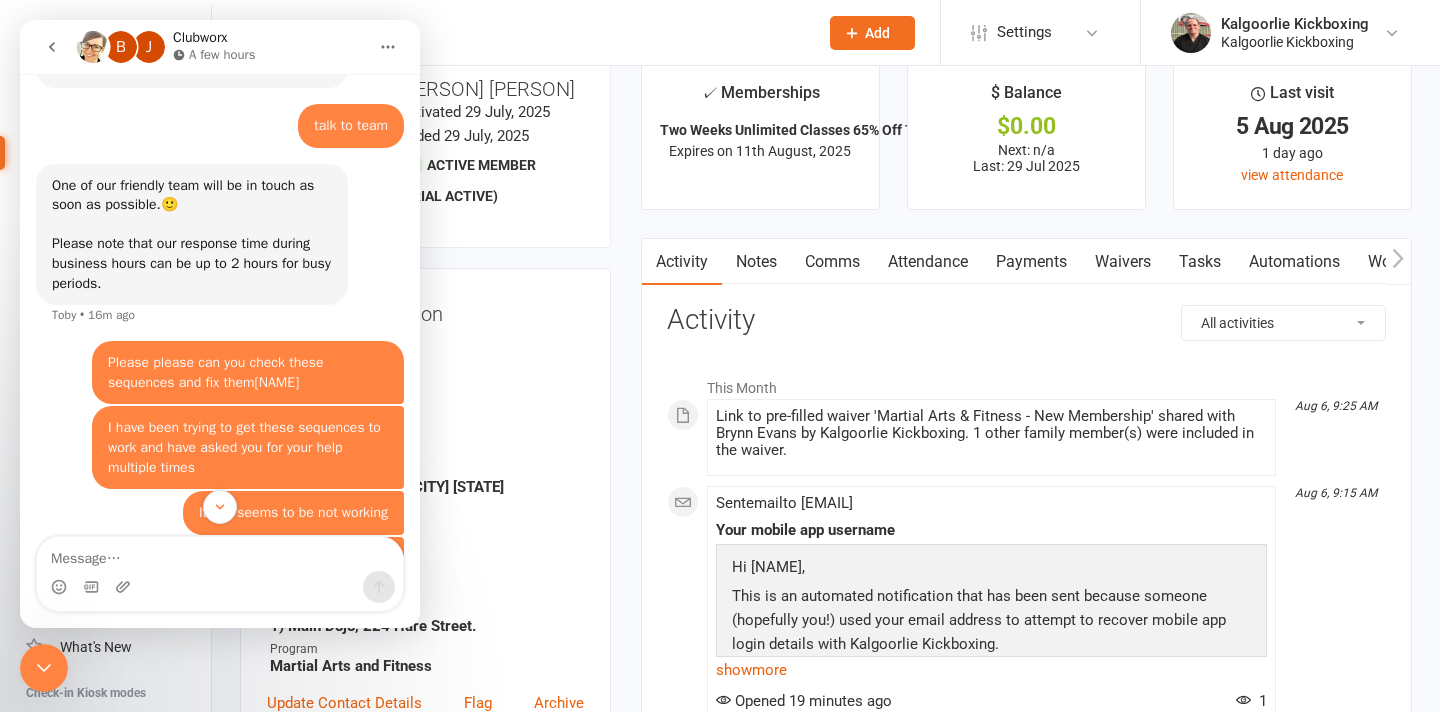click 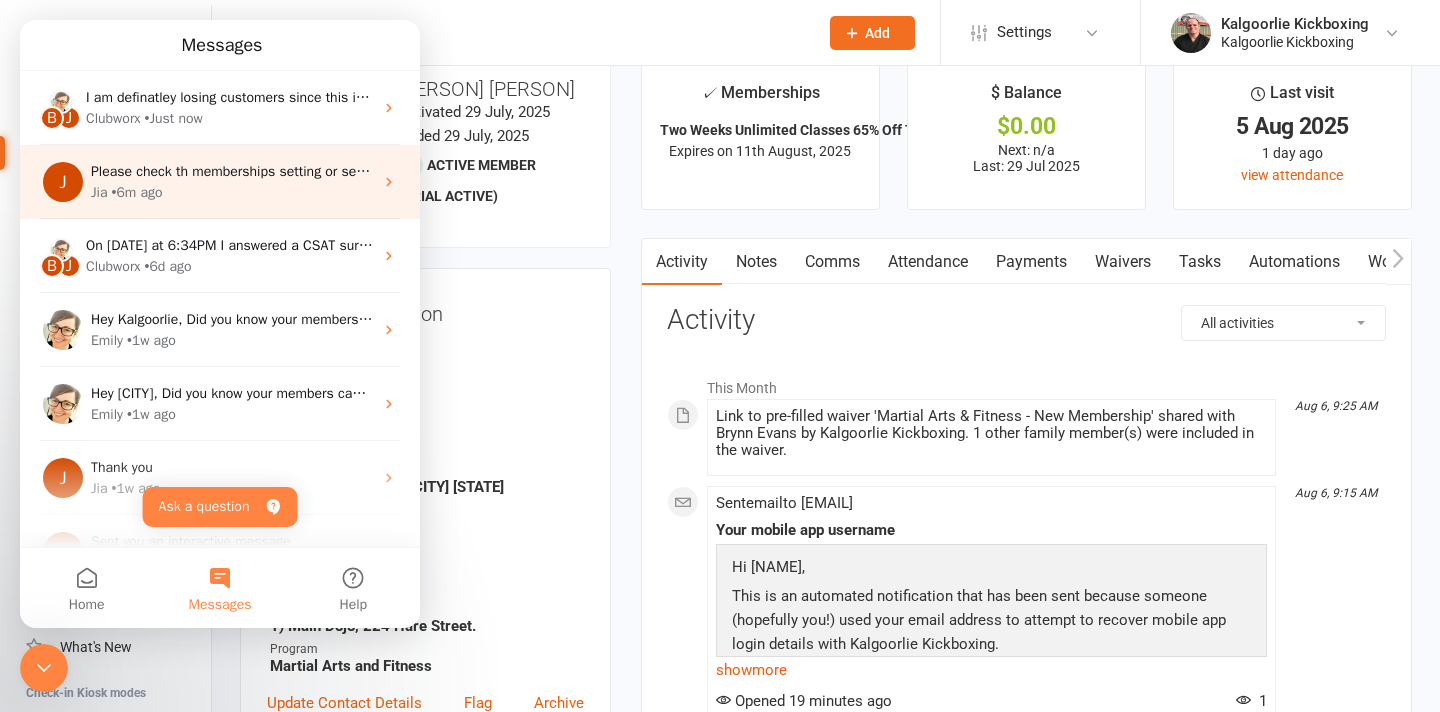 click on "•  6m ago" at bounding box center (137, 192) 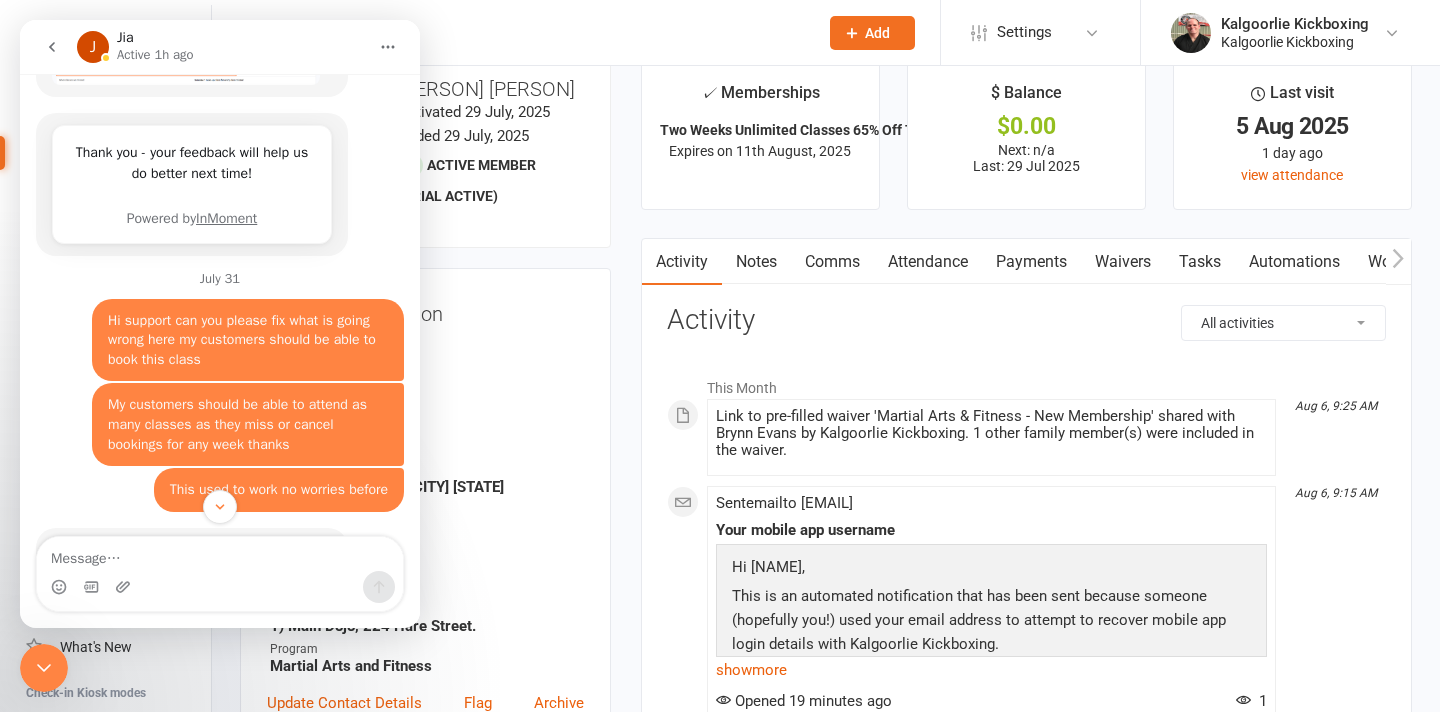 scroll, scrollTop: 1980, scrollLeft: 0, axis: vertical 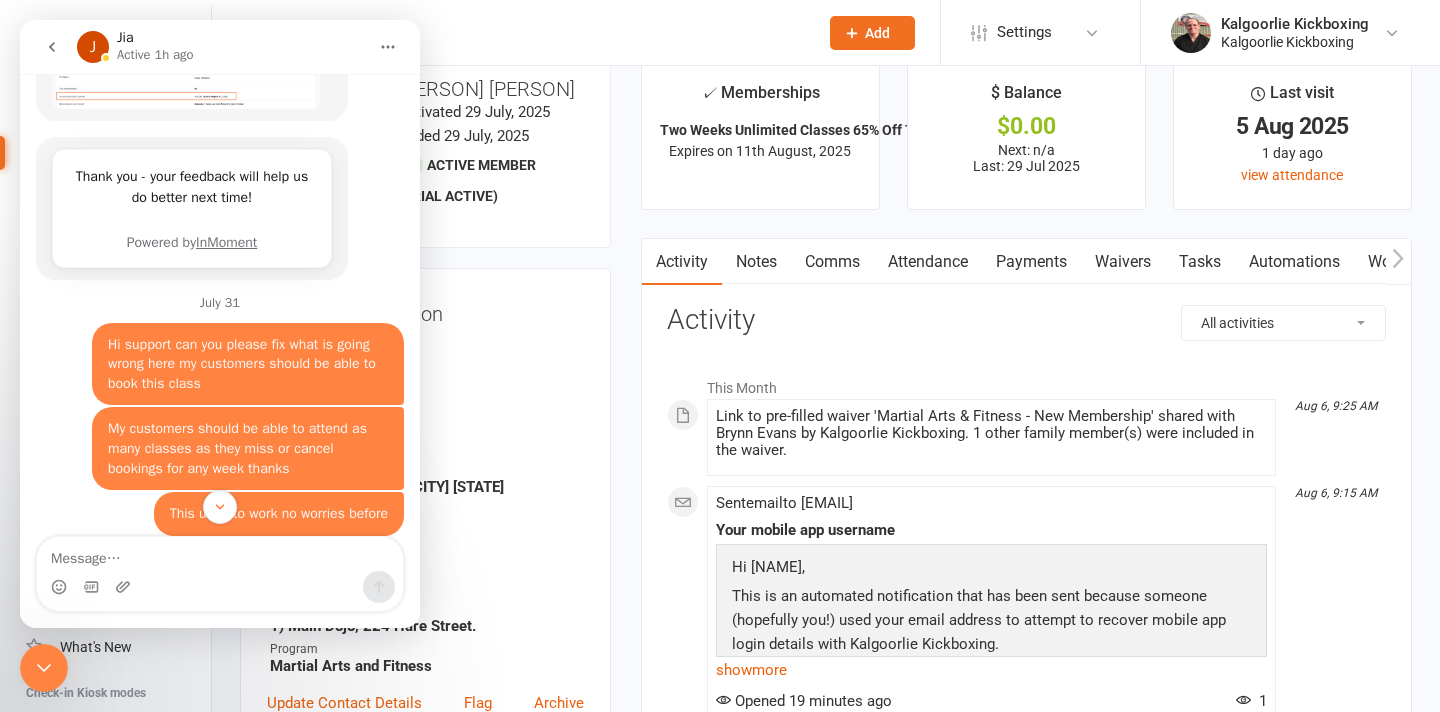 click 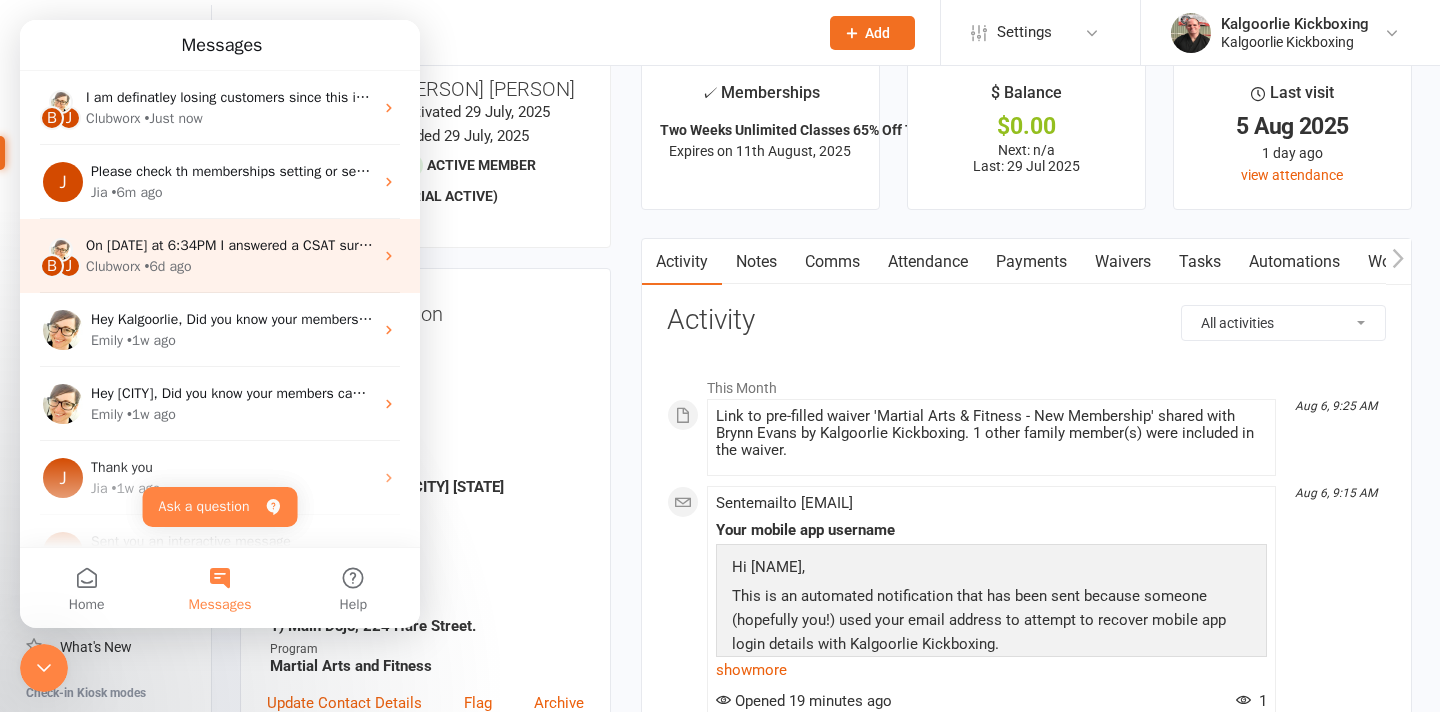 scroll, scrollTop: 10, scrollLeft: 0, axis: vertical 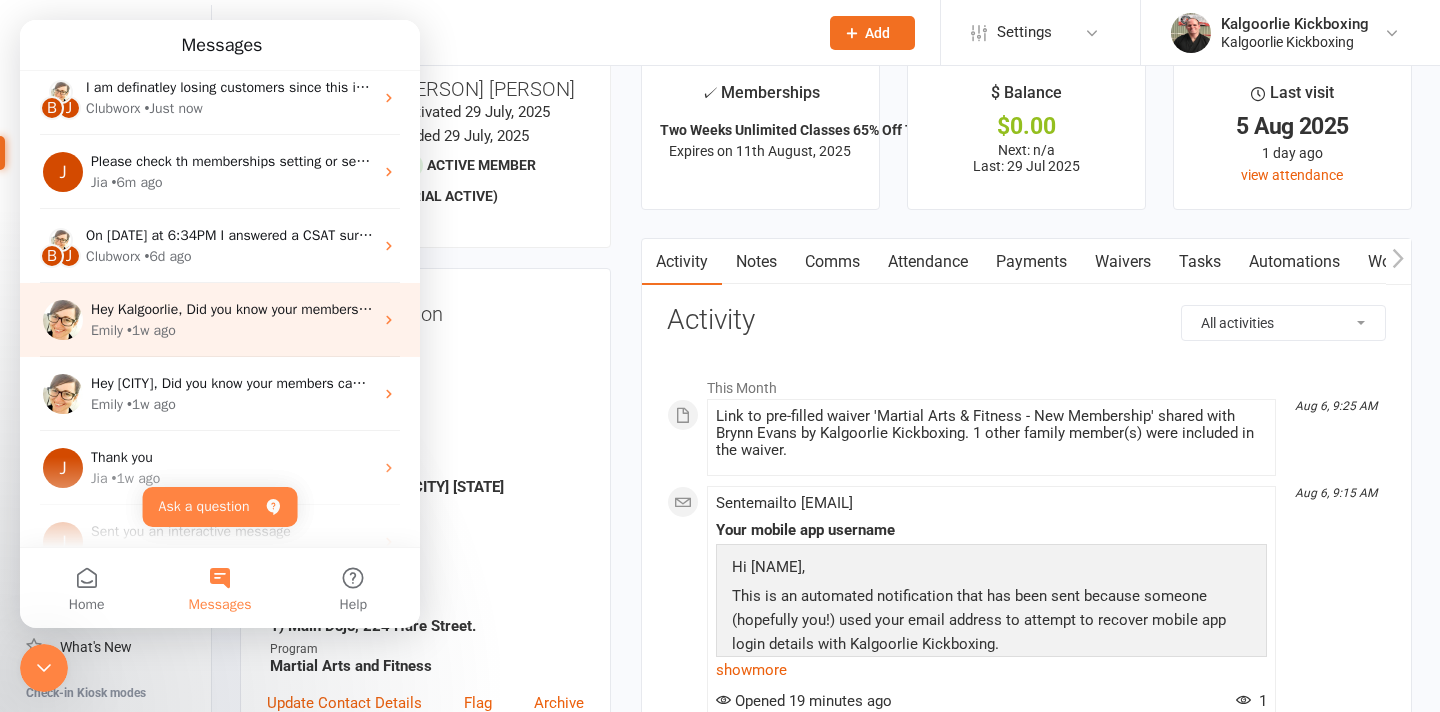 click on "•  1w ago" at bounding box center (151, 330) 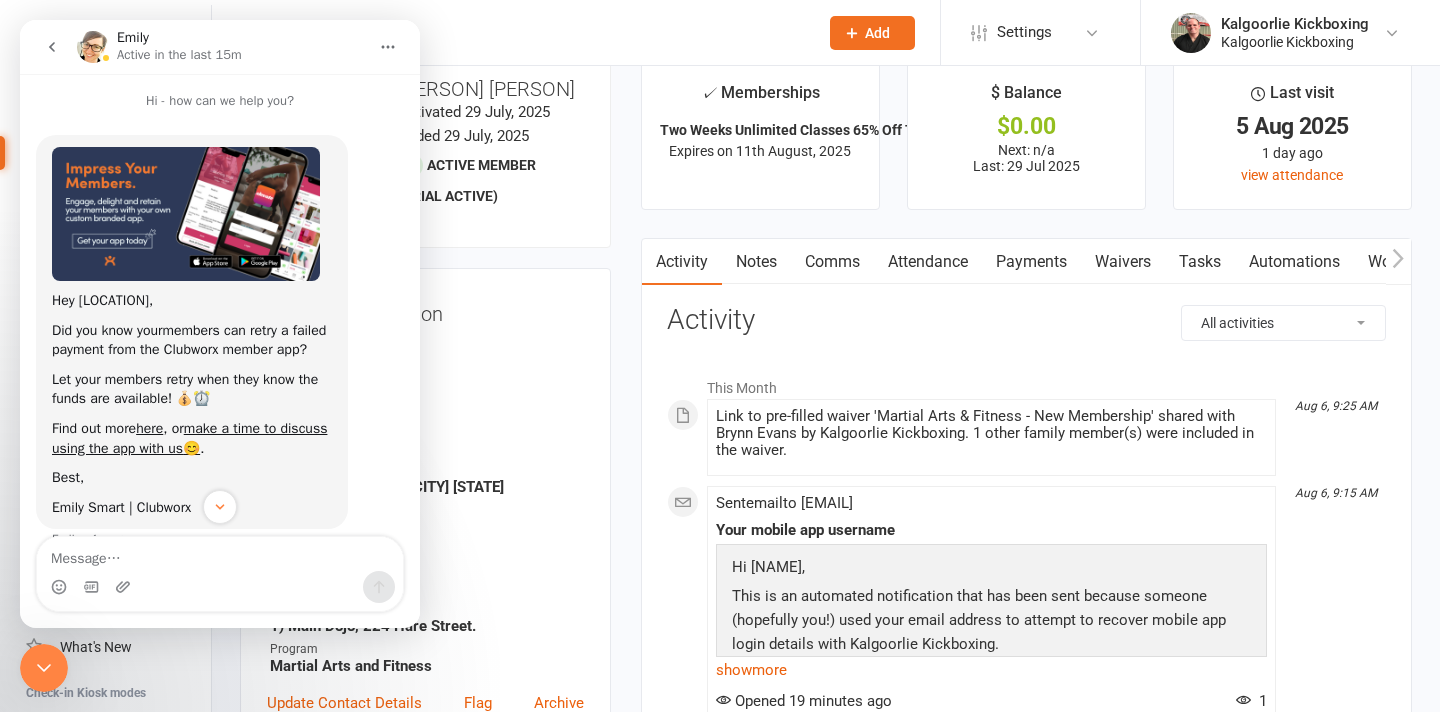 scroll, scrollTop: 54, scrollLeft: 0, axis: vertical 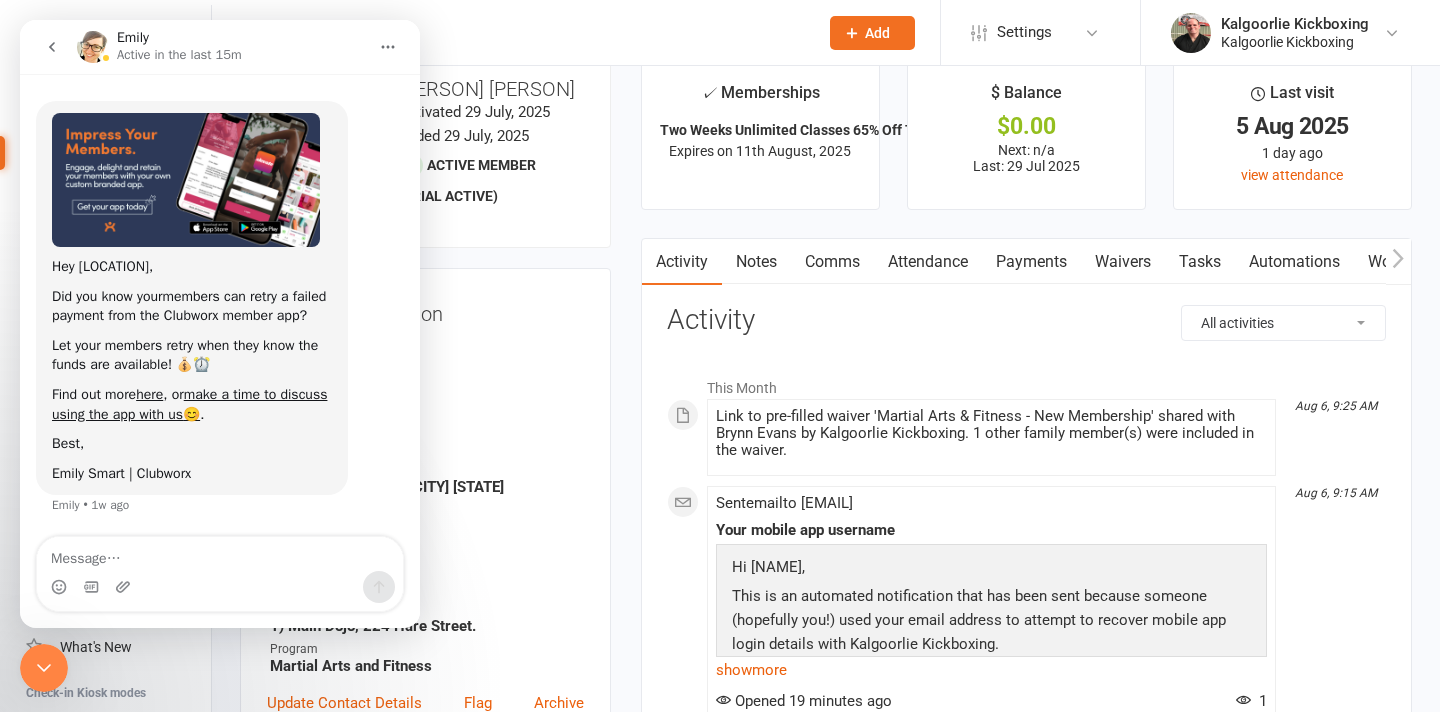 click at bounding box center (220, 554) 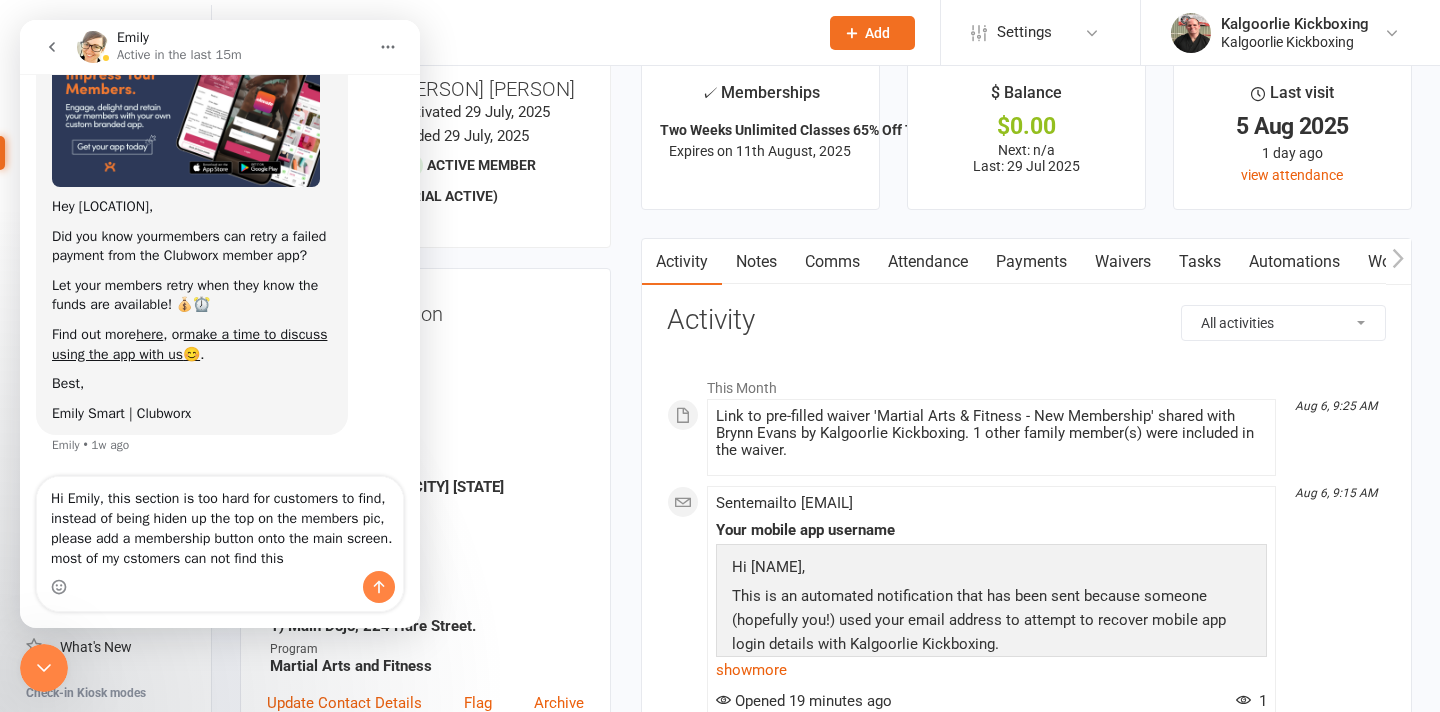 scroll, scrollTop: 134, scrollLeft: 0, axis: vertical 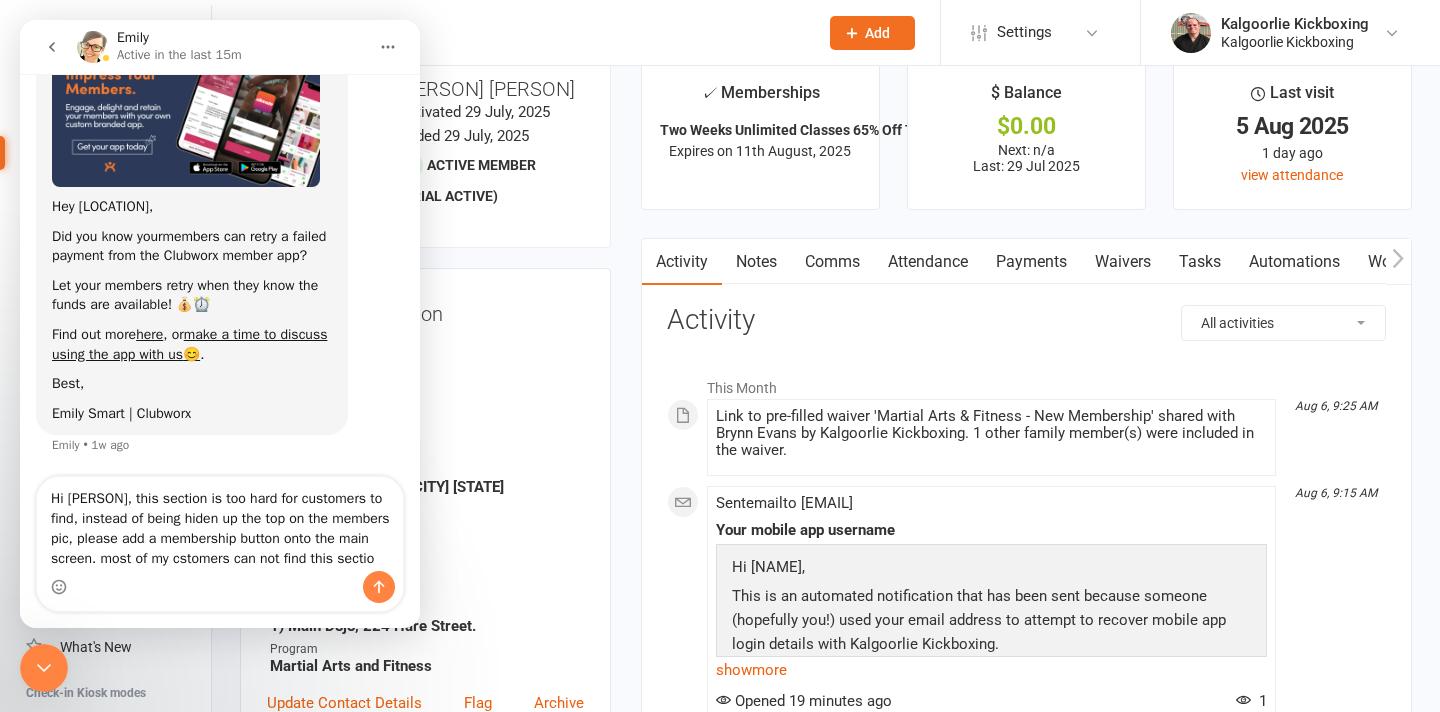type on "Hi Emily, this section is too hard for customers to find, instead of being hiden up the top on the members pic, please add a membership button onto the main screen. most of my cstomers can not find this section" 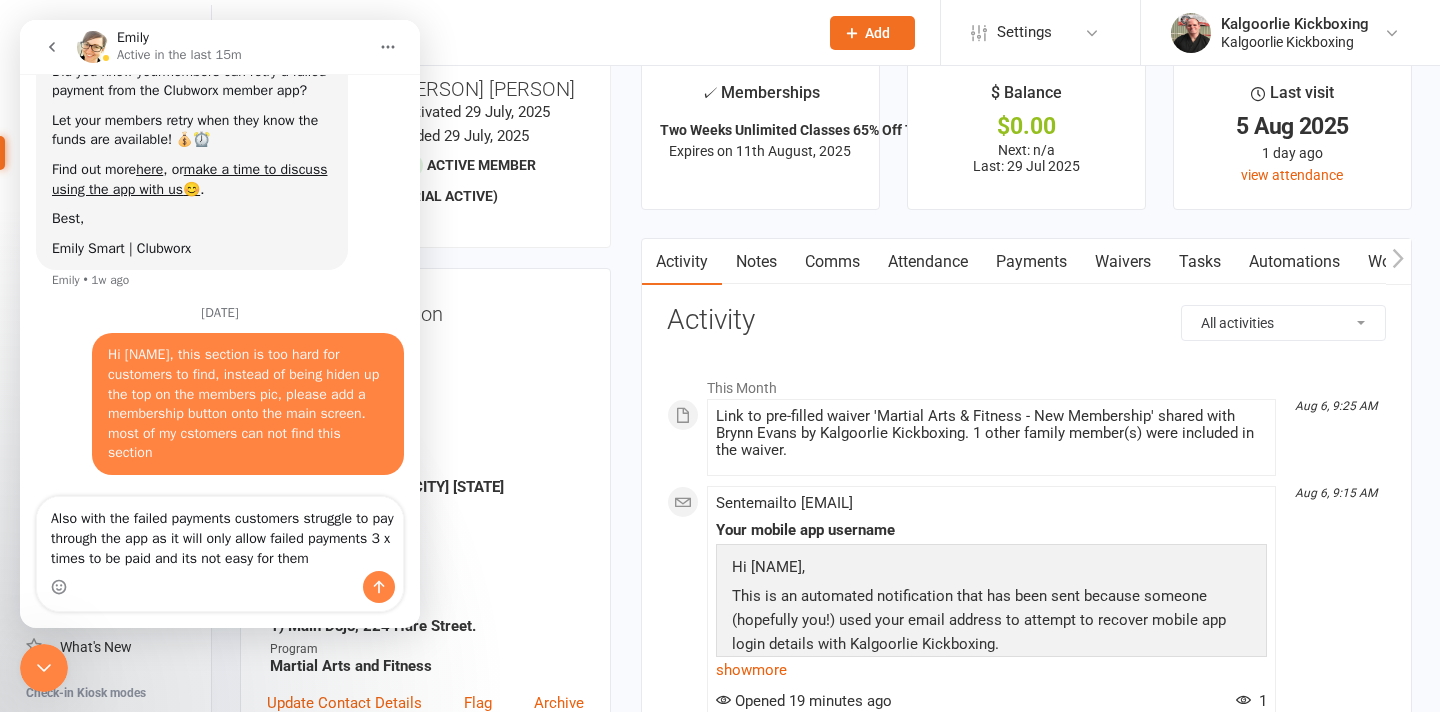 scroll, scrollTop: 299, scrollLeft: 0, axis: vertical 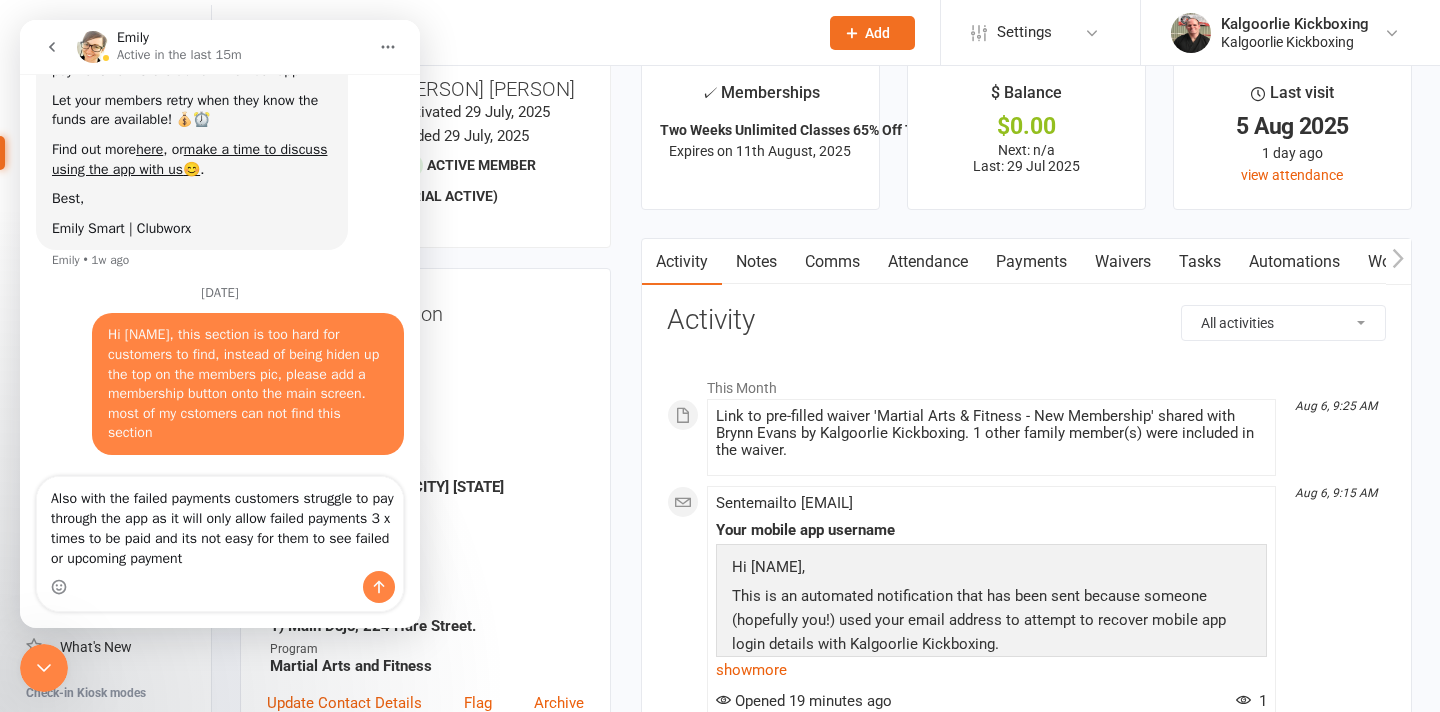 type on "Also with the failed payments customers struggle to pay through the app as it will only allow failed payments 3 x times to be paid and its not easy for them to see failed or upcoming payments" 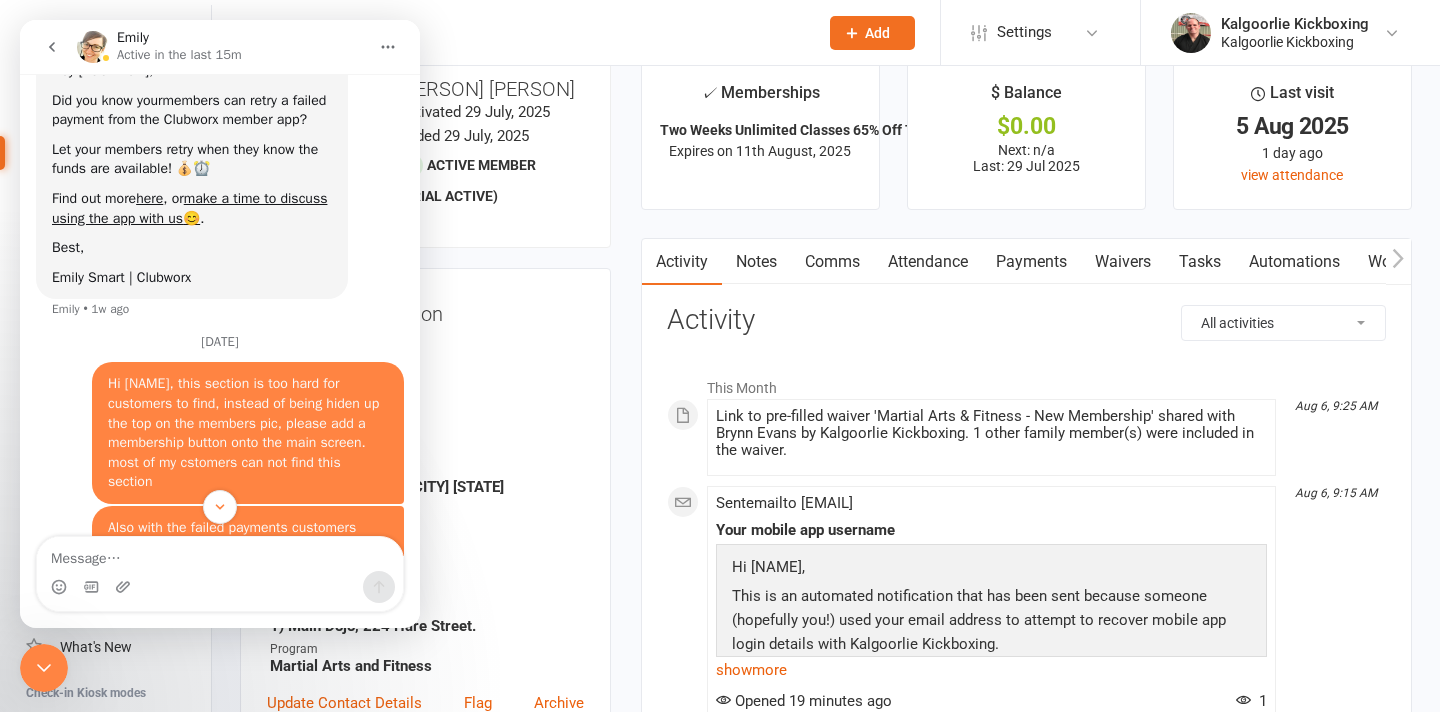 scroll, scrollTop: 362, scrollLeft: 0, axis: vertical 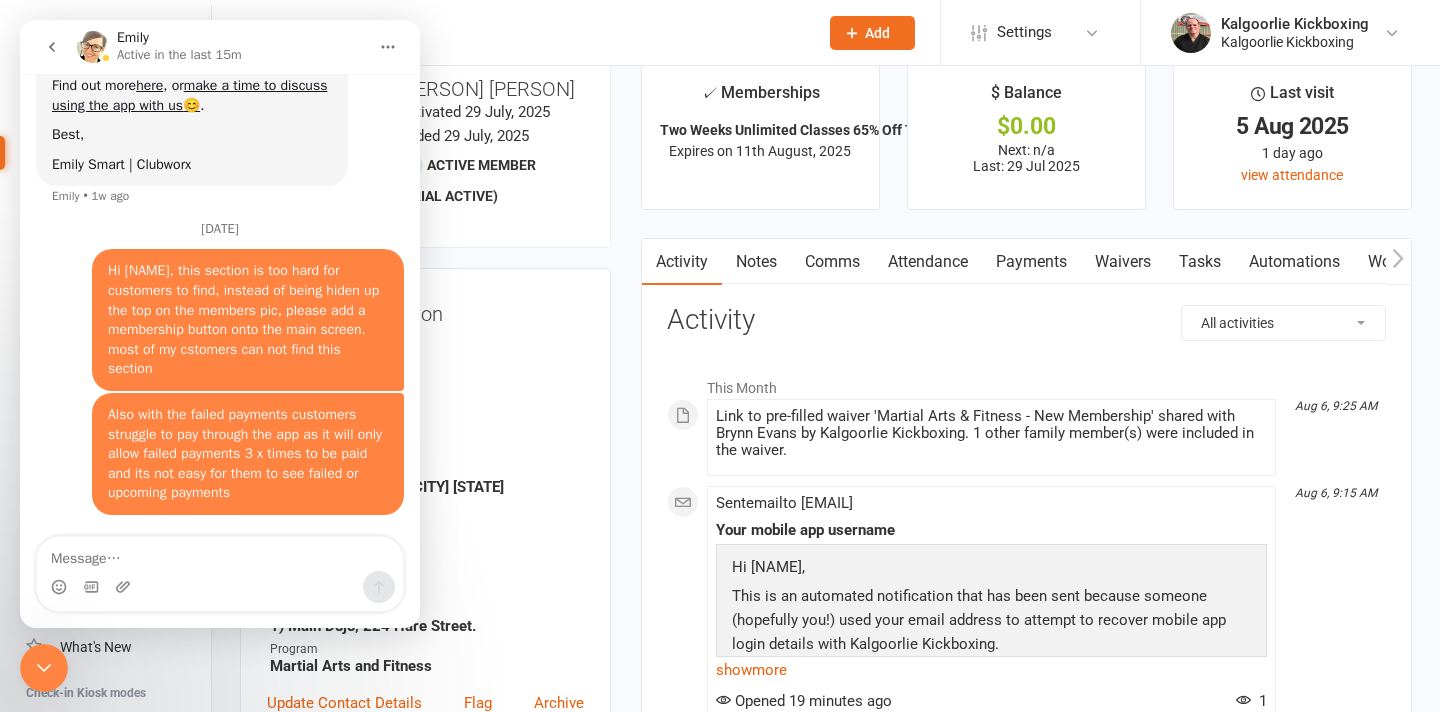 click at bounding box center (220, 554) 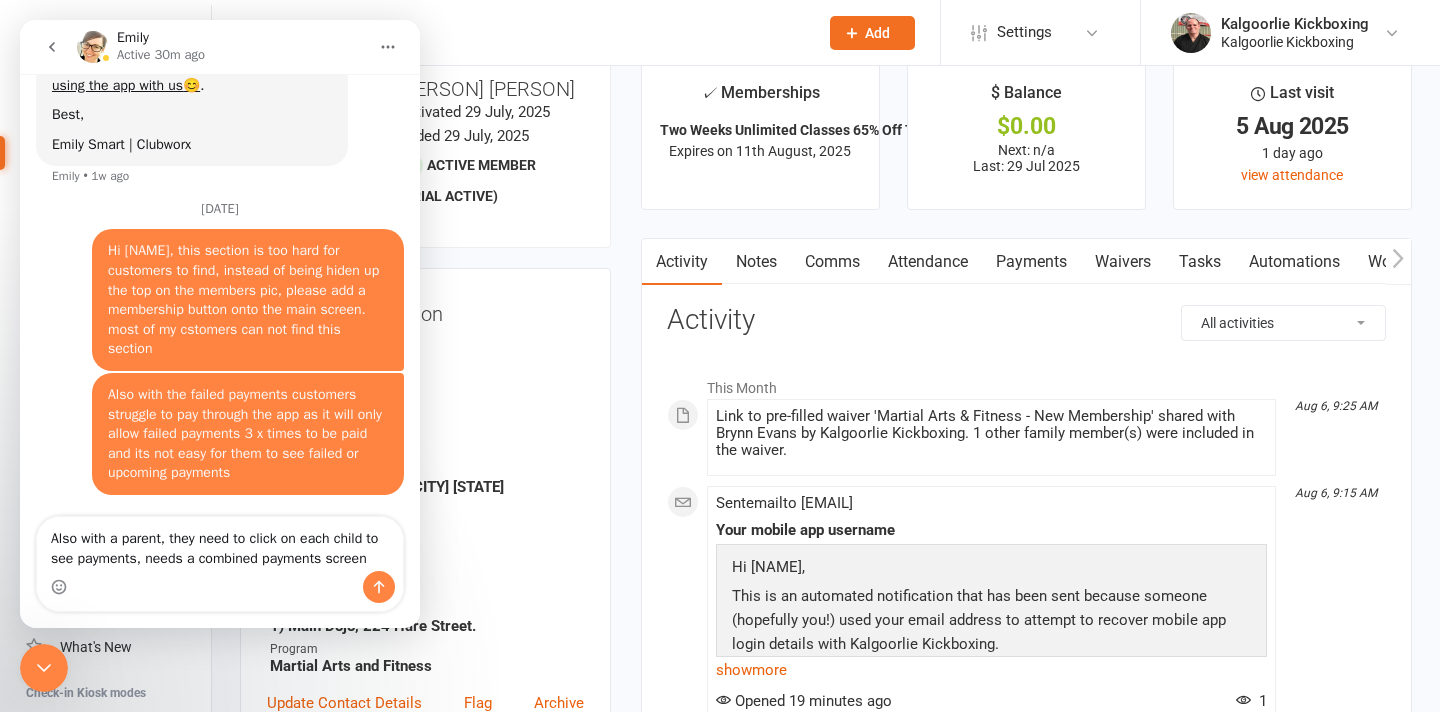 scroll, scrollTop: 402, scrollLeft: 0, axis: vertical 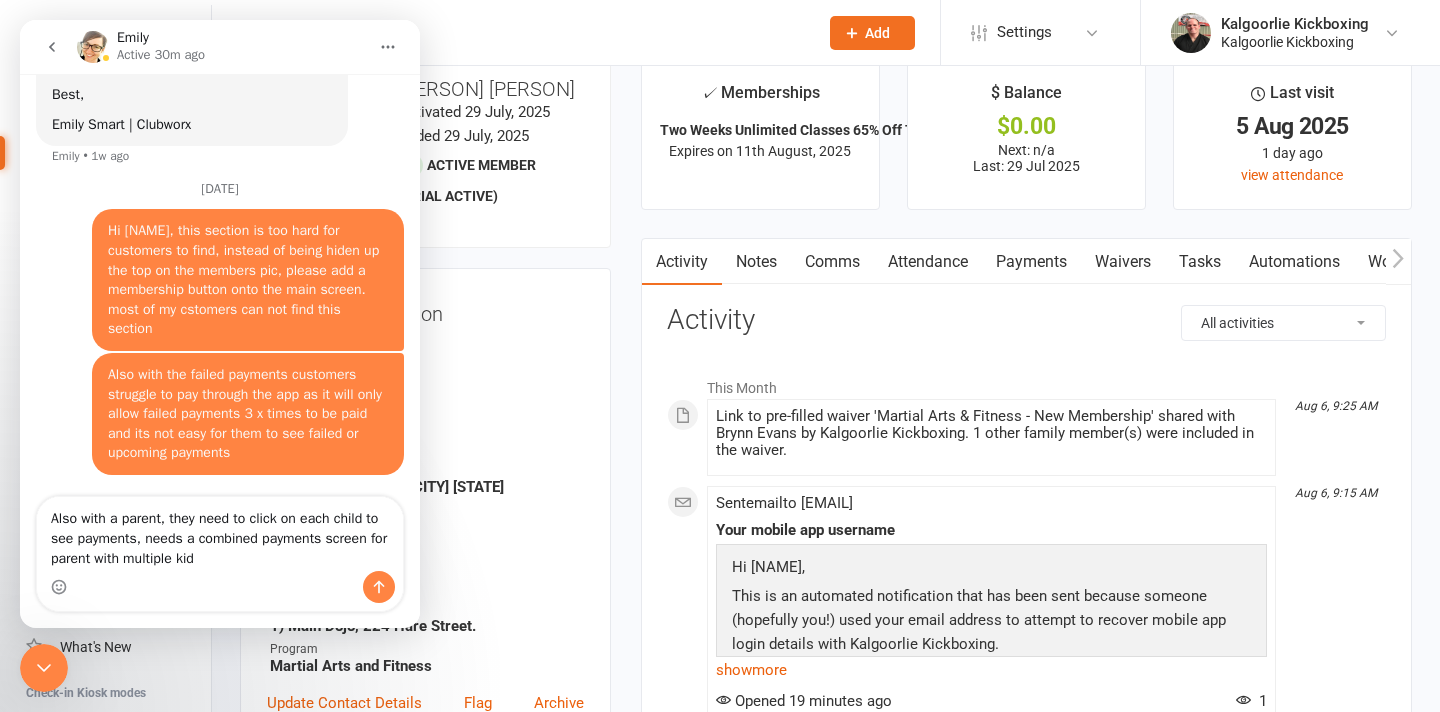 type on "Also with a parent, they need to click on each child to see payments, needs a combined payments screen for parent with multiple kids" 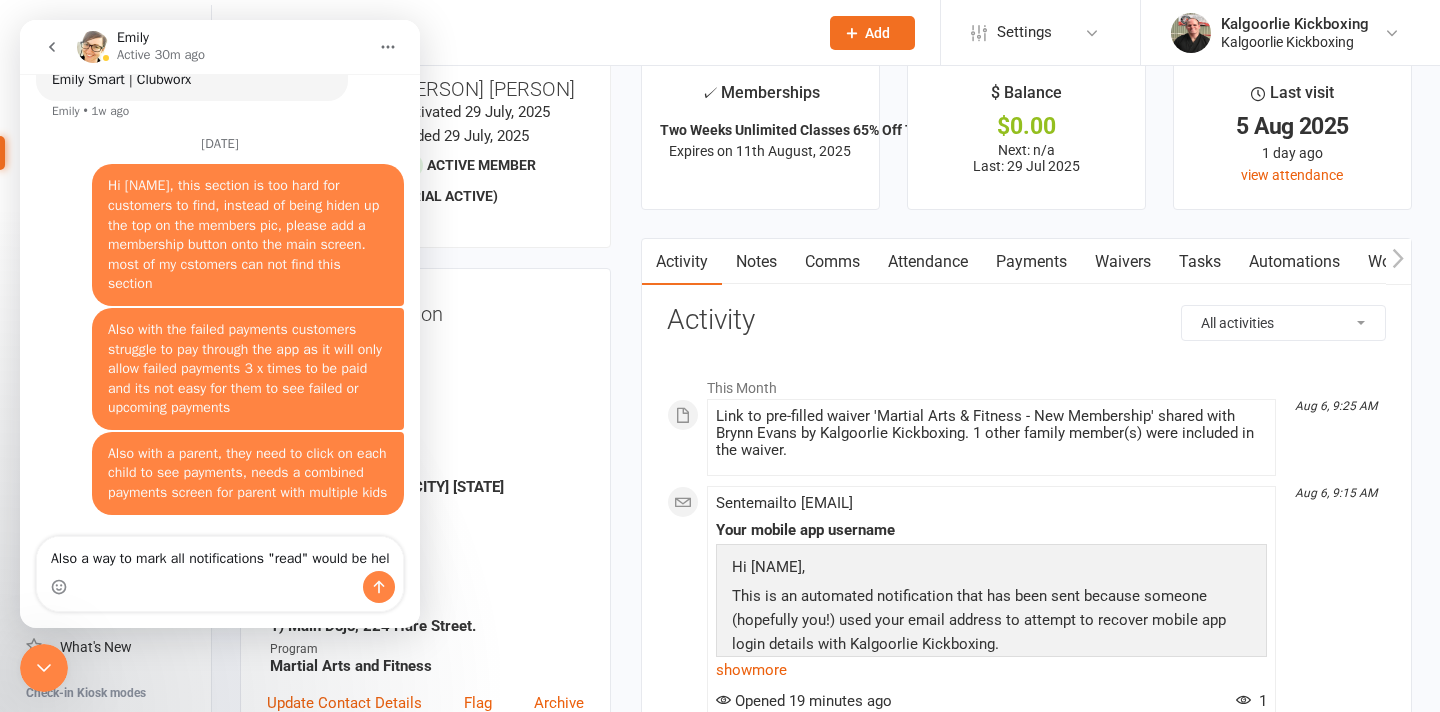 scroll, scrollTop: 487, scrollLeft: 0, axis: vertical 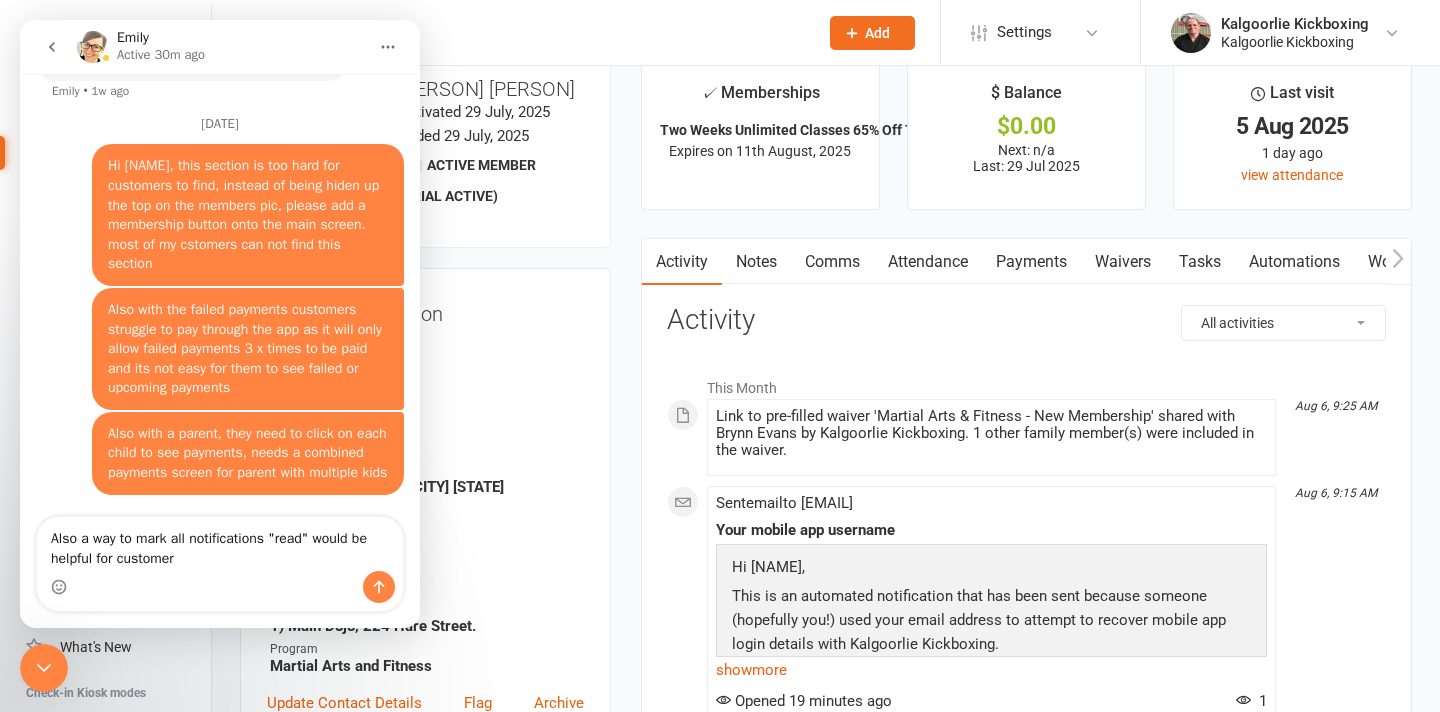 type on "Also a way to mark all notifications "read" would be helpful for customers" 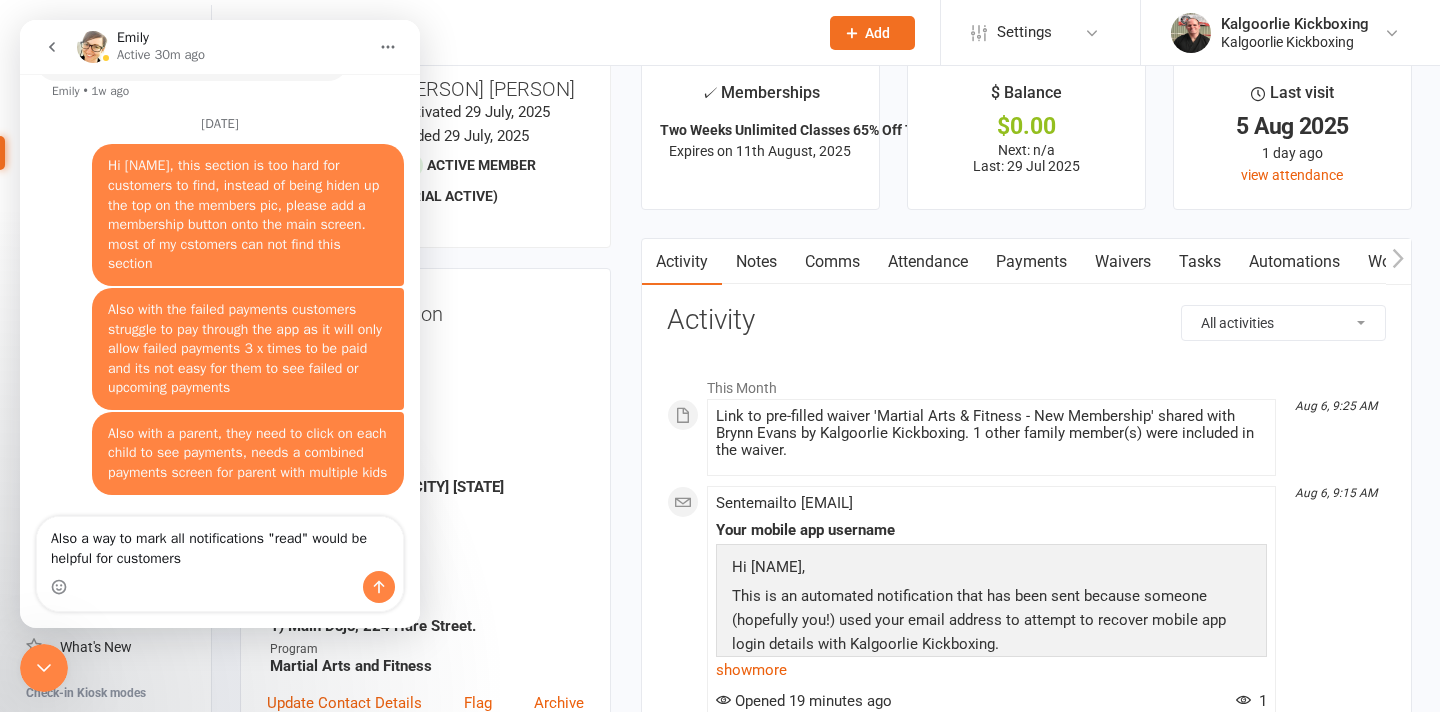 type 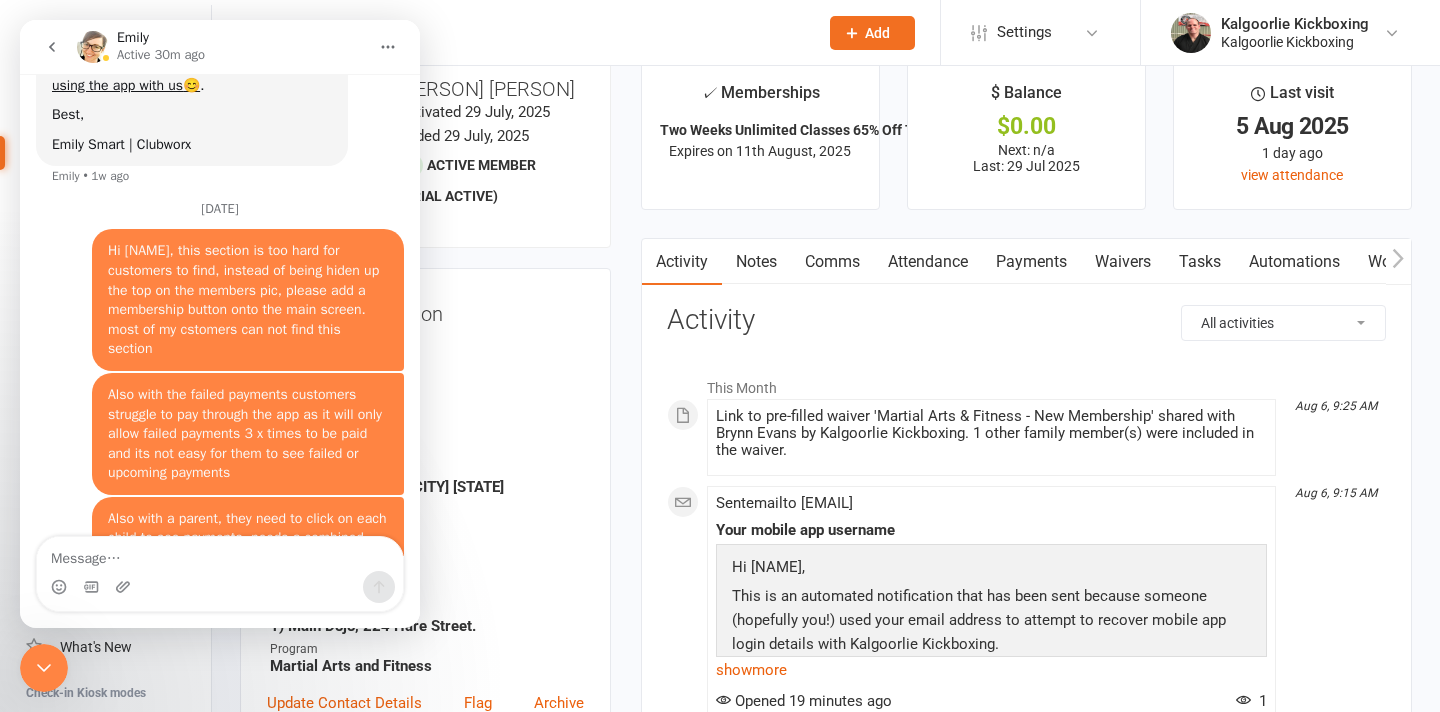 scroll, scrollTop: 532, scrollLeft: 0, axis: vertical 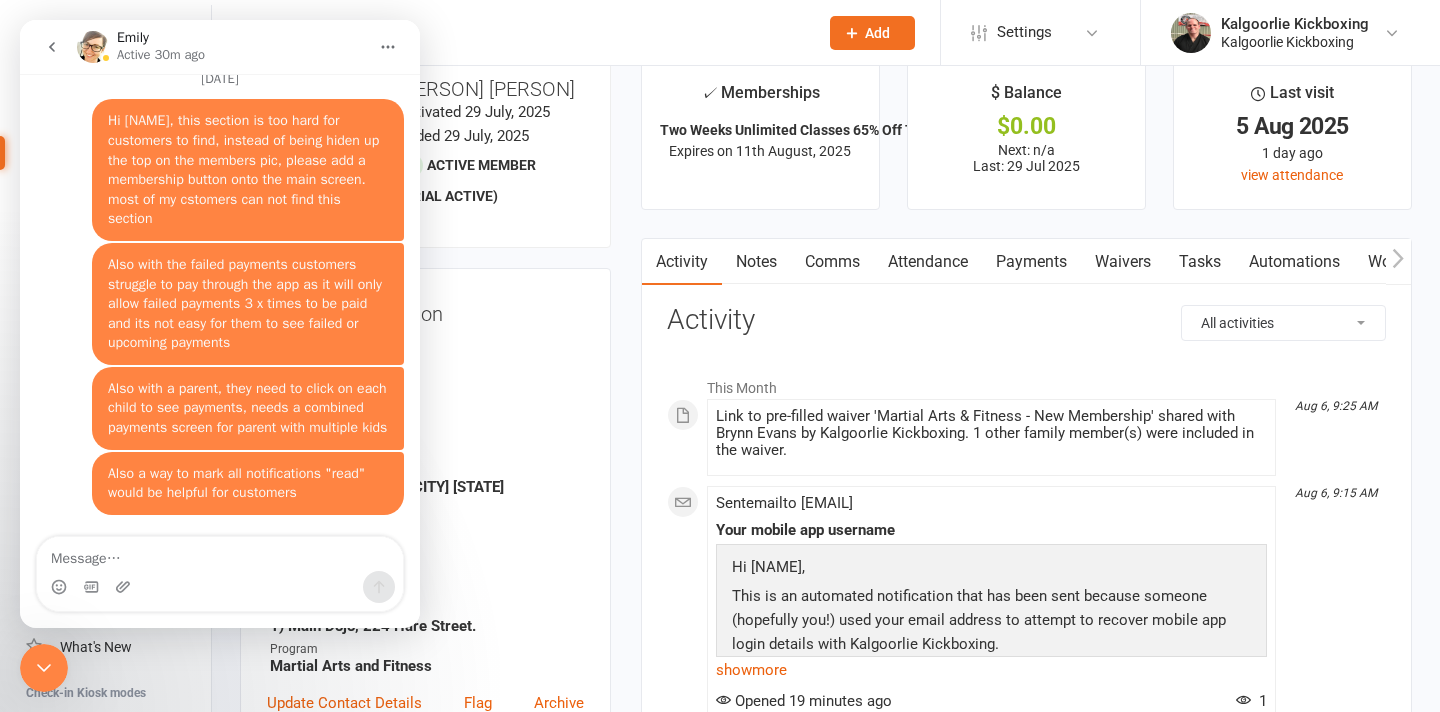 click at bounding box center [52, 47] 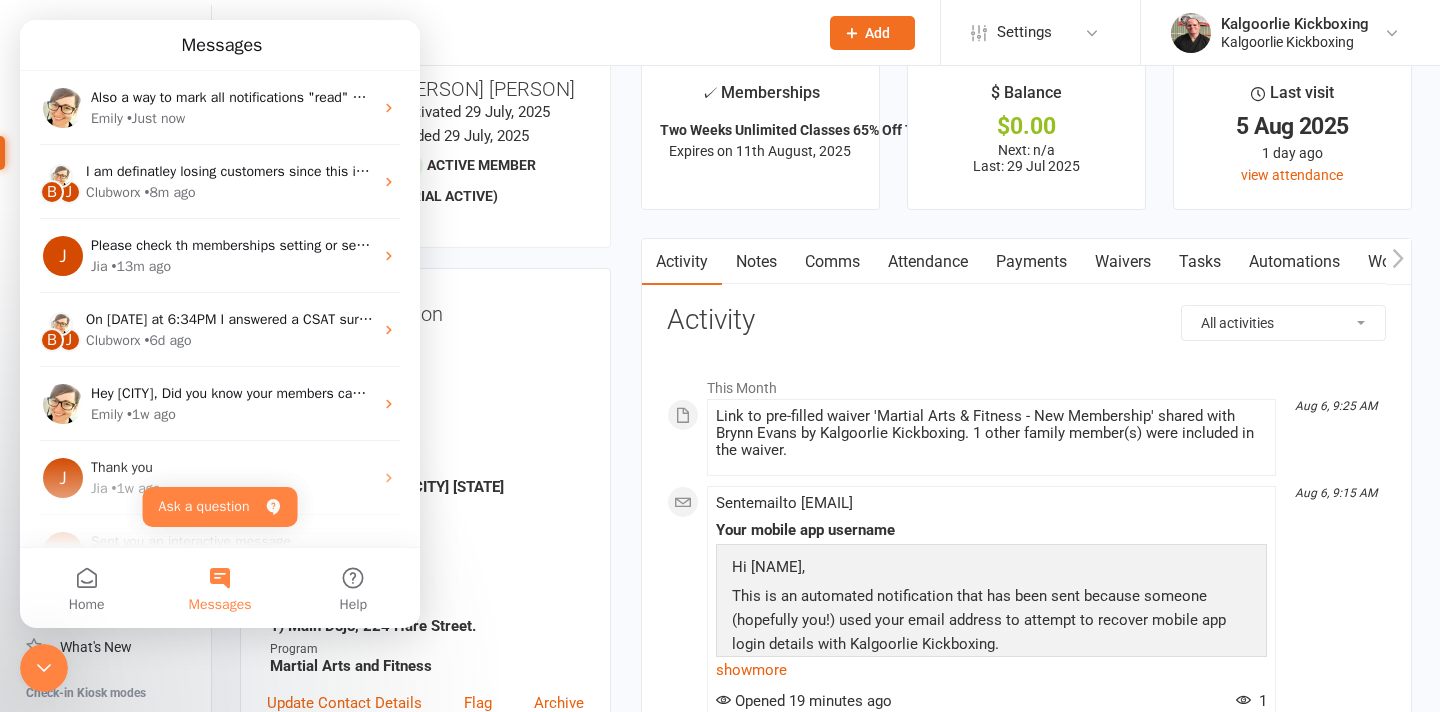 scroll, scrollTop: 0, scrollLeft: 0, axis: both 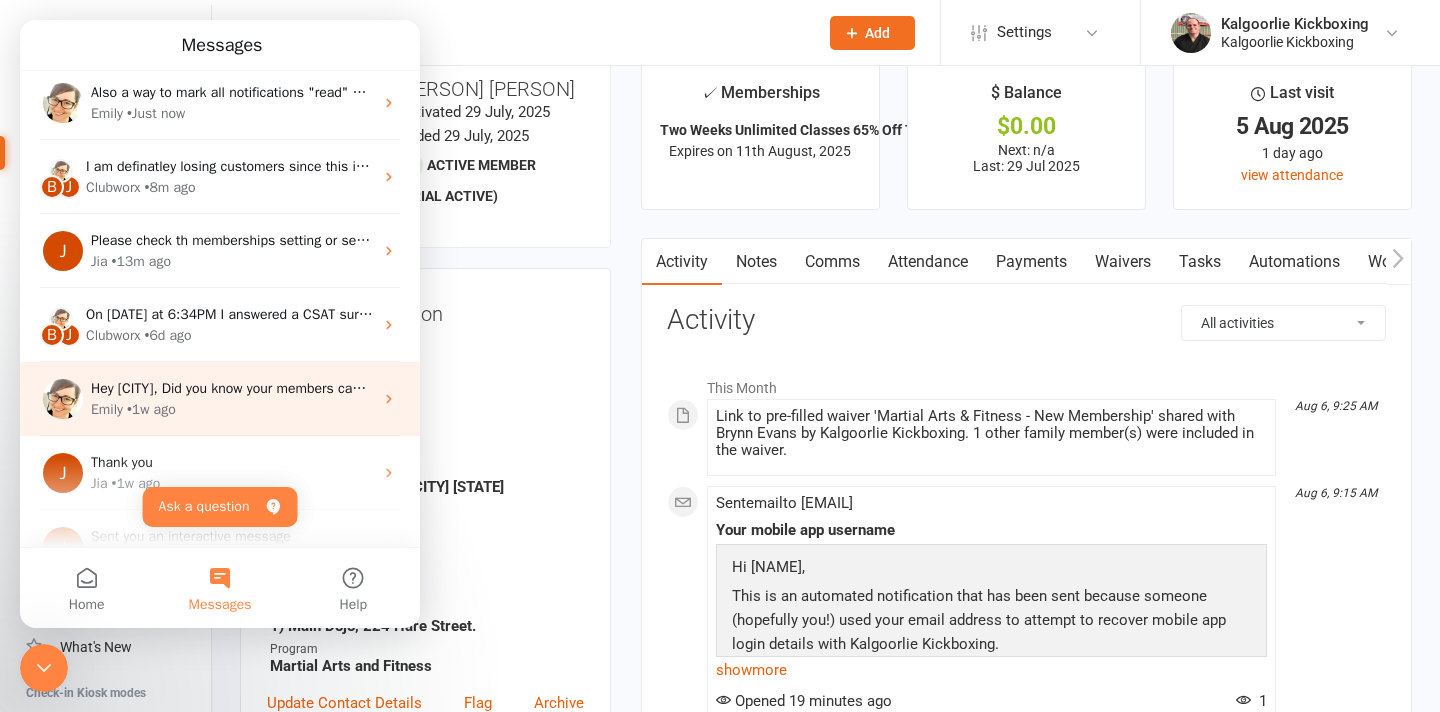 click on "Emily •  1w ago" at bounding box center (232, 409) 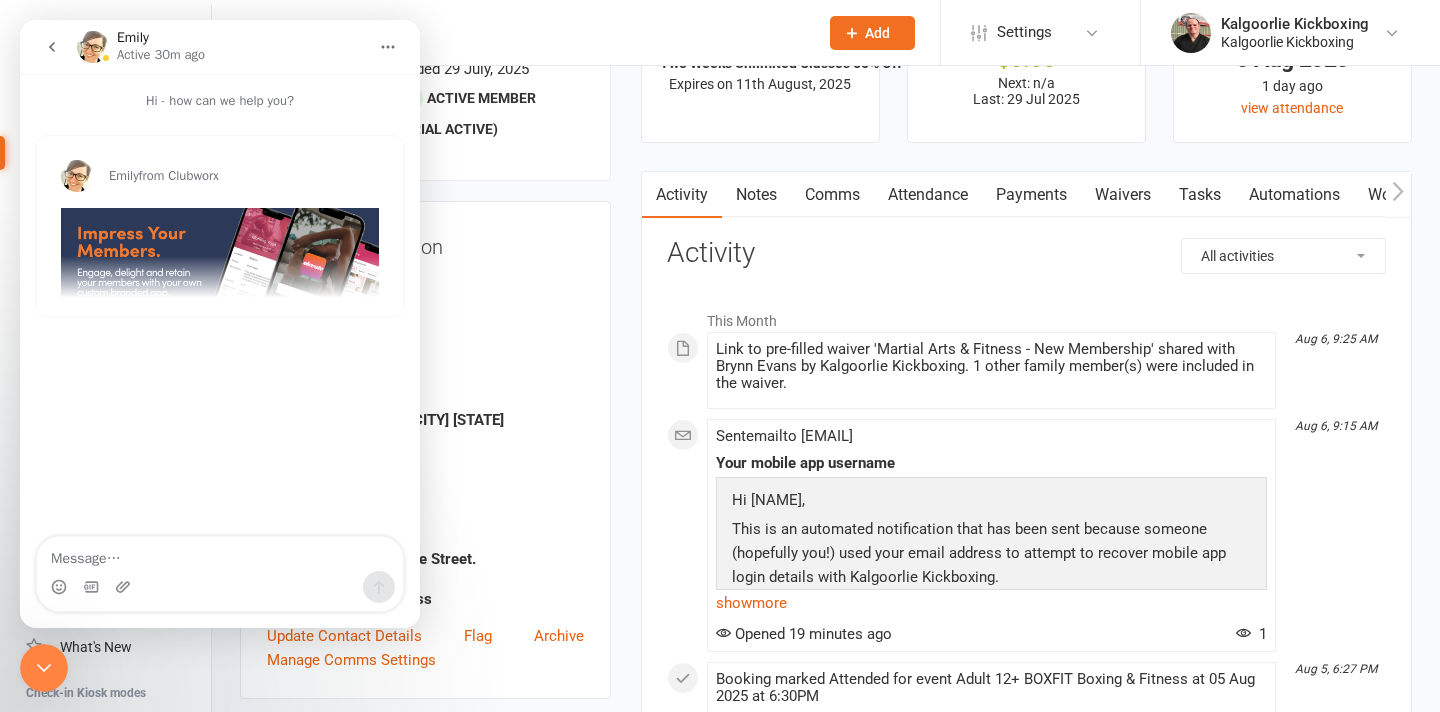 scroll, scrollTop: 97, scrollLeft: 0, axis: vertical 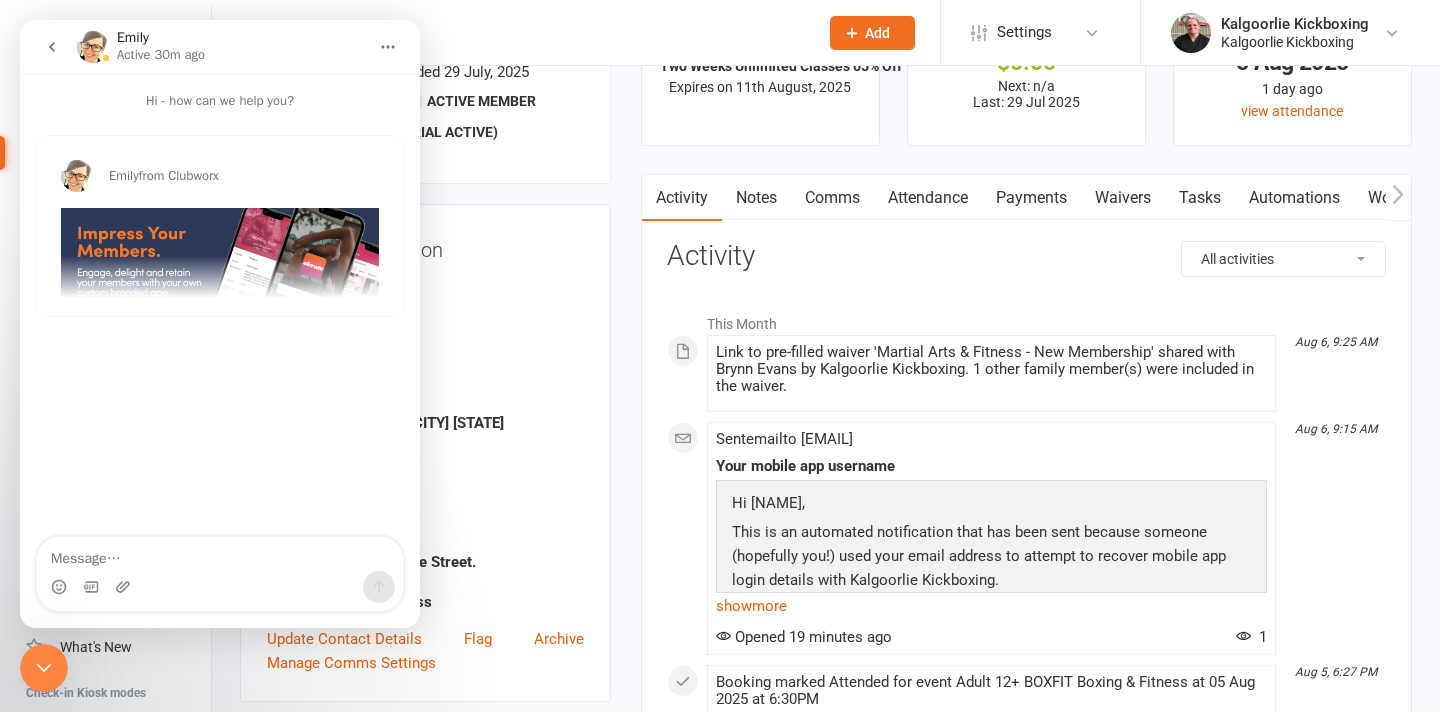 click 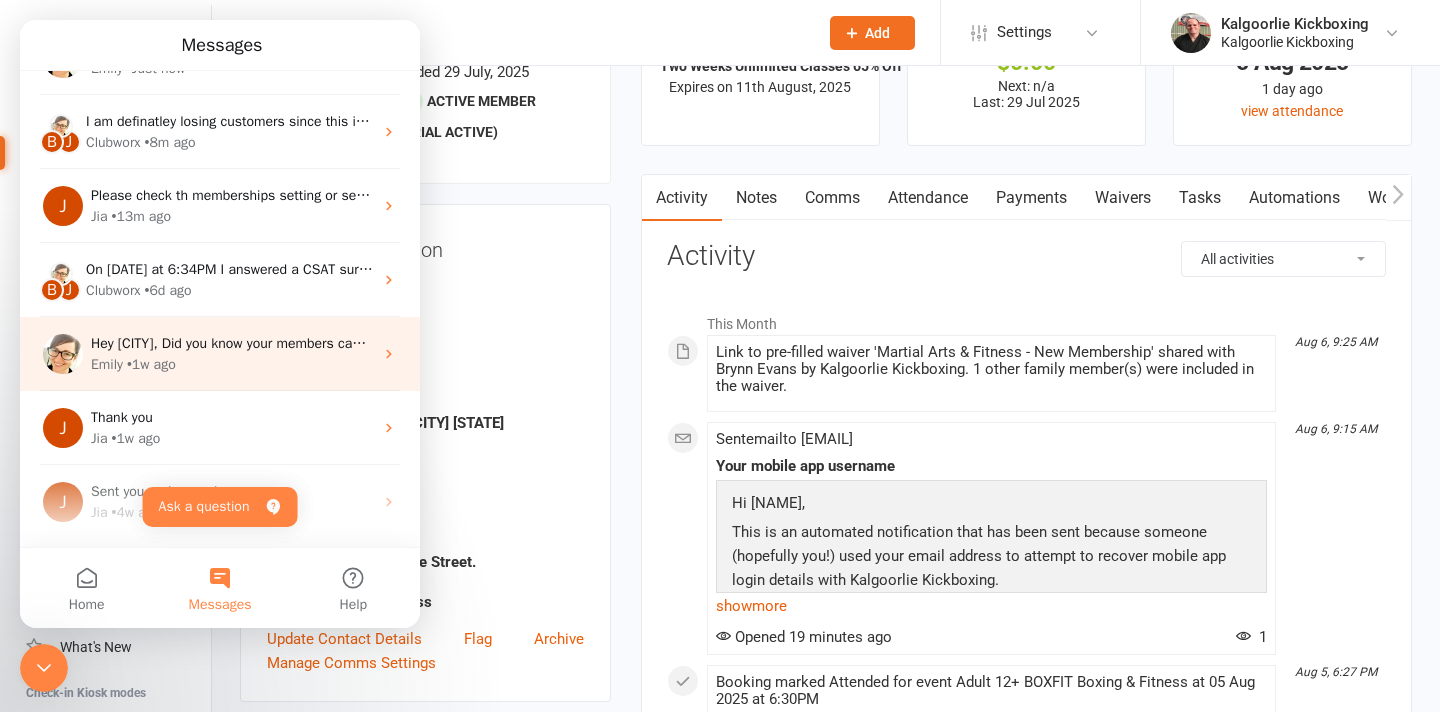 scroll, scrollTop: 65, scrollLeft: 0, axis: vertical 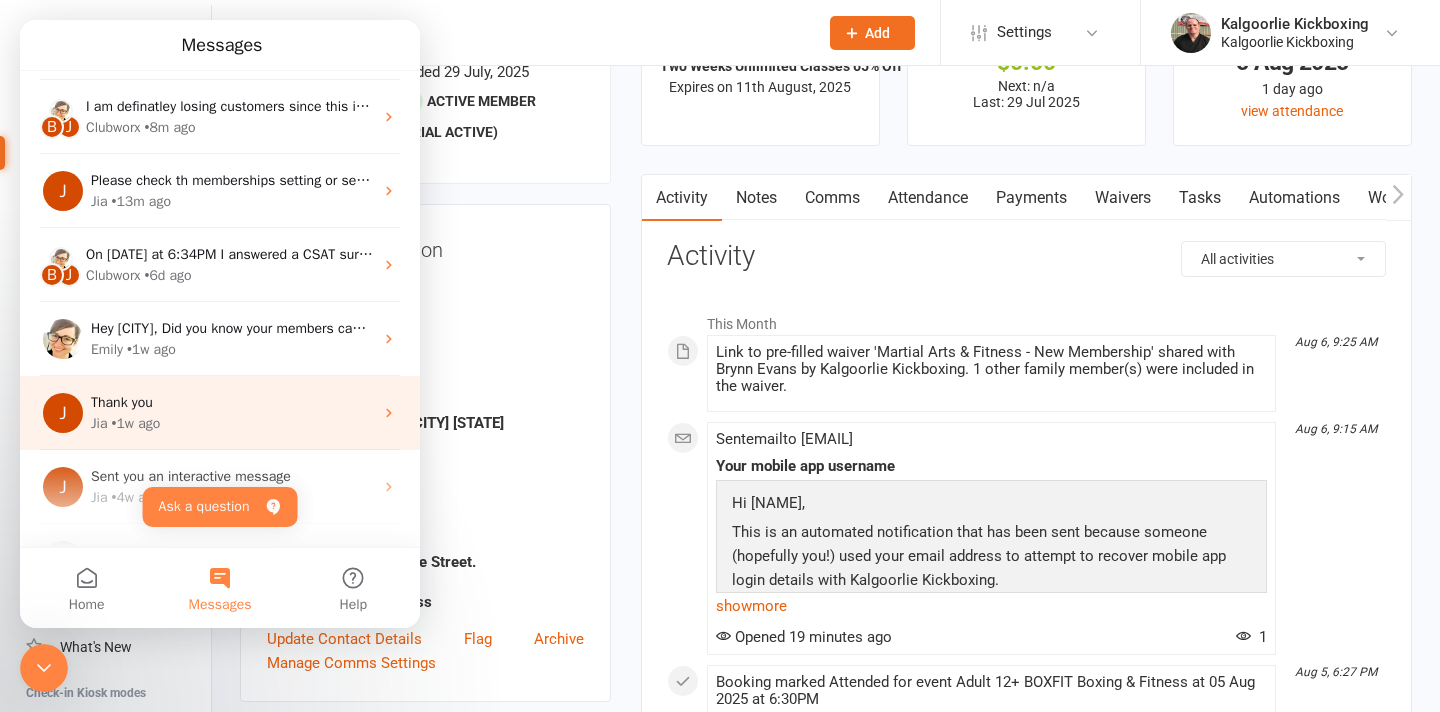 click on "•  1w ago" at bounding box center [136, 423] 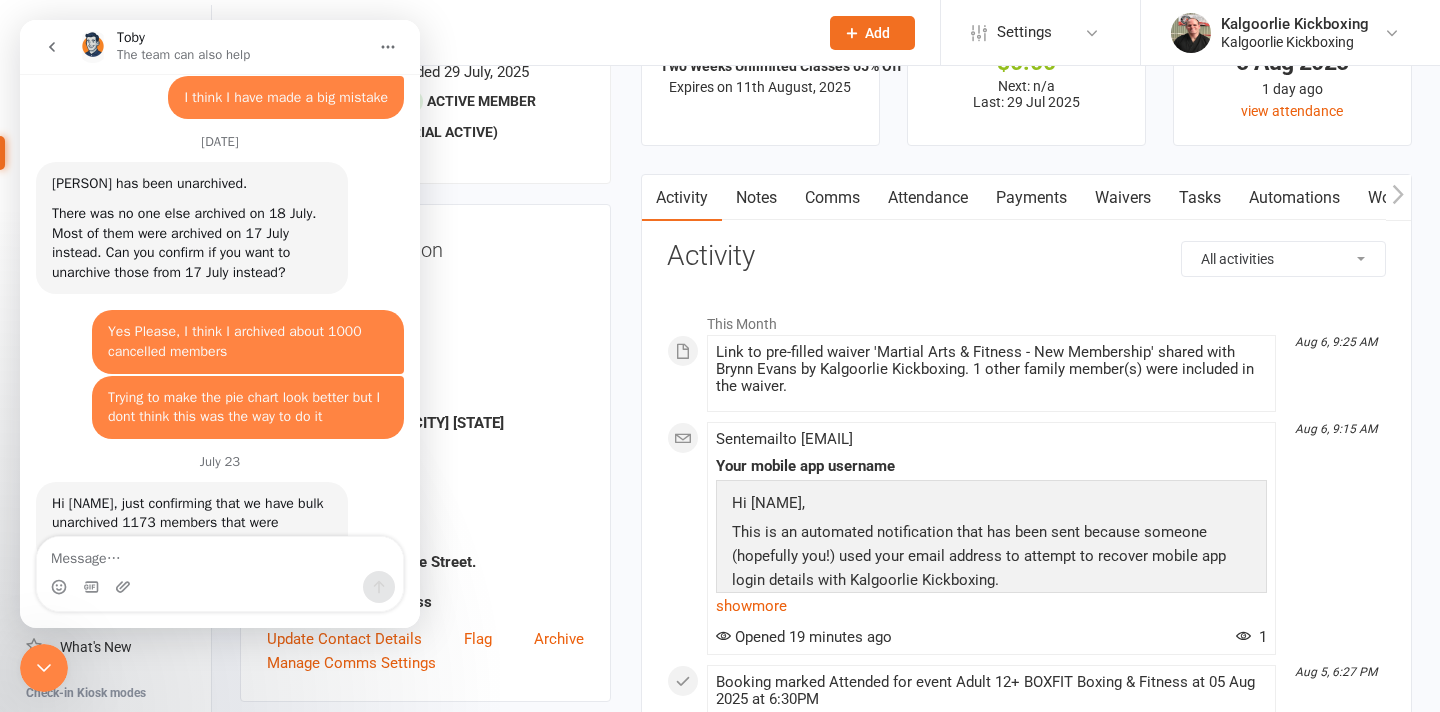 scroll, scrollTop: 2780, scrollLeft: 0, axis: vertical 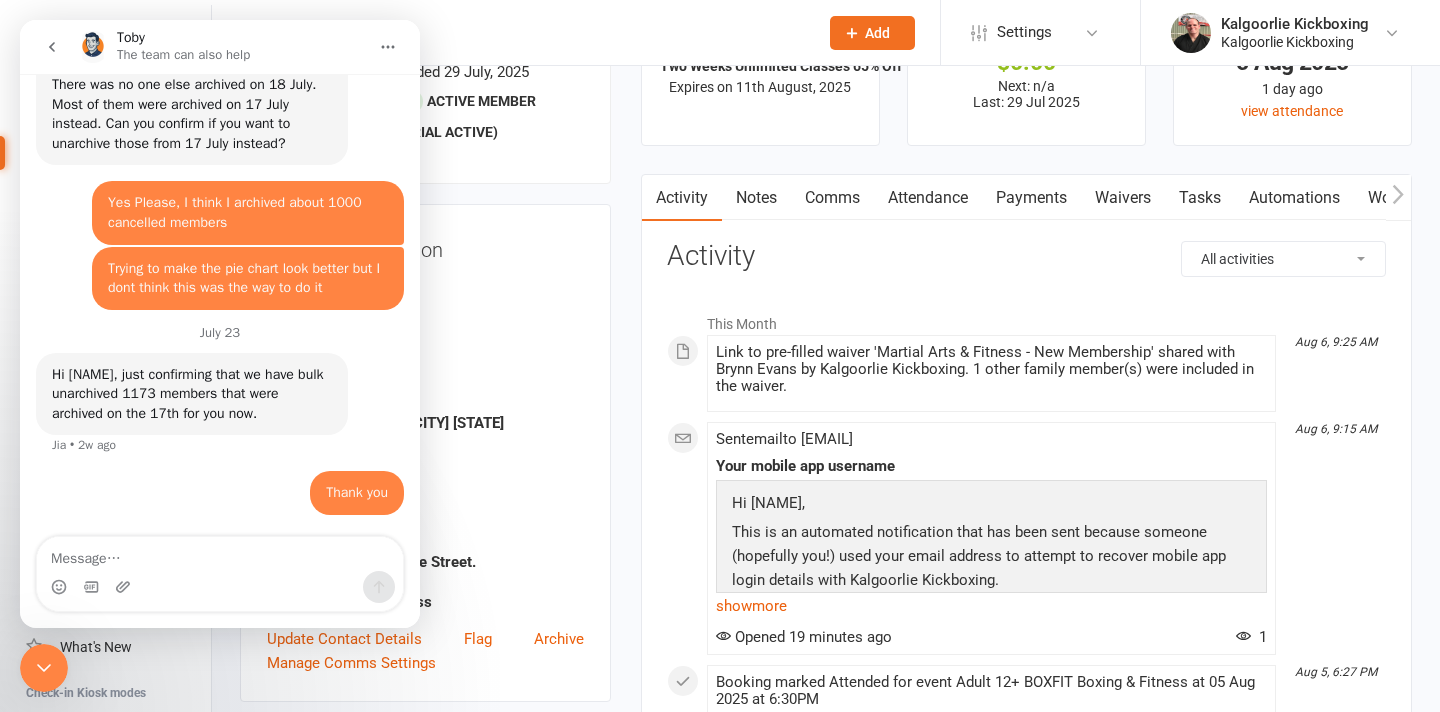 click 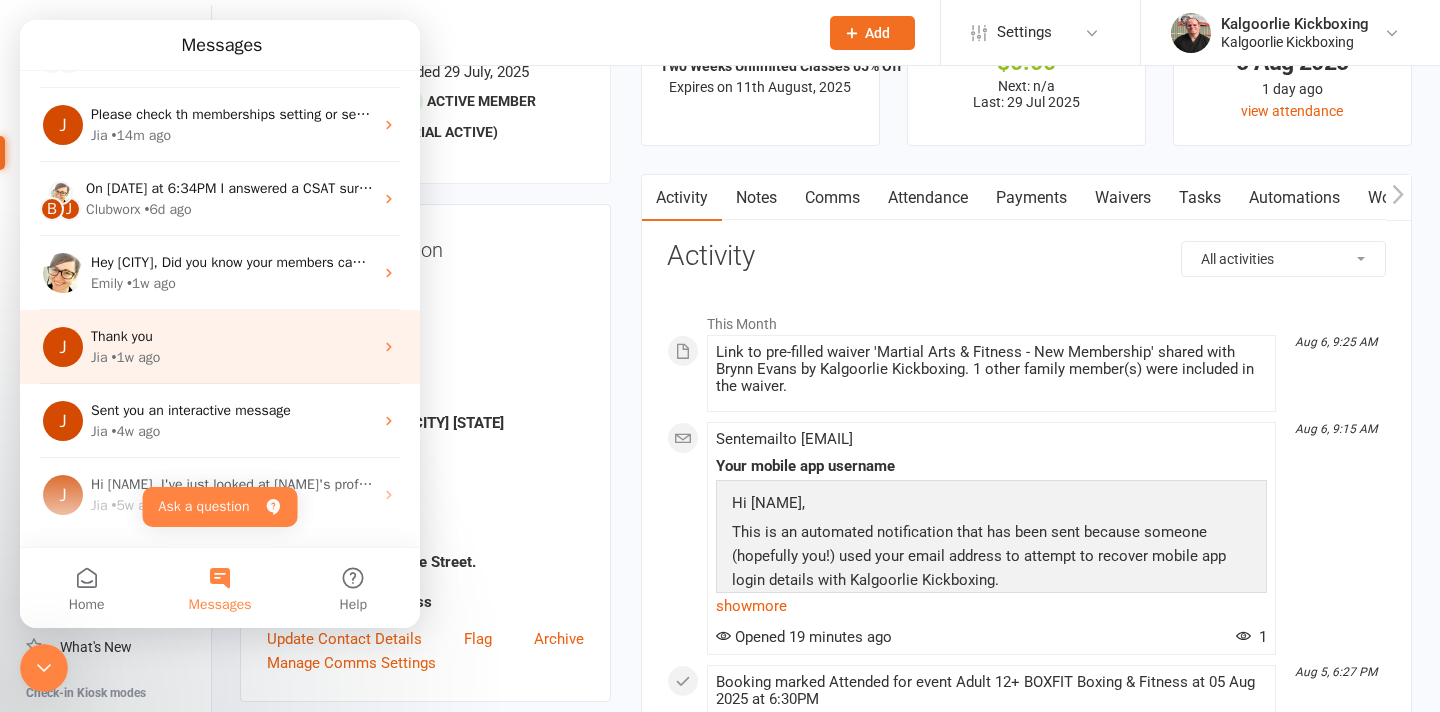 scroll, scrollTop: 141, scrollLeft: 0, axis: vertical 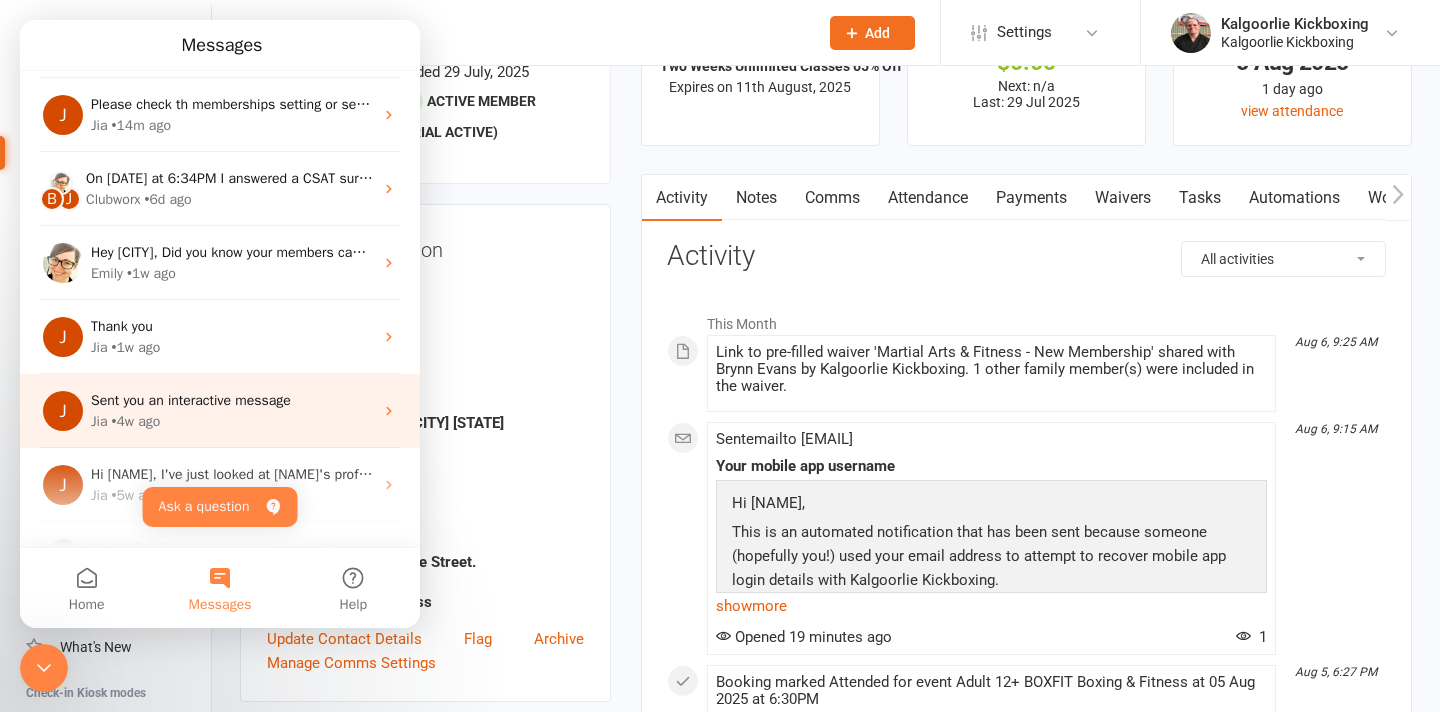 click on "Jia •  4w ago" at bounding box center [232, 421] 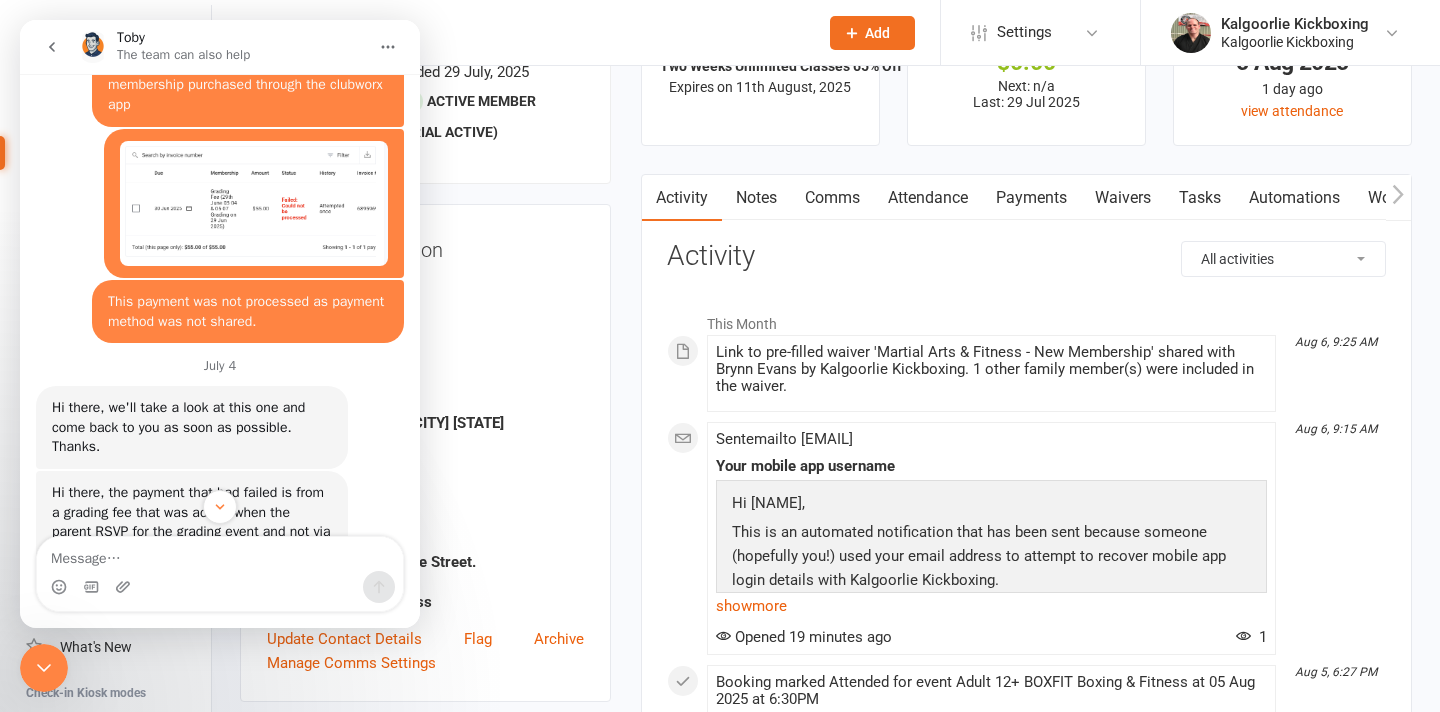 scroll, scrollTop: 3720, scrollLeft: 0, axis: vertical 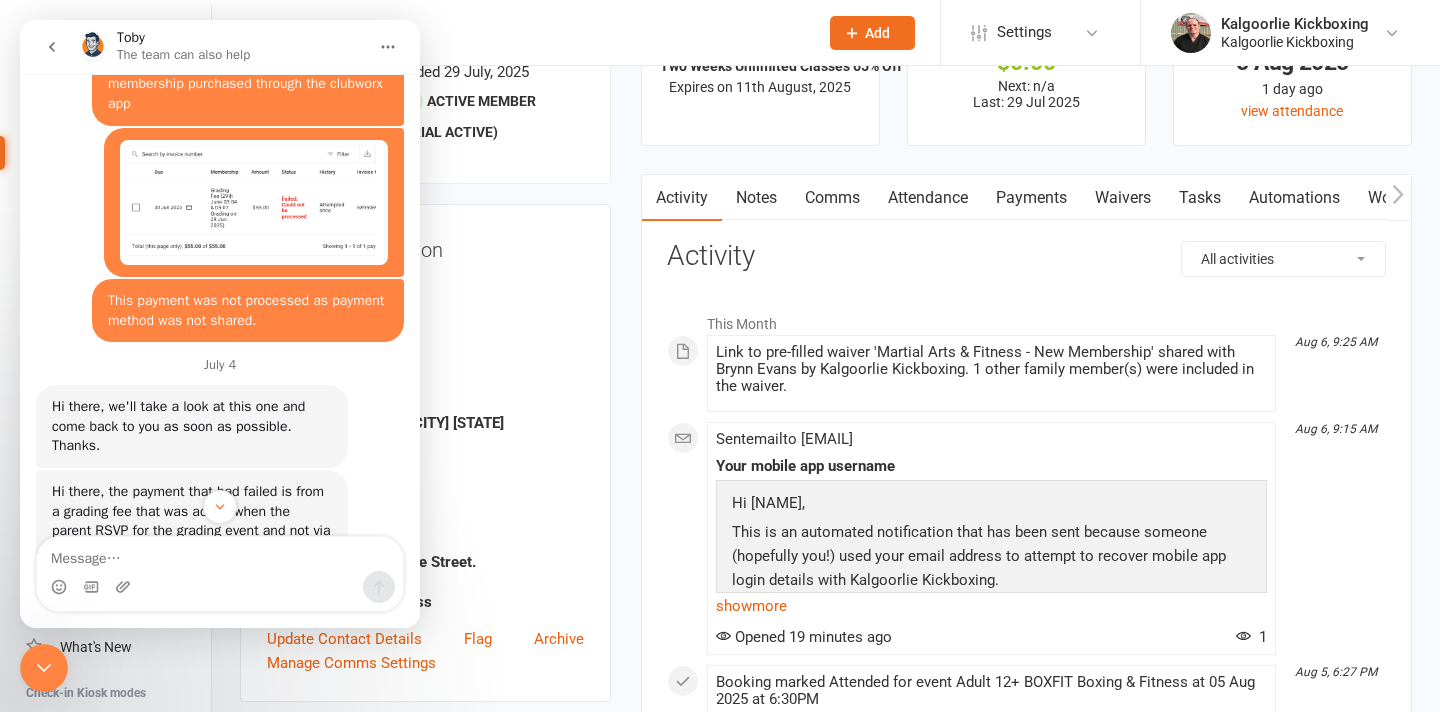 click at bounding box center (52, 47) 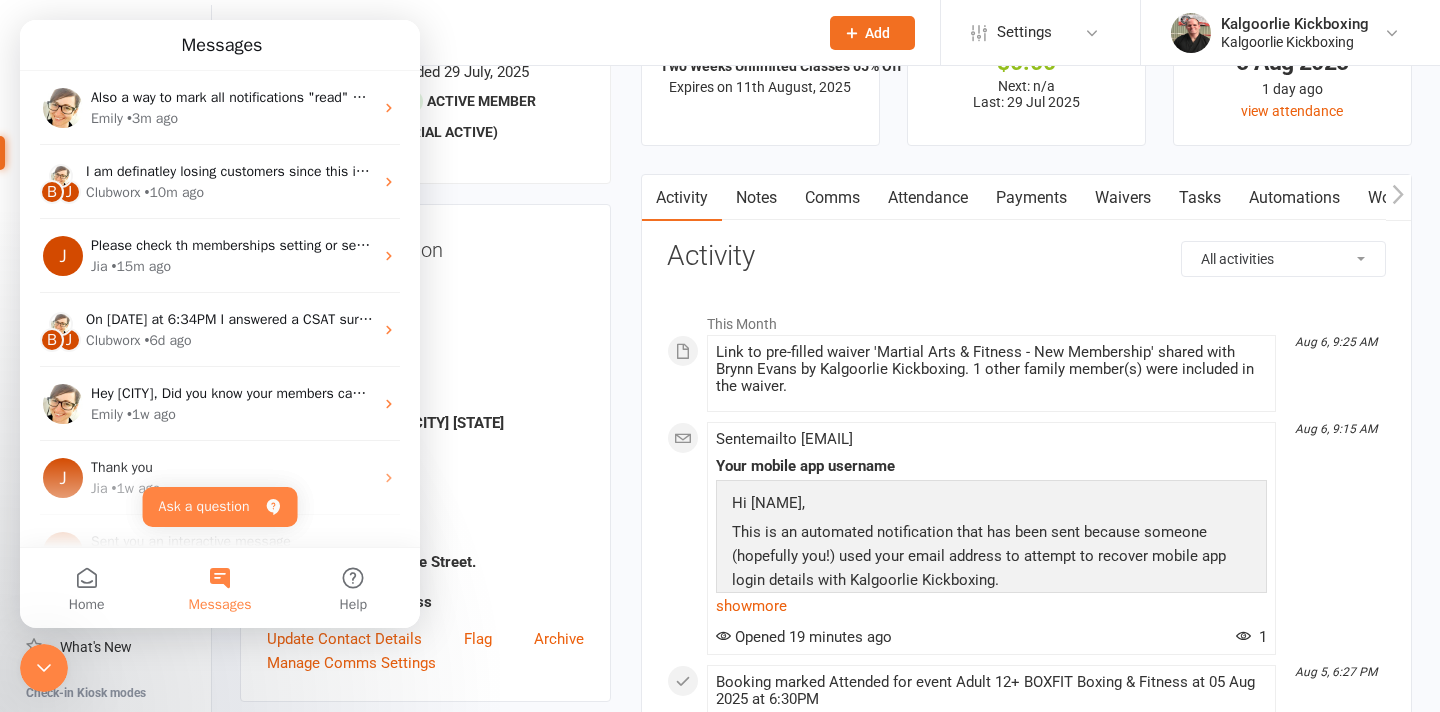 click at bounding box center (533, 33) 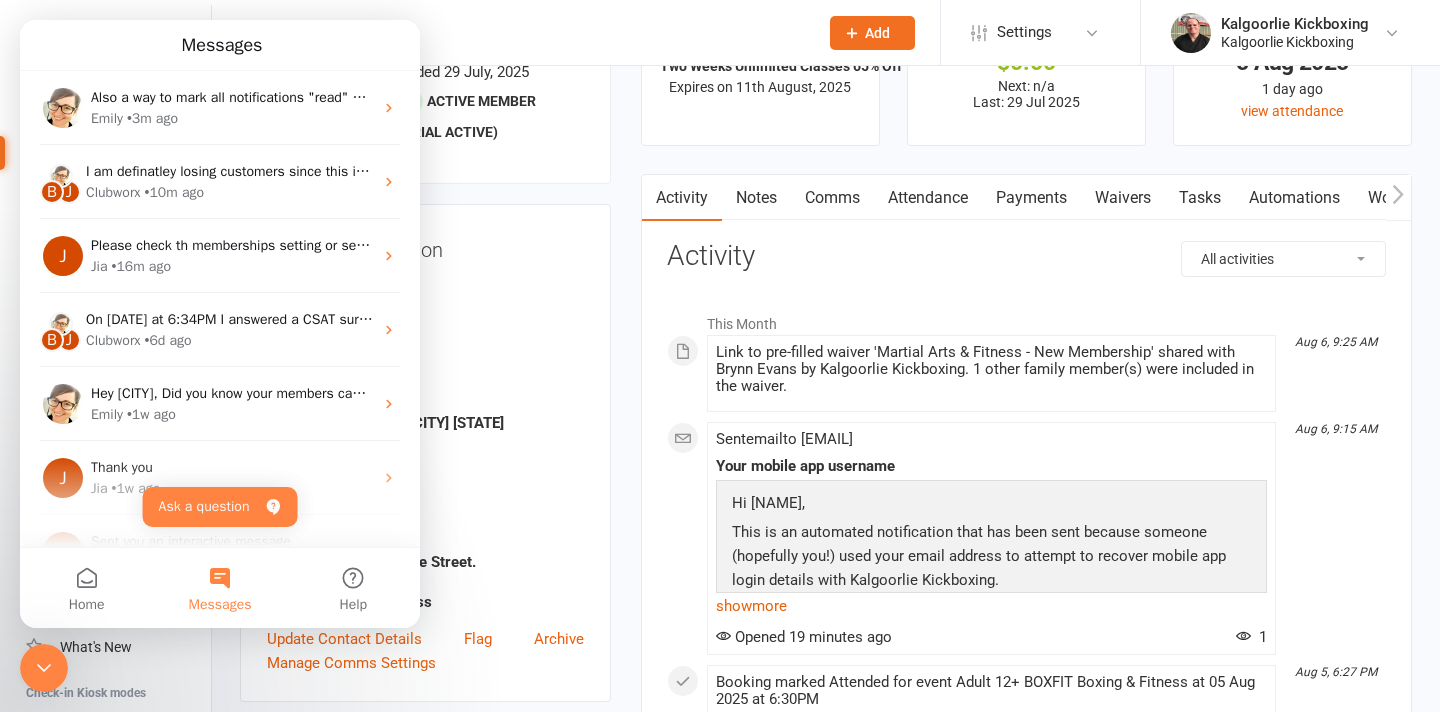 click at bounding box center [44, 668] 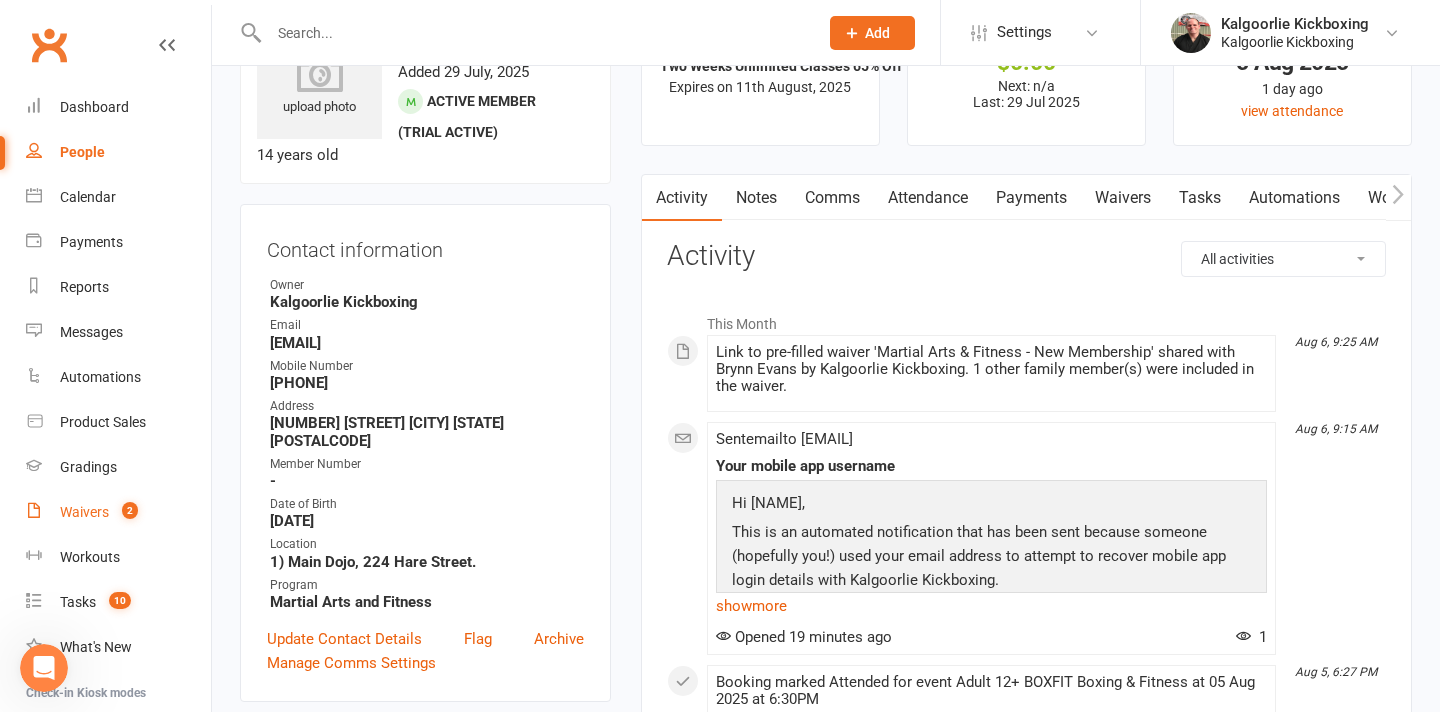 click on "Waivers" at bounding box center (84, 512) 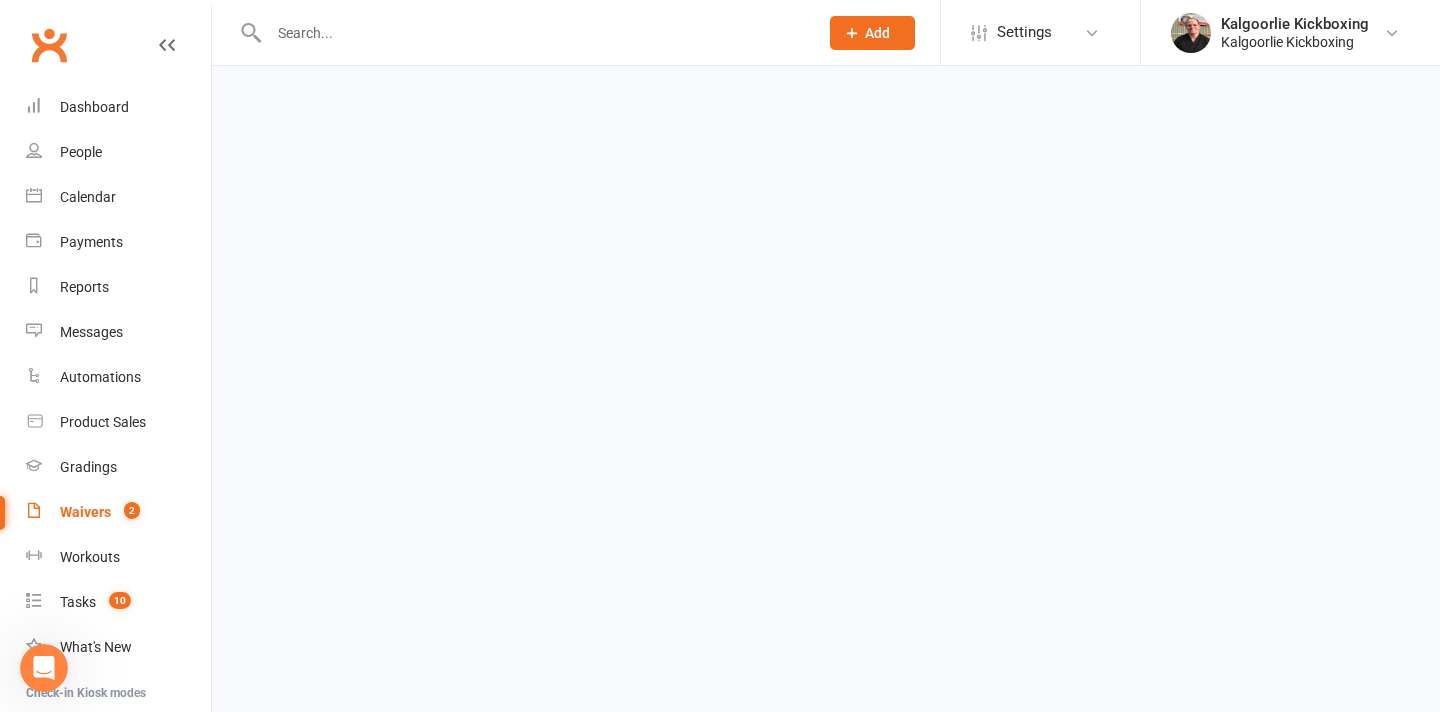 scroll, scrollTop: 0, scrollLeft: 0, axis: both 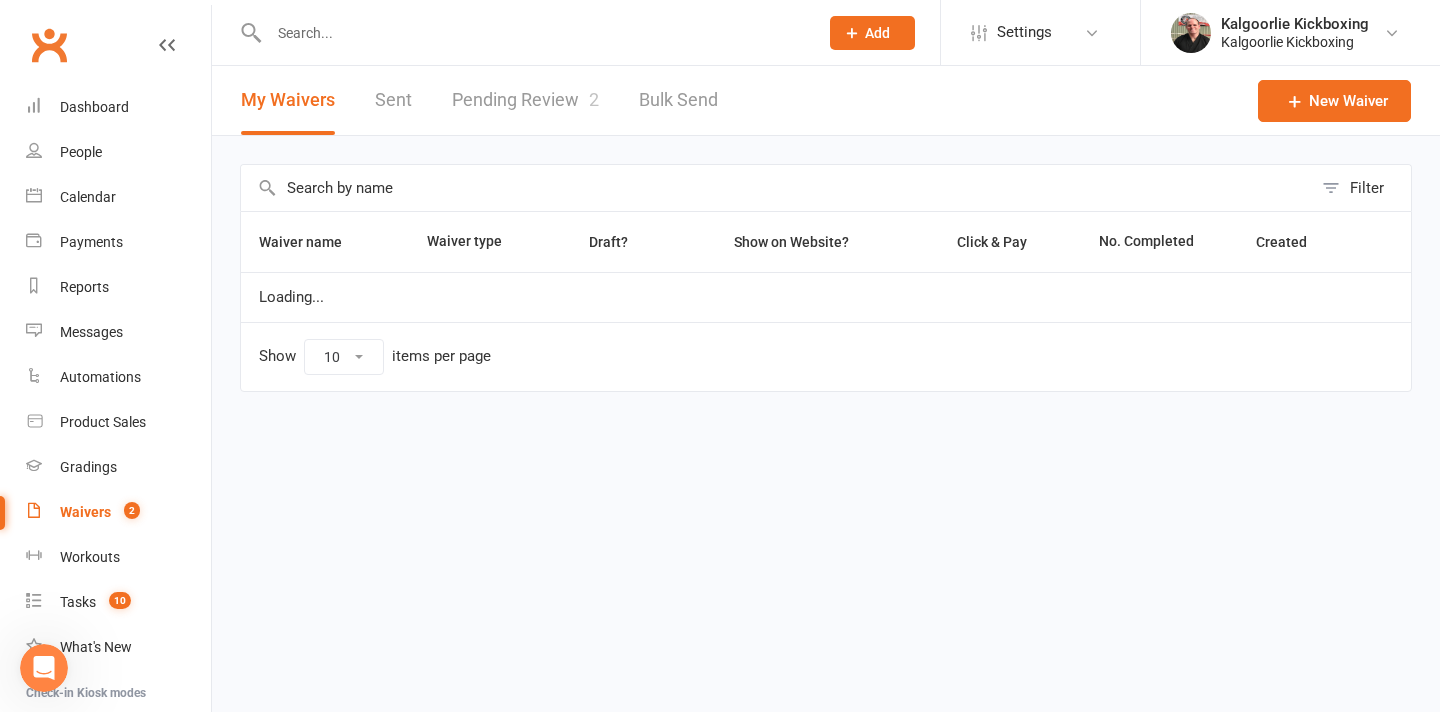 click on "Pending Review 2" at bounding box center [525, 100] 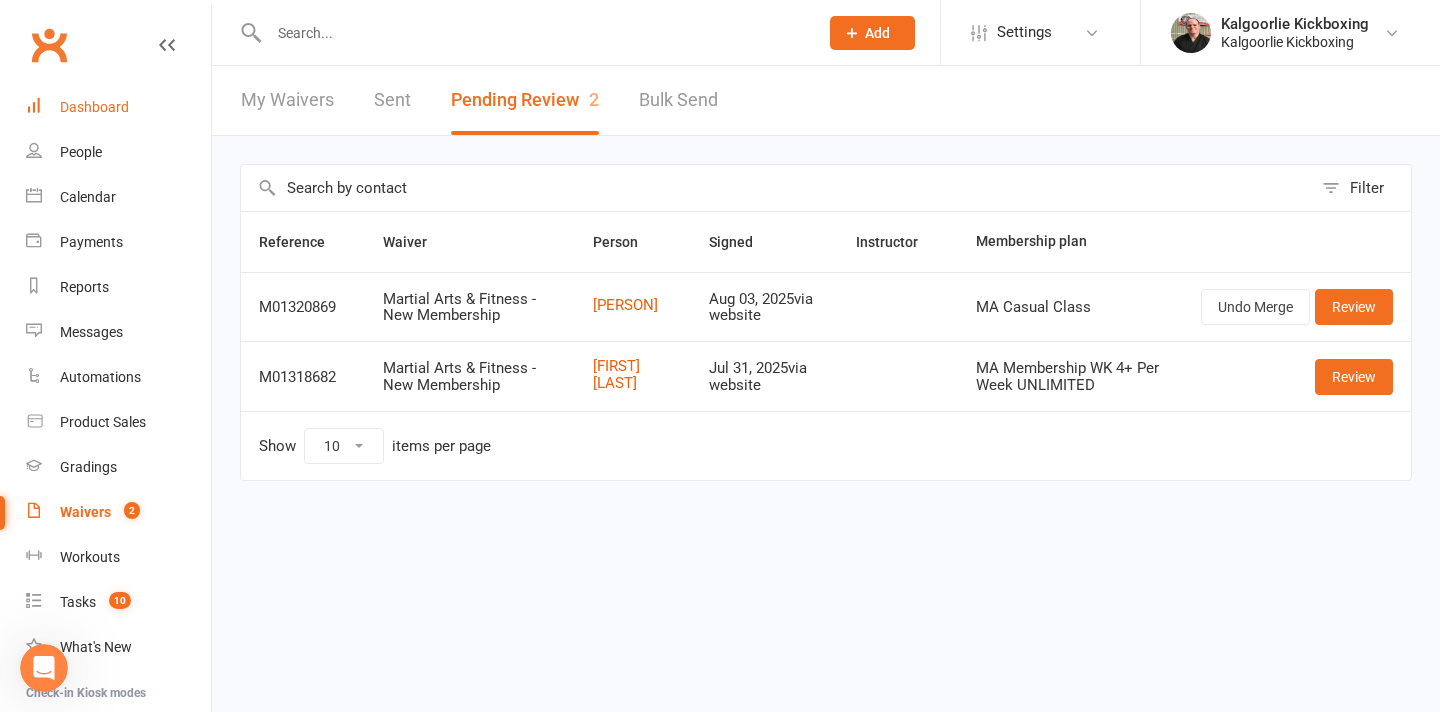 click on "Dashboard" at bounding box center [94, 107] 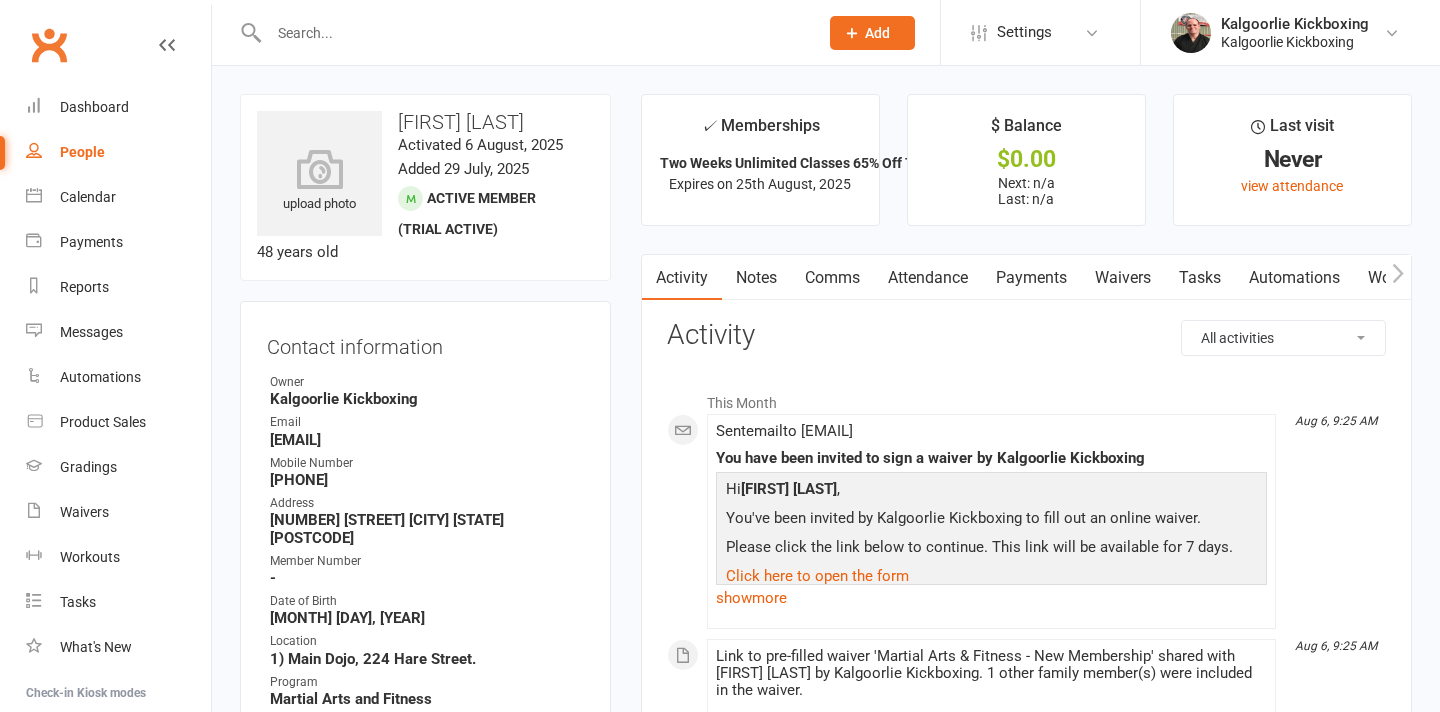 scroll, scrollTop: 0, scrollLeft: 0, axis: both 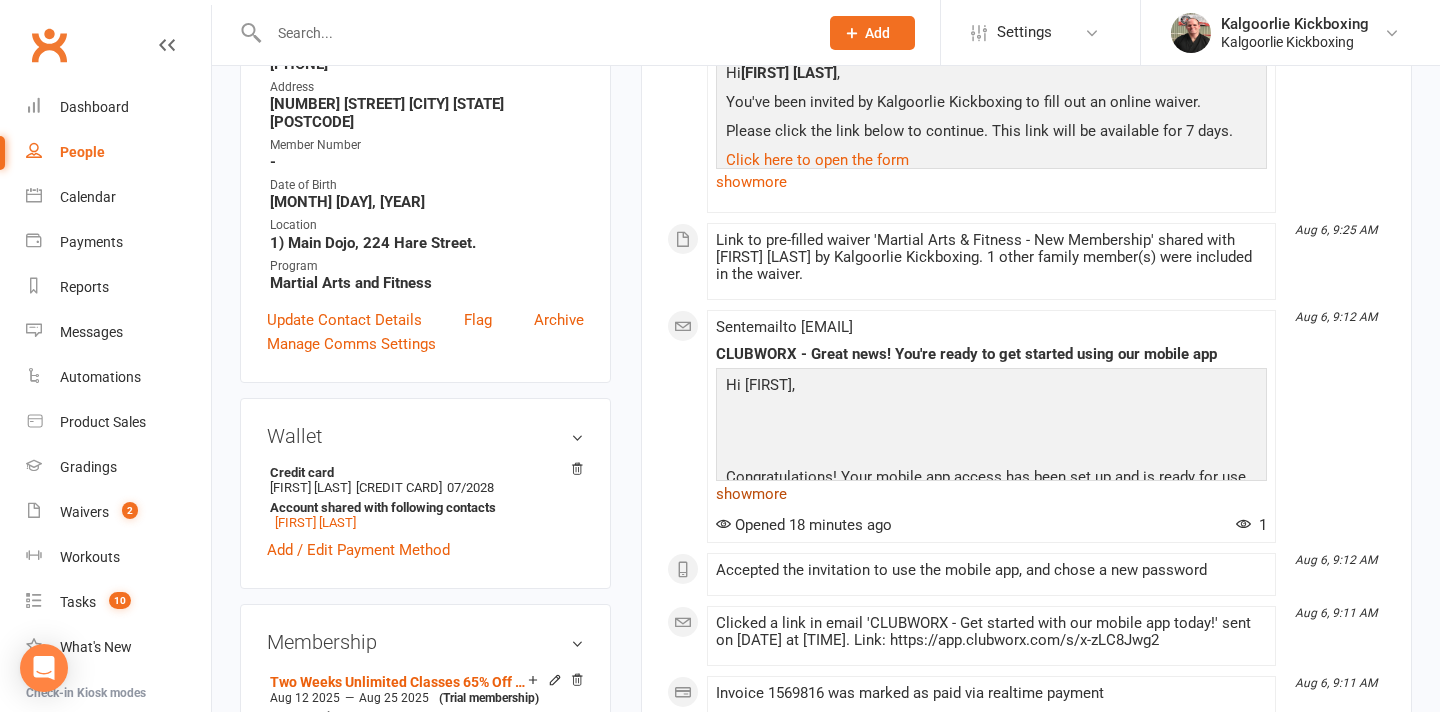 click on "show  more" at bounding box center (991, 494) 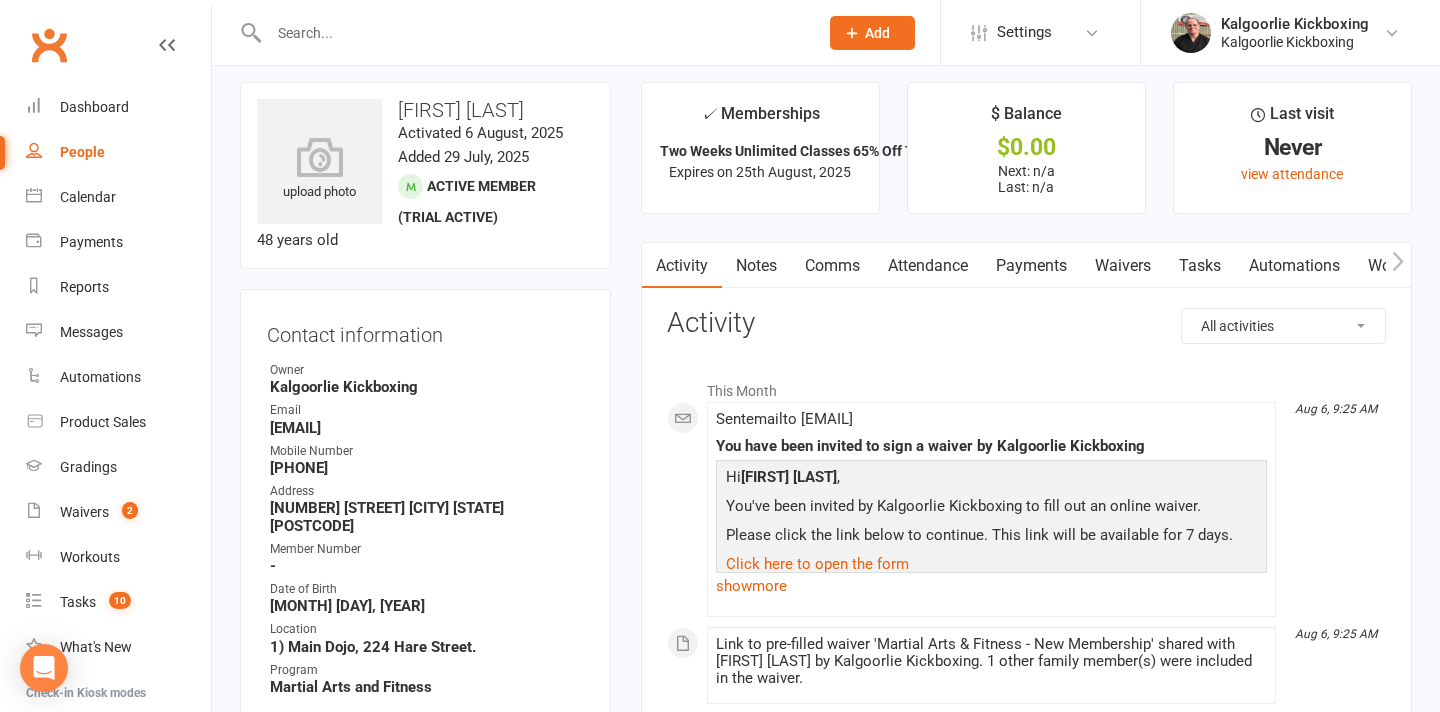 scroll, scrollTop: 7, scrollLeft: 0, axis: vertical 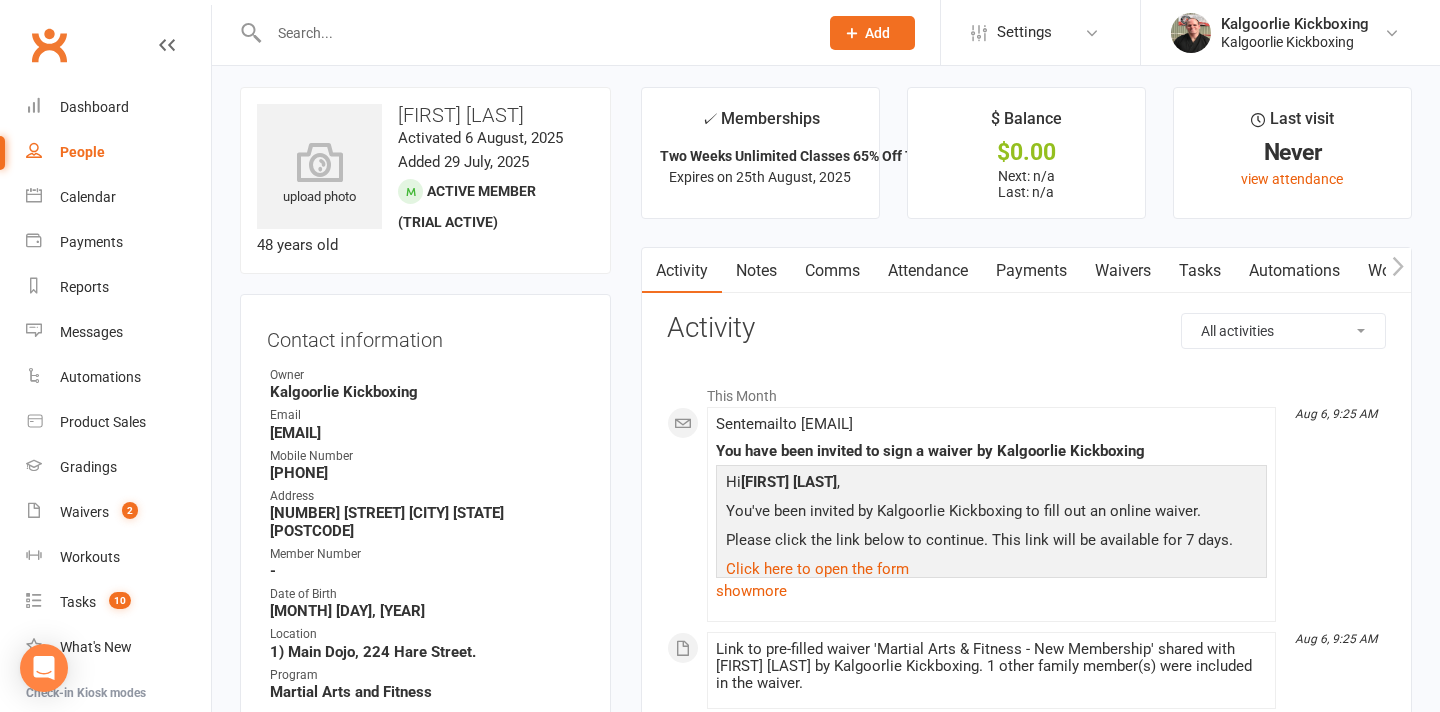 click 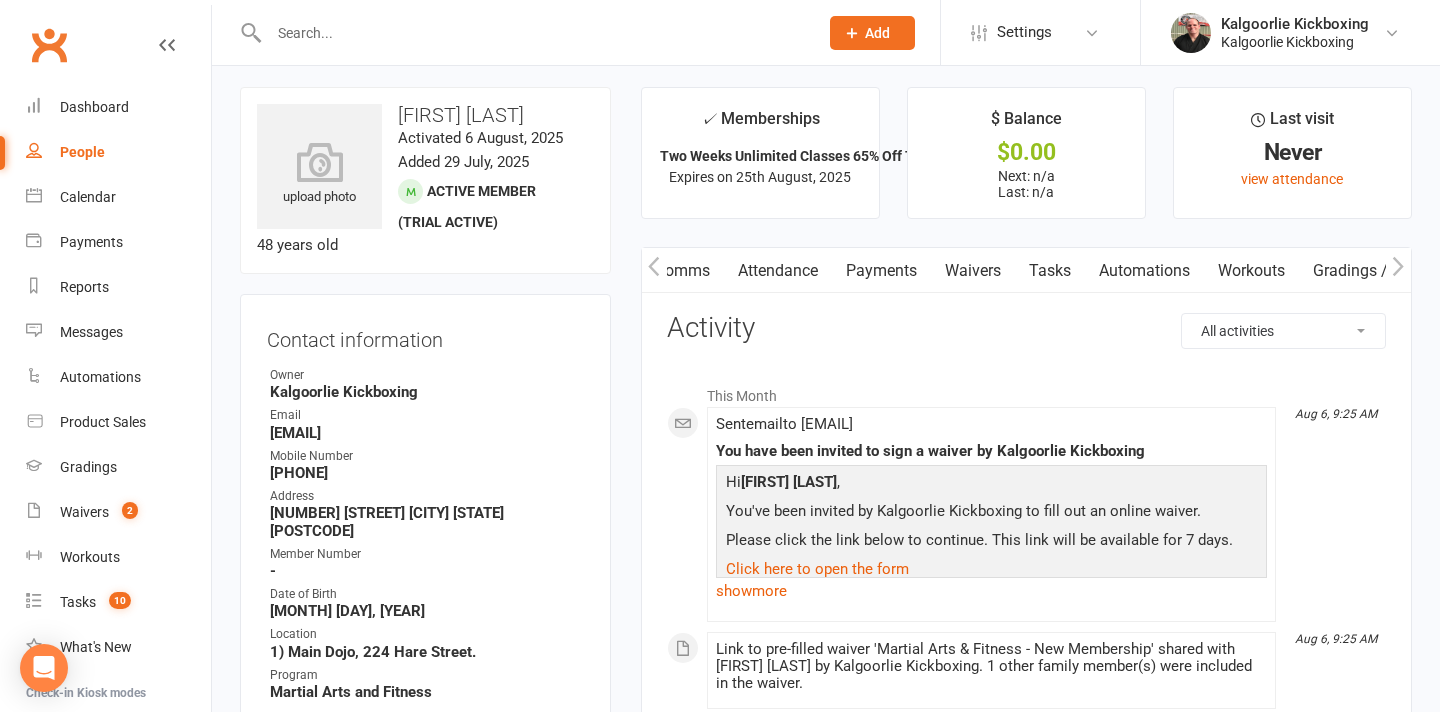 click 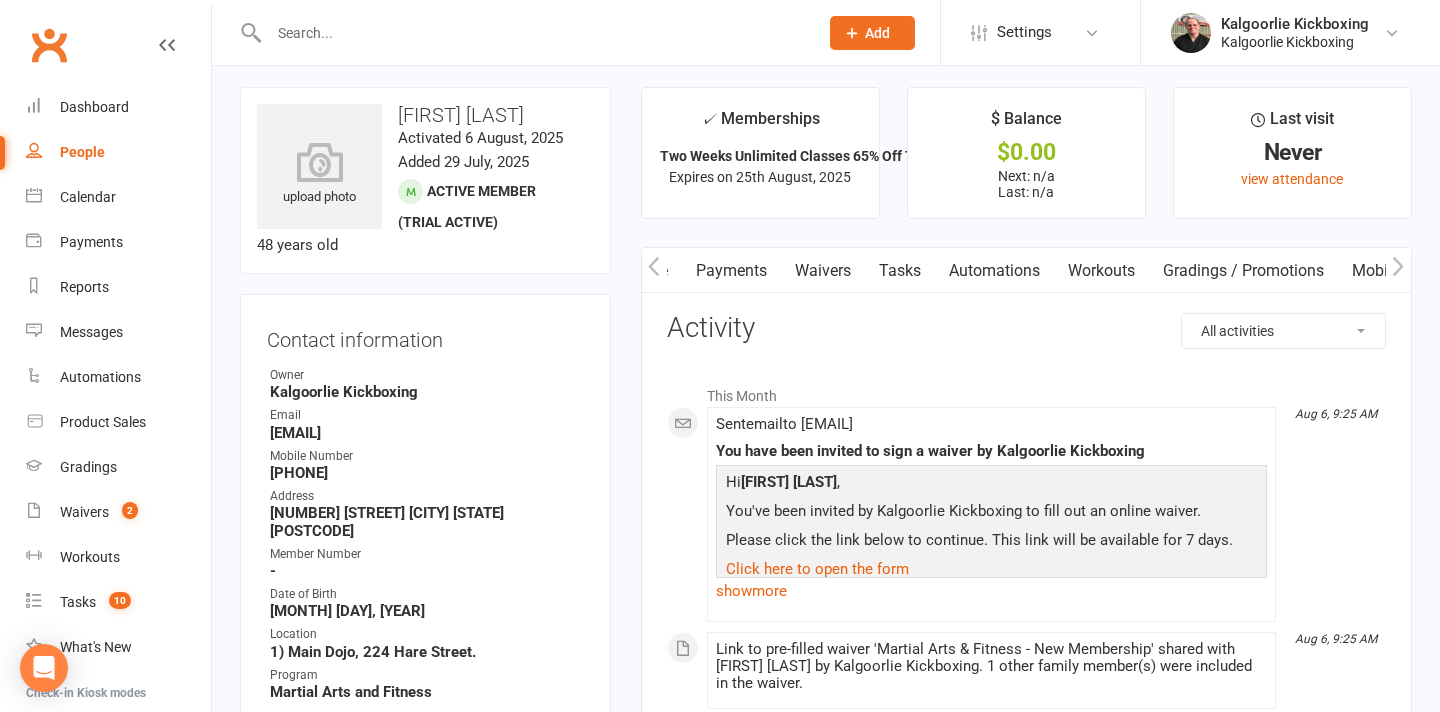 scroll, scrollTop: 0, scrollLeft: 300, axis: horizontal 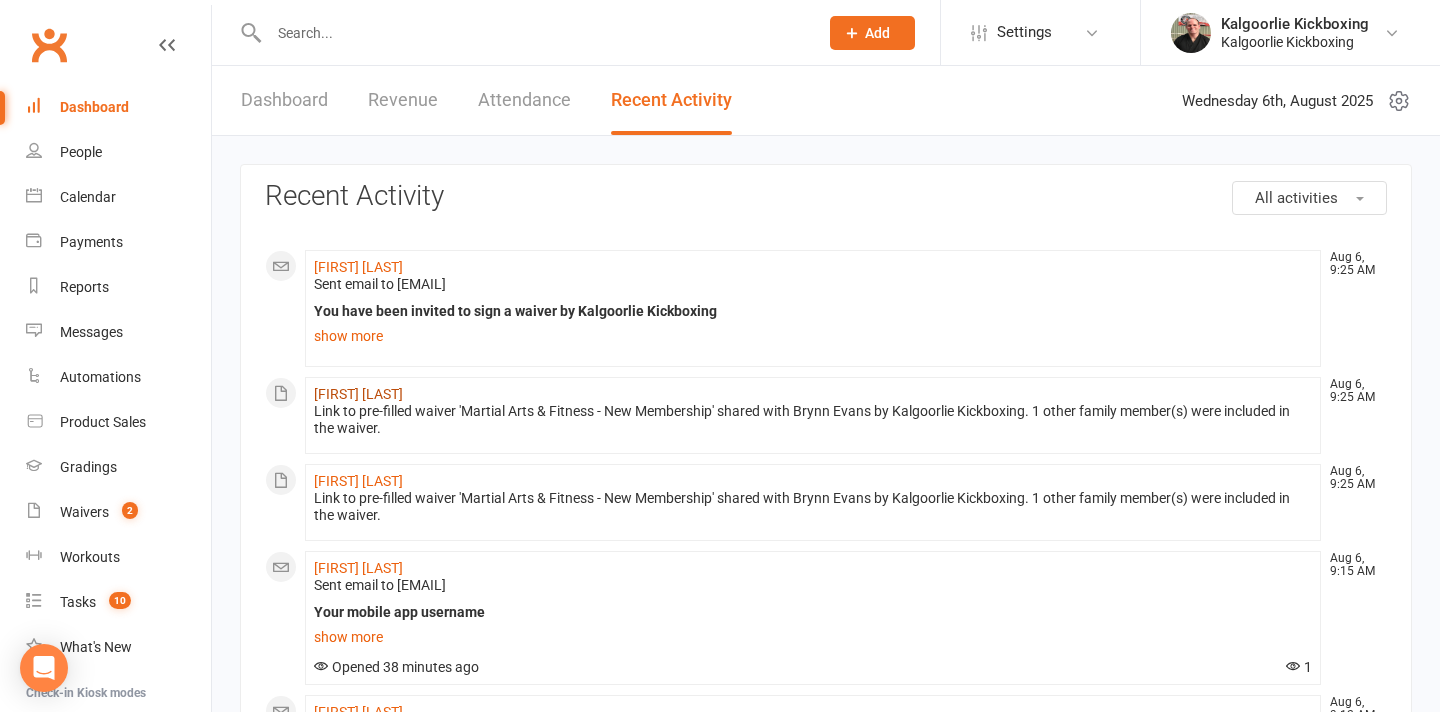 click on "[FIRST] [LAST]" at bounding box center [358, 394] 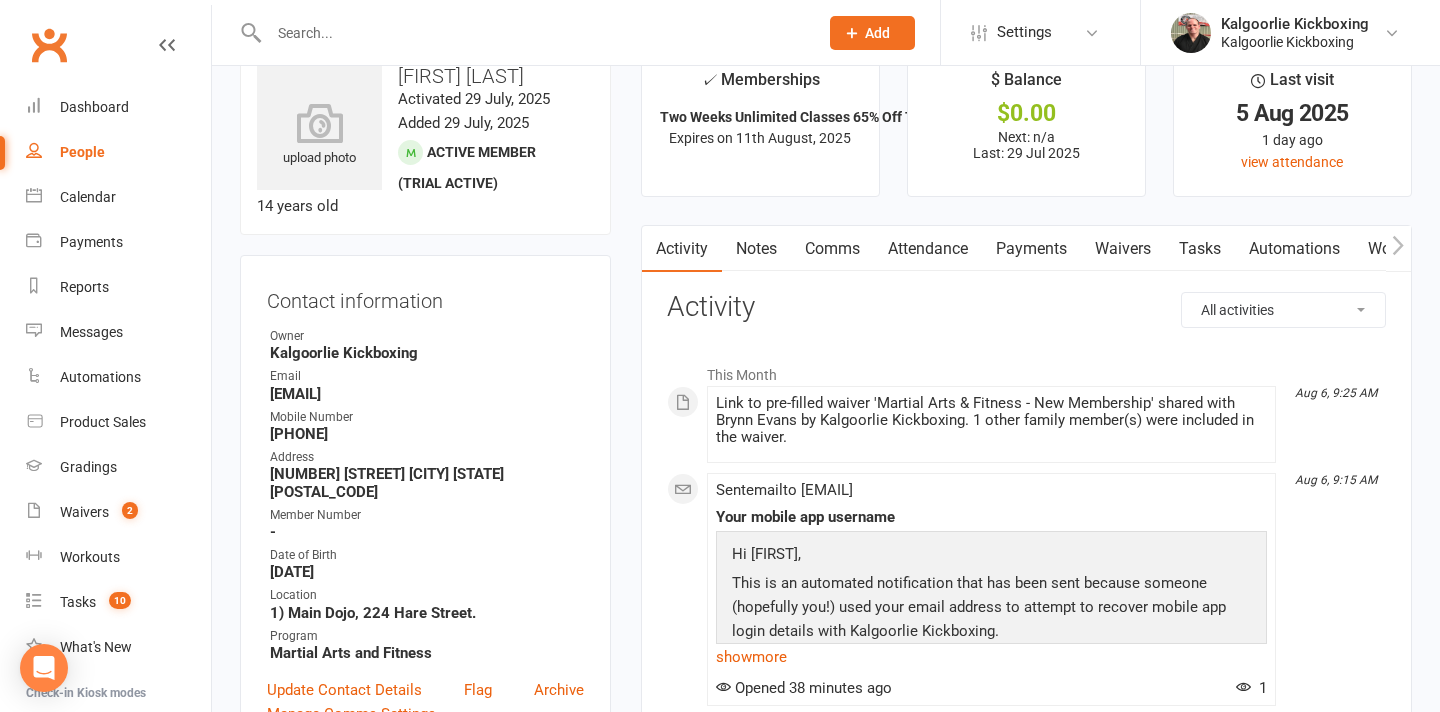 scroll, scrollTop: 23, scrollLeft: 0, axis: vertical 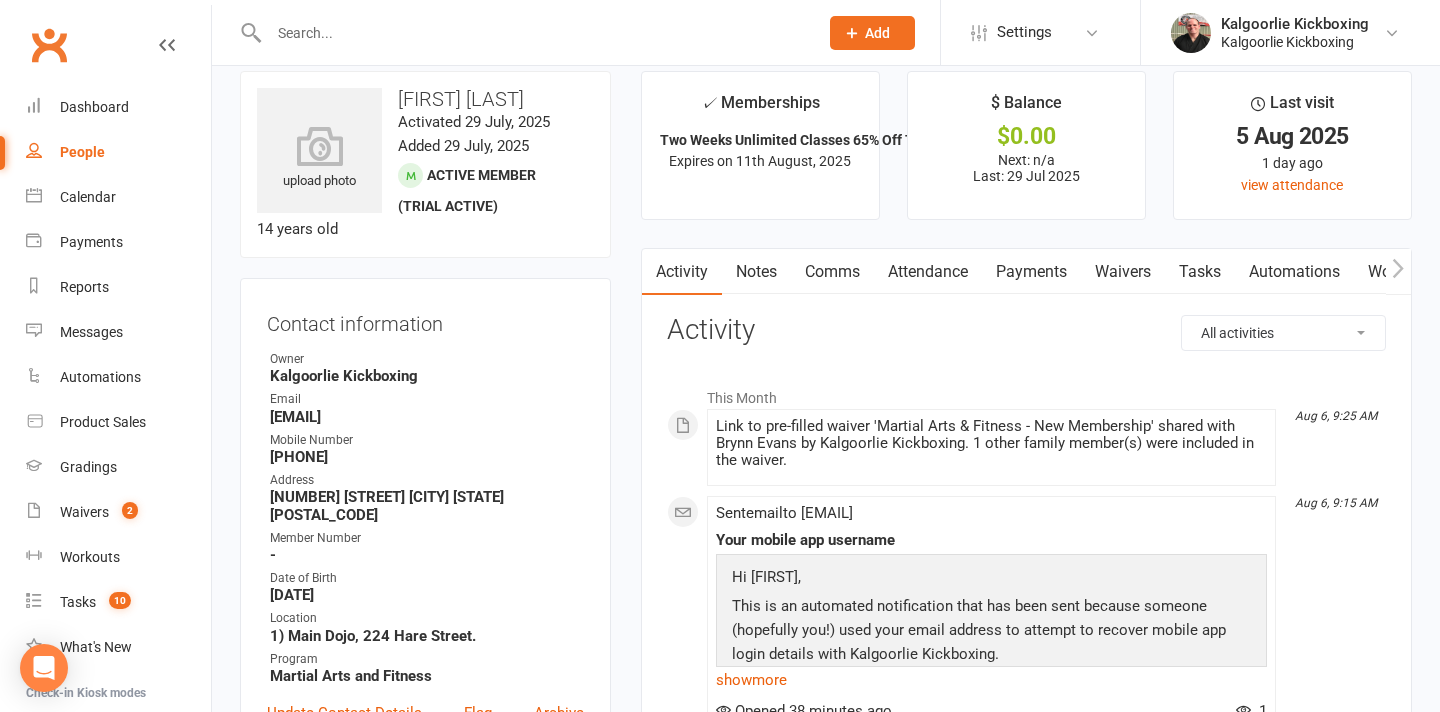 click on "Waivers" at bounding box center [1123, 272] 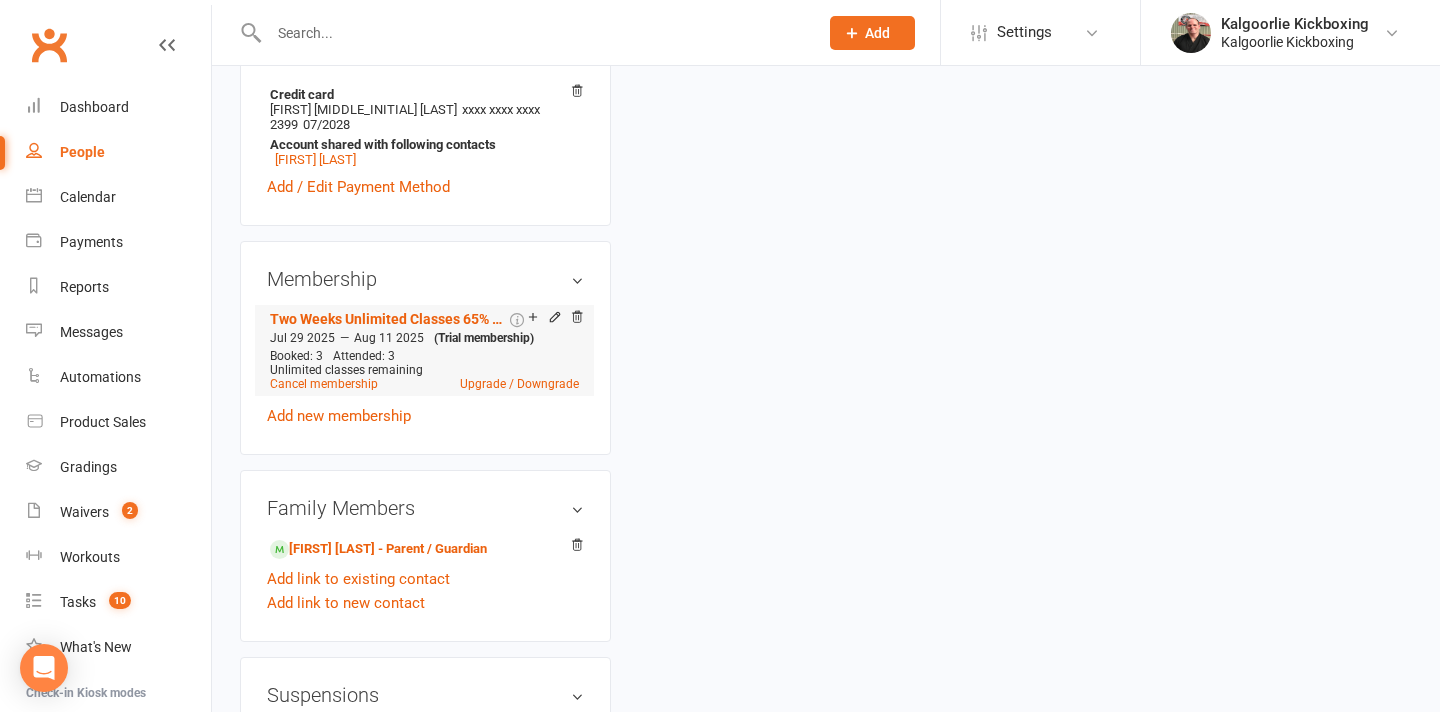 scroll, scrollTop: 793, scrollLeft: 0, axis: vertical 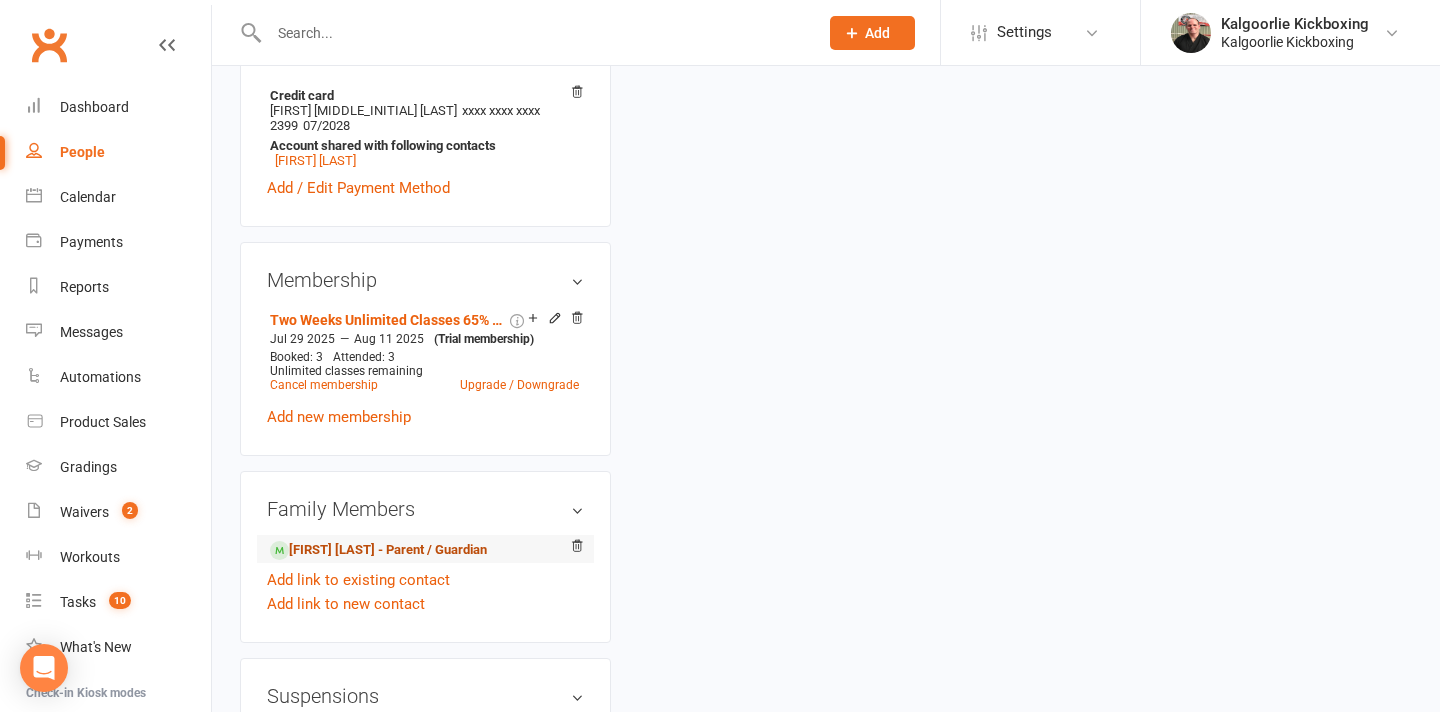 click on "[FIRST] [LAST] - Parent / Guardian" at bounding box center [378, 550] 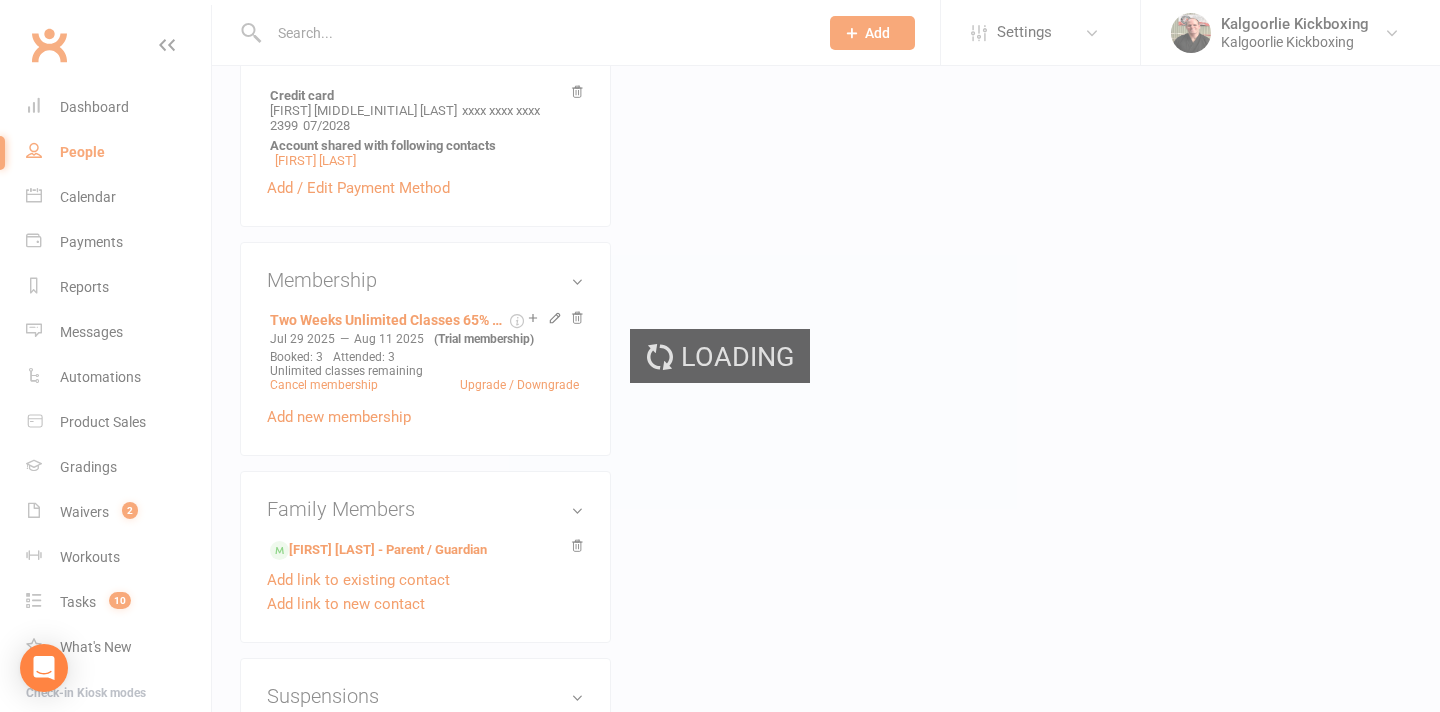 scroll, scrollTop: 0, scrollLeft: 0, axis: both 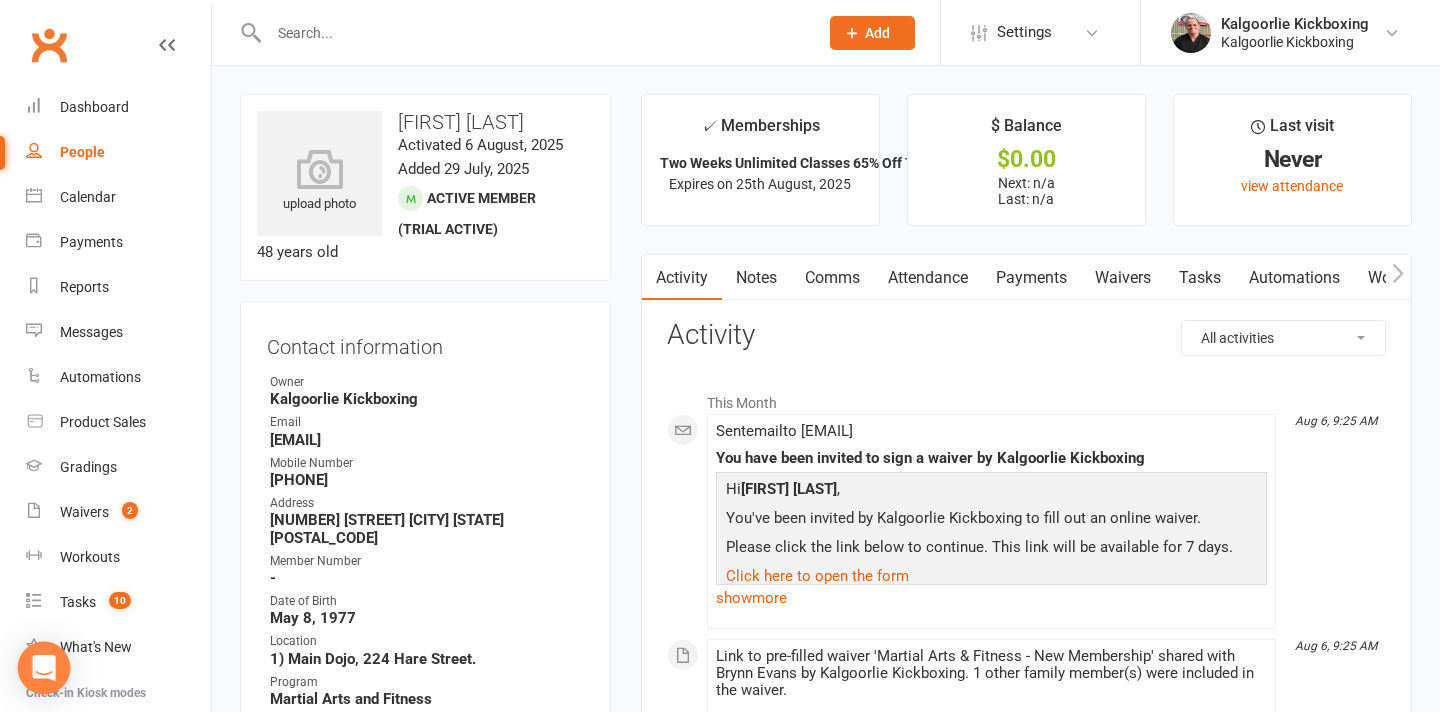 click 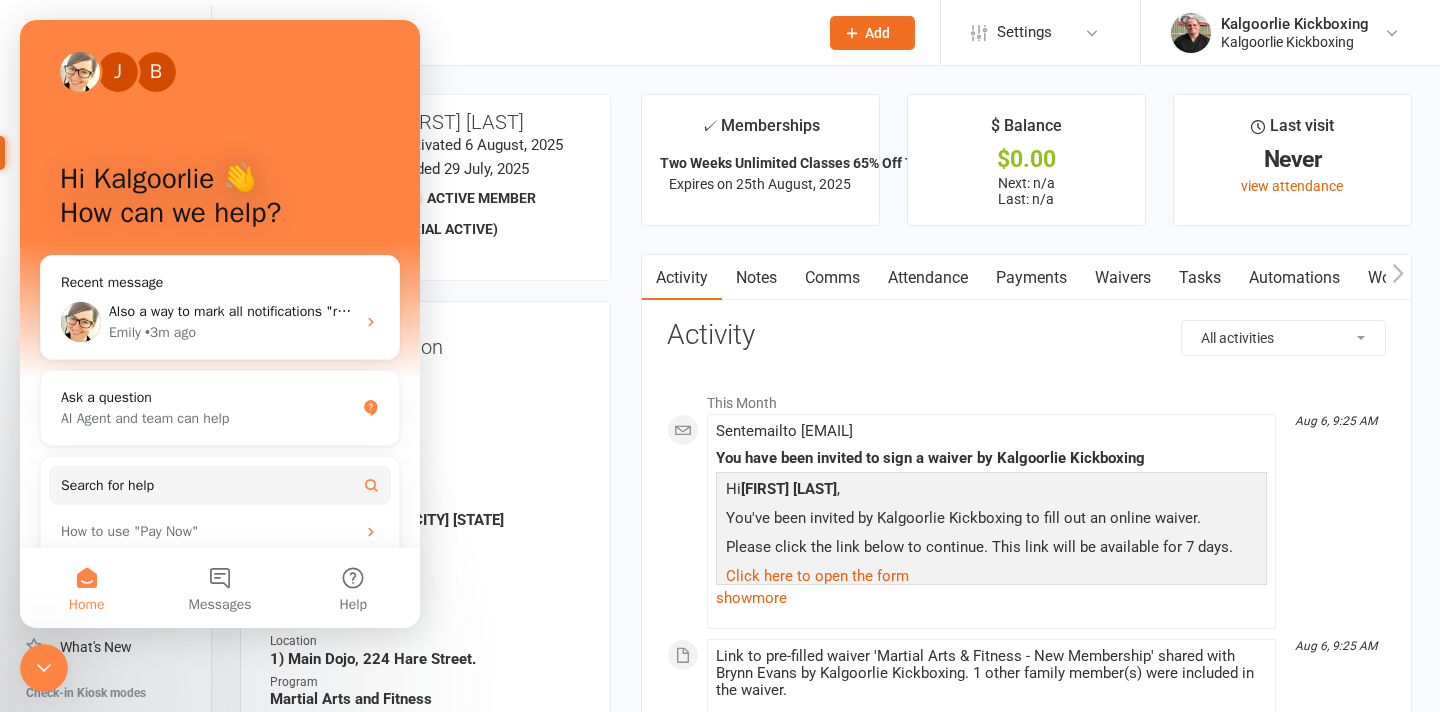 scroll, scrollTop: 0, scrollLeft: 0, axis: both 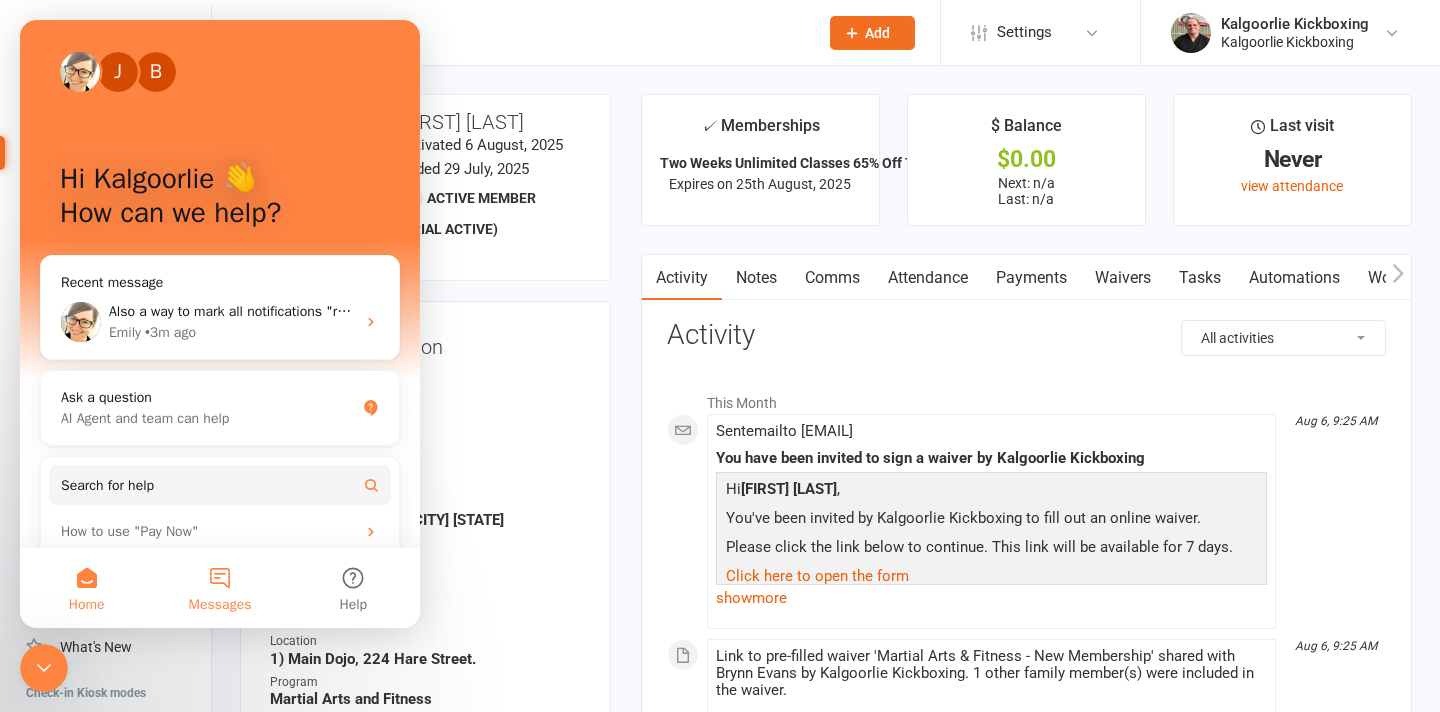 click on "Messages" at bounding box center [219, 588] 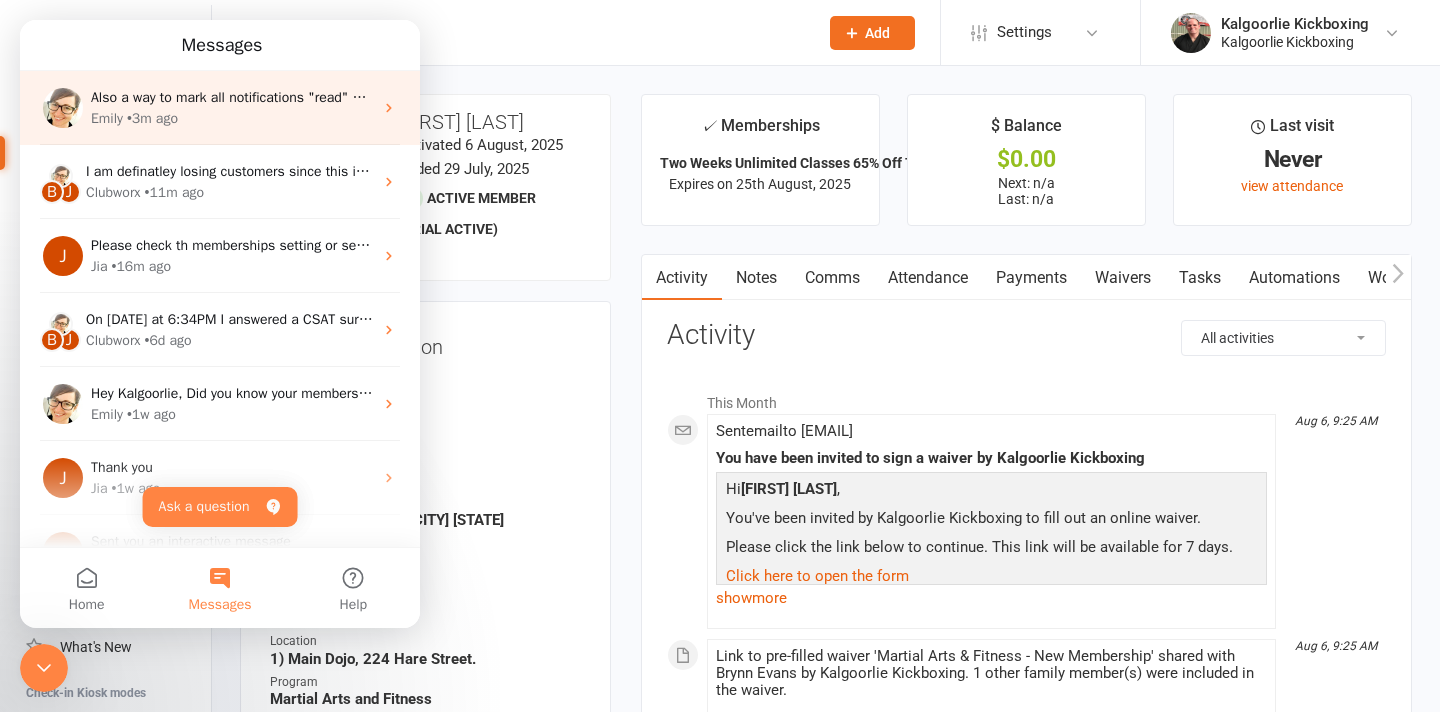 click on "[FIRST] • 3m ago" at bounding box center (232, 118) 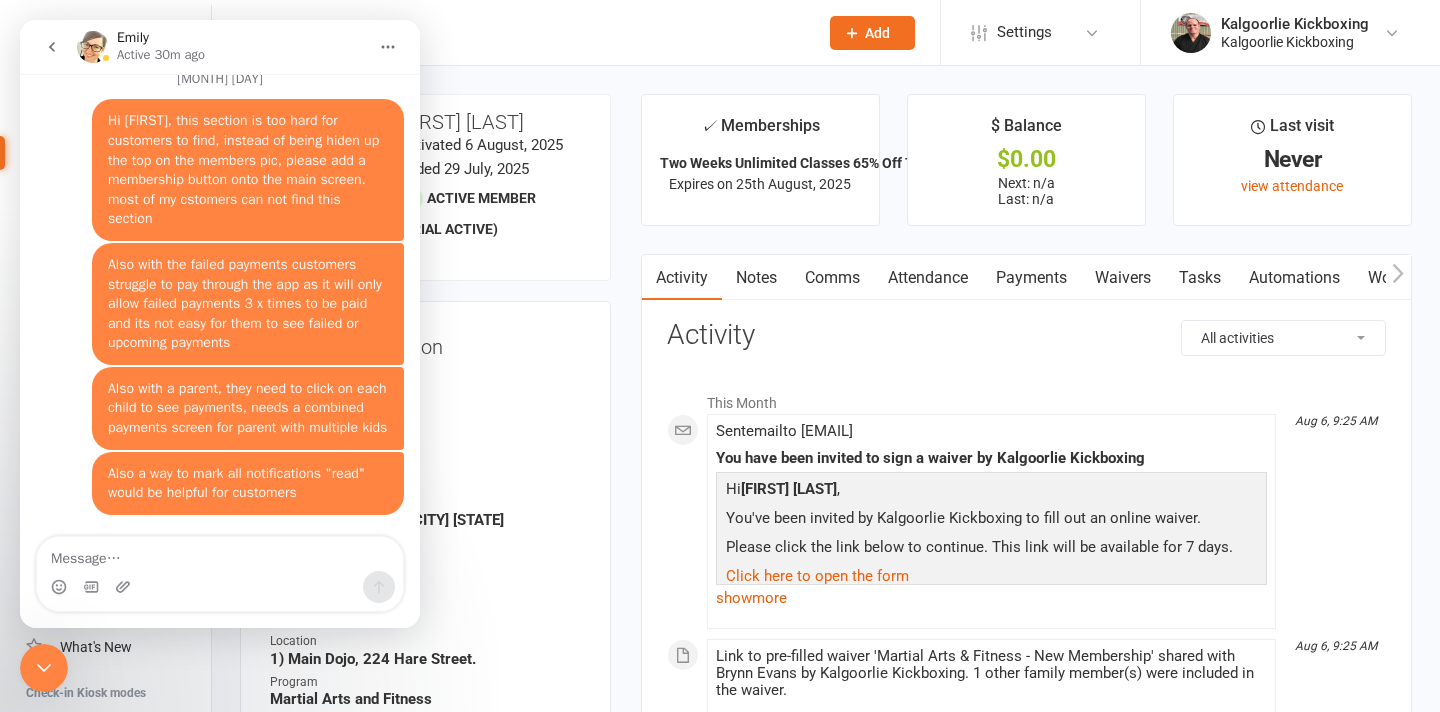 scroll, scrollTop: 522, scrollLeft: 0, axis: vertical 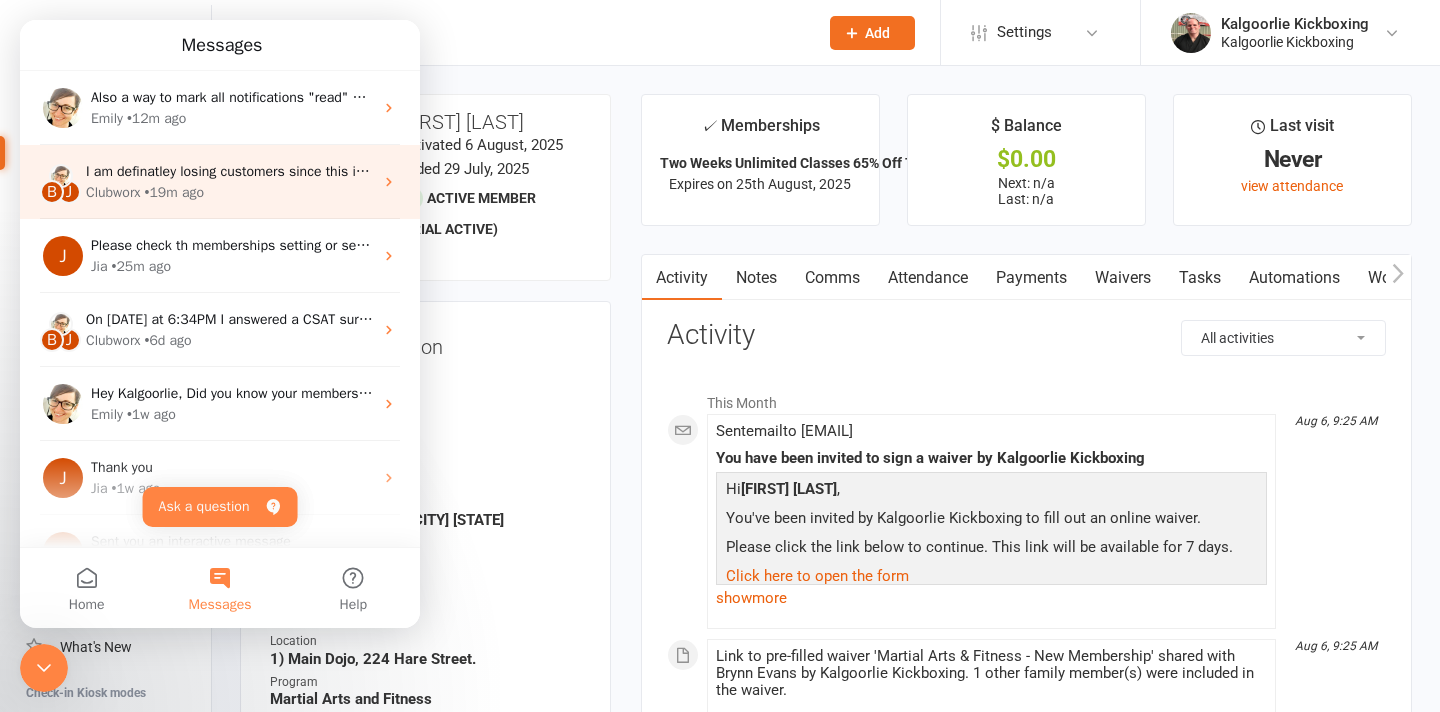 click on "•  19m ago" at bounding box center [174, 192] 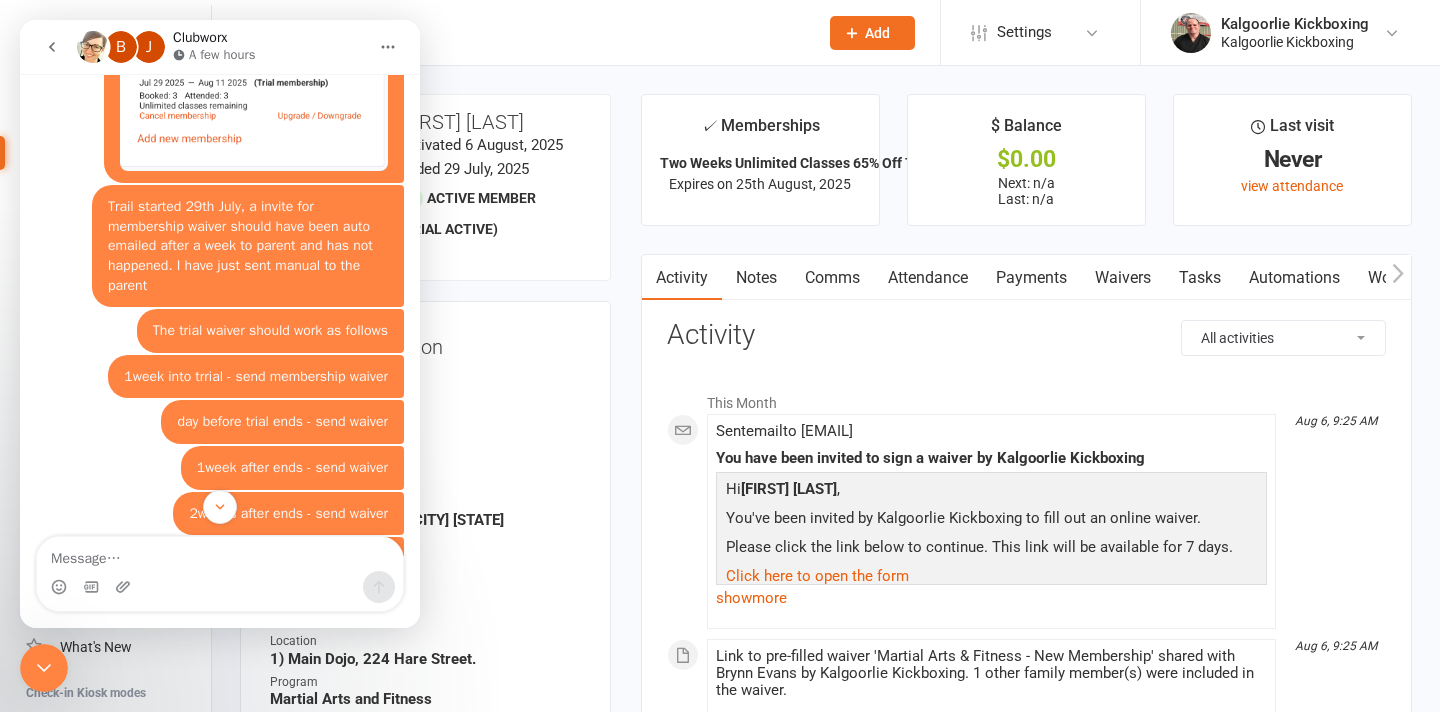scroll, scrollTop: 1536, scrollLeft: 0, axis: vertical 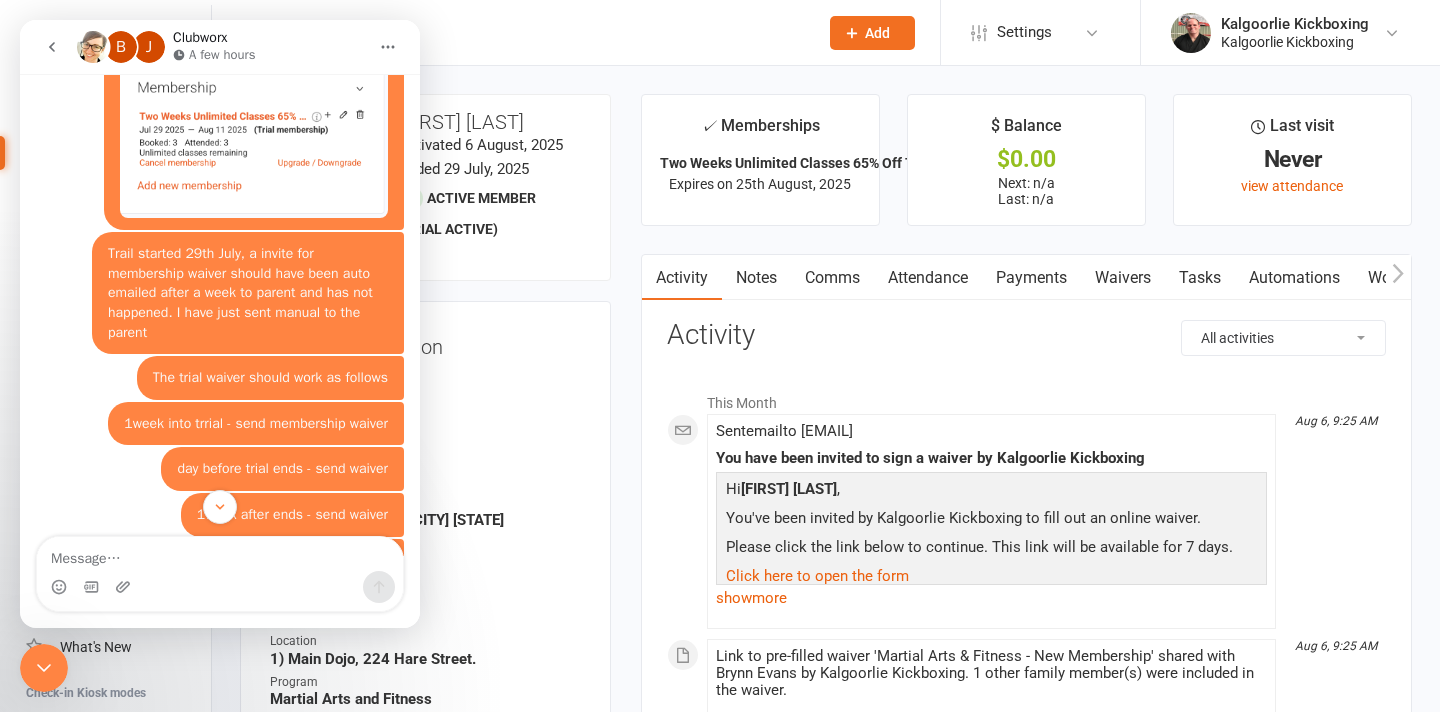 click 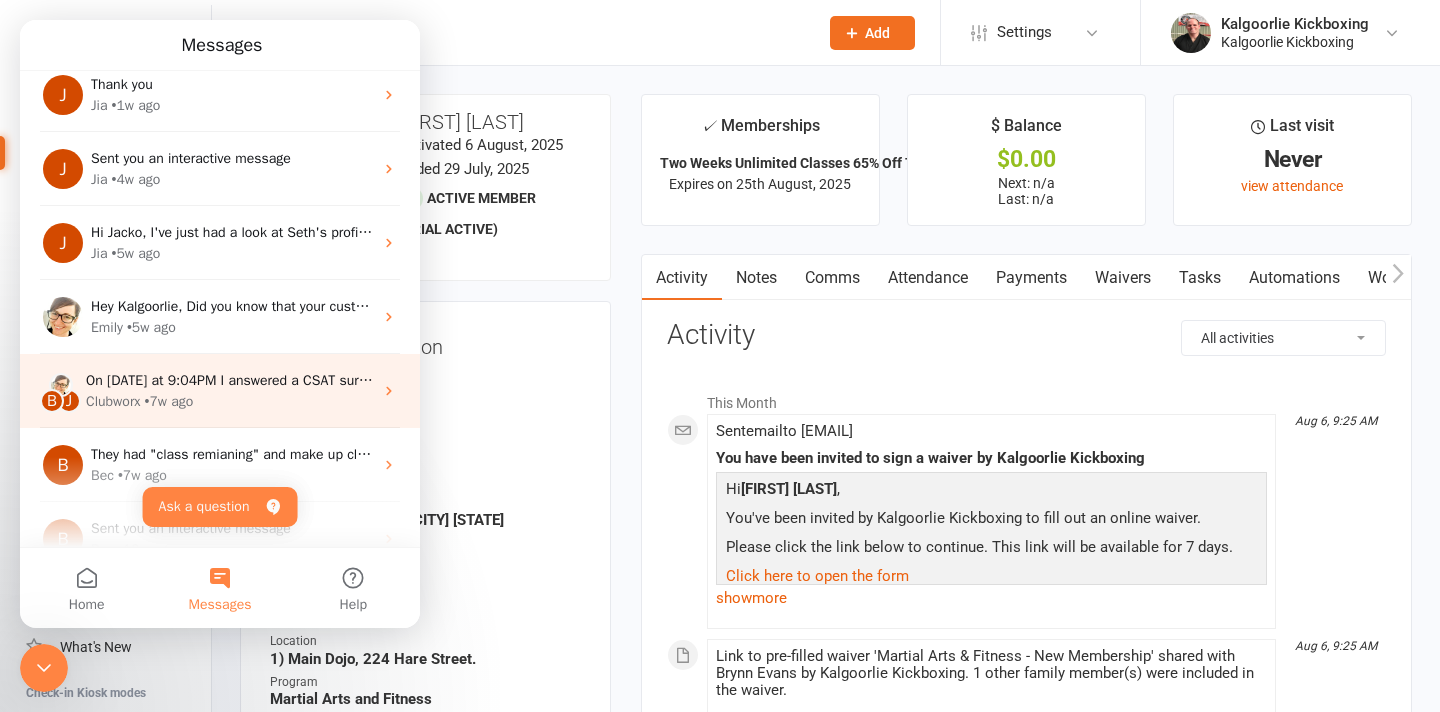 scroll, scrollTop: 0, scrollLeft: 0, axis: both 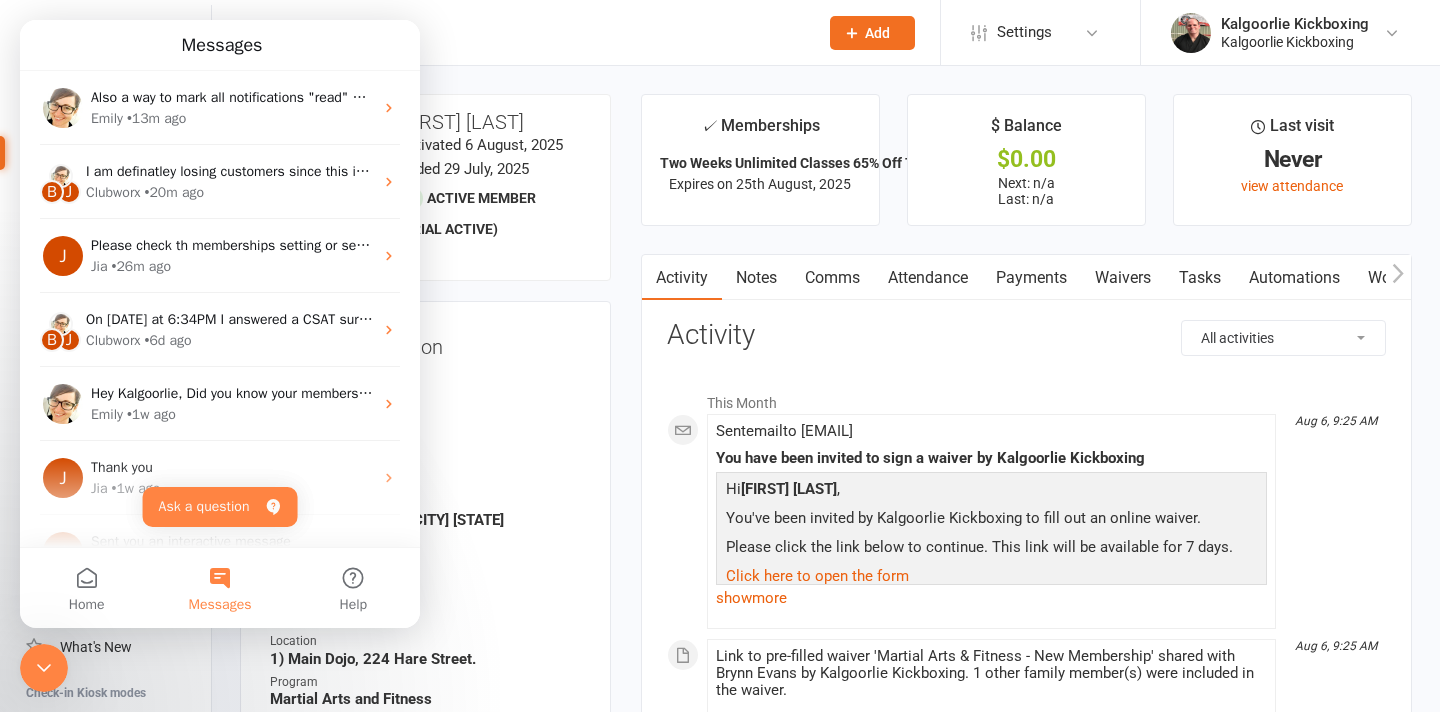 click on "upload photo [FIRST] [LAST] Activated [DATE] Added [DATE] Active member (trial active) [AGE] years old" at bounding box center [425, 187] 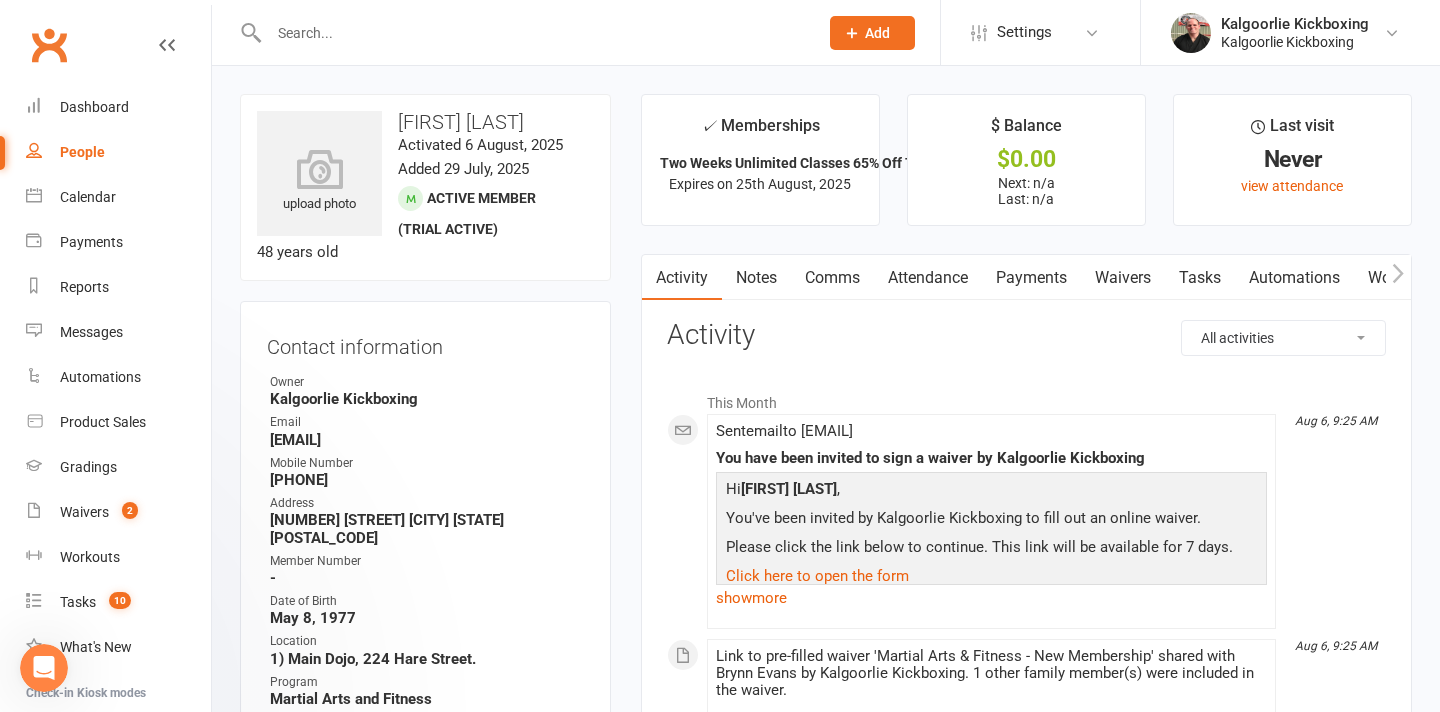 scroll, scrollTop: 0, scrollLeft: 0, axis: both 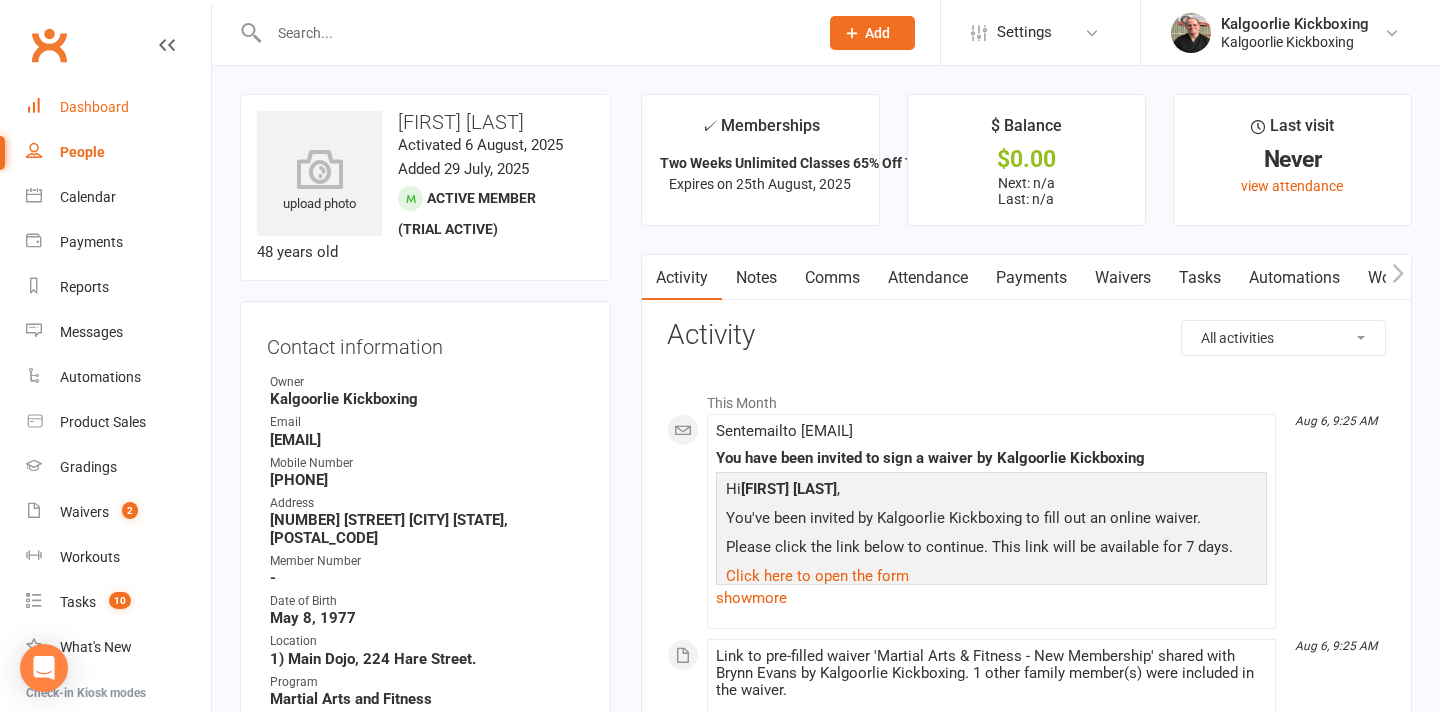 click on "Dashboard" at bounding box center [94, 107] 